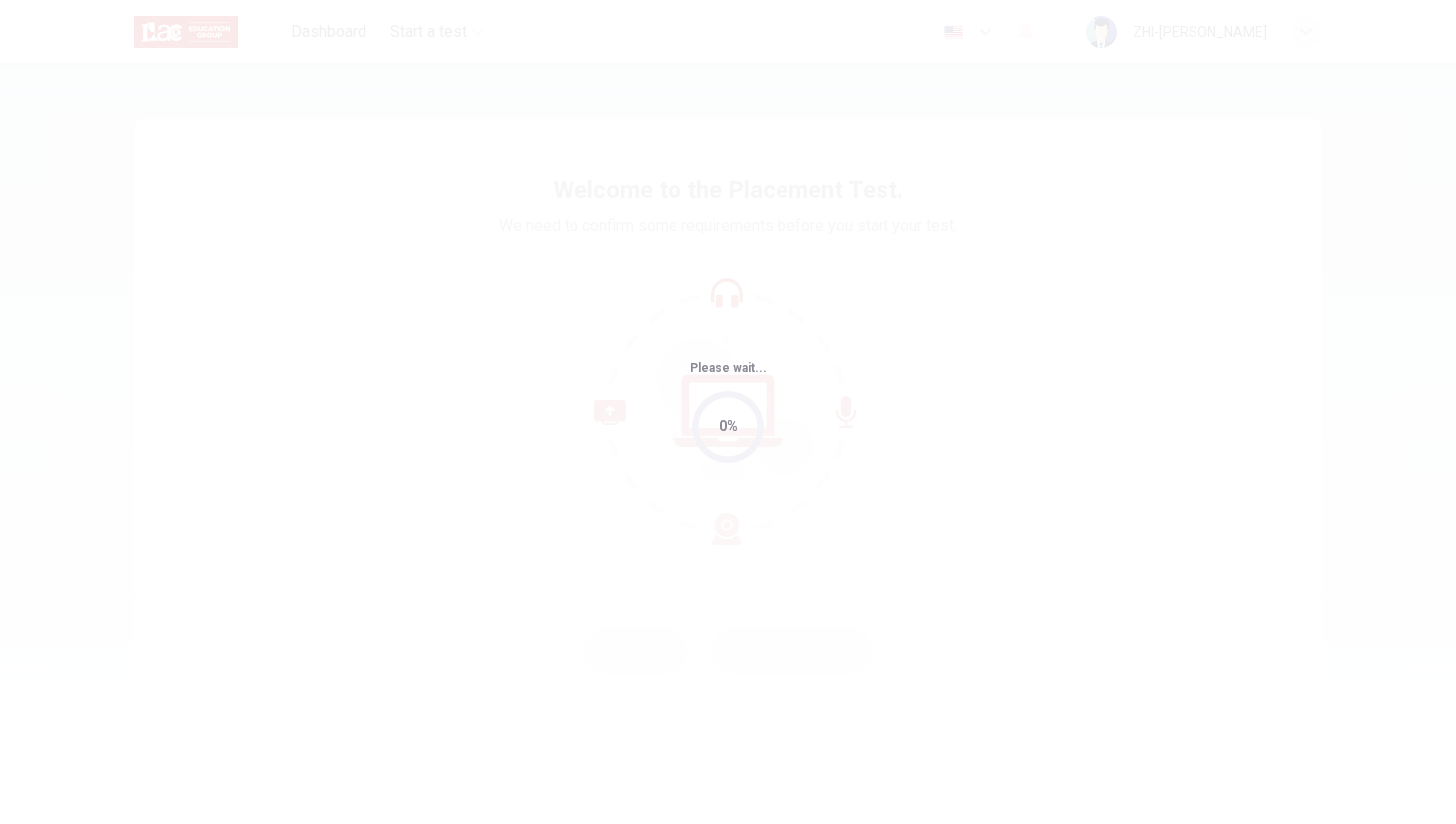 scroll, scrollTop: 0, scrollLeft: 0, axis: both 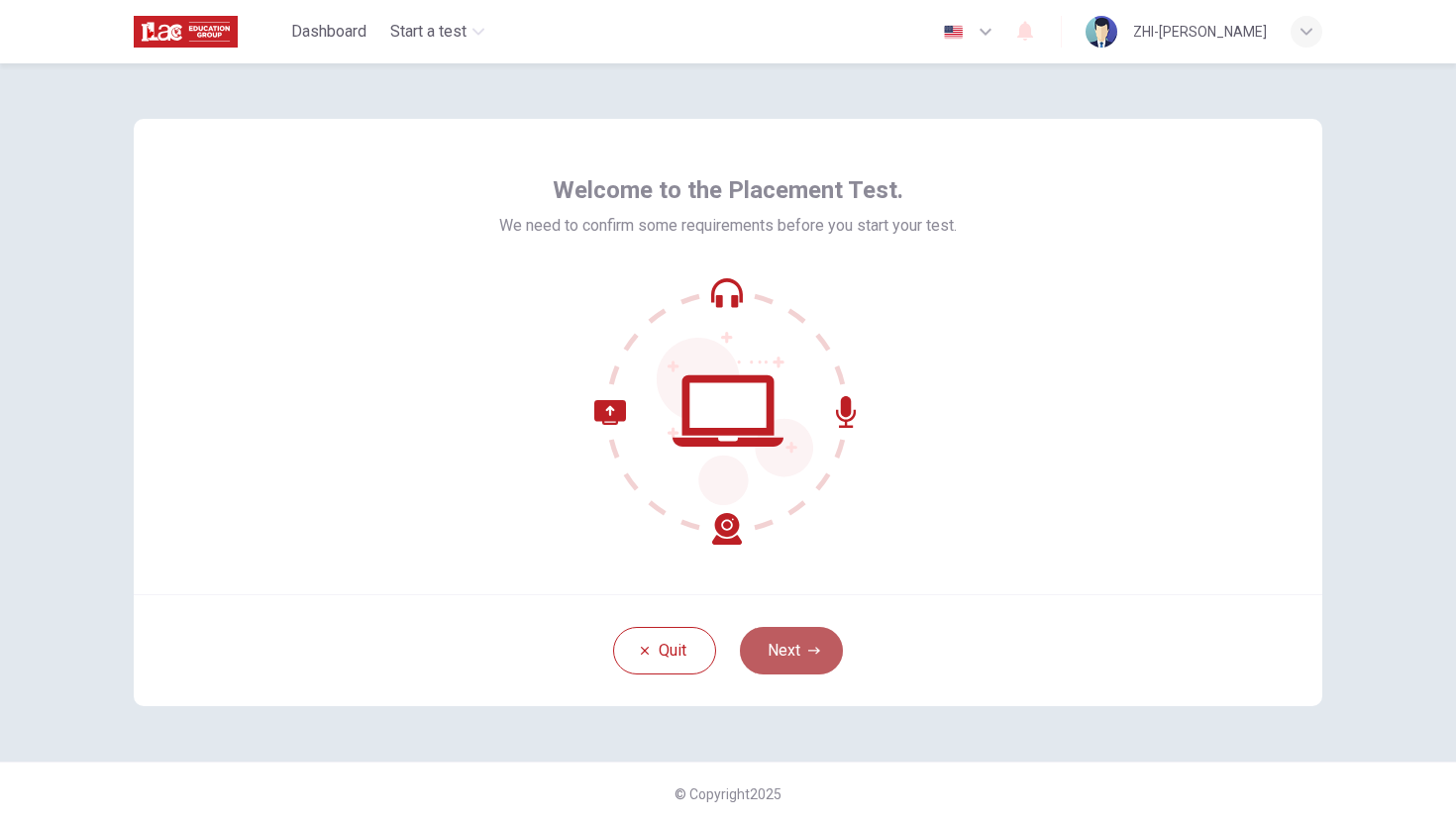 click on "Next" at bounding box center (791, 651) 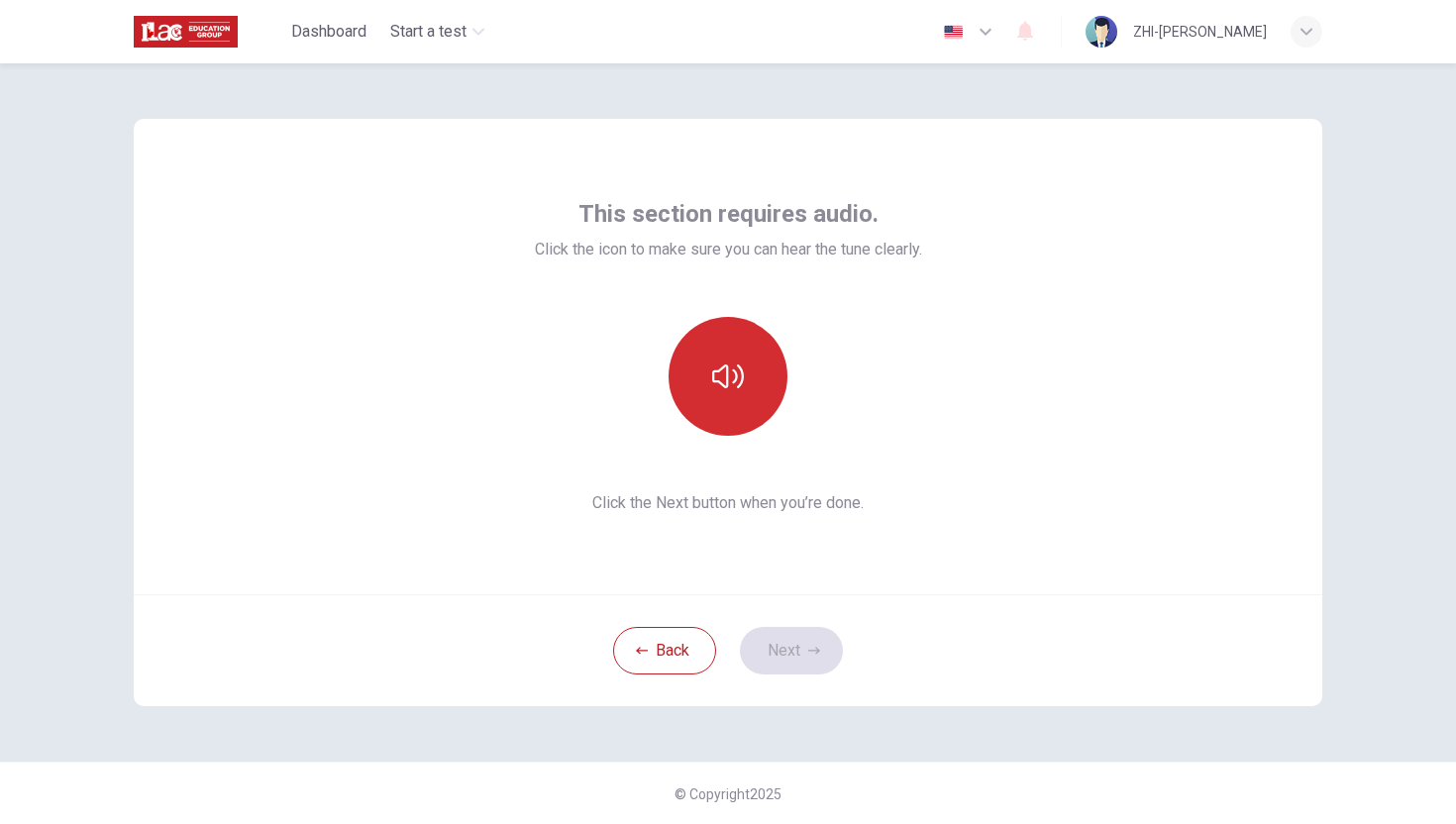 click 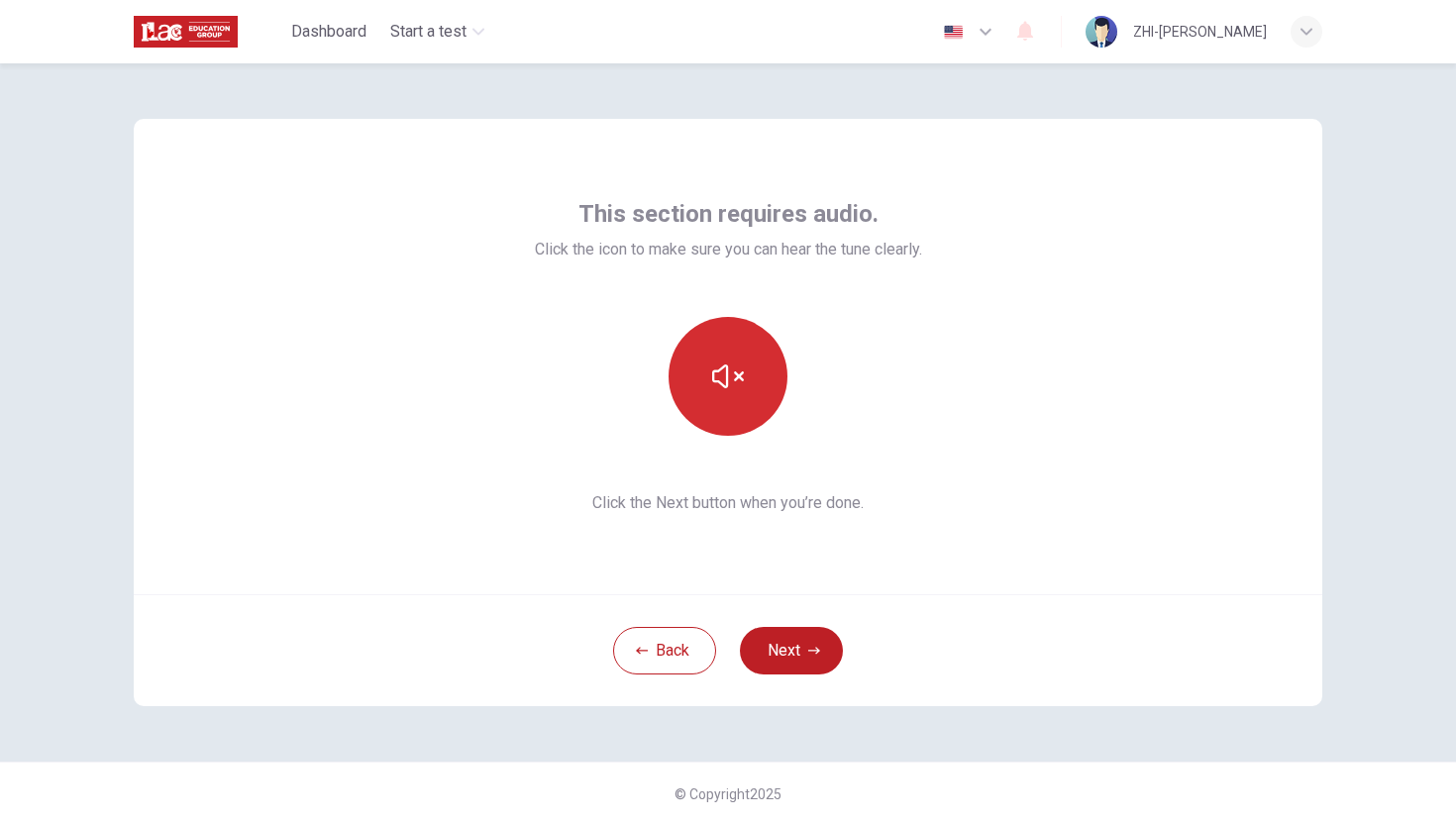 click 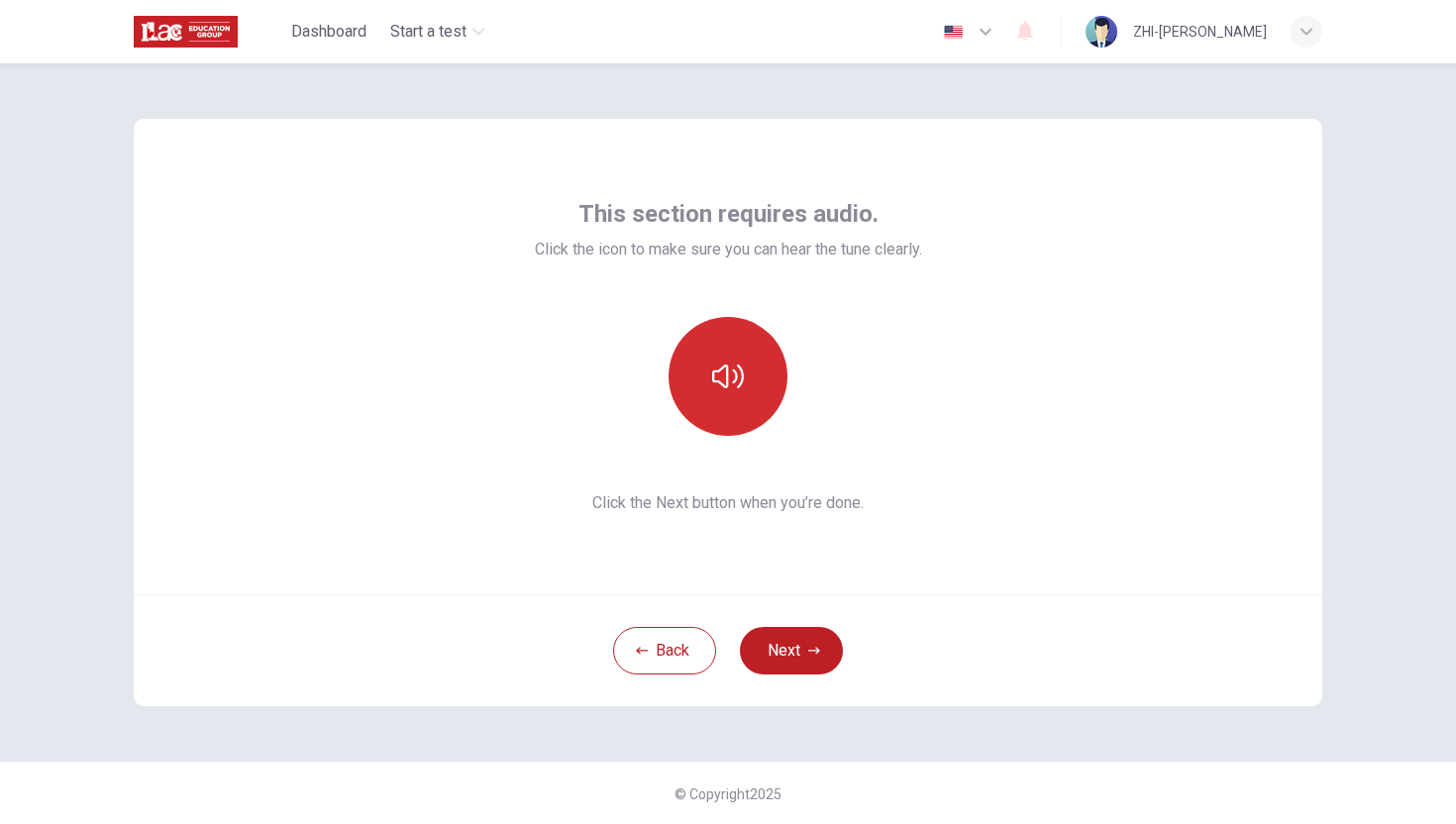click 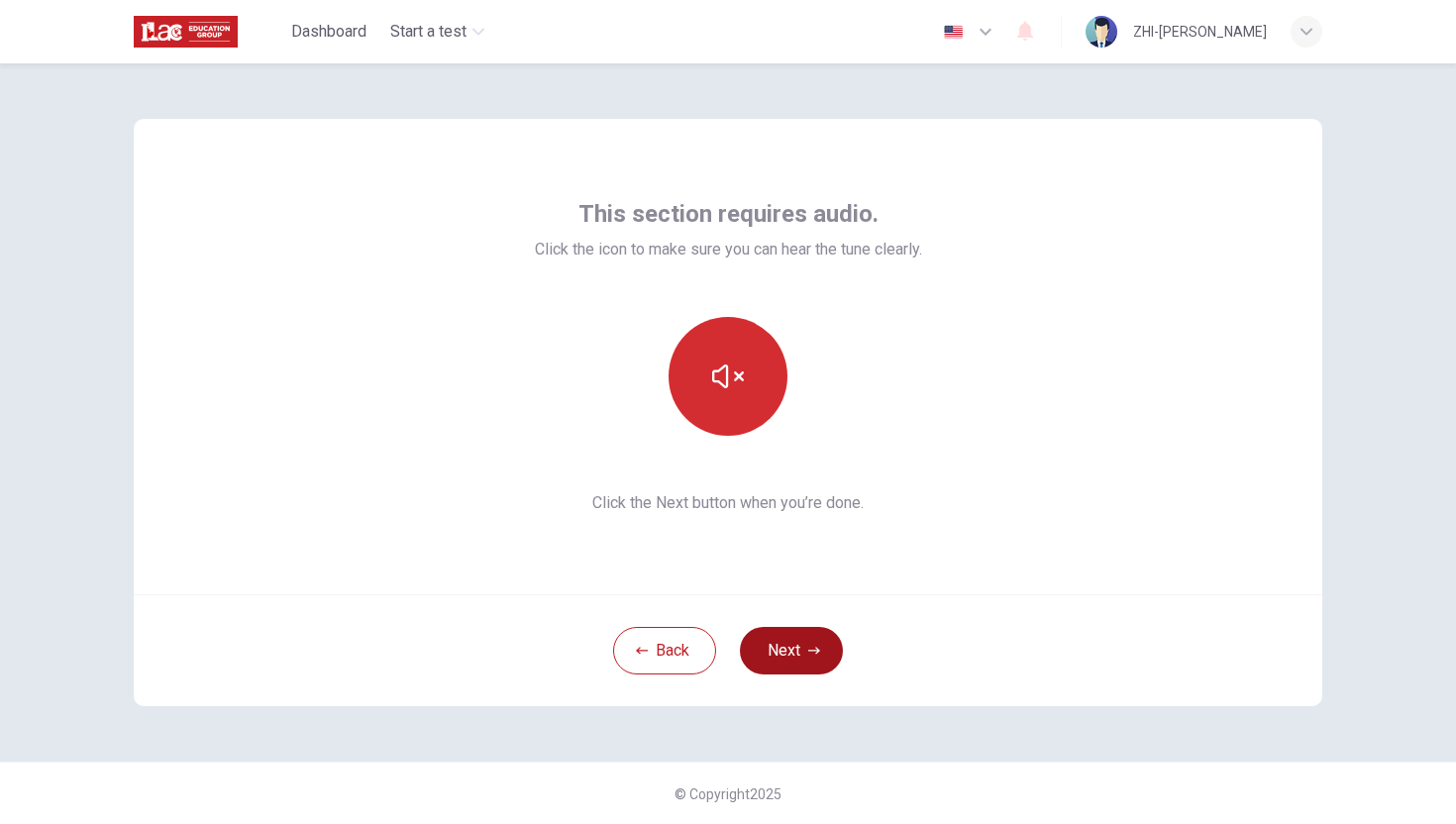 click on "Next" at bounding box center [791, 651] 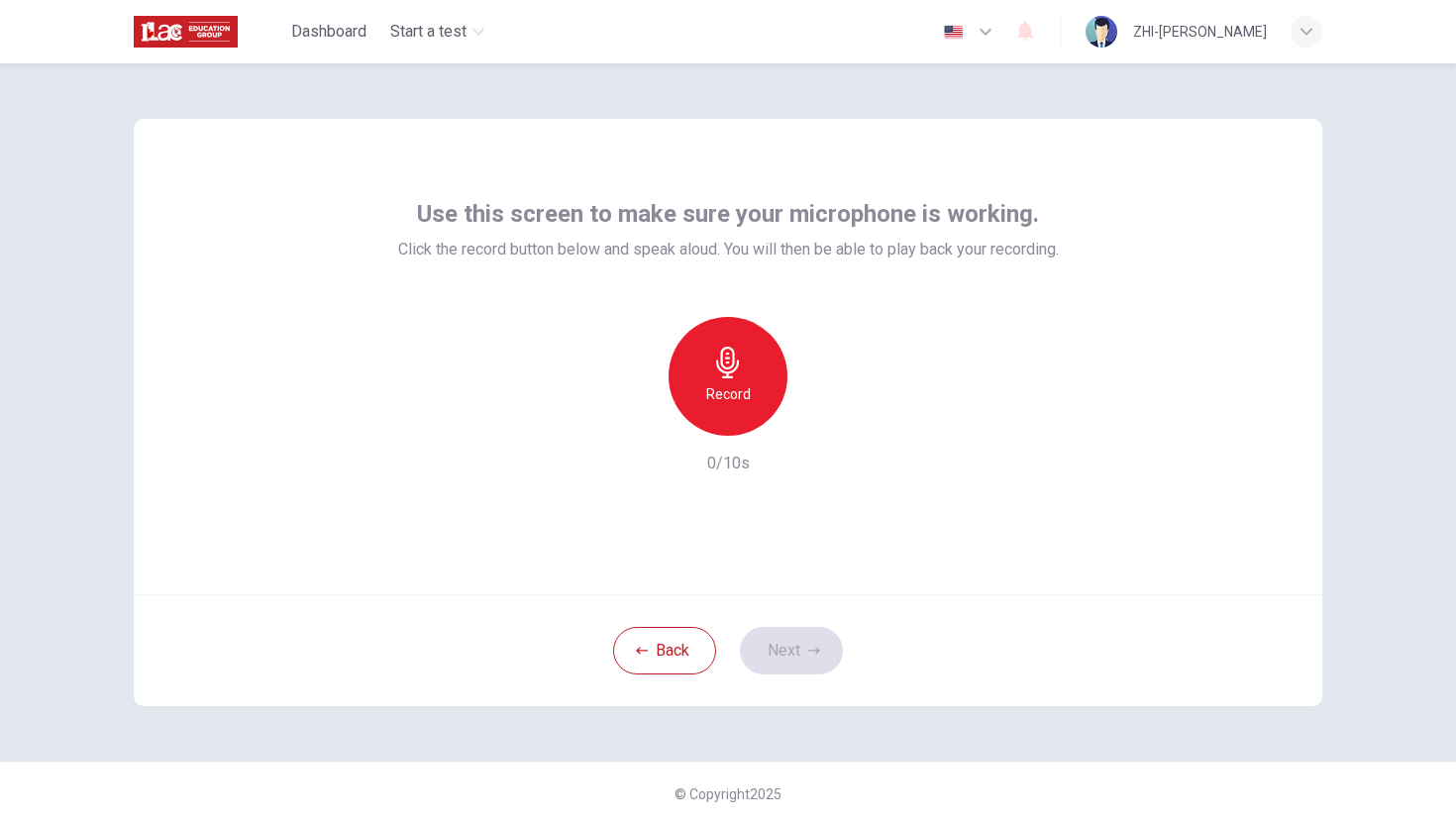 click 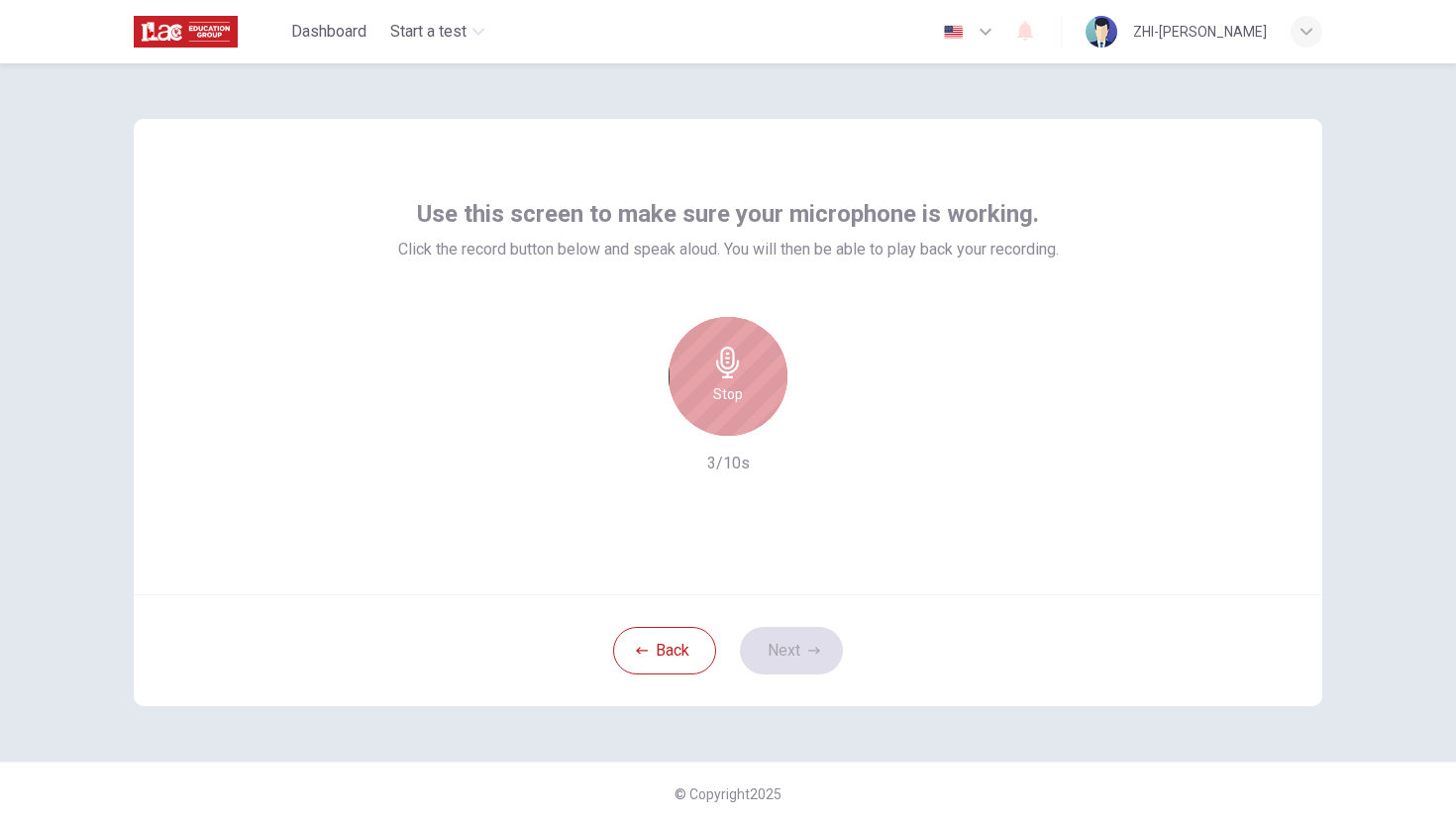 click on "Stop" at bounding box center (728, 394) 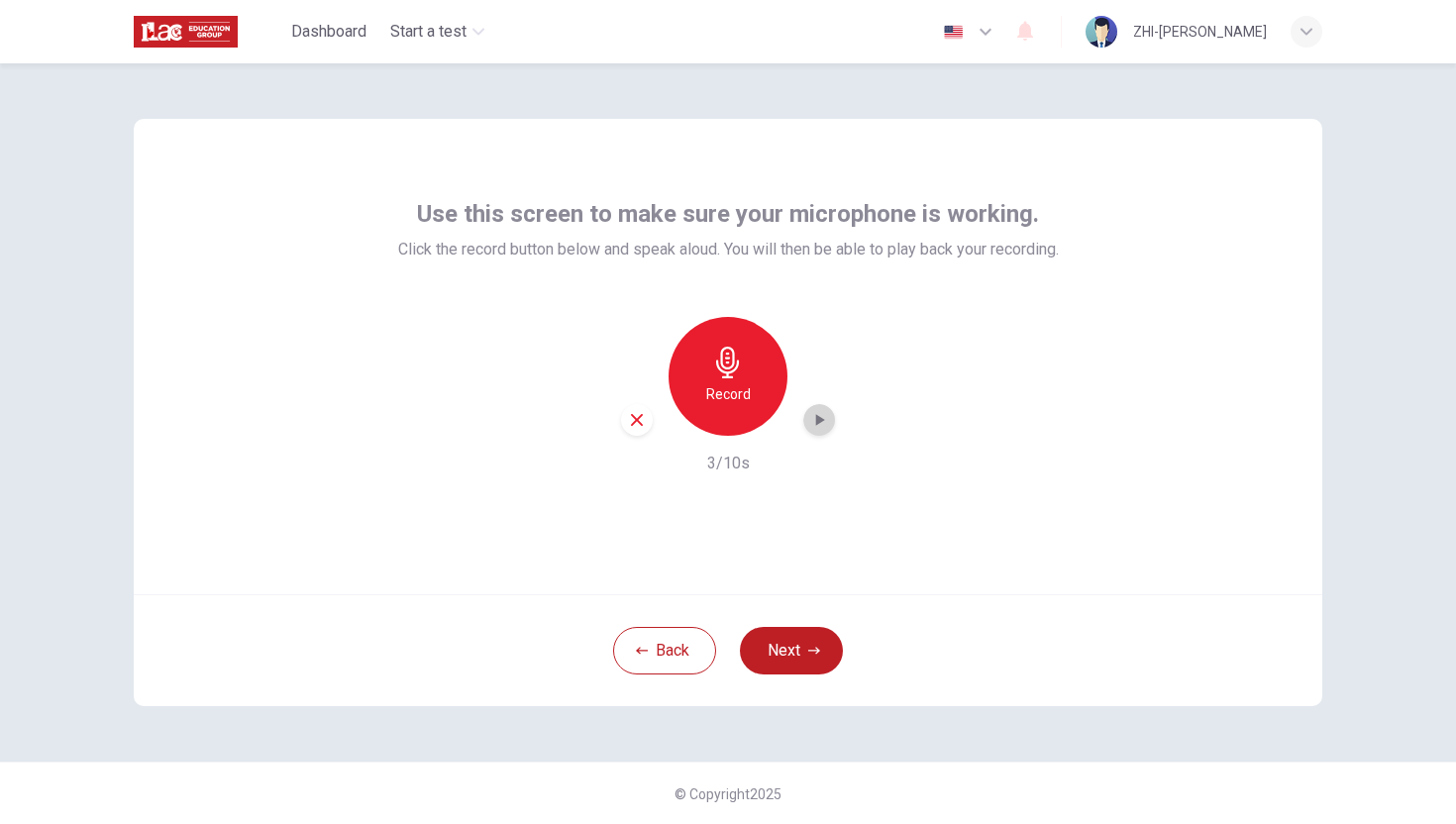 click 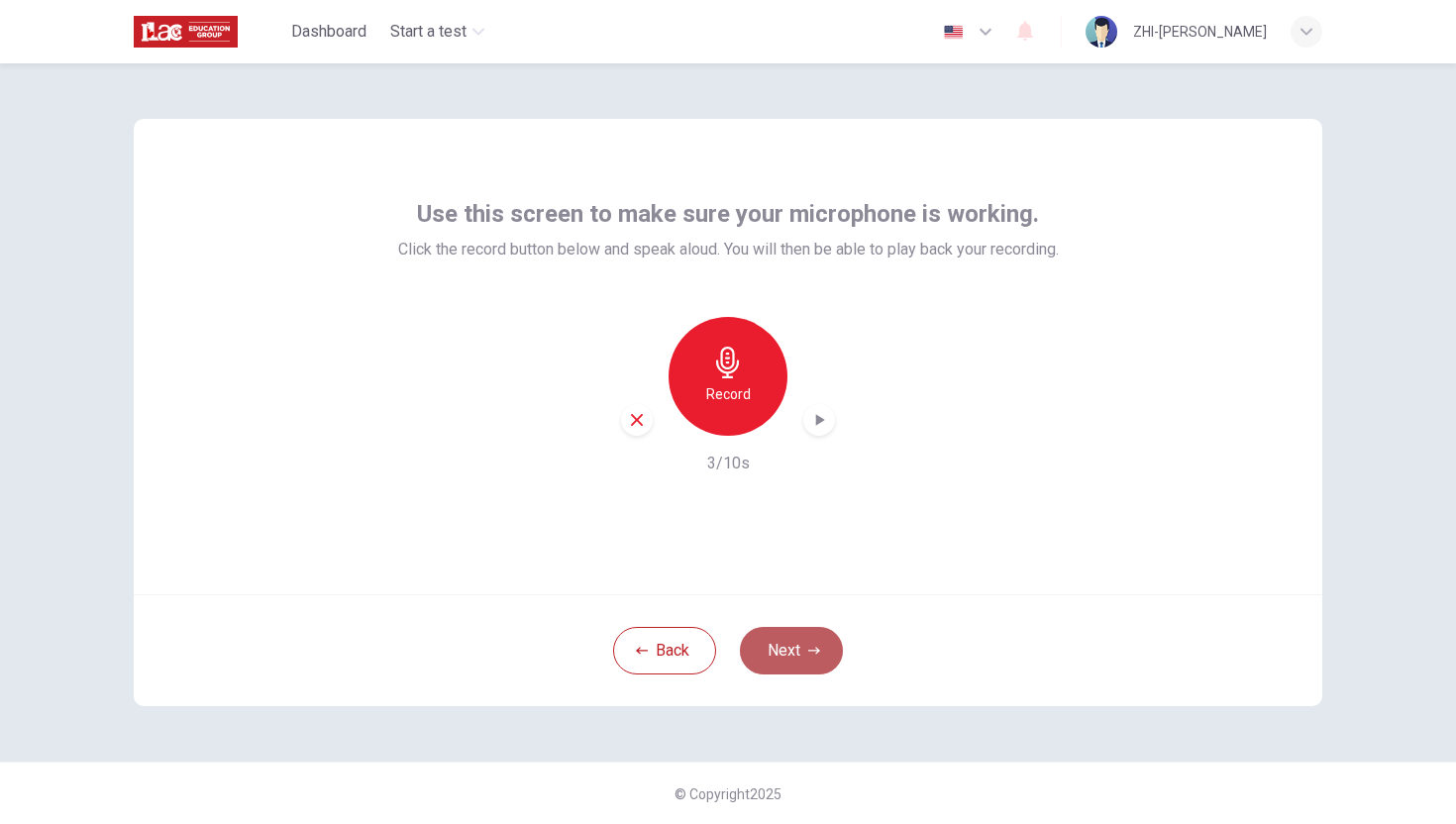 click on "Next" at bounding box center [791, 651] 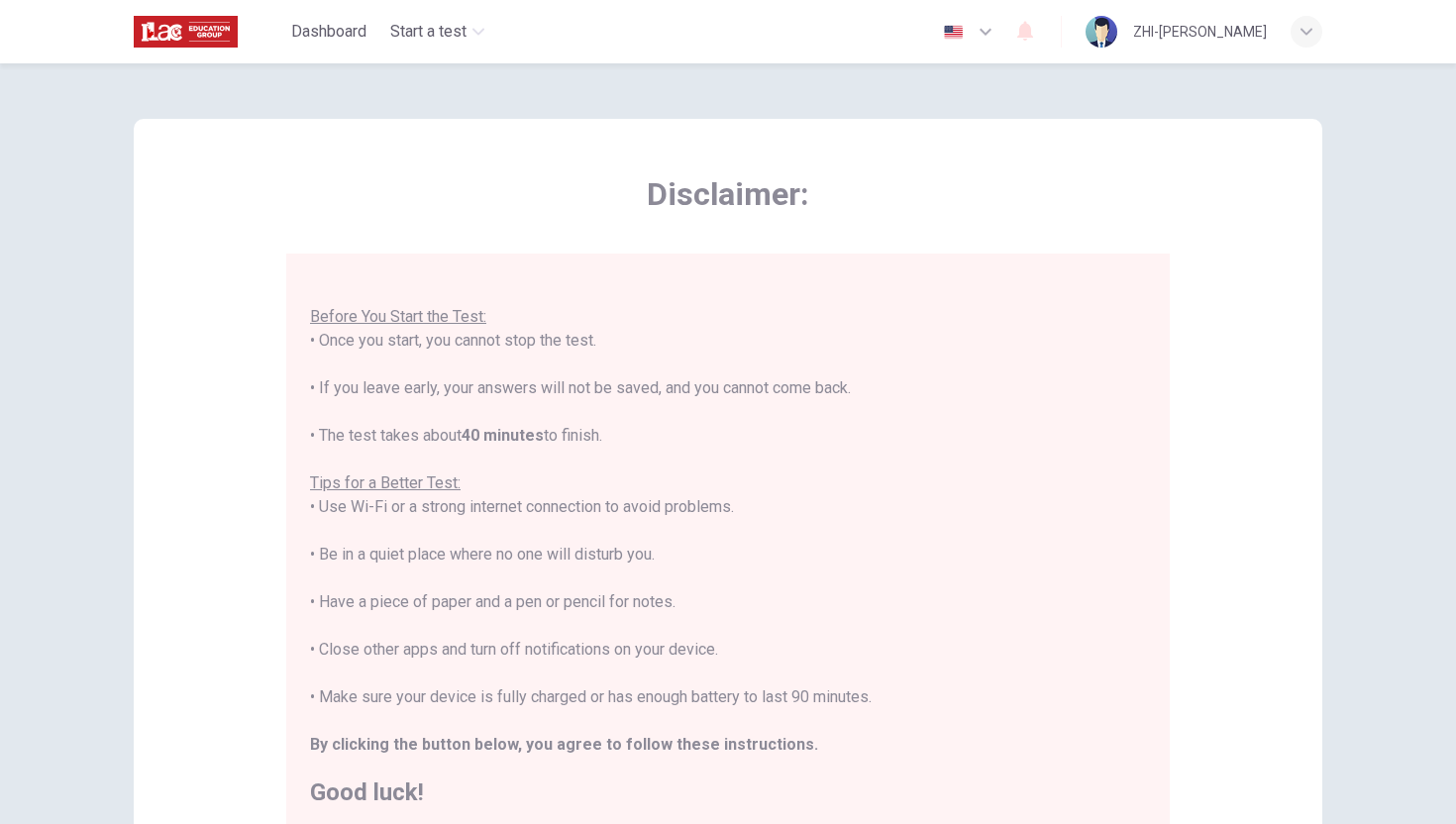 scroll, scrollTop: 23, scrollLeft: 0, axis: vertical 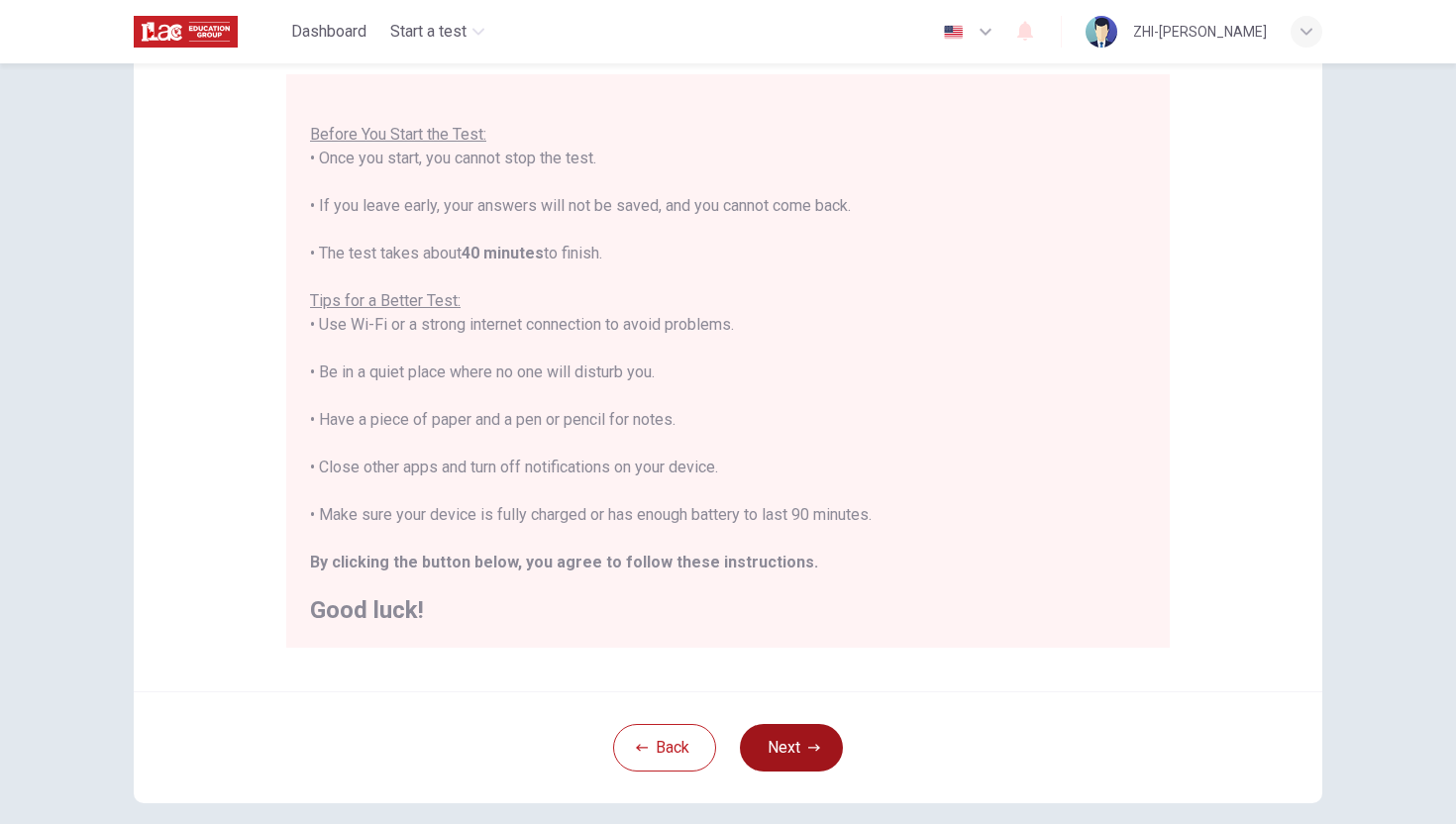 click on "Next" at bounding box center [791, 748] 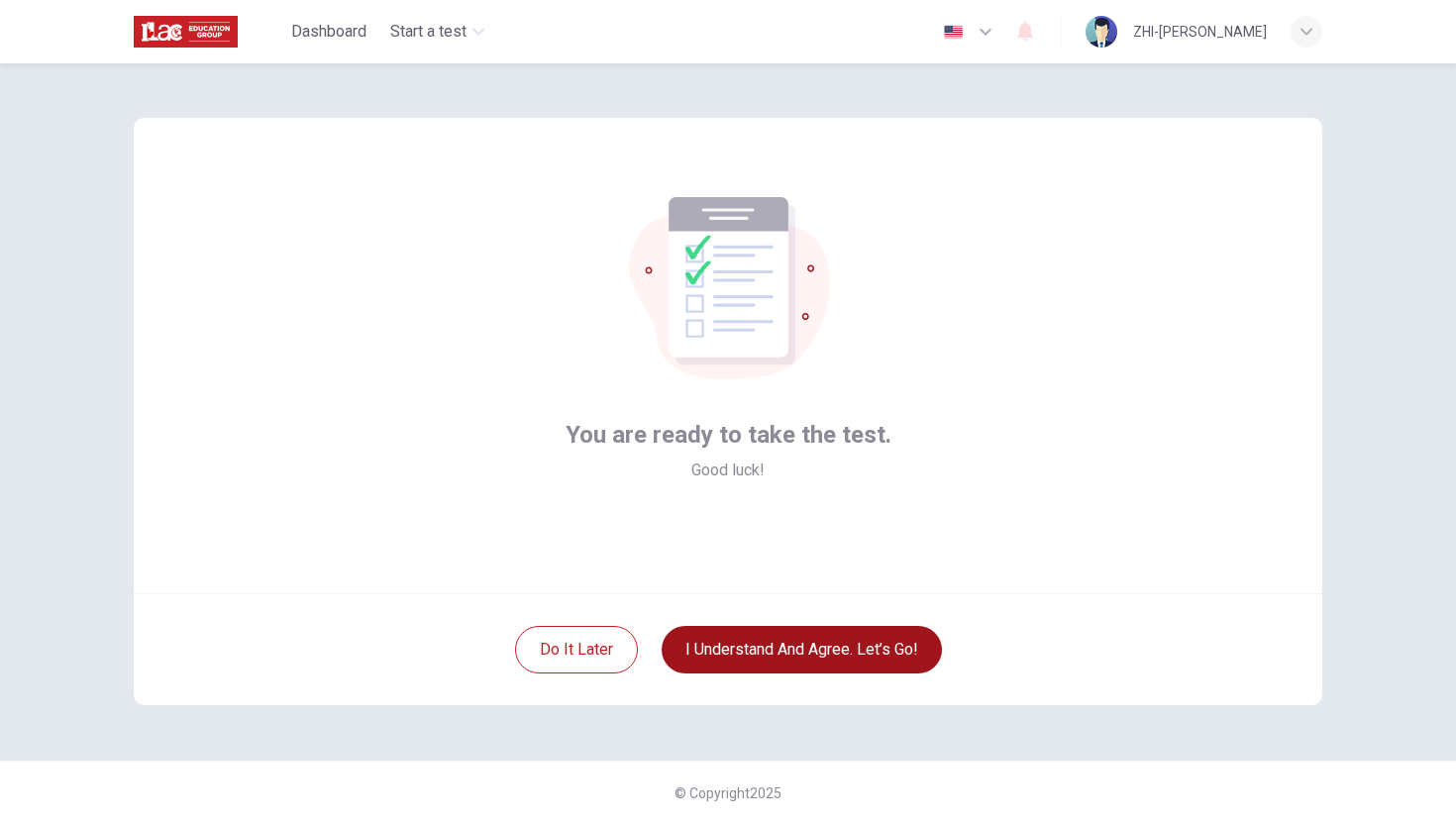 scroll, scrollTop: 1, scrollLeft: 0, axis: vertical 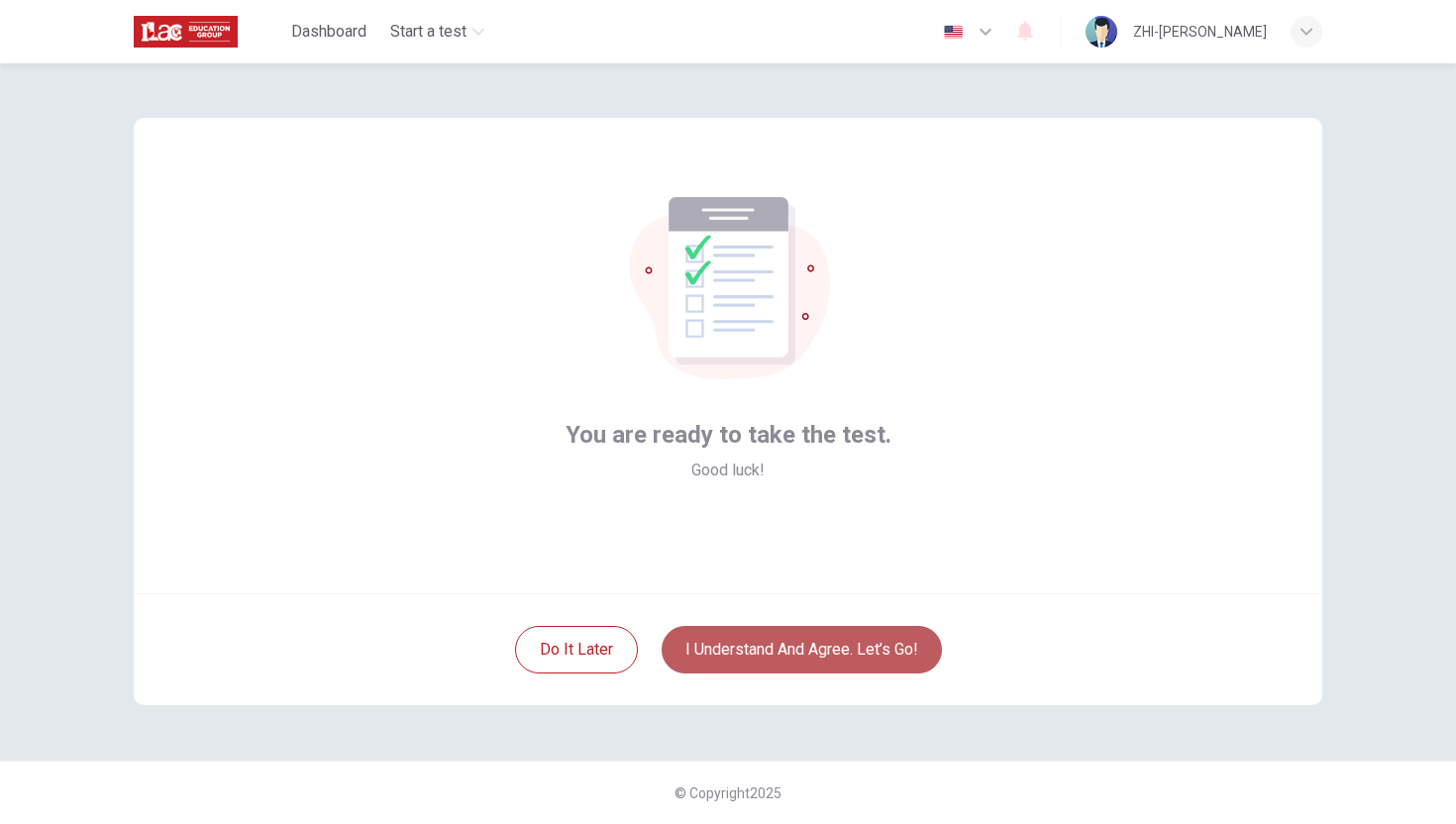 click on "I understand and agree. Let’s go!" at bounding box center [801, 650] 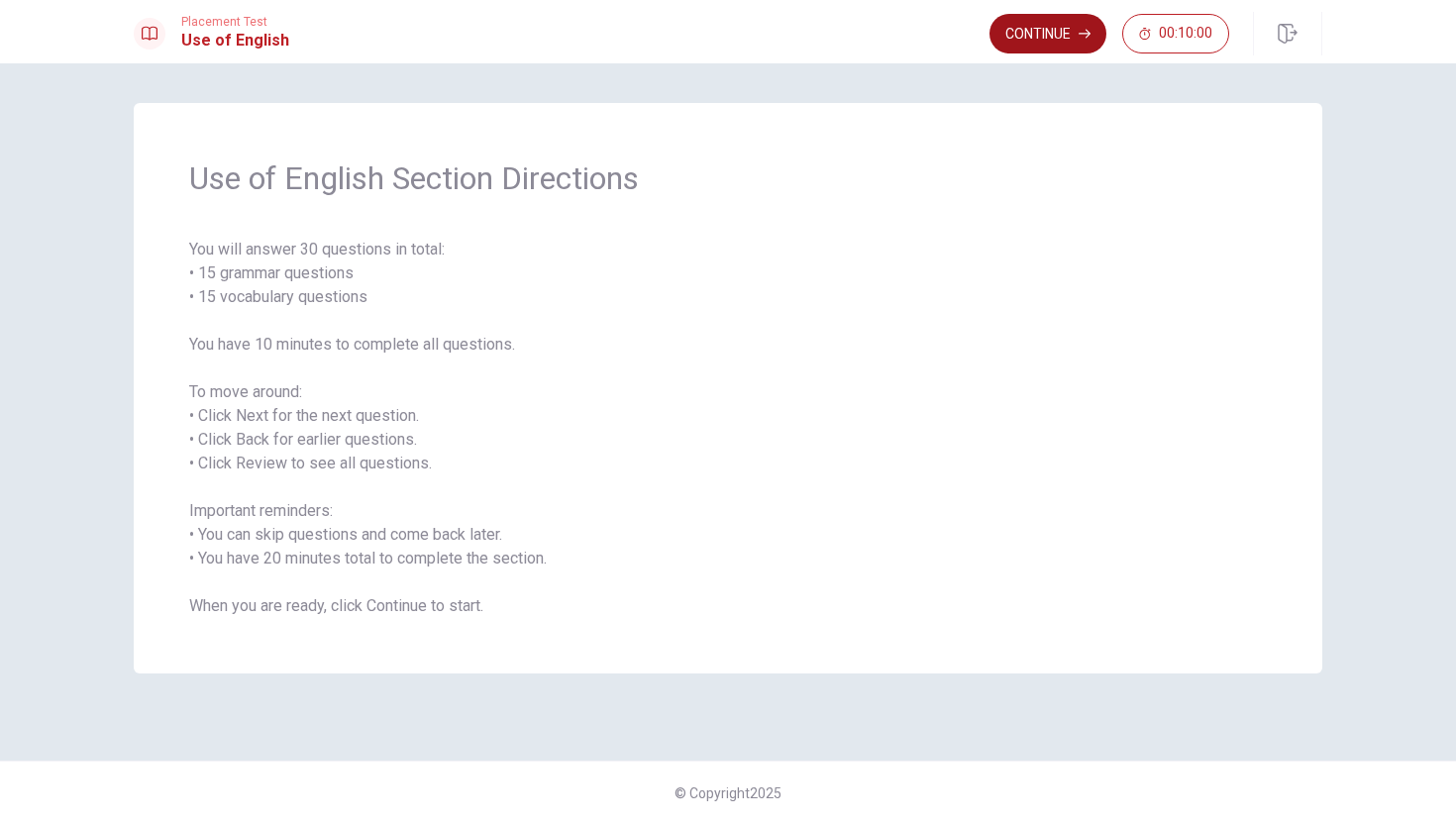click on "Continue" at bounding box center [1048, 34] 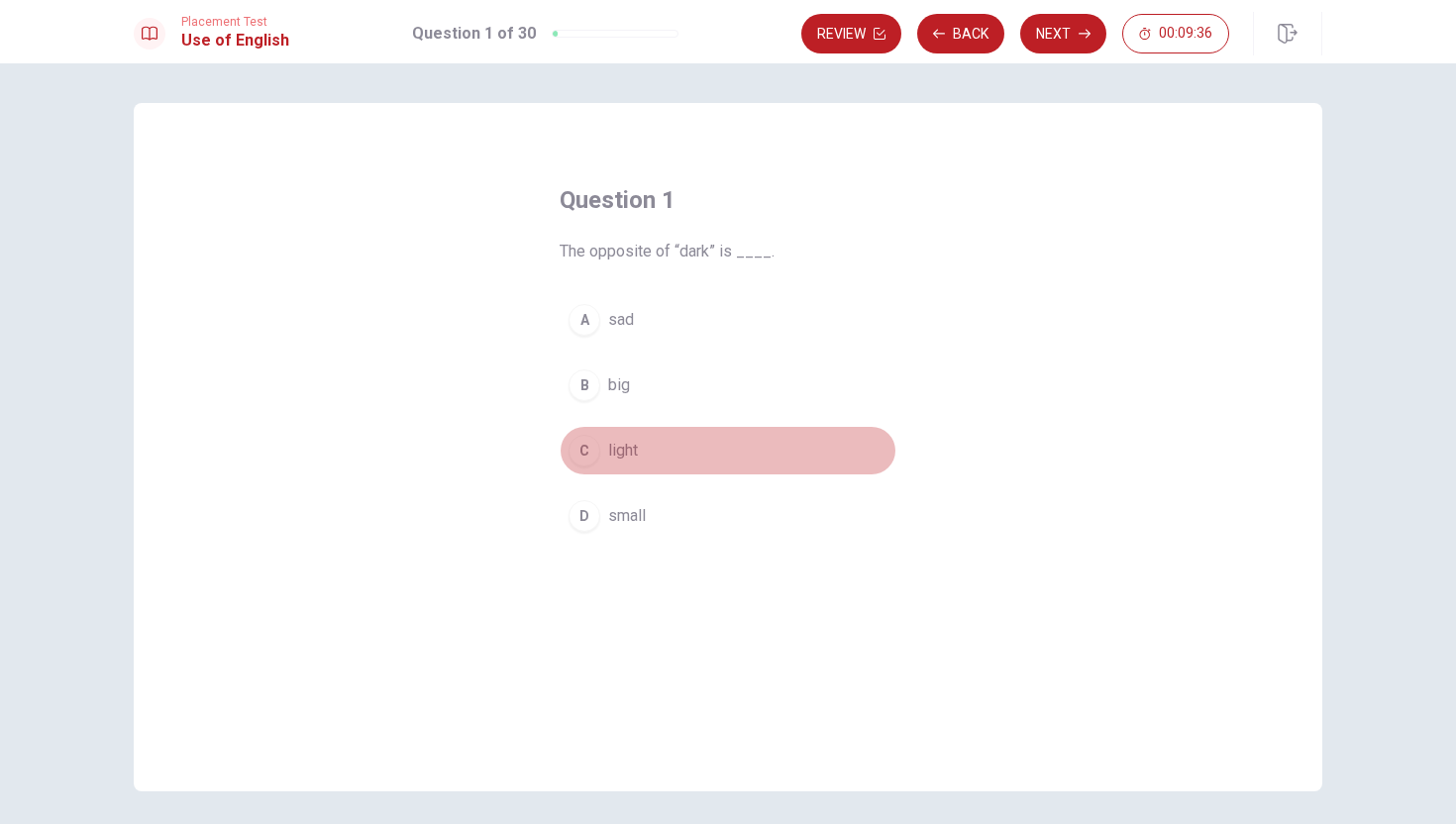 click on "C" at bounding box center (584, 451) 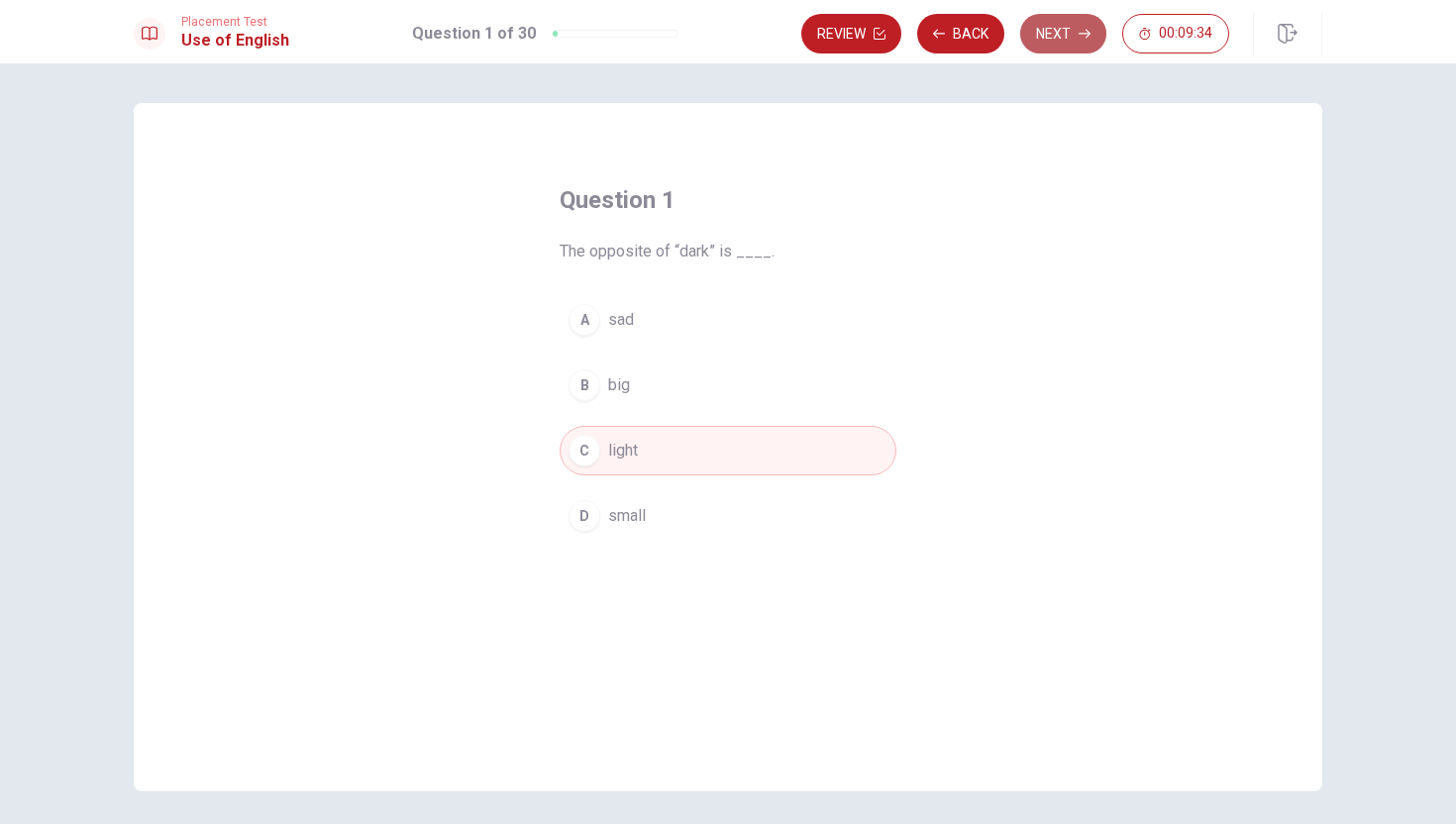 click on "Next" at bounding box center (1063, 34) 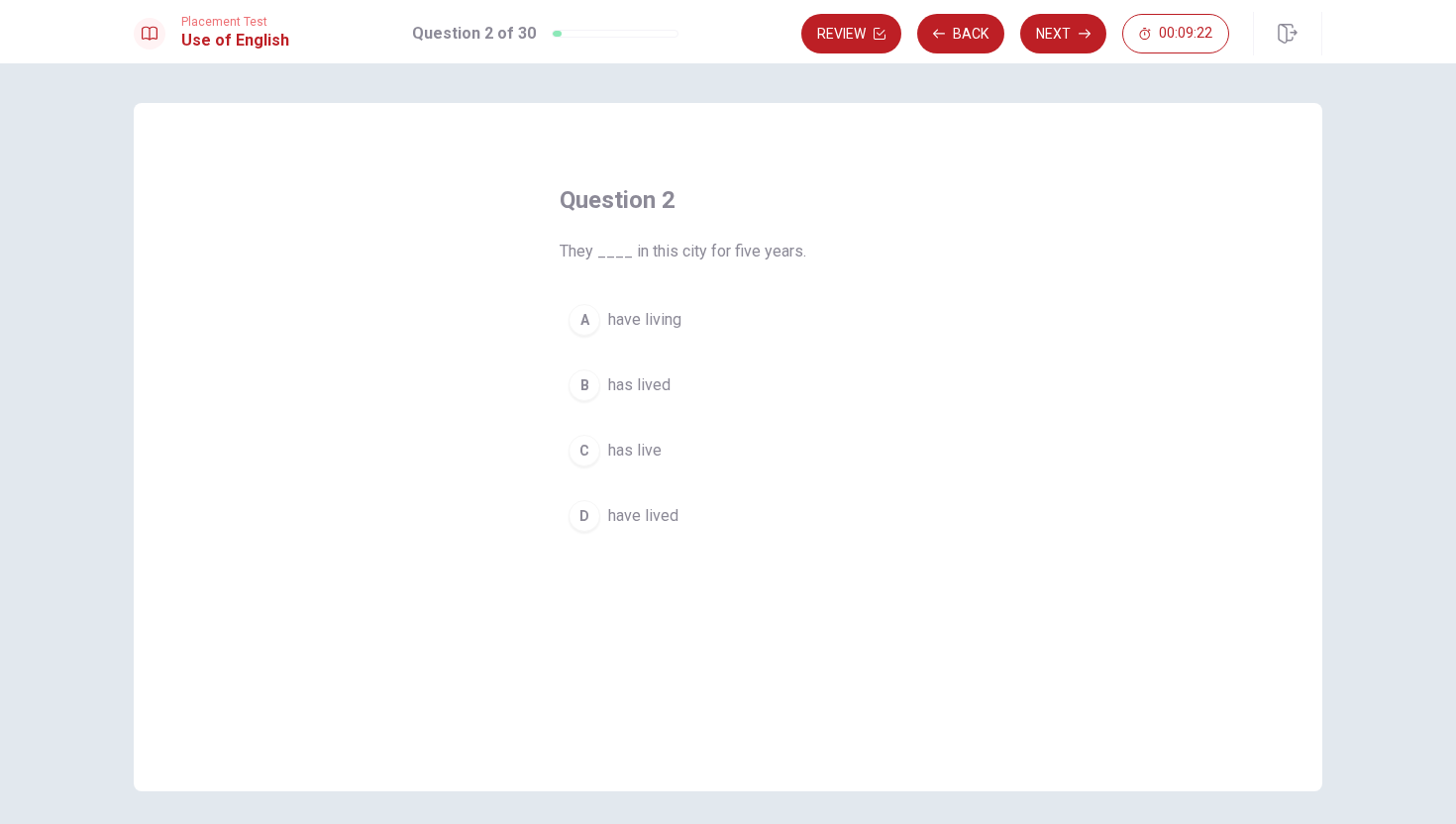 click on "D" at bounding box center (584, 516) 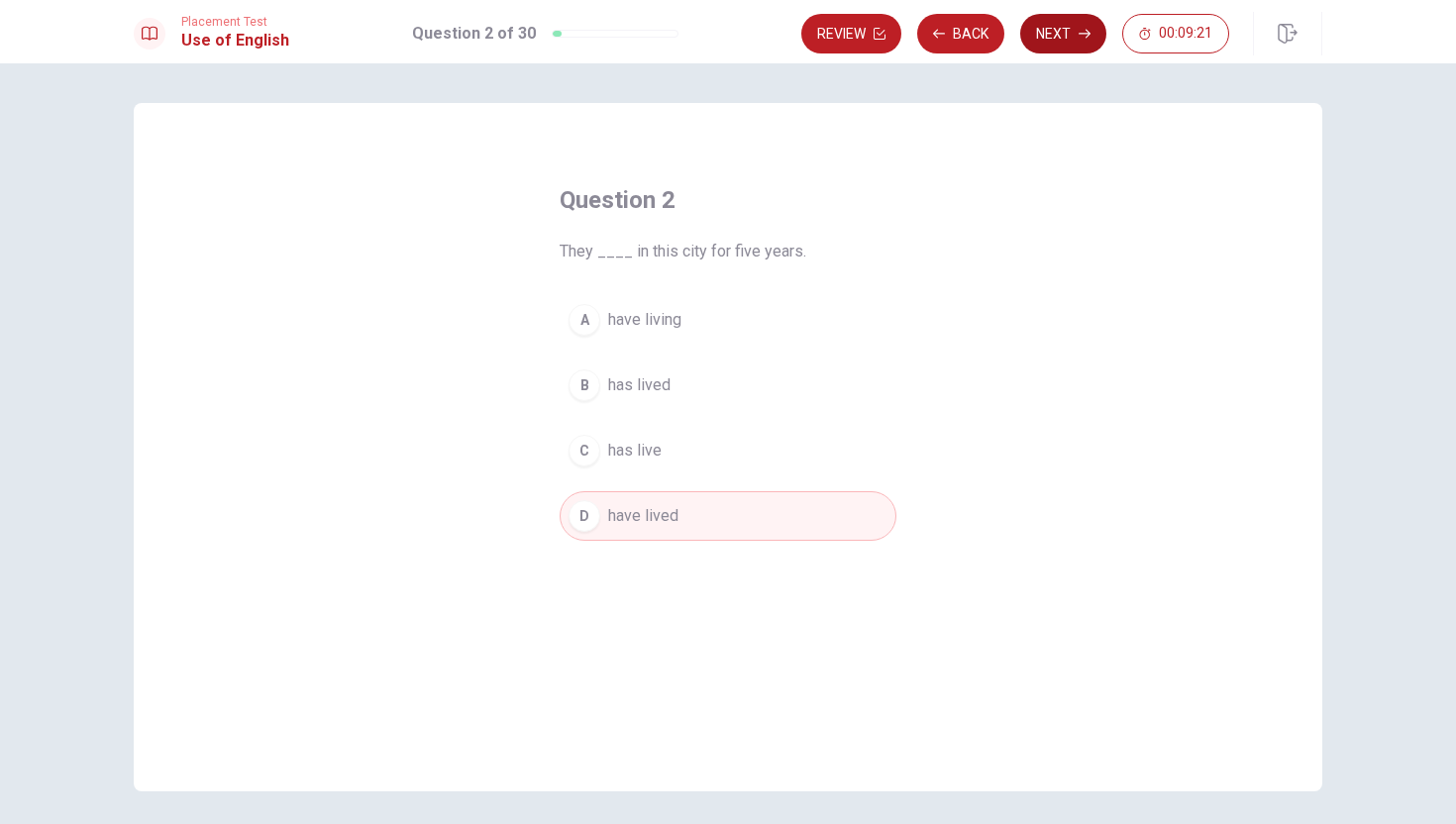 click on "Next" at bounding box center (1063, 34) 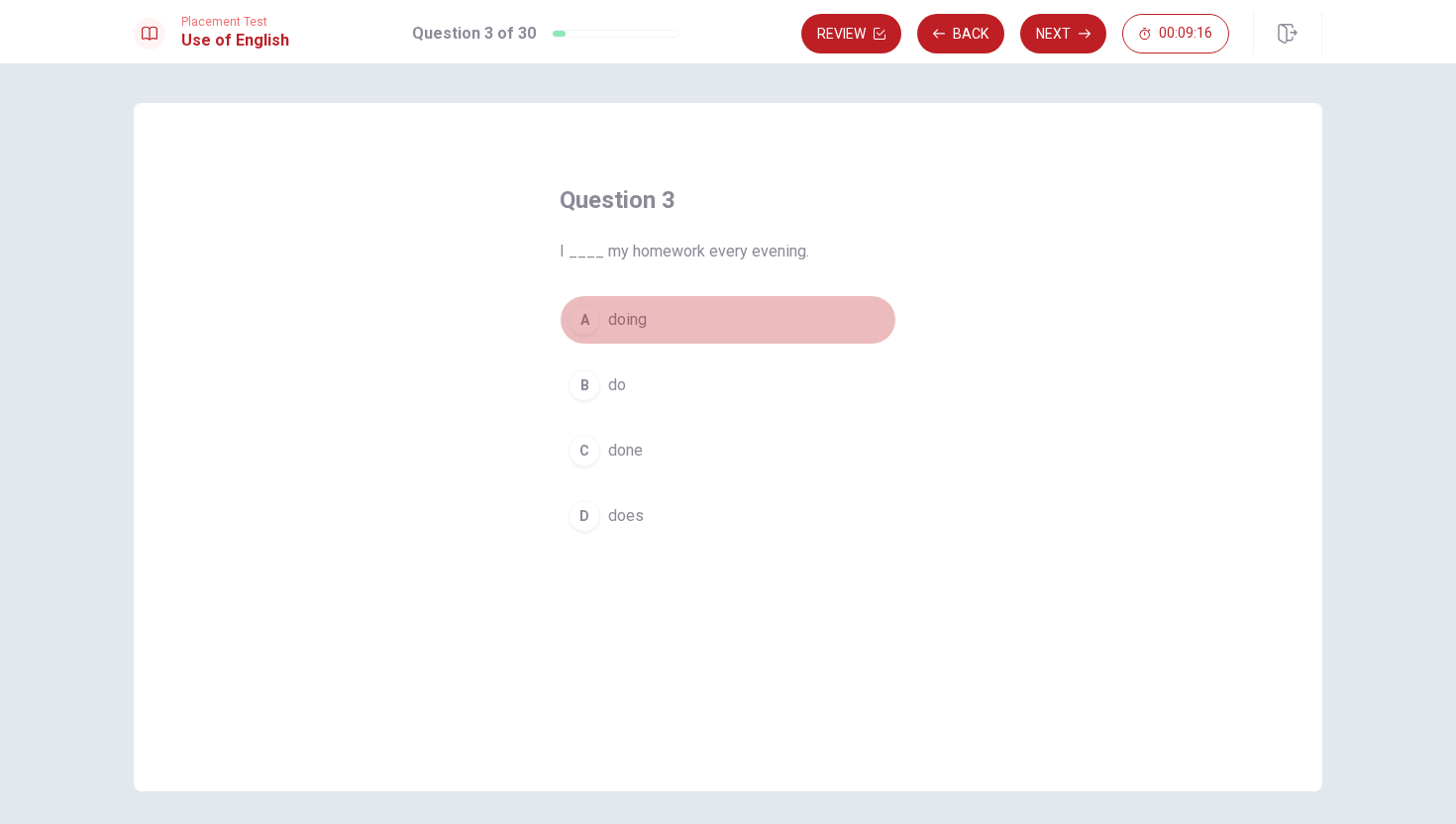 click on "A" at bounding box center (584, 320) 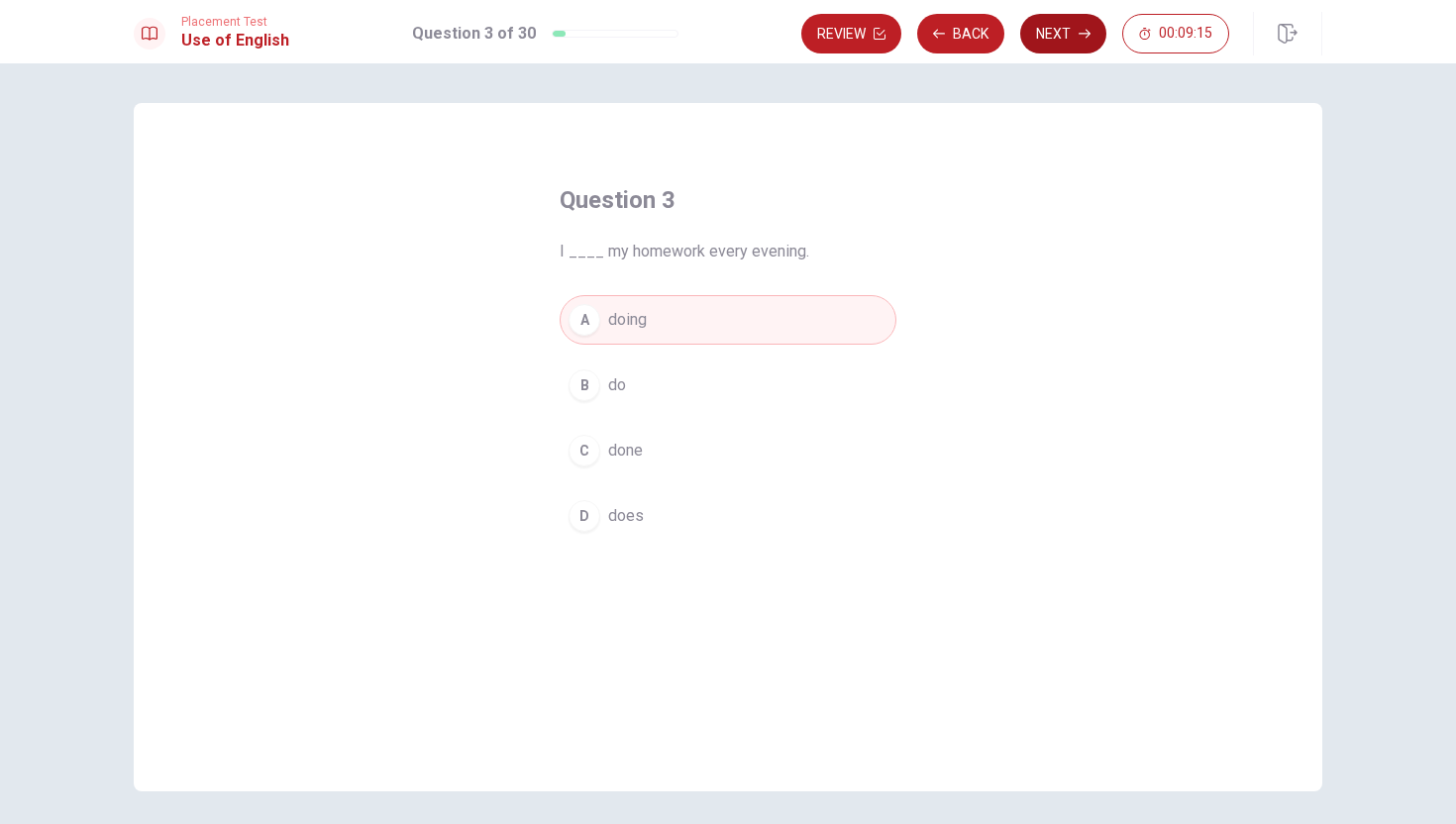 click on "Next" at bounding box center [1063, 34] 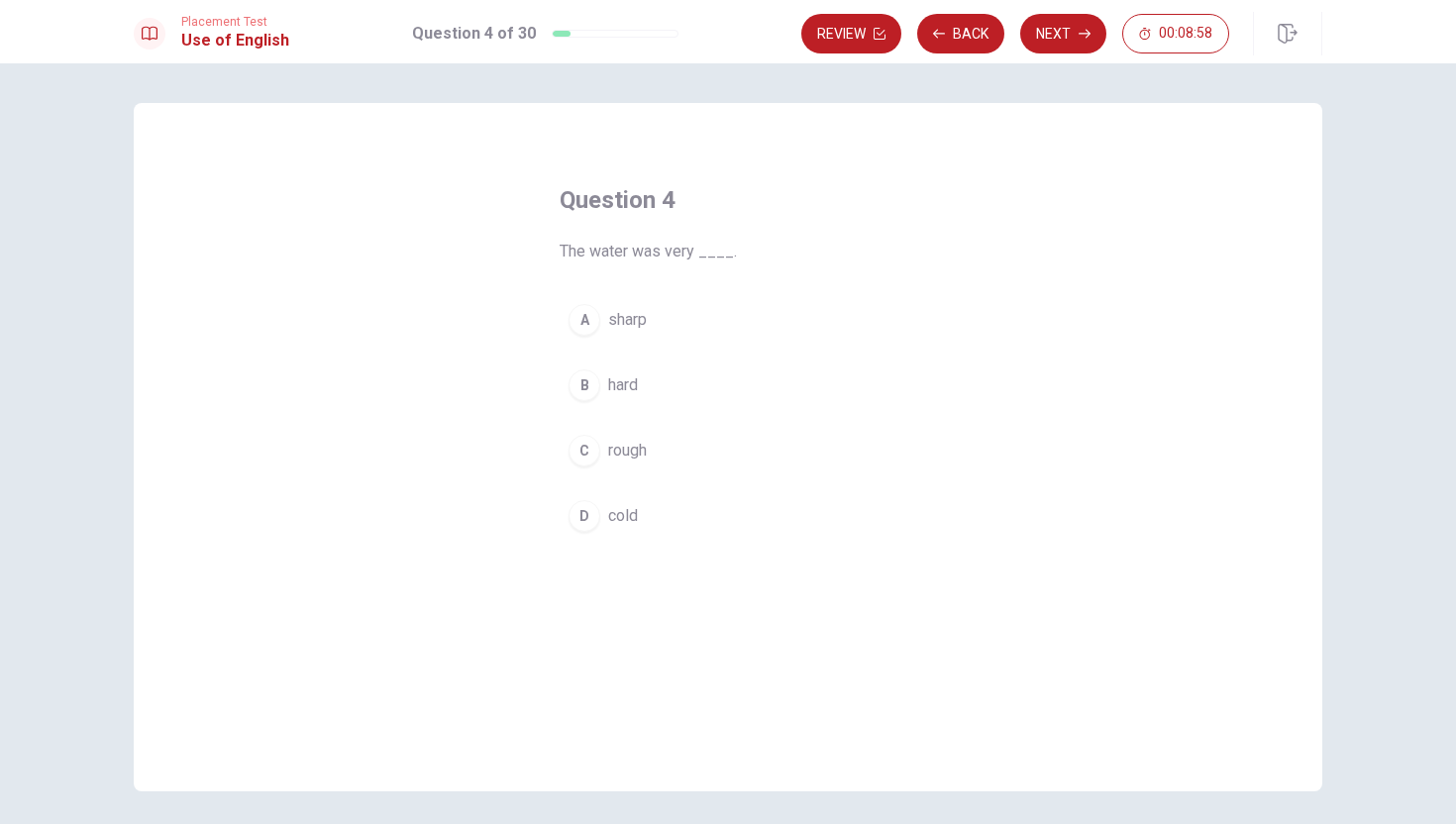 click on "D cold" at bounding box center (728, 516) 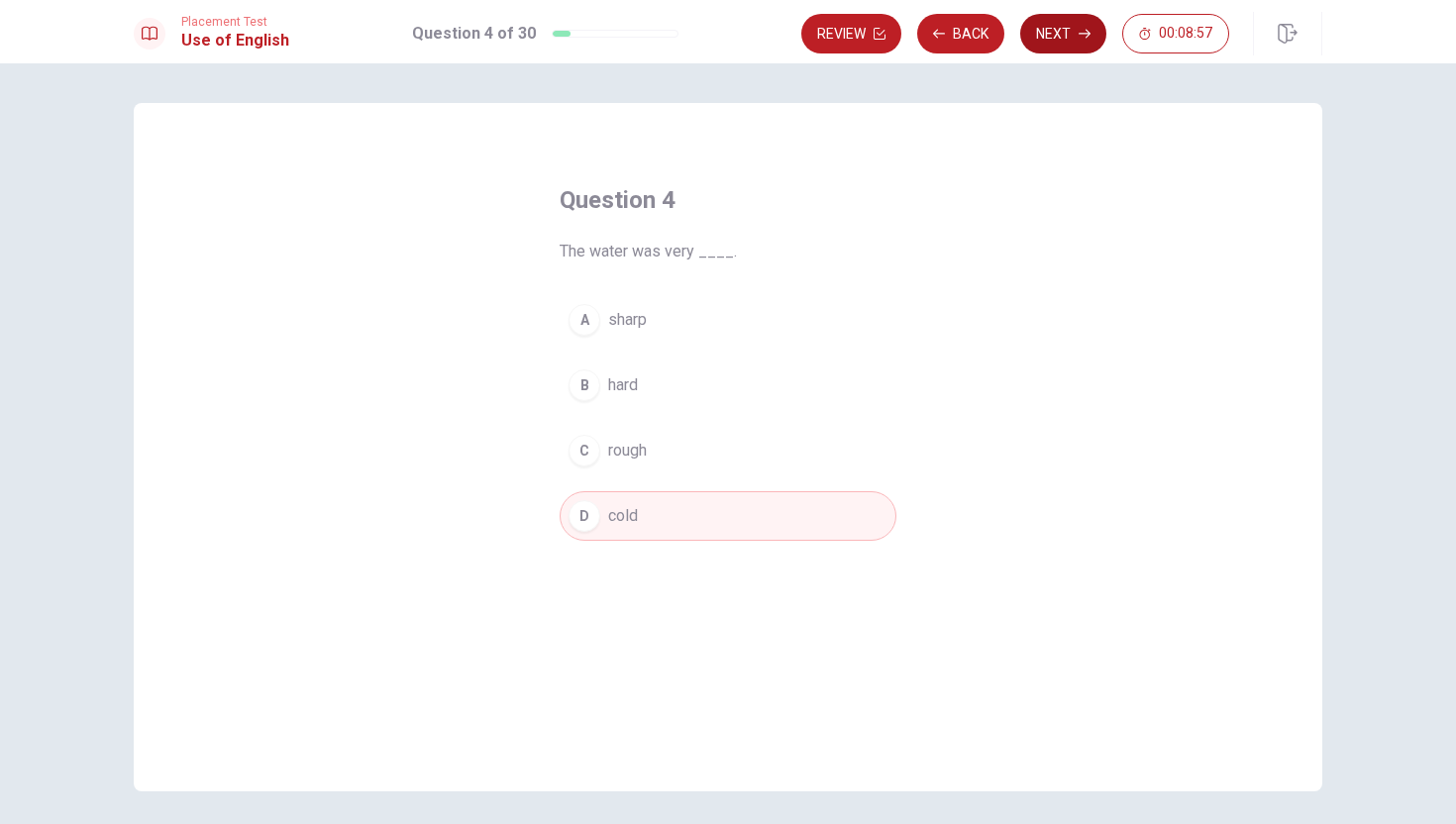 click on "Next" at bounding box center [1063, 34] 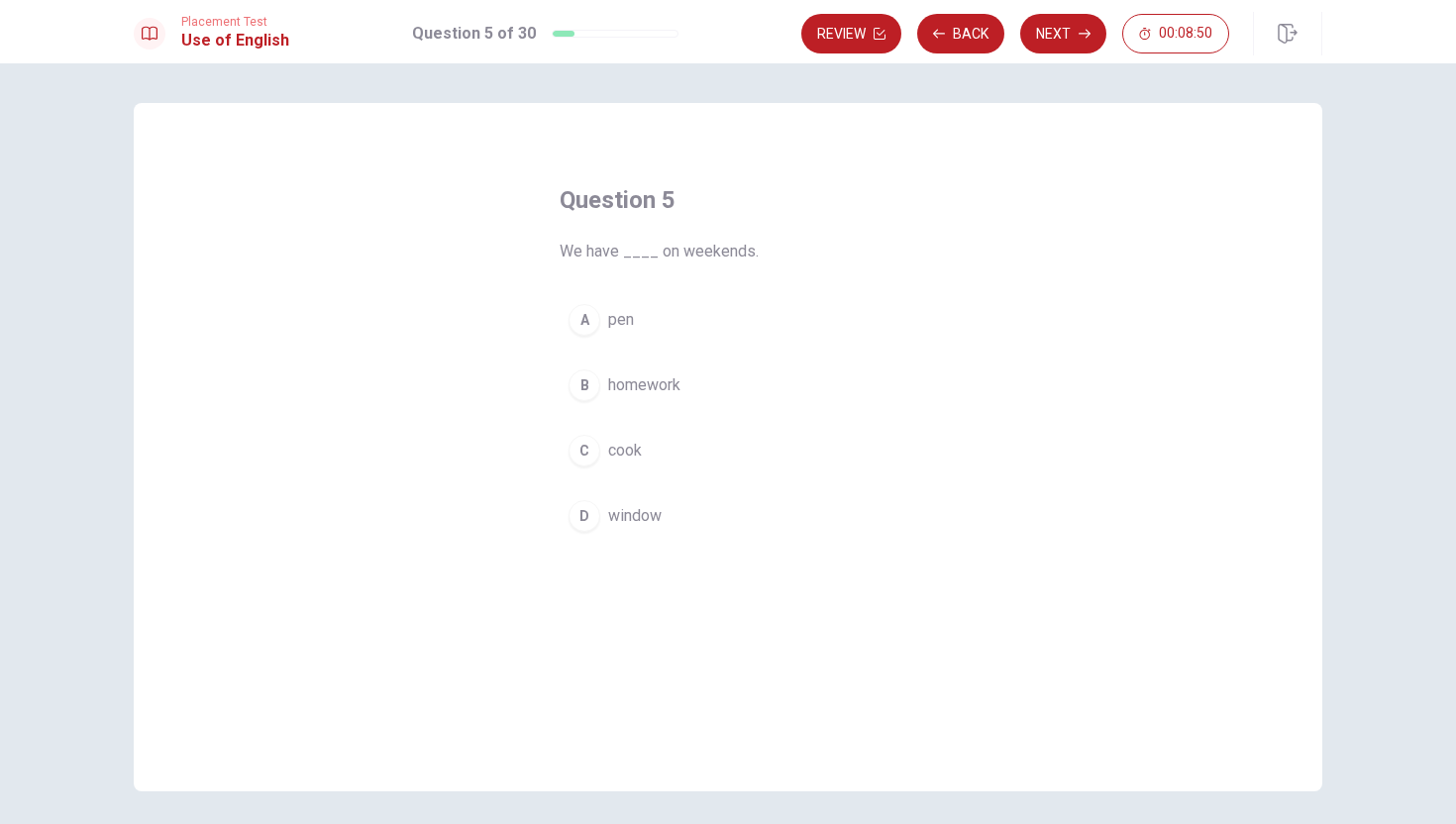 click on "B" at bounding box center [584, 385] 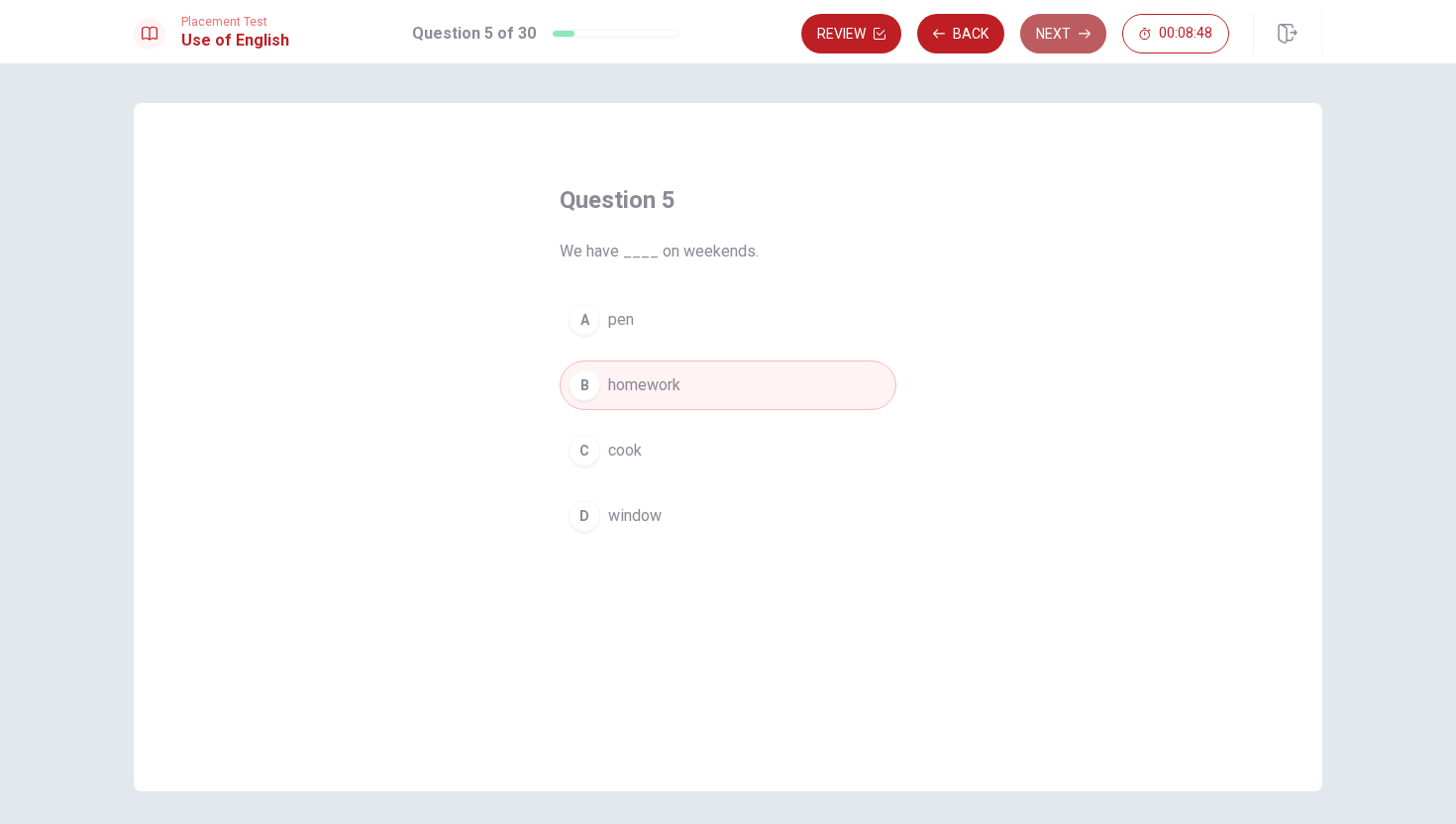 click on "Next" at bounding box center (1063, 34) 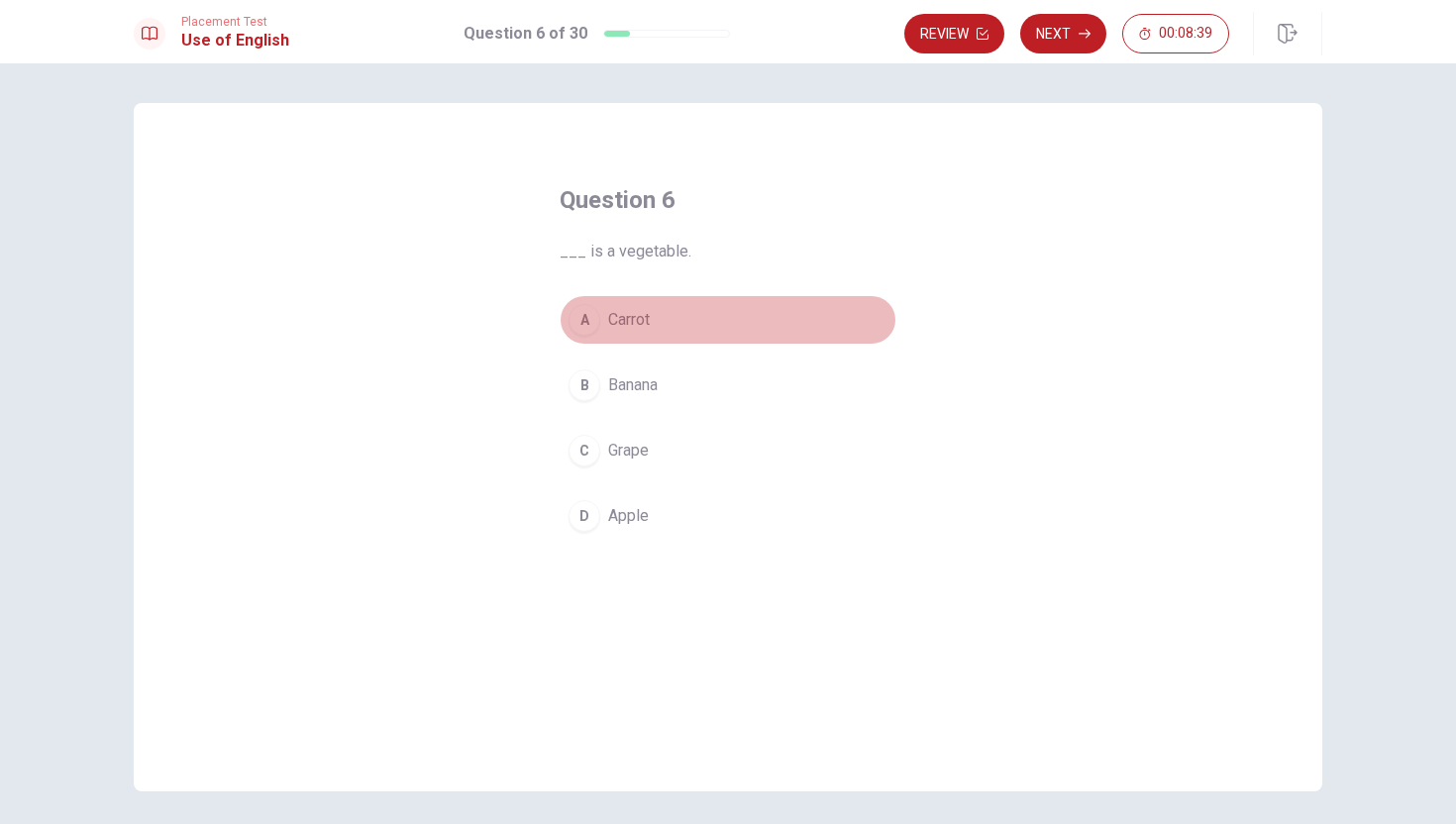 click on "A" at bounding box center (584, 320) 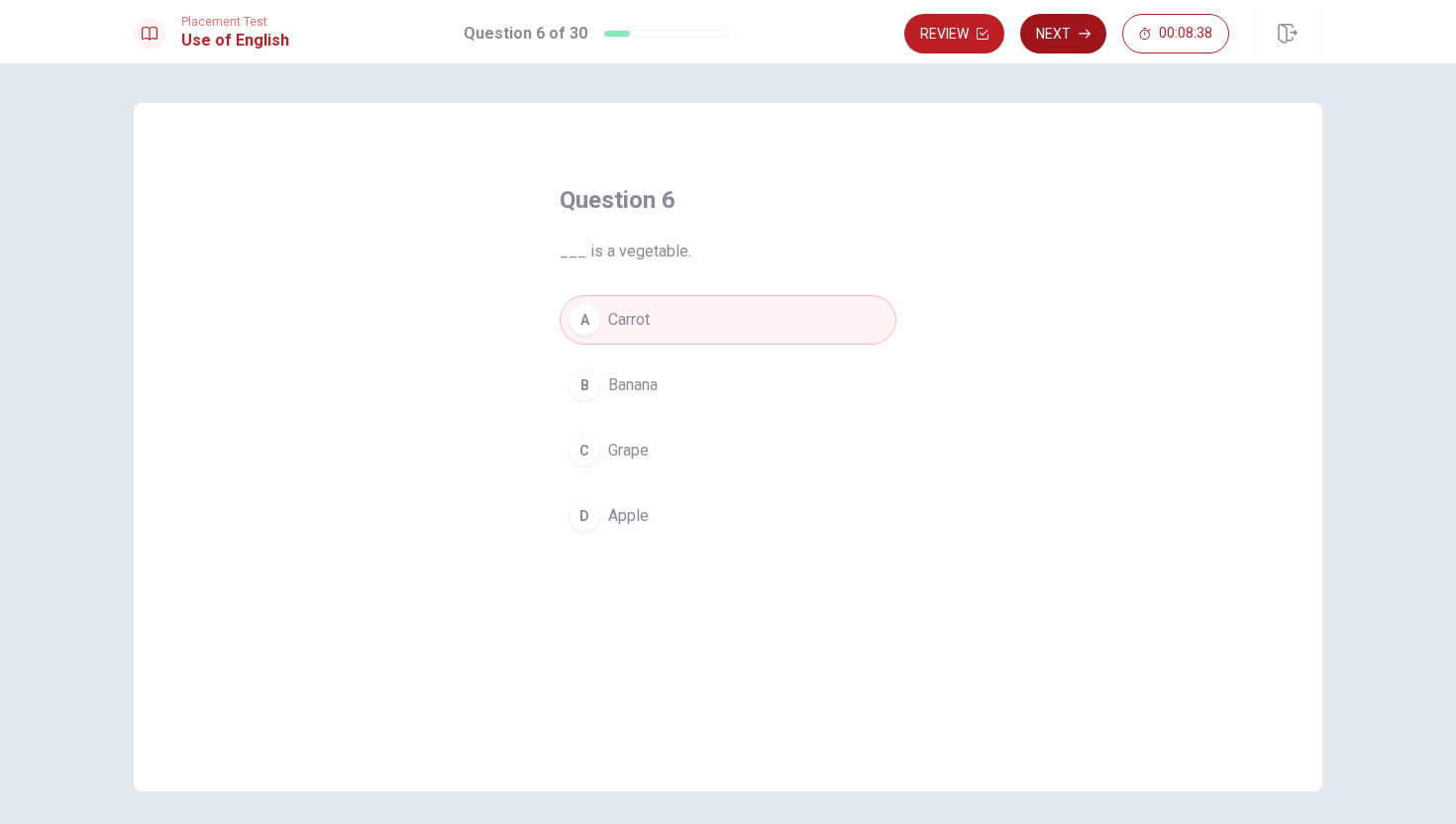 click on "Next" at bounding box center [1063, 34] 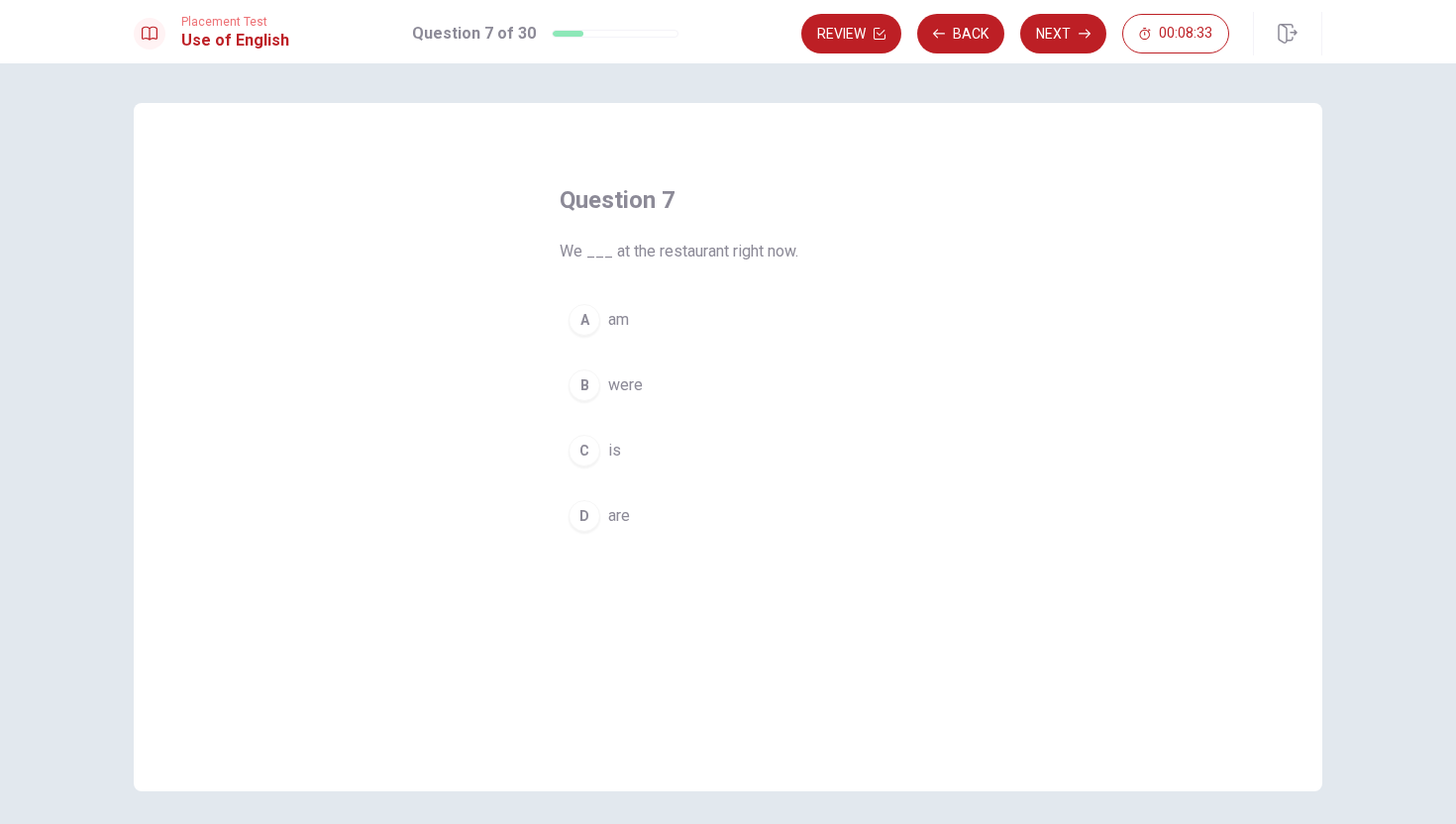 click on "D are" at bounding box center [728, 516] 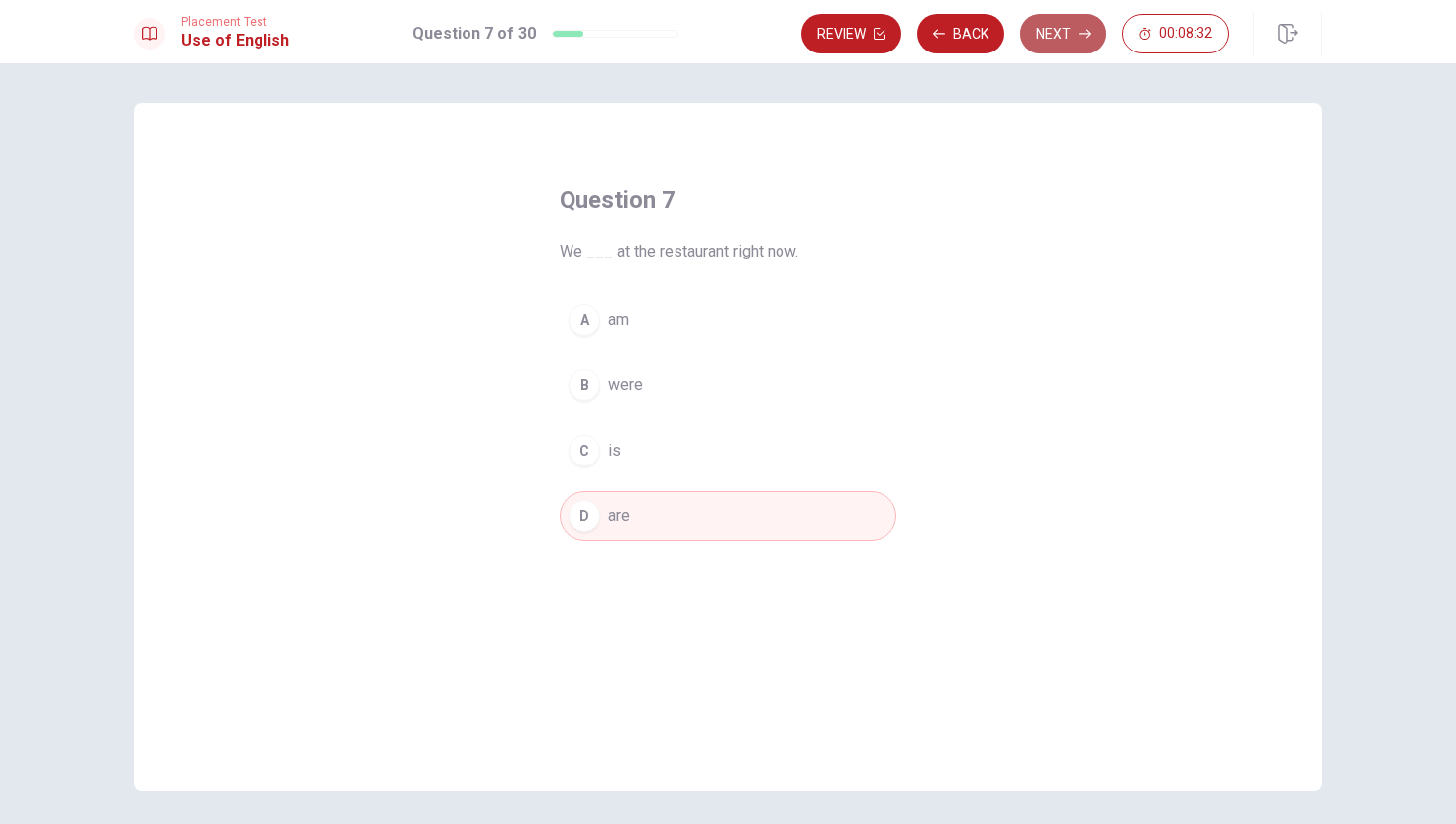 click 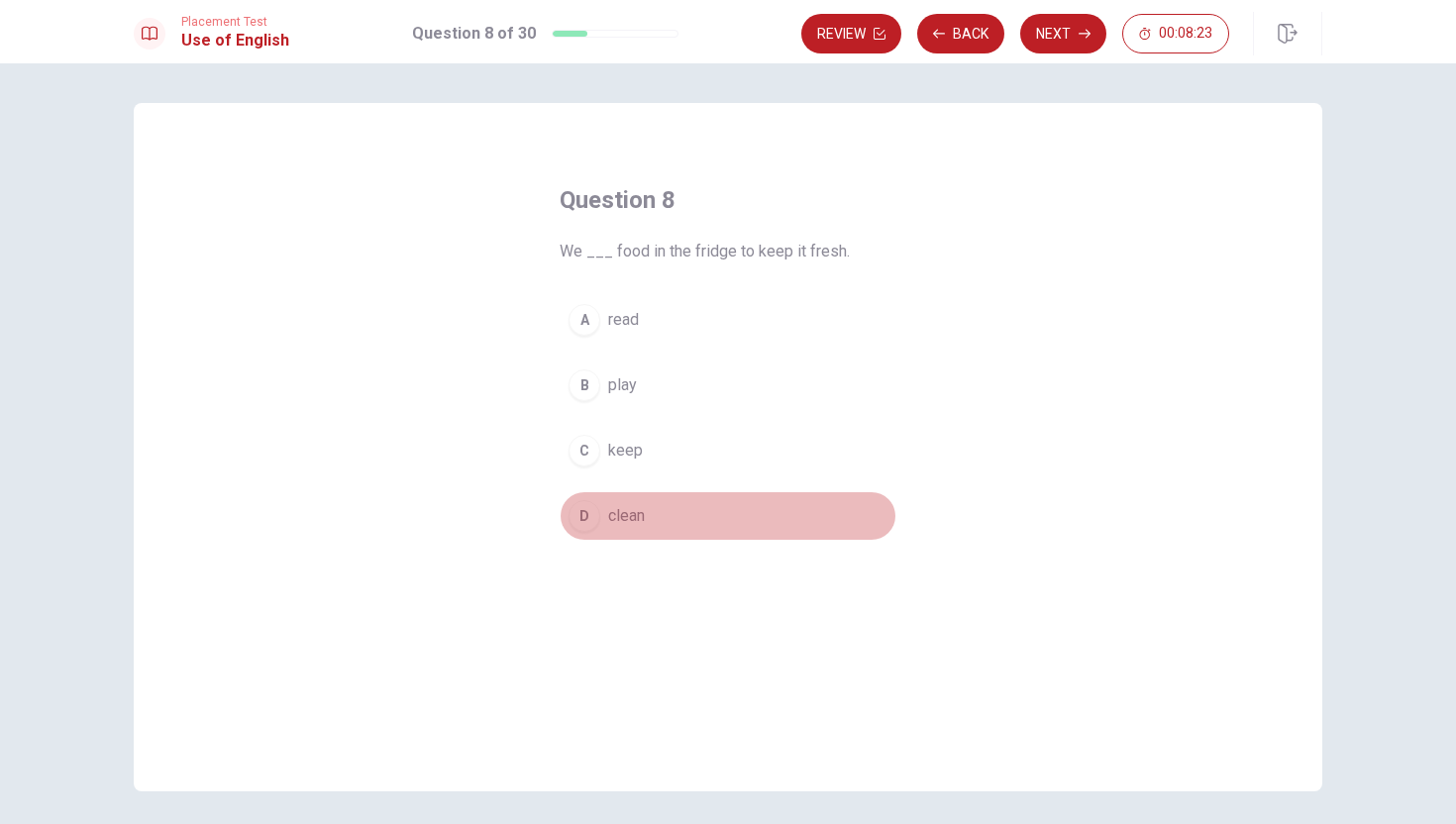 click on "D" at bounding box center [584, 516] 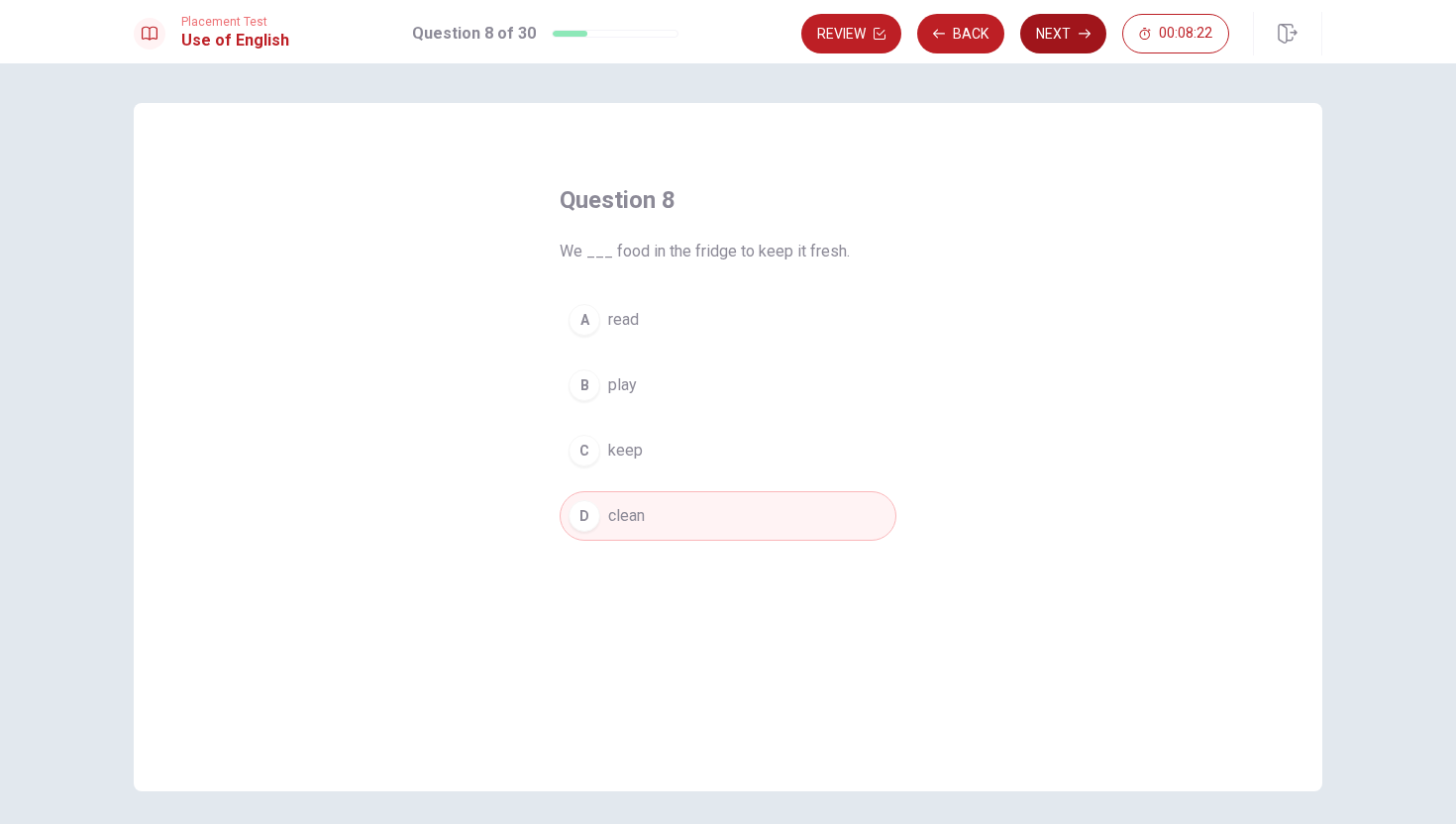 click on "Next" at bounding box center (1063, 34) 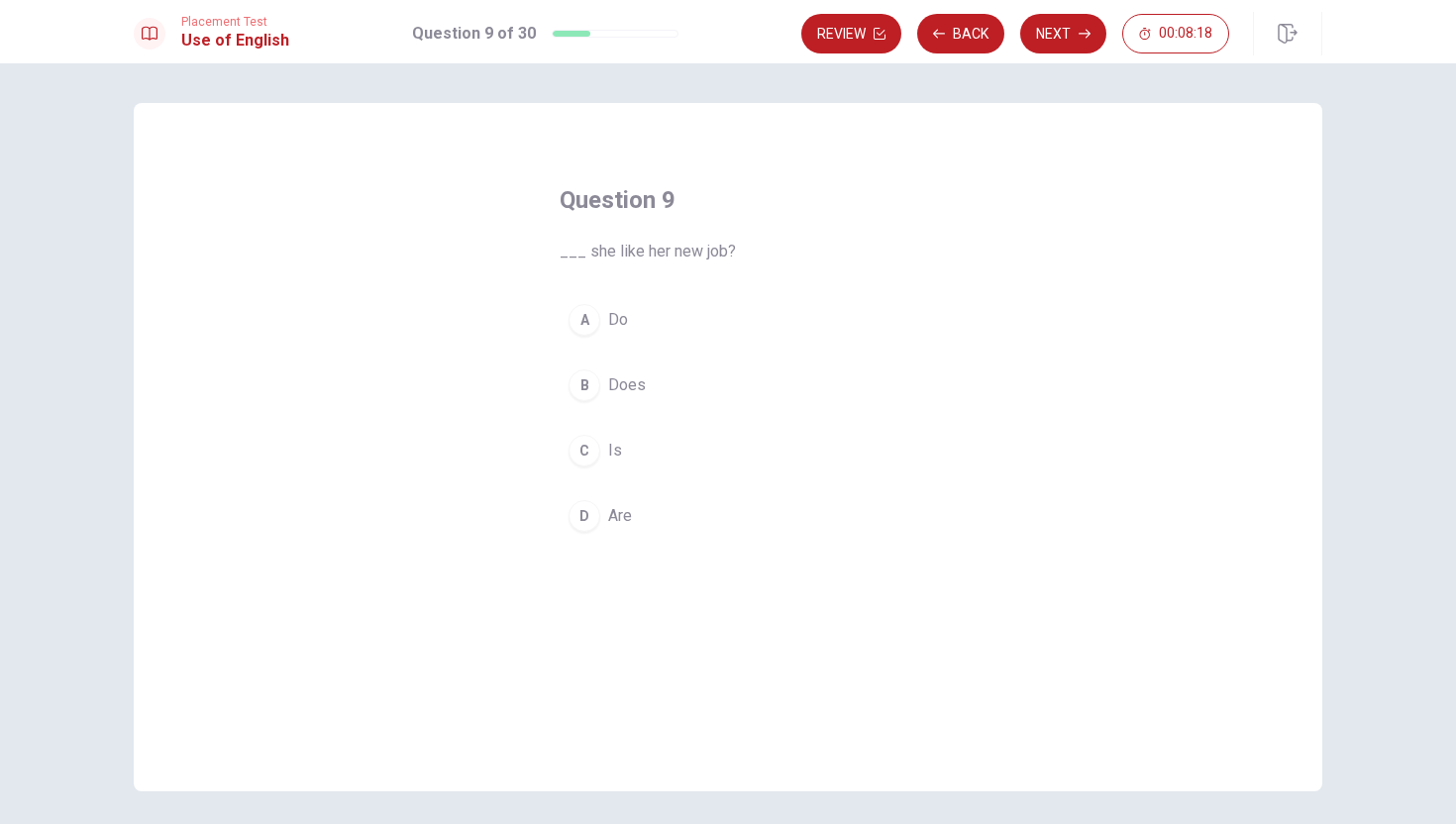 click on "B" at bounding box center (584, 385) 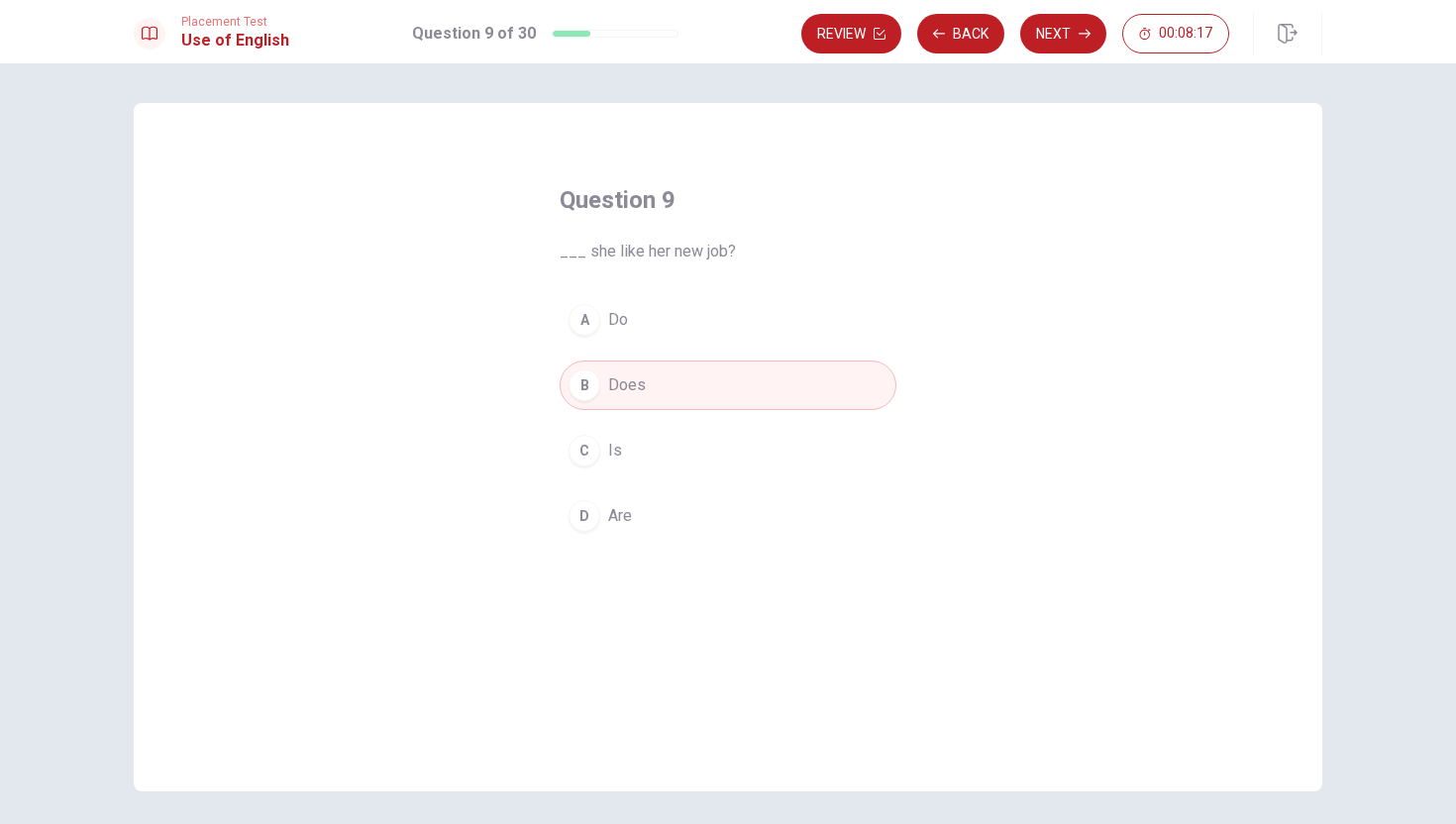 click on "Next" at bounding box center (1063, 34) 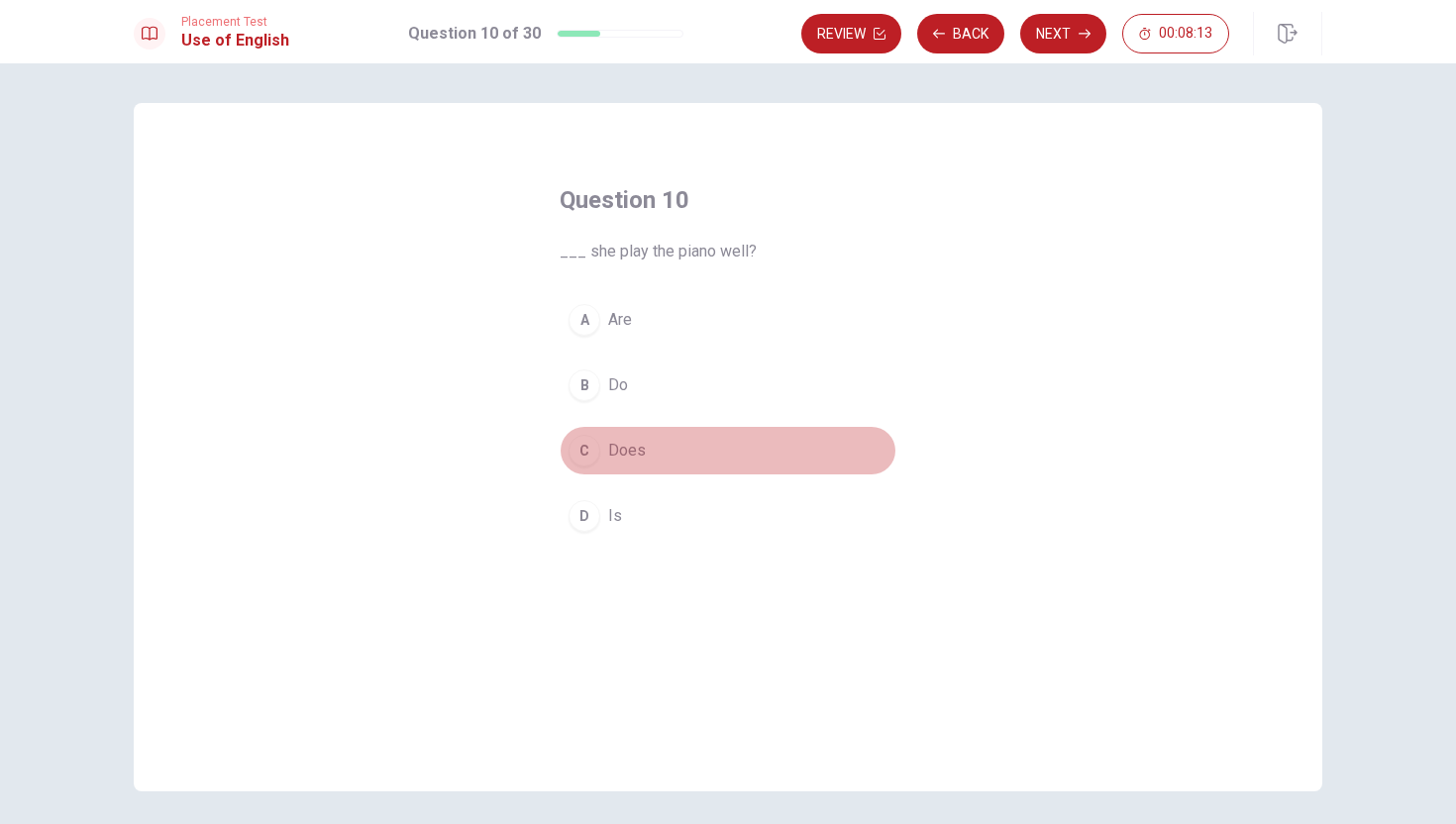 click on "C" at bounding box center [584, 451] 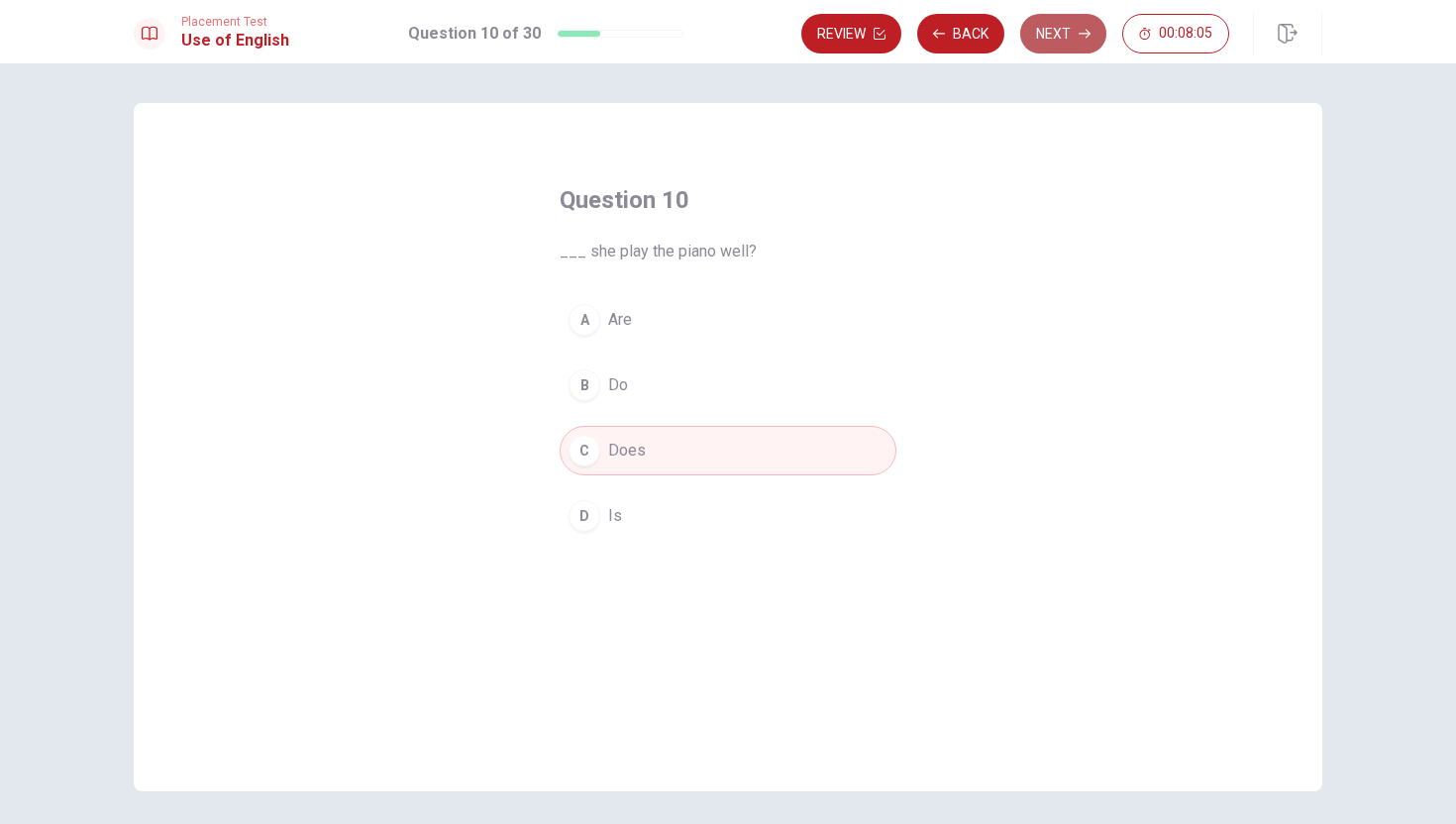 click on "Next" at bounding box center (1063, 34) 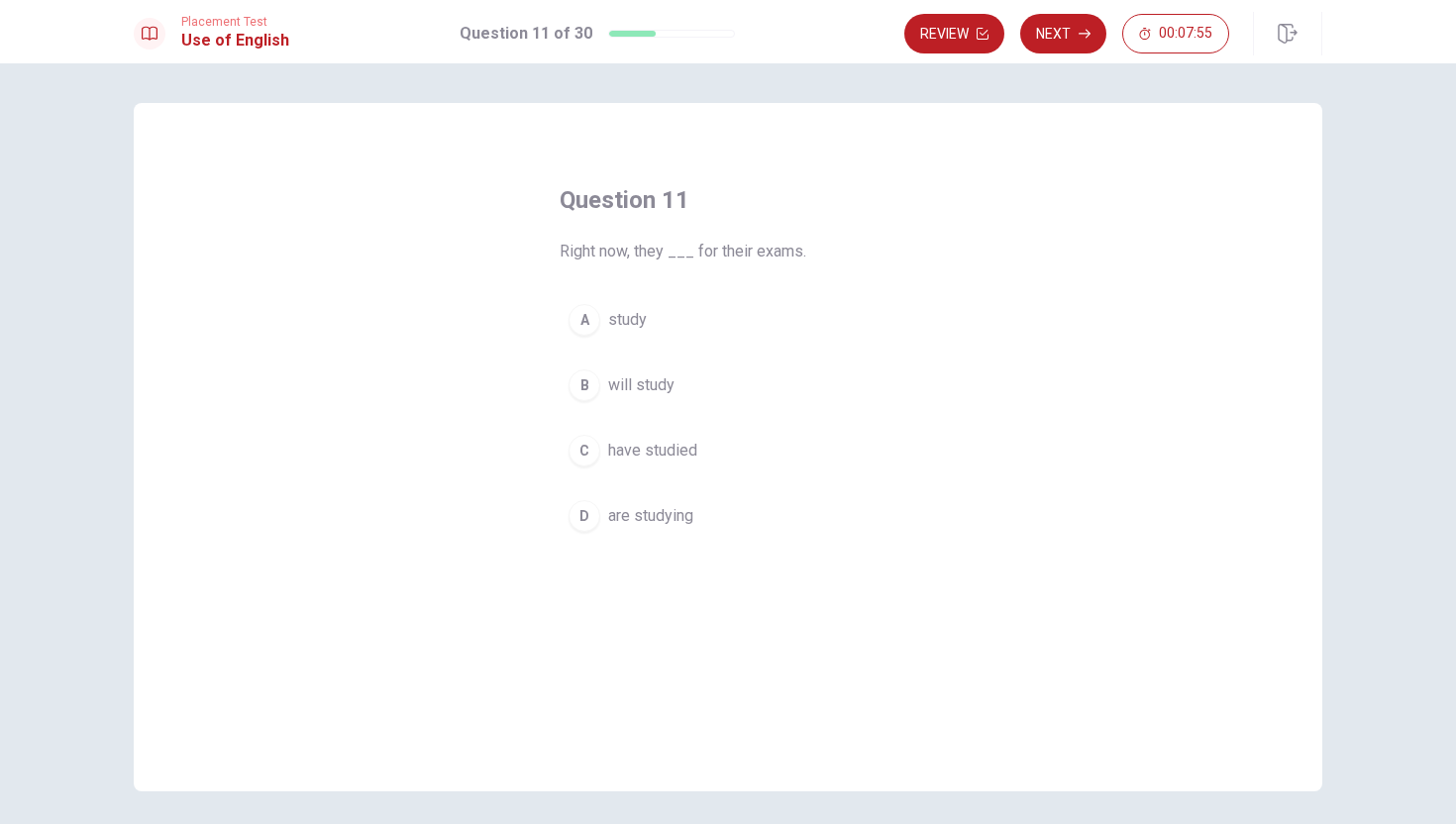click on "D are studying" at bounding box center (728, 516) 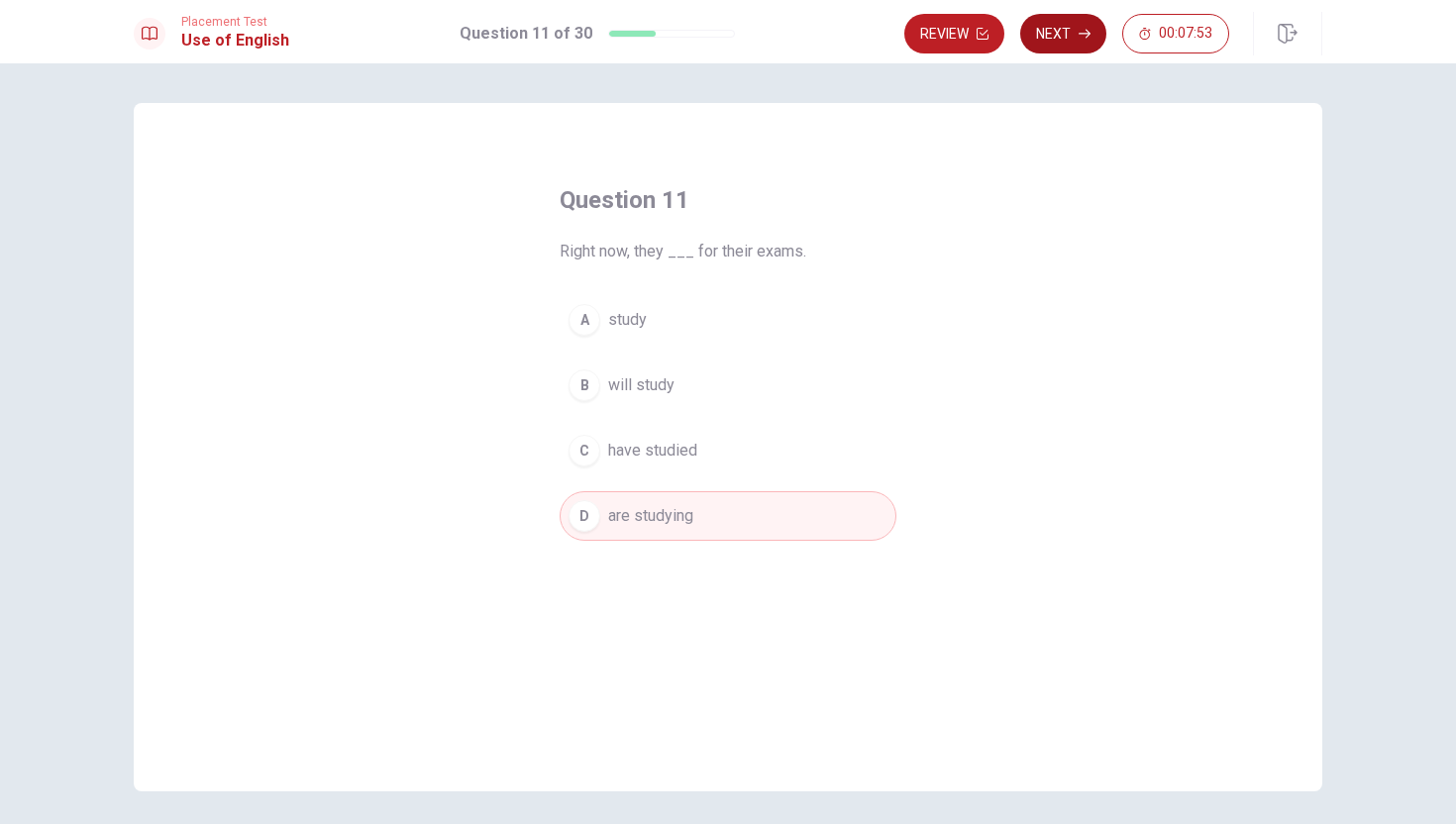 click on "Next" at bounding box center [1063, 34] 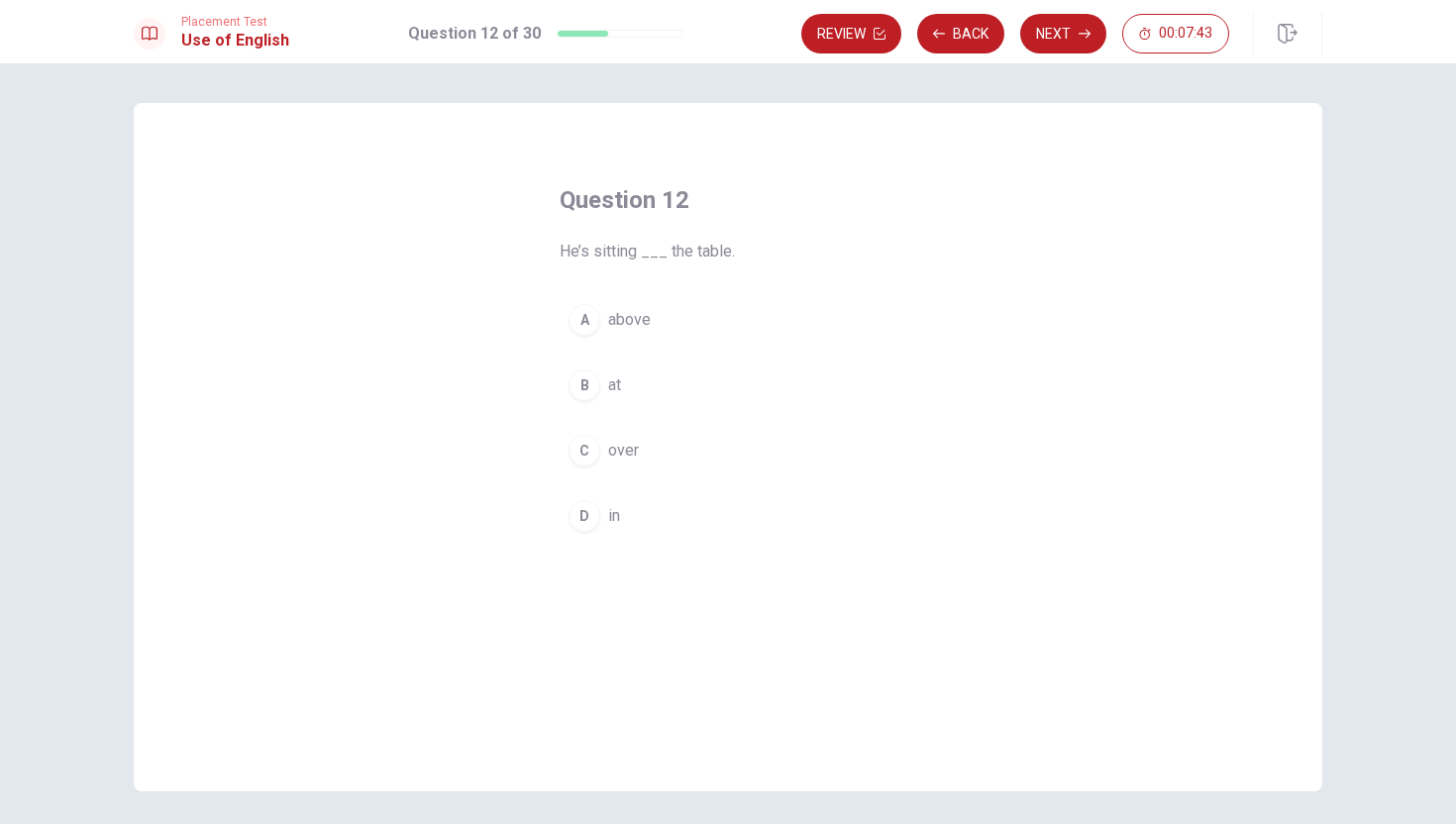 click on "B" at bounding box center [584, 385] 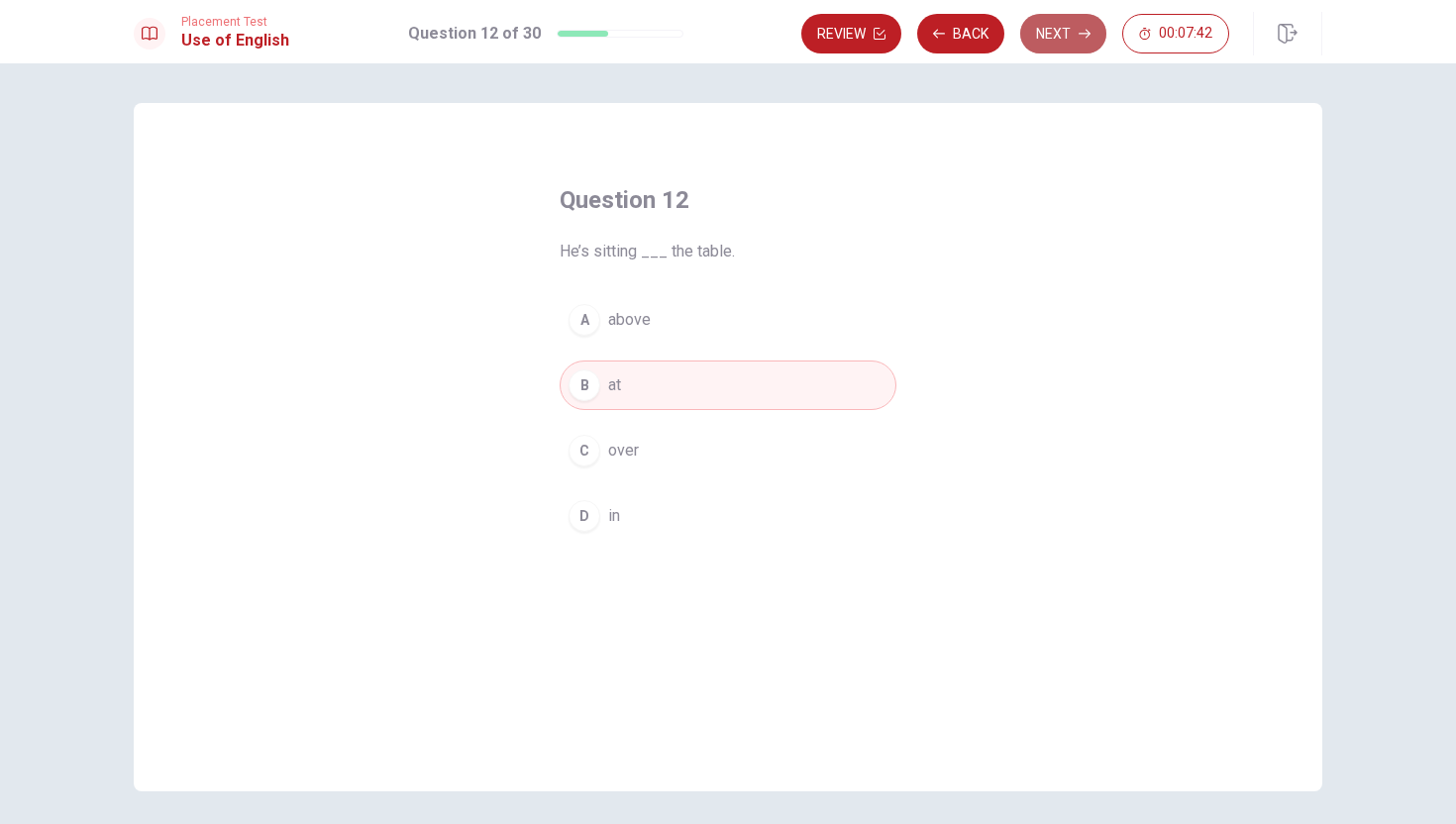 click on "Next" at bounding box center (1063, 34) 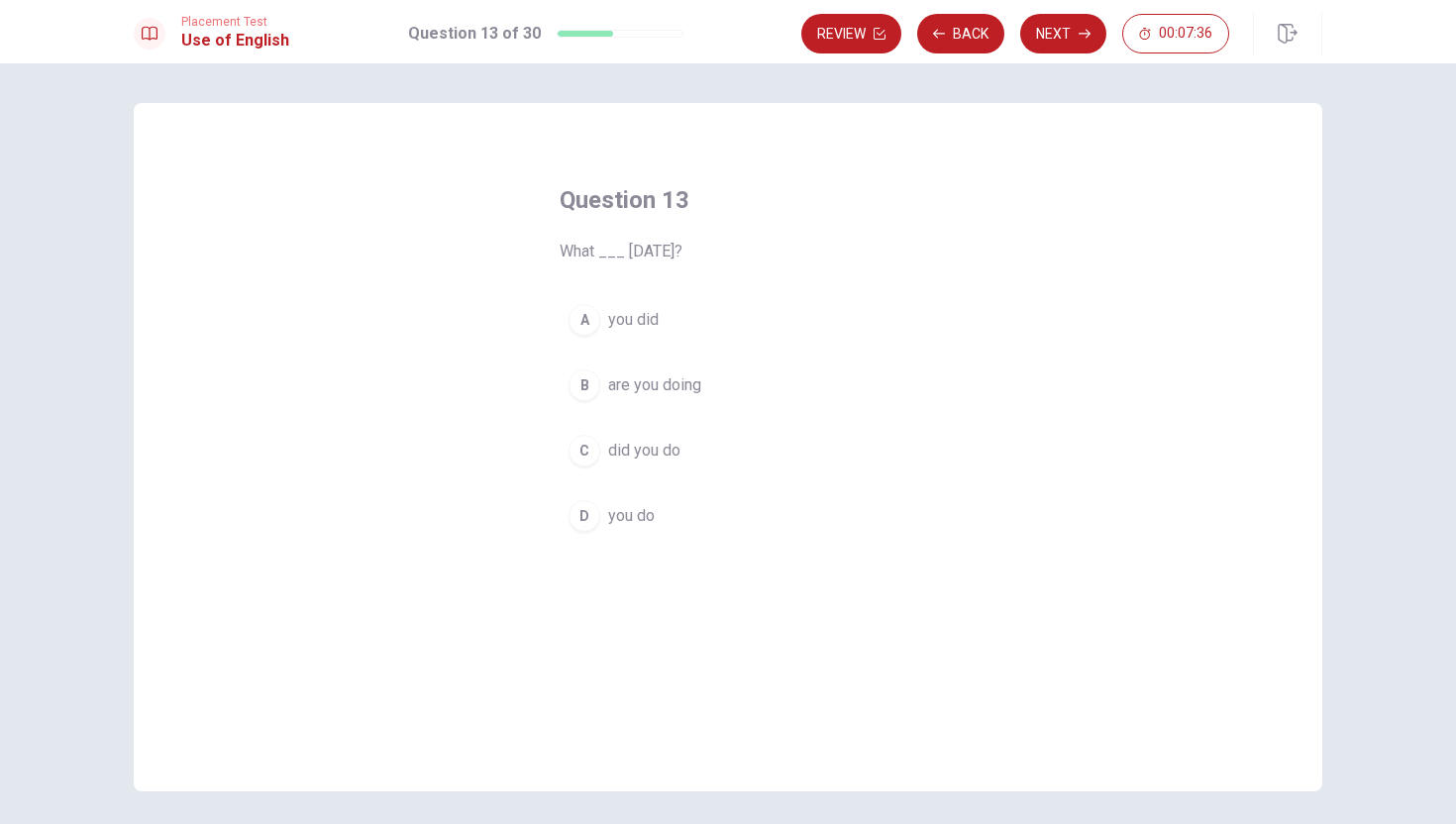 click on "C" at bounding box center [584, 451] 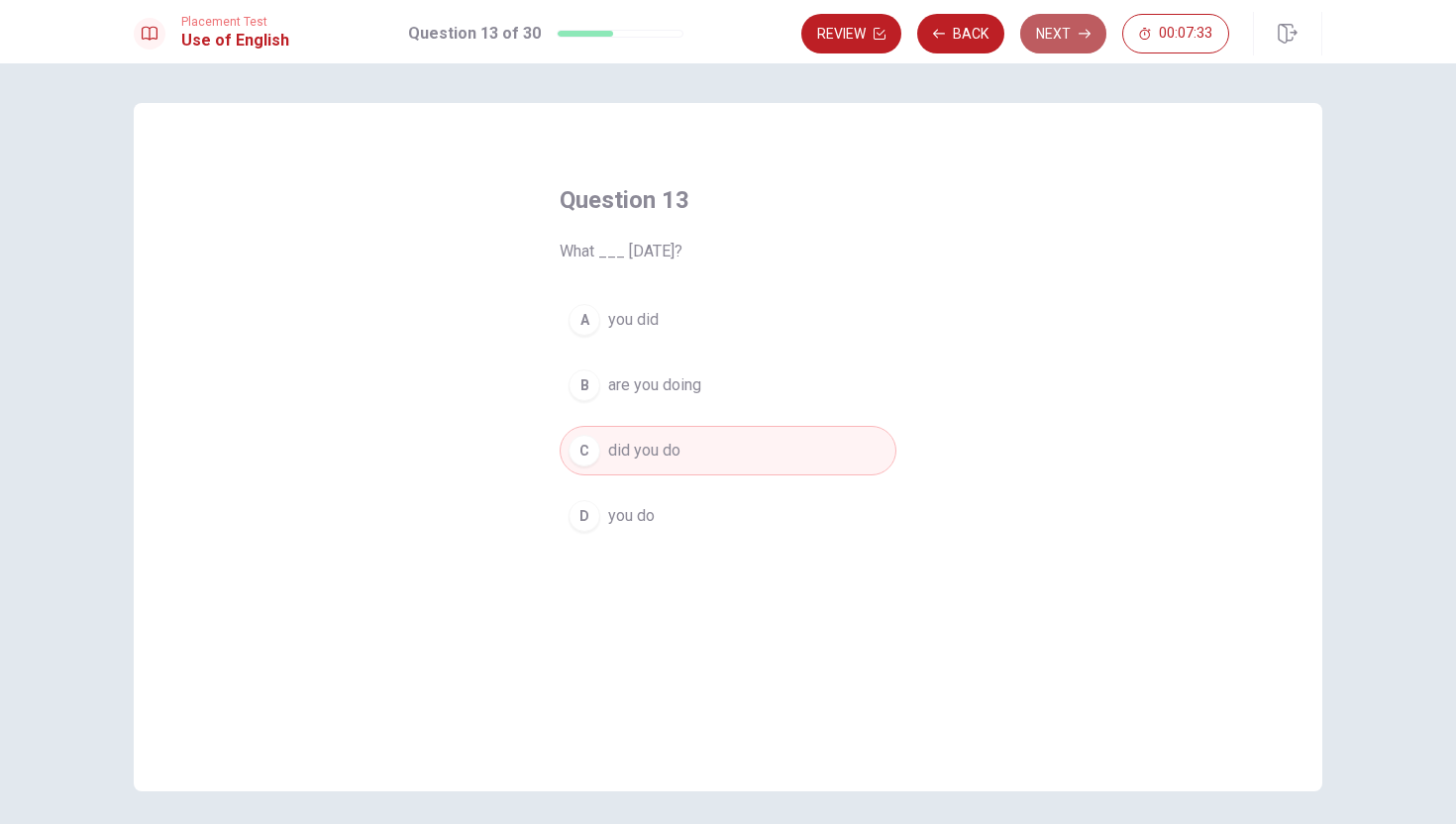 click on "Next" at bounding box center [1063, 34] 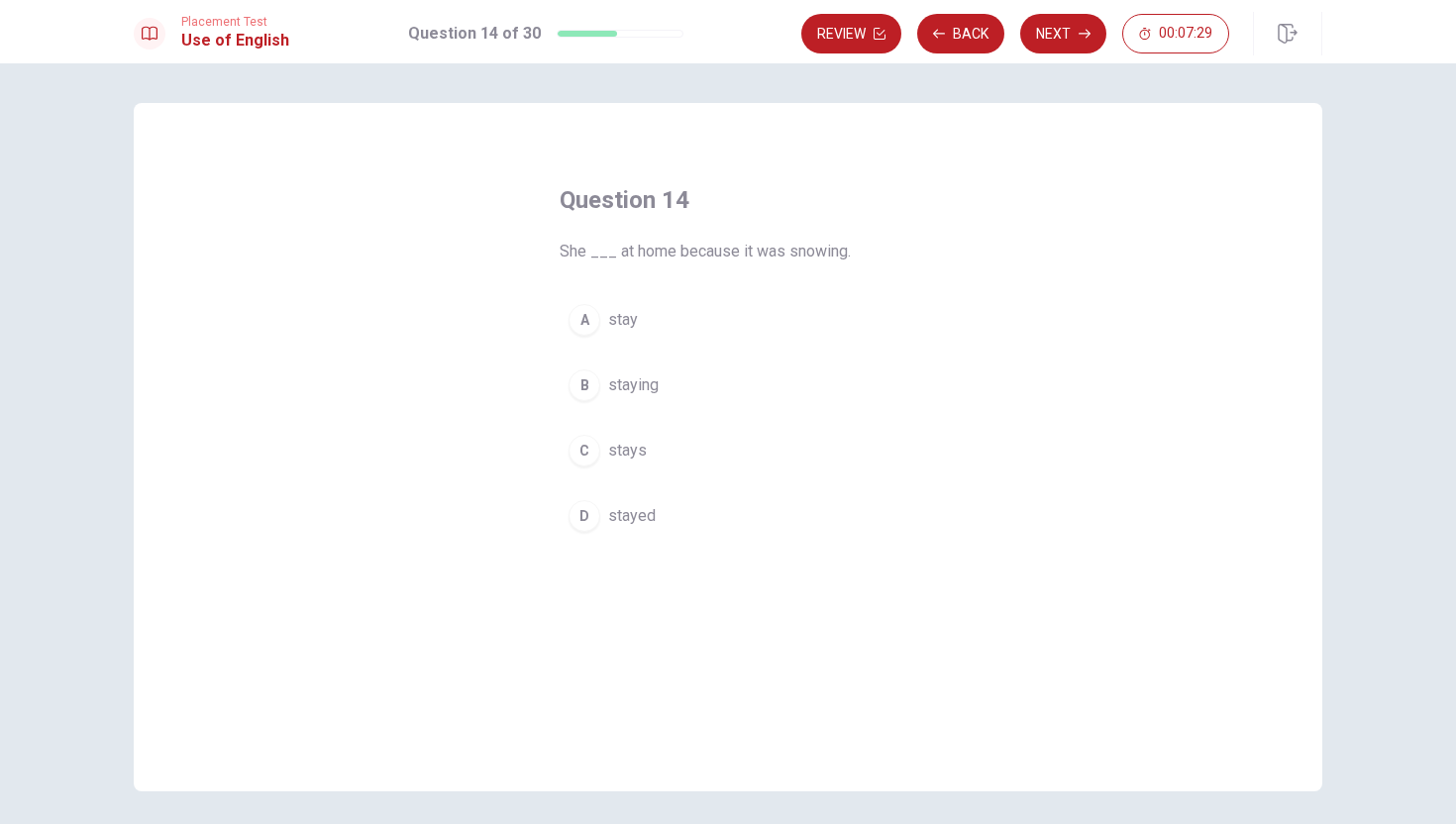 click on "B" at bounding box center [584, 385] 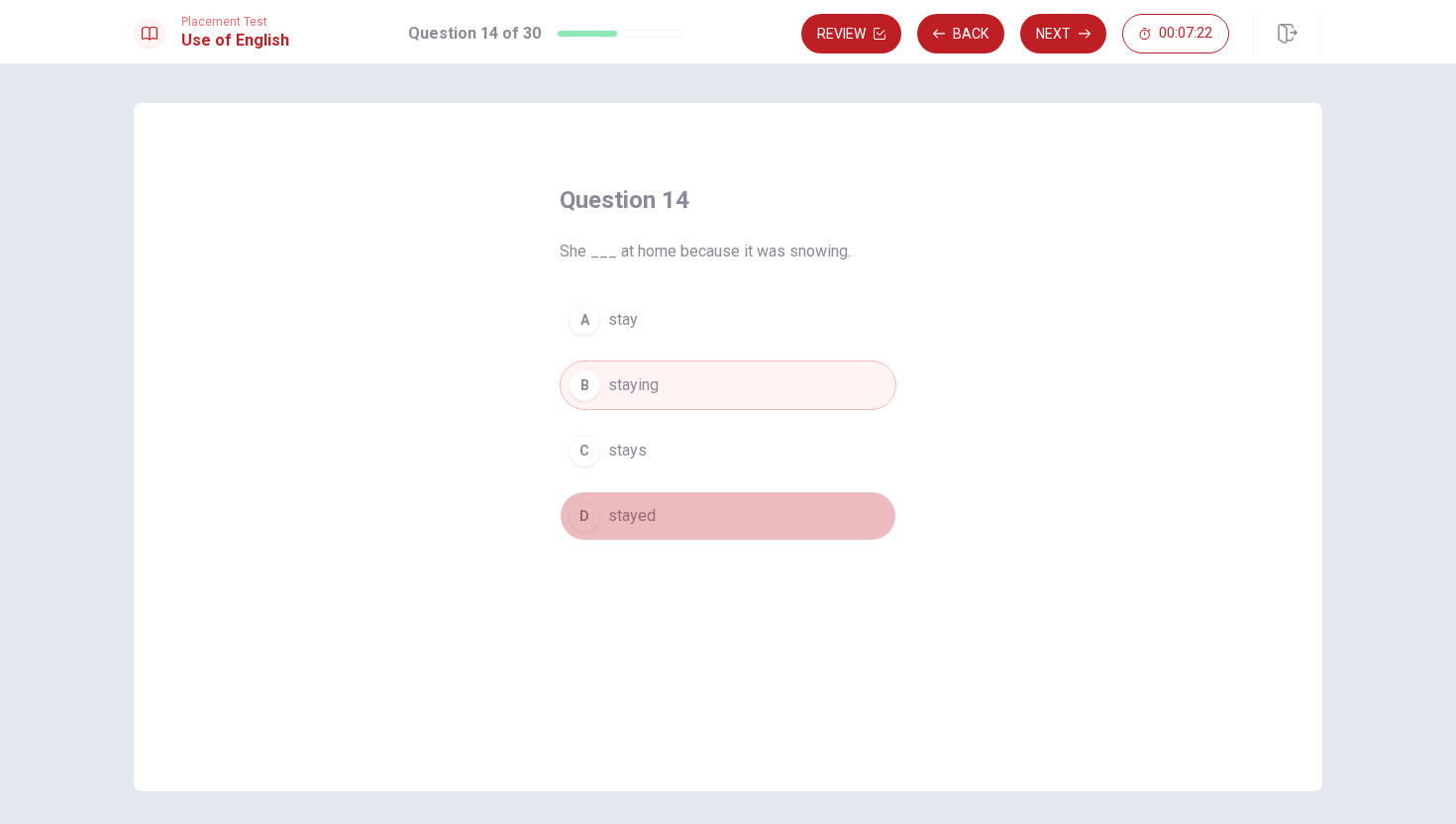 click on "D" at bounding box center (584, 516) 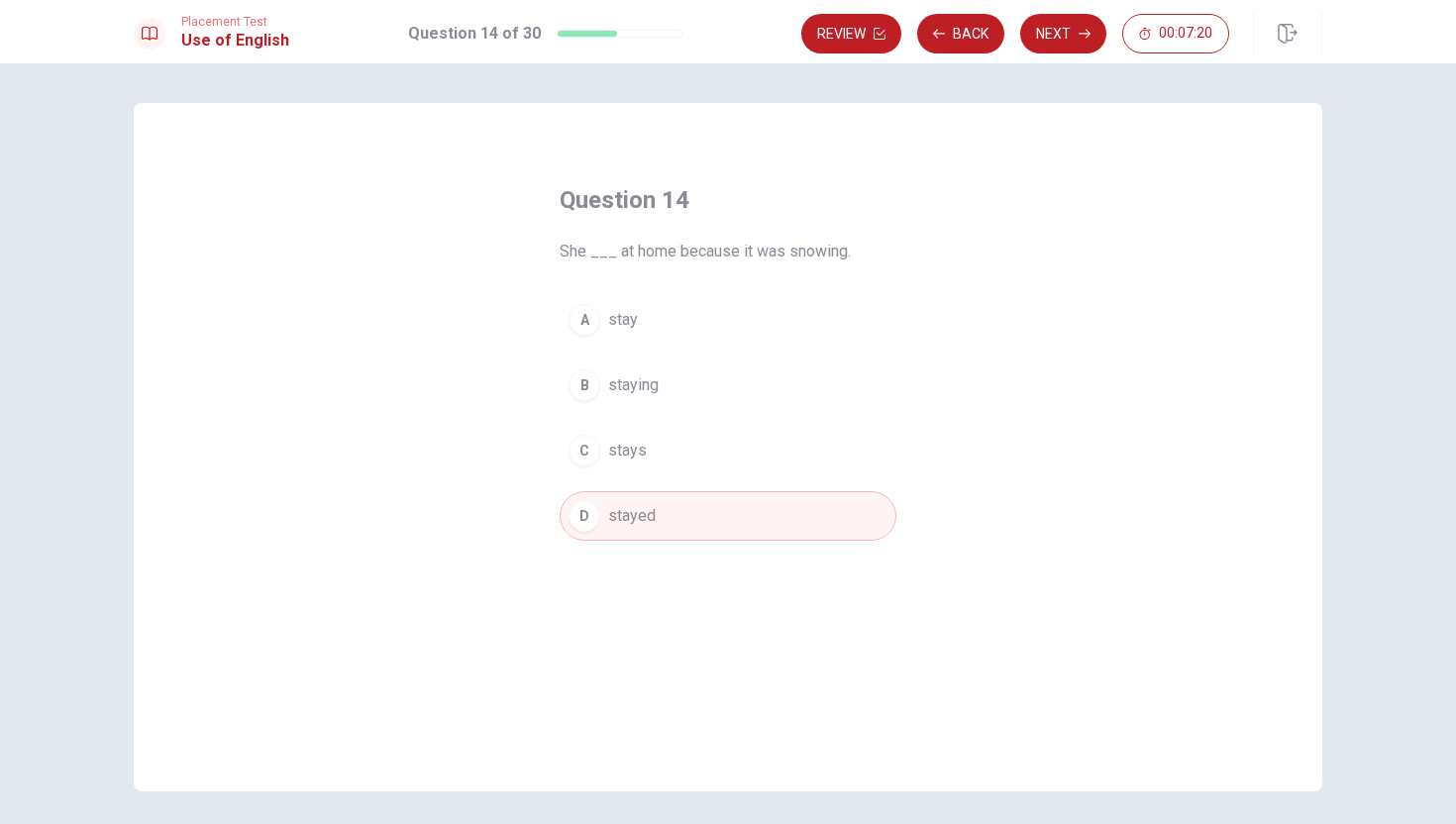 click on "staying" at bounding box center [633, 385] 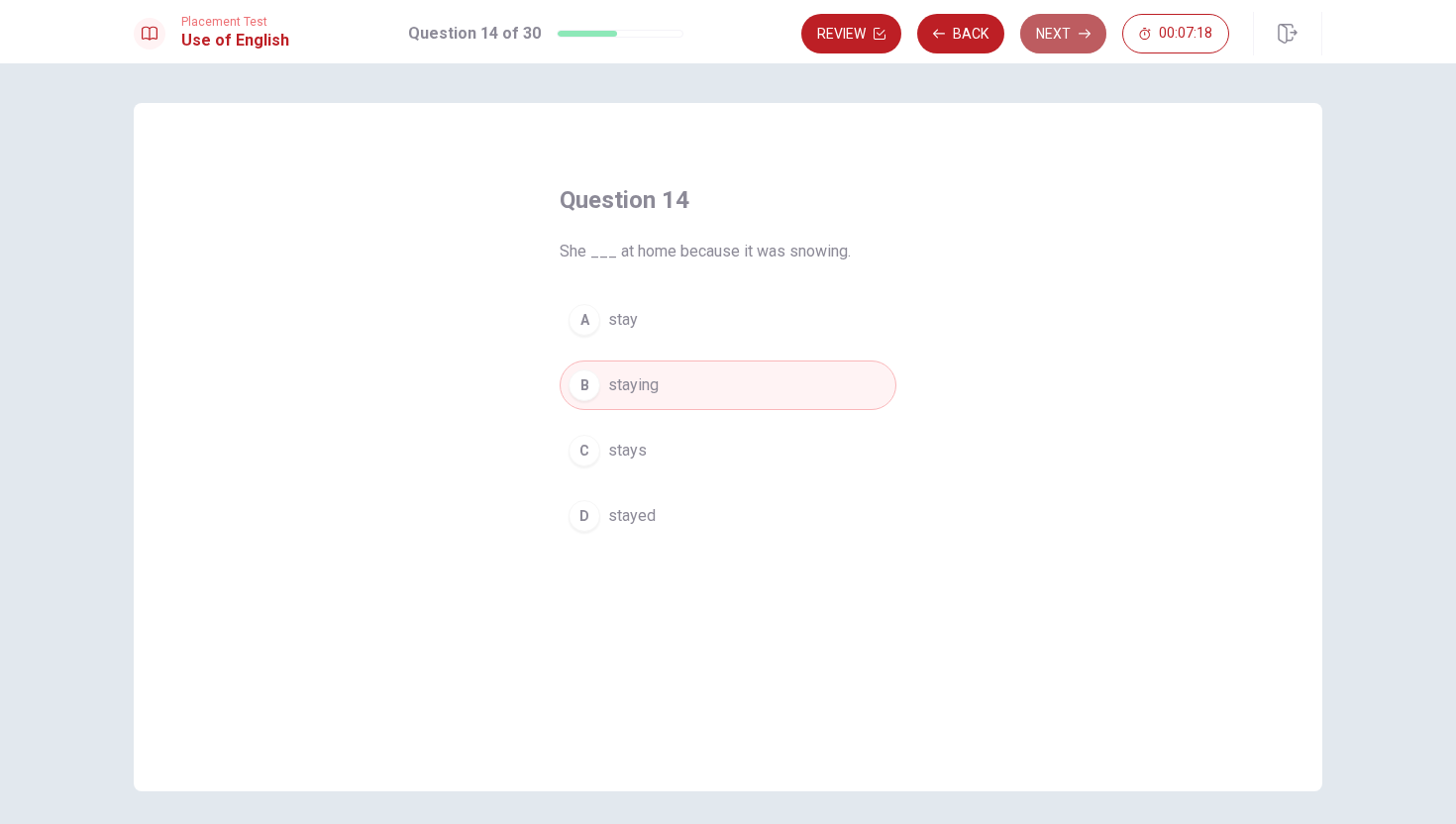 click on "Next" at bounding box center [1063, 34] 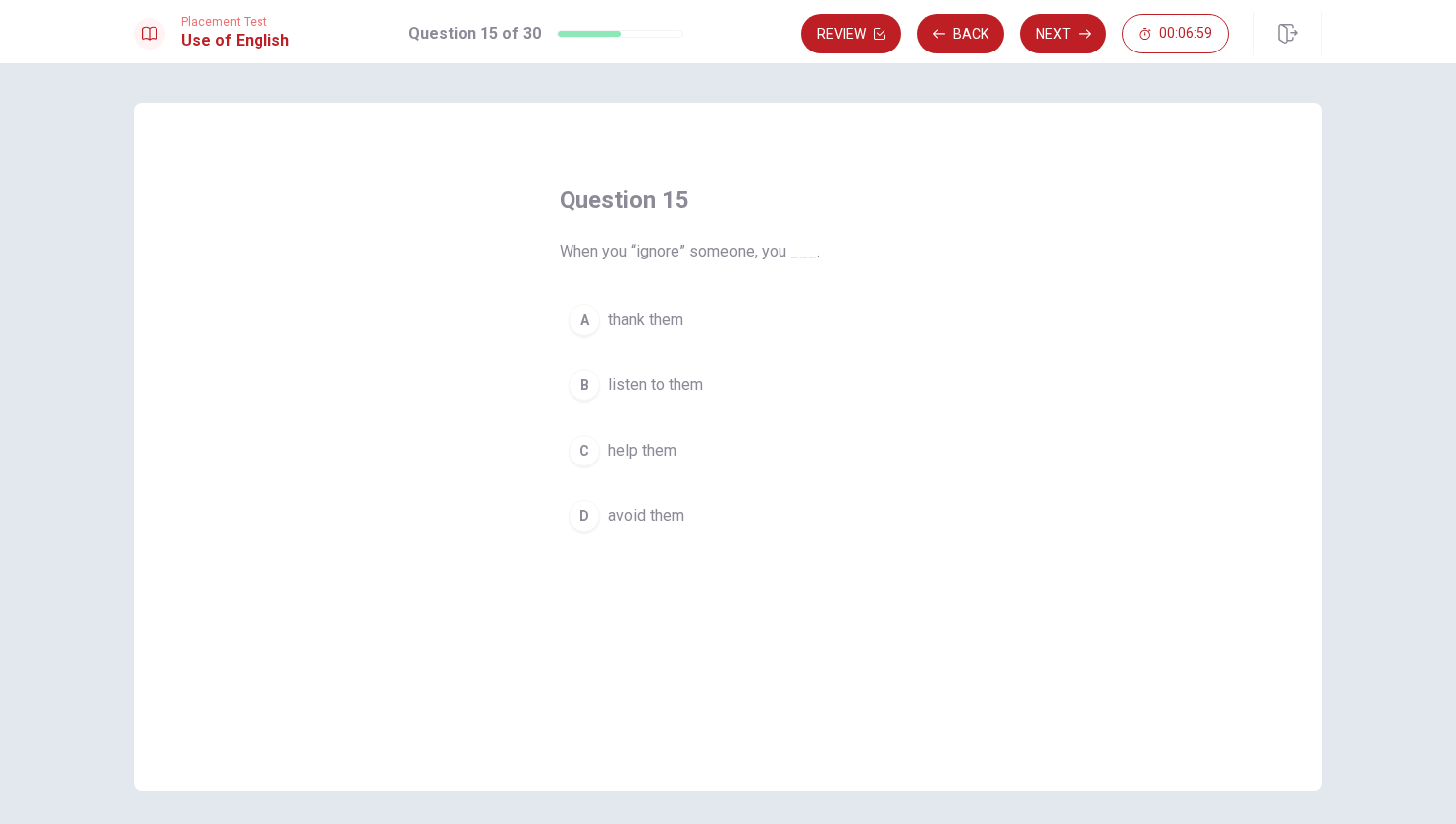 click on "B" at bounding box center [584, 385] 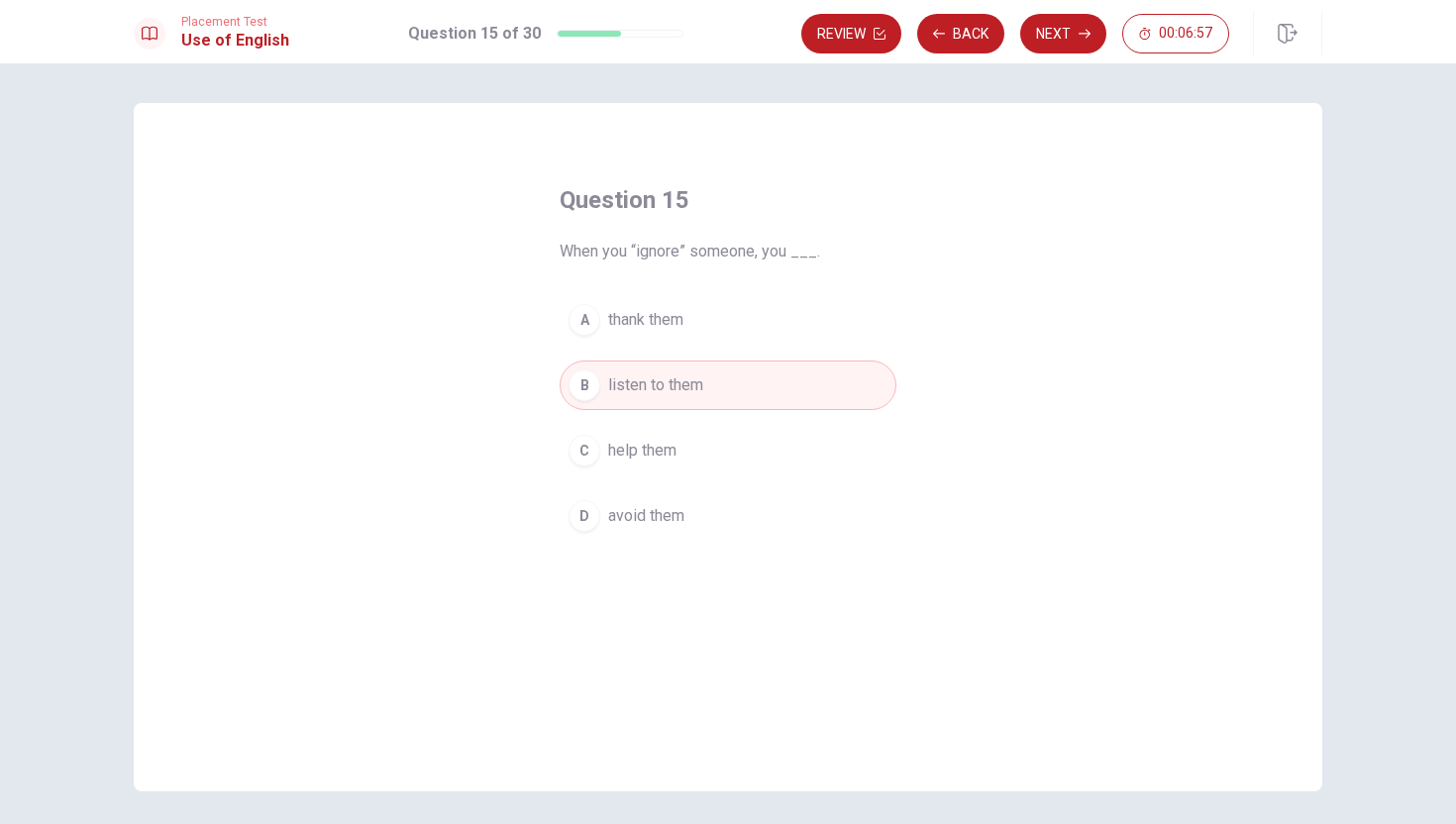 click on "C" at bounding box center (584, 451) 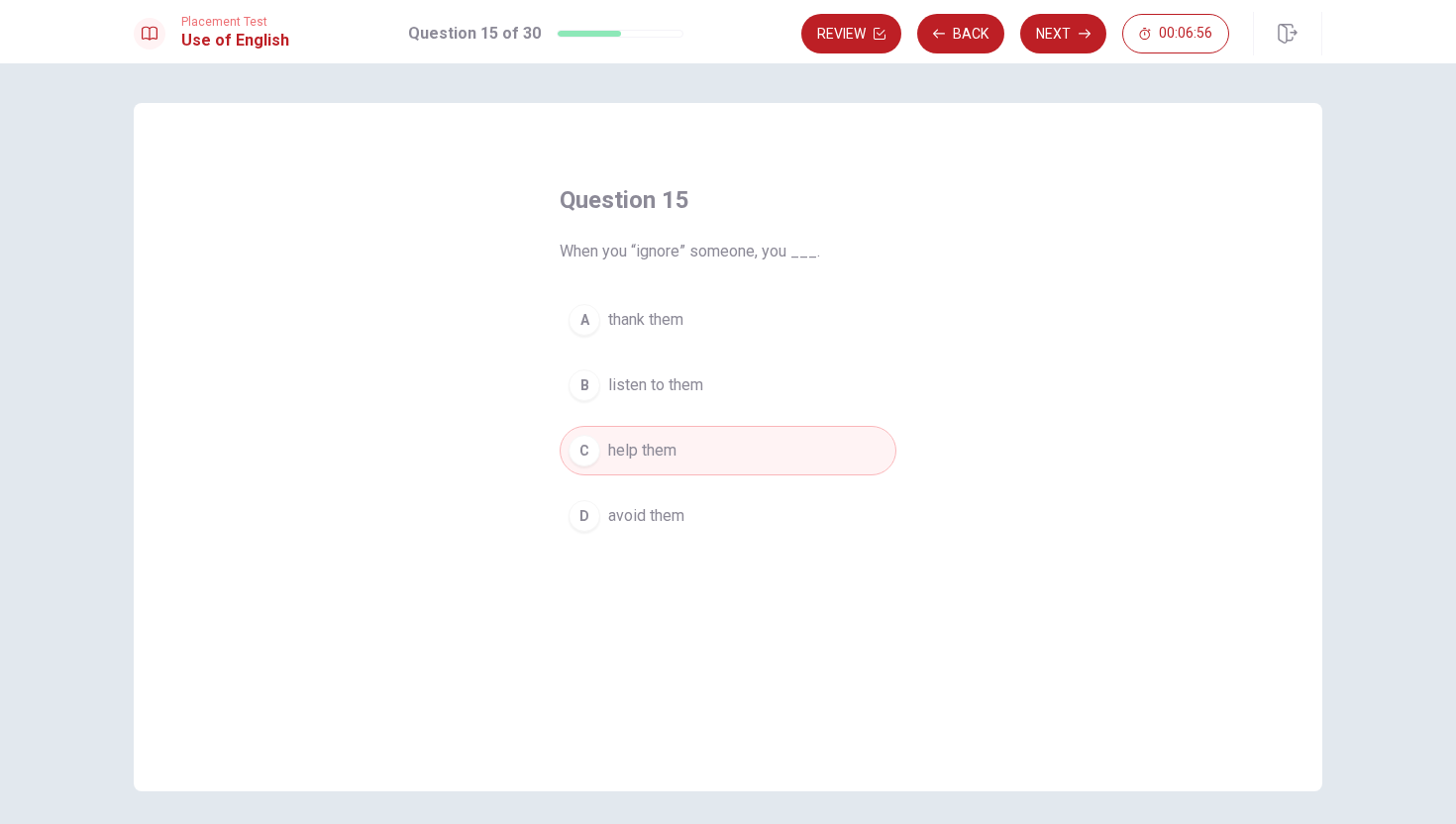 click on "D avoid them" at bounding box center (728, 516) 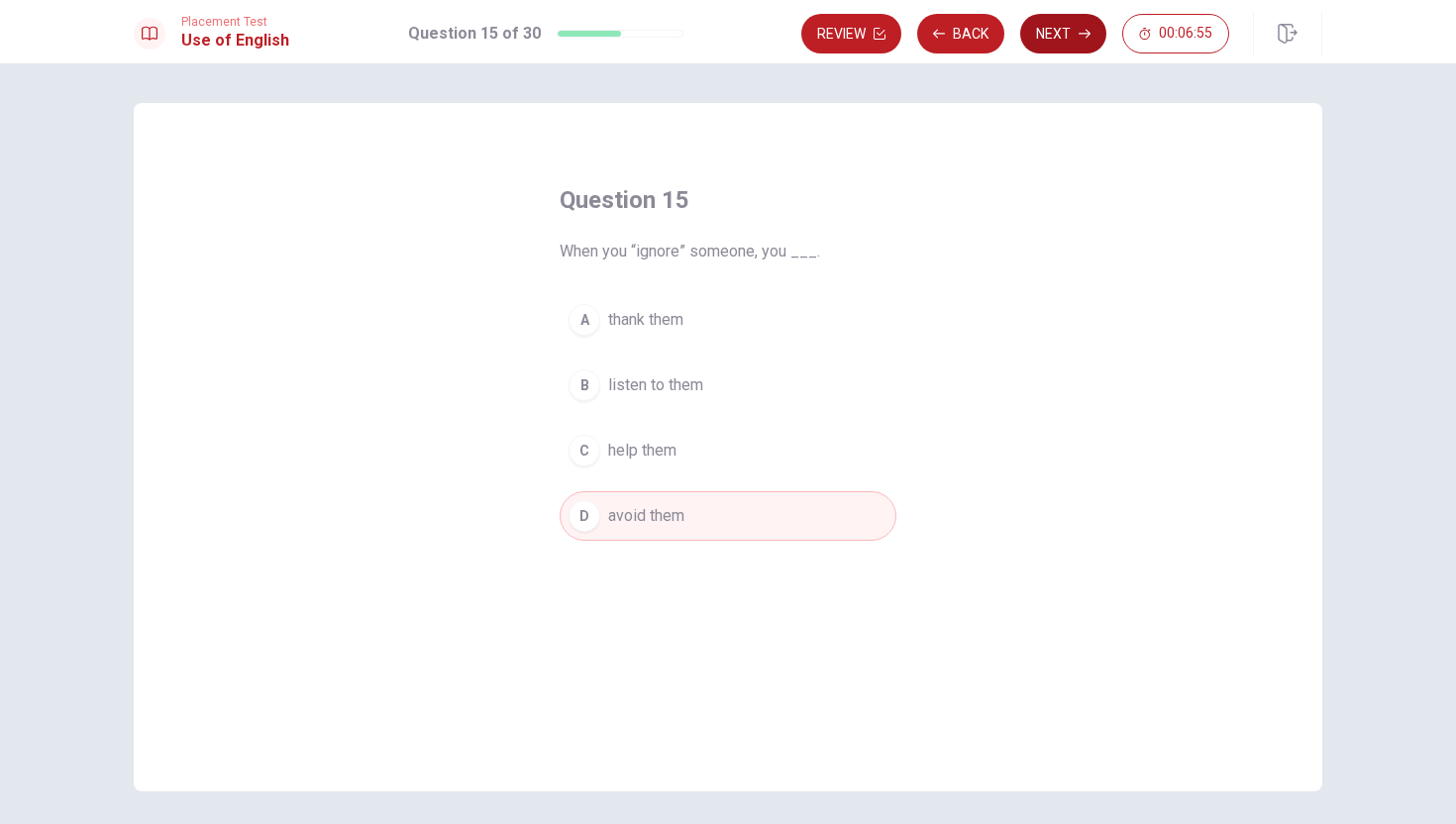 click on "Next" at bounding box center (1063, 34) 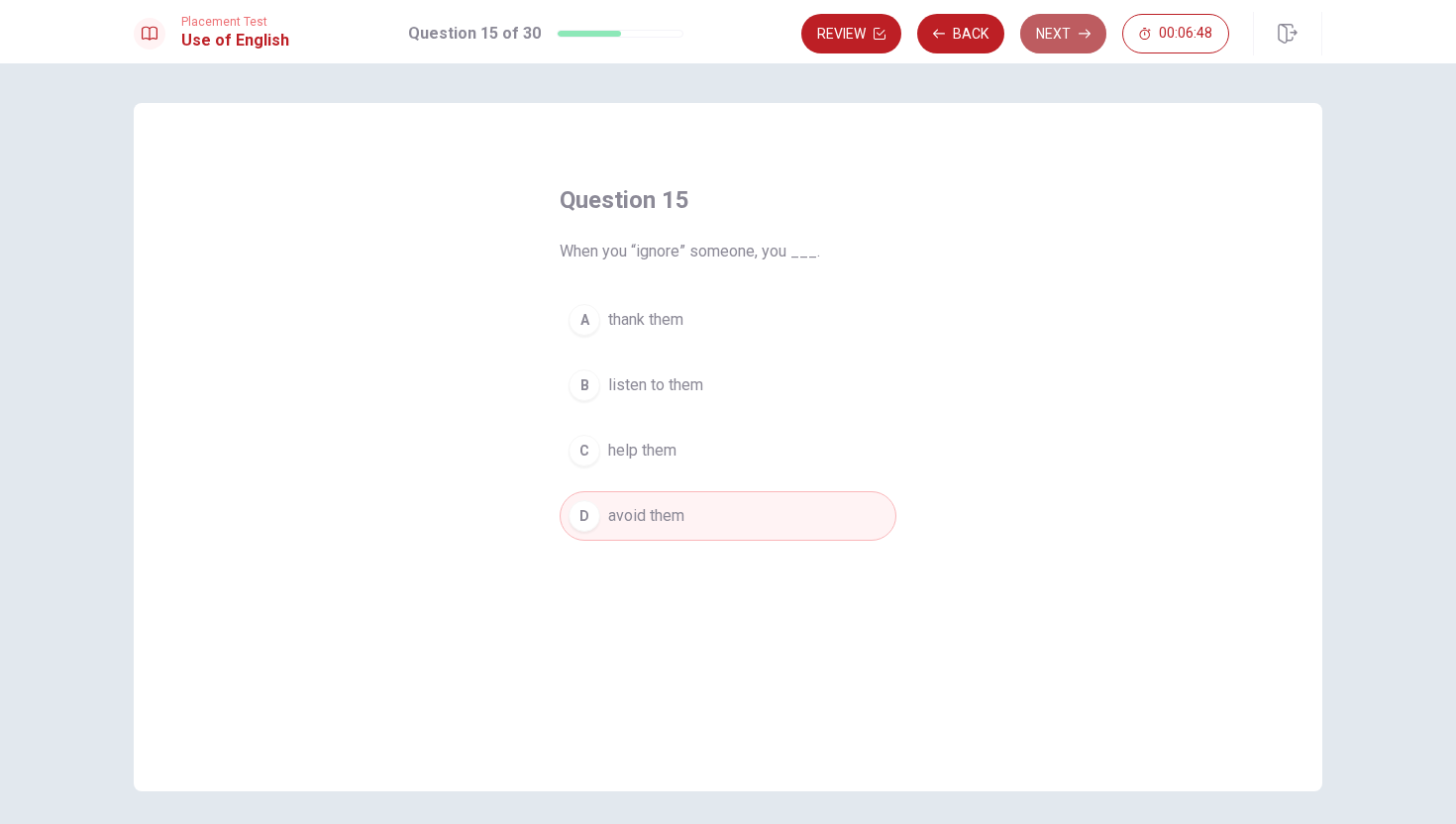 click on "Next" at bounding box center [1063, 34] 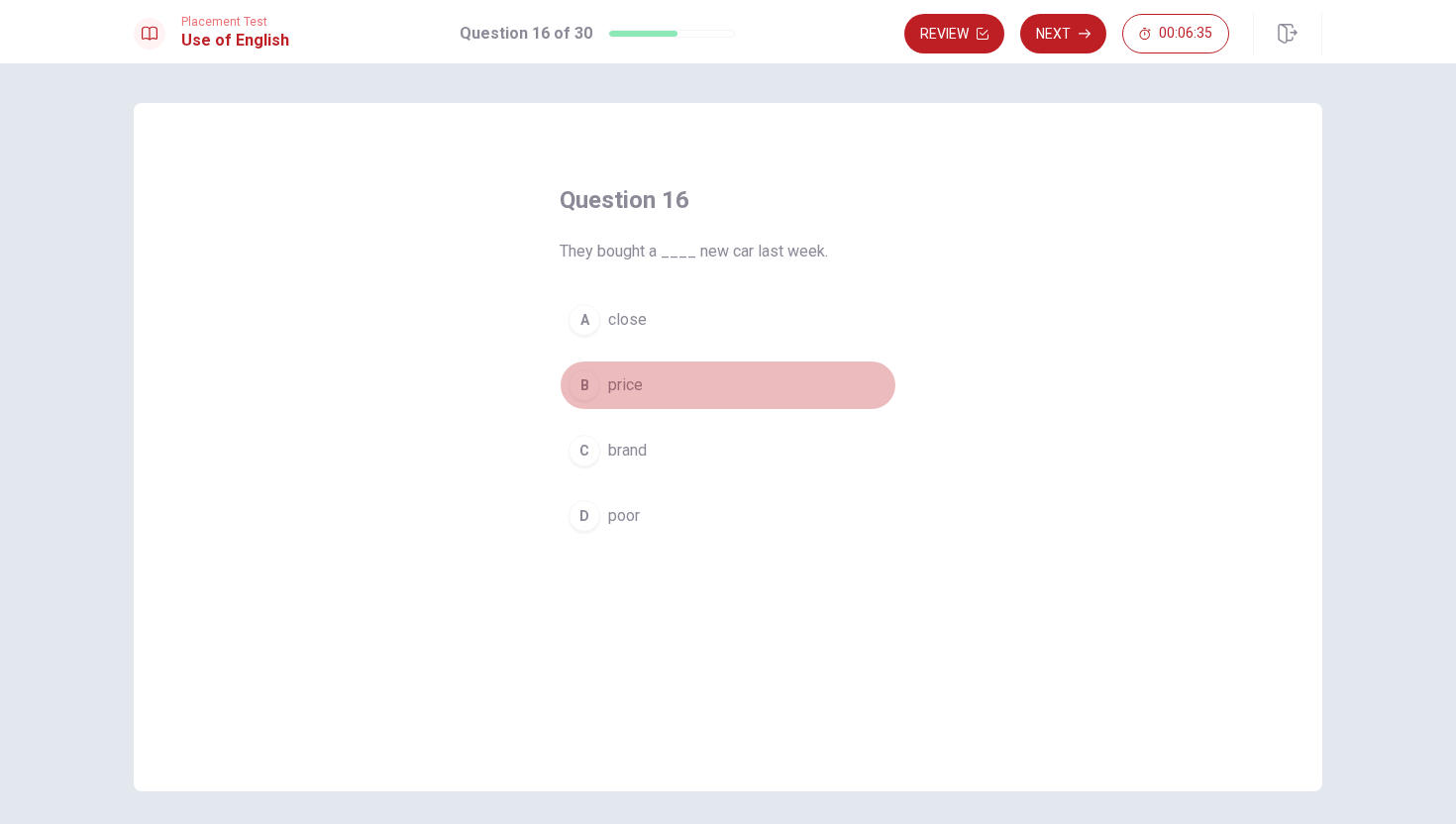 click on "B" at bounding box center (584, 385) 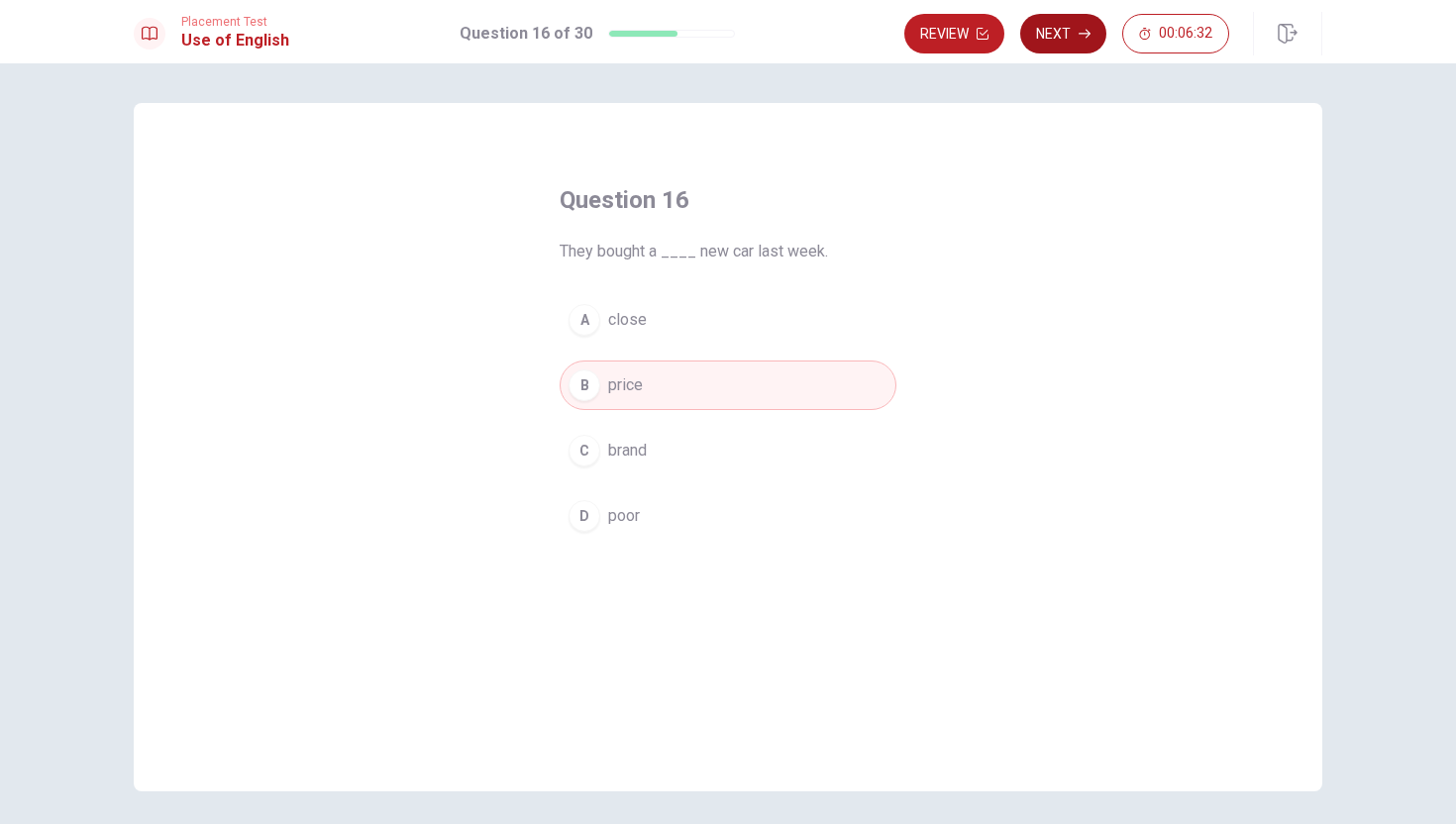 click on "Next" at bounding box center [1063, 34] 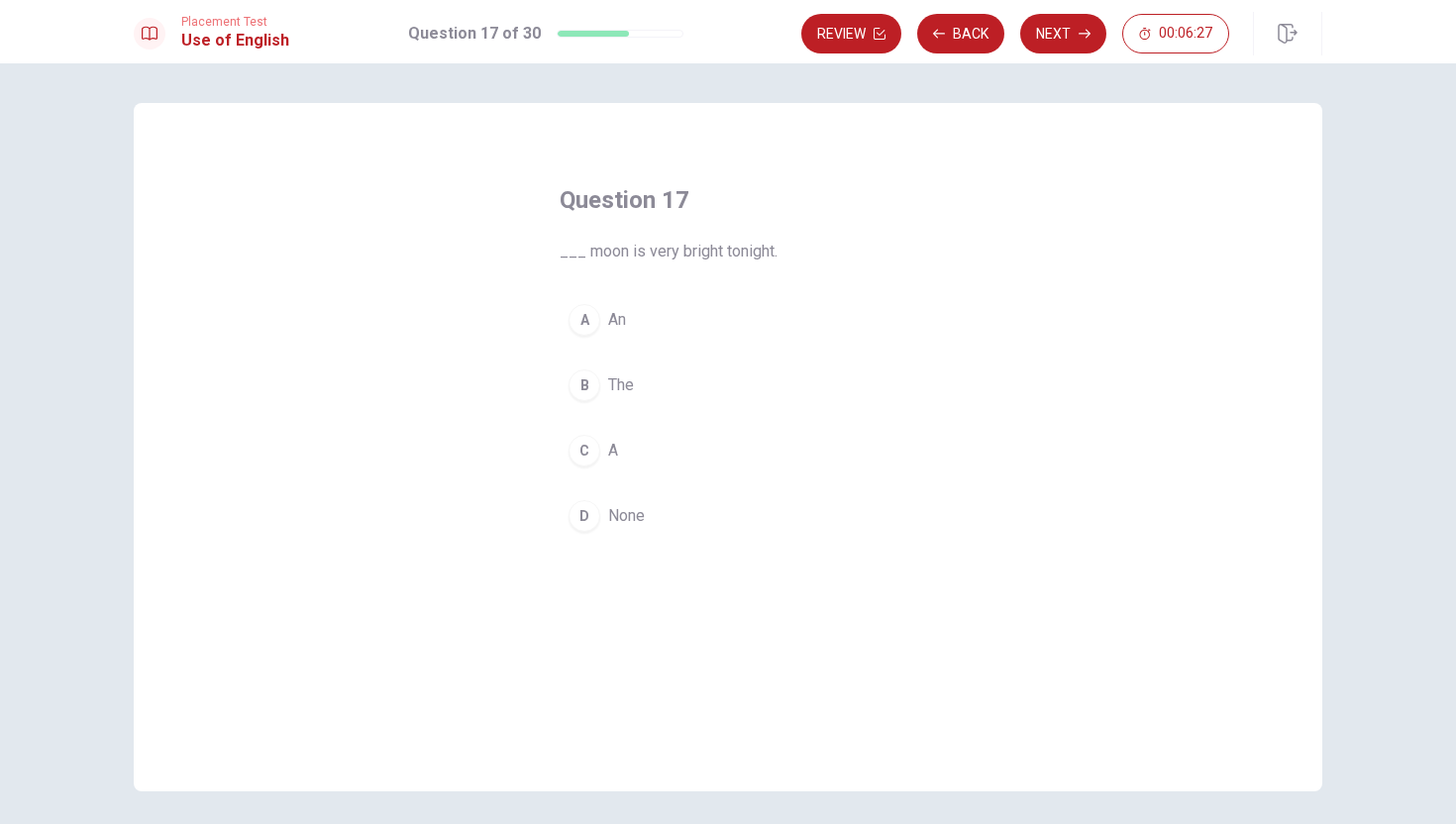 click on "B" at bounding box center [584, 385] 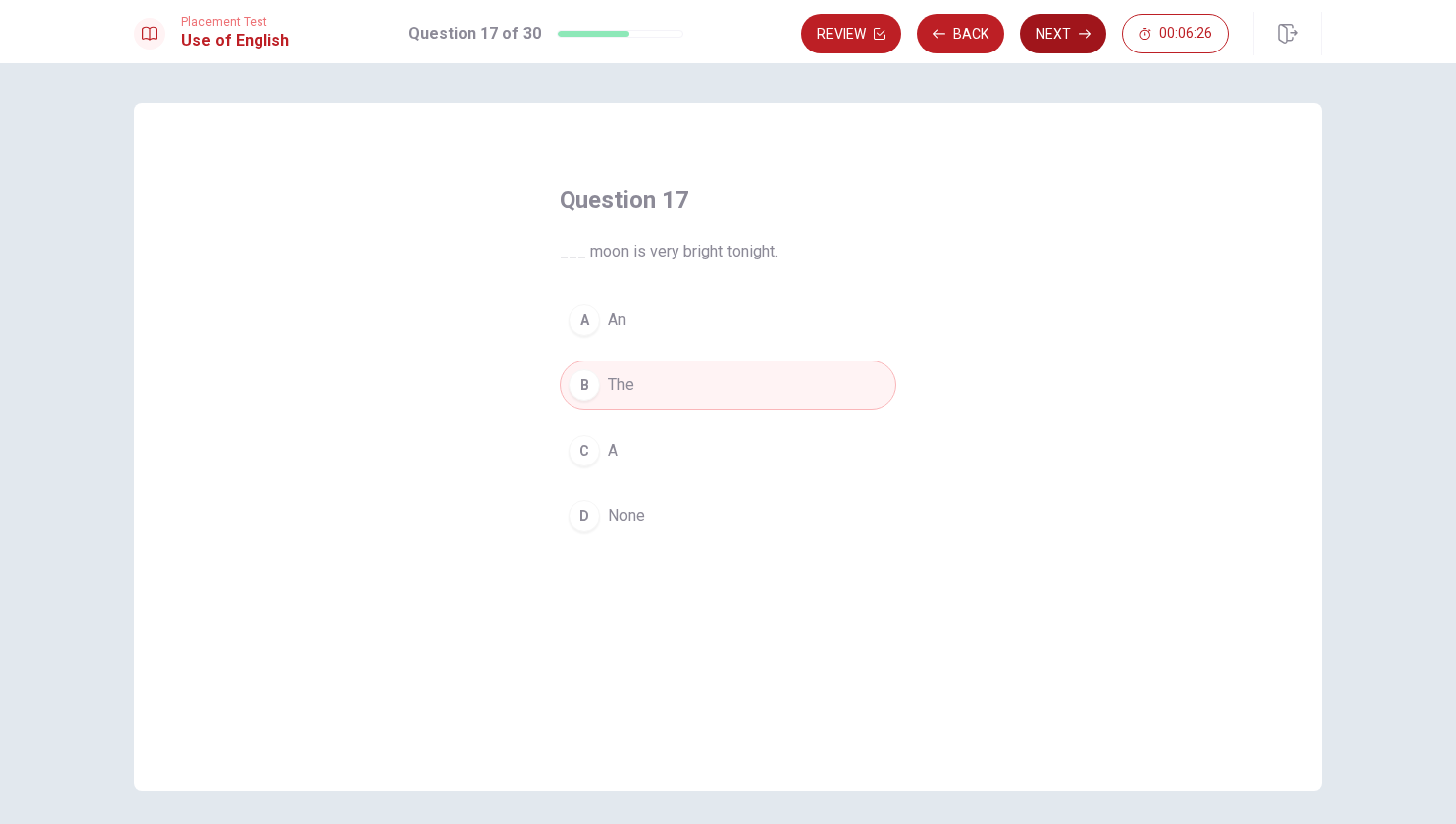 click on "Next" at bounding box center (1063, 34) 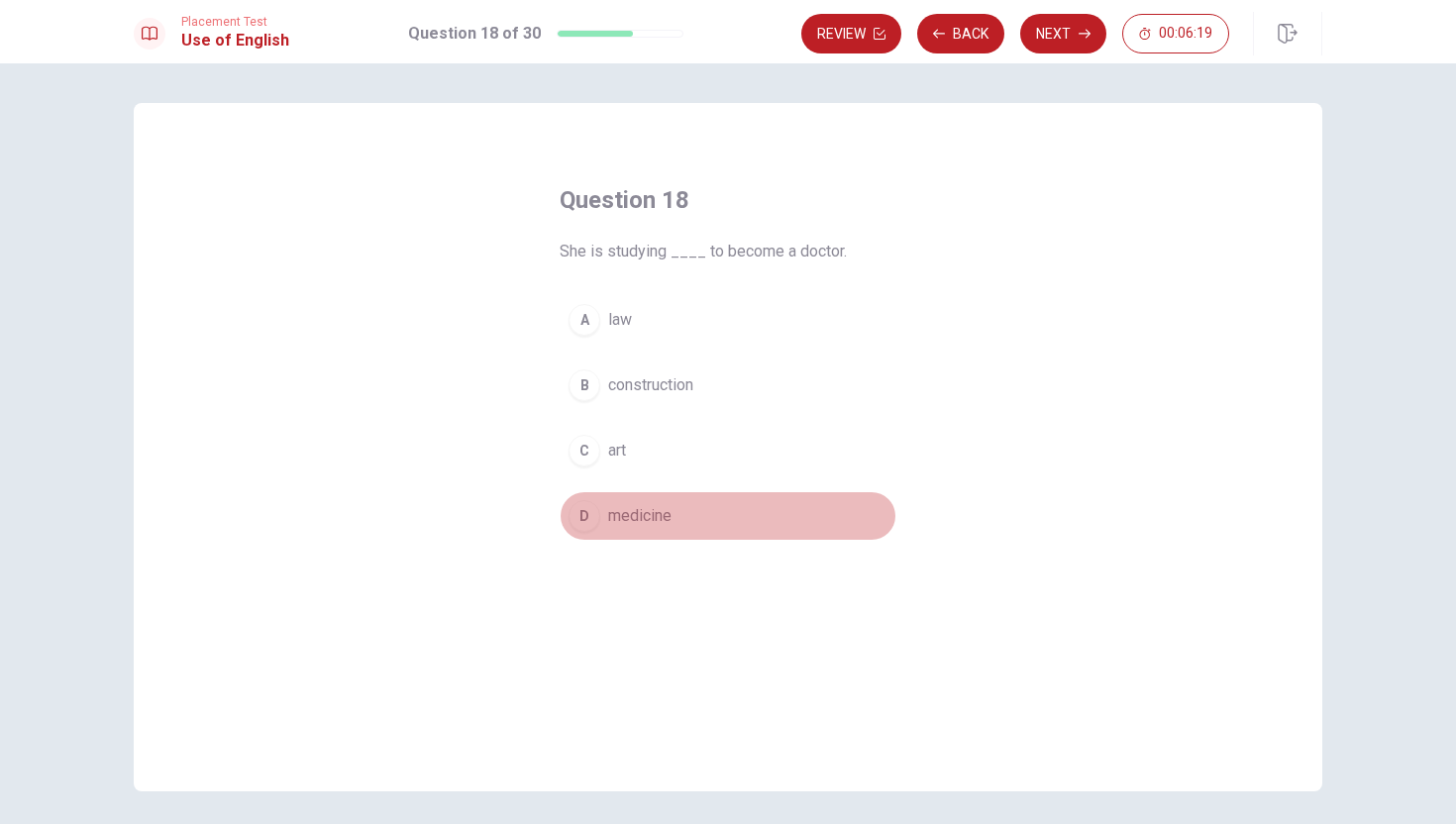 click on "D" at bounding box center [584, 516] 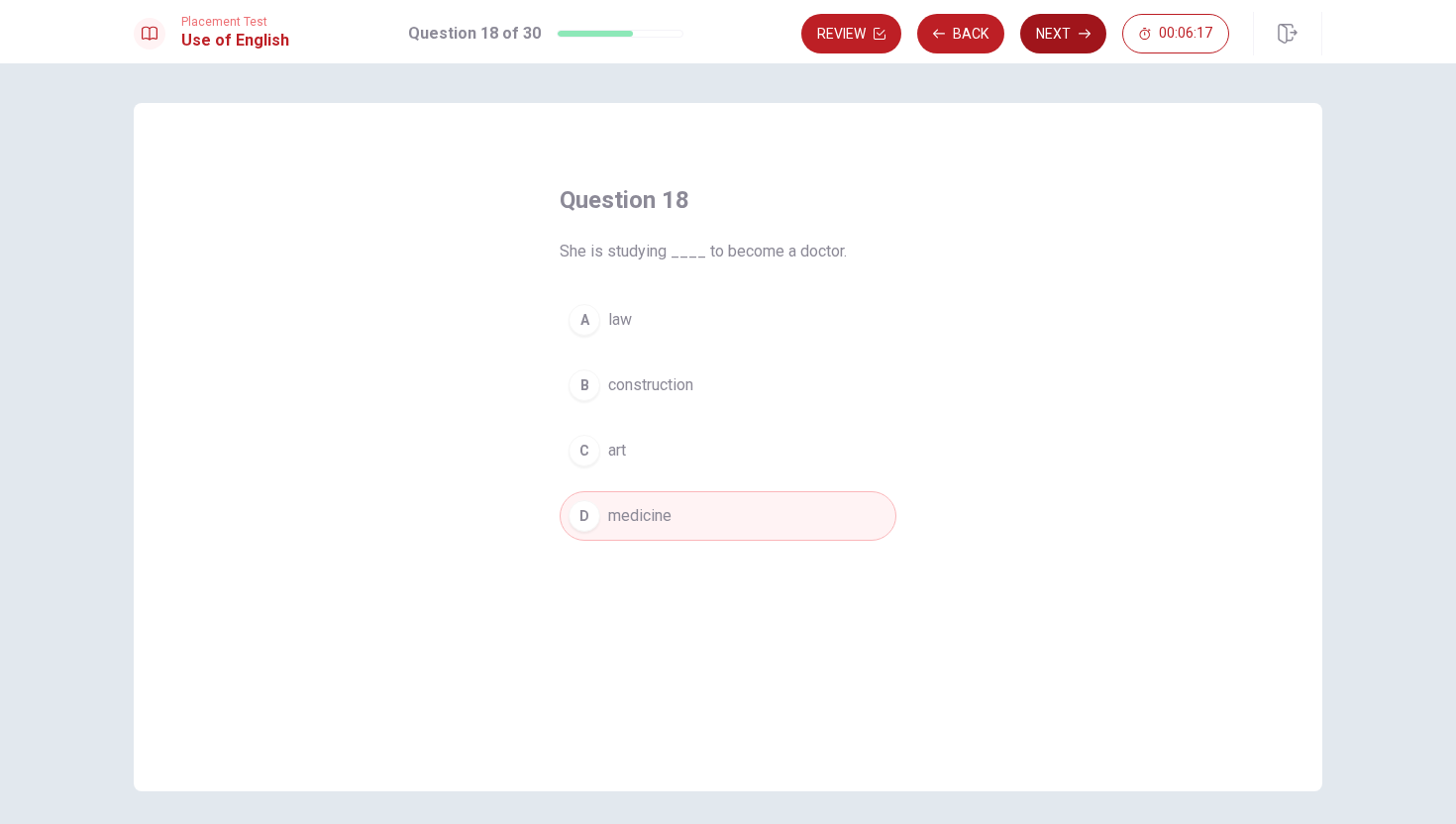 click on "Next" at bounding box center [1063, 34] 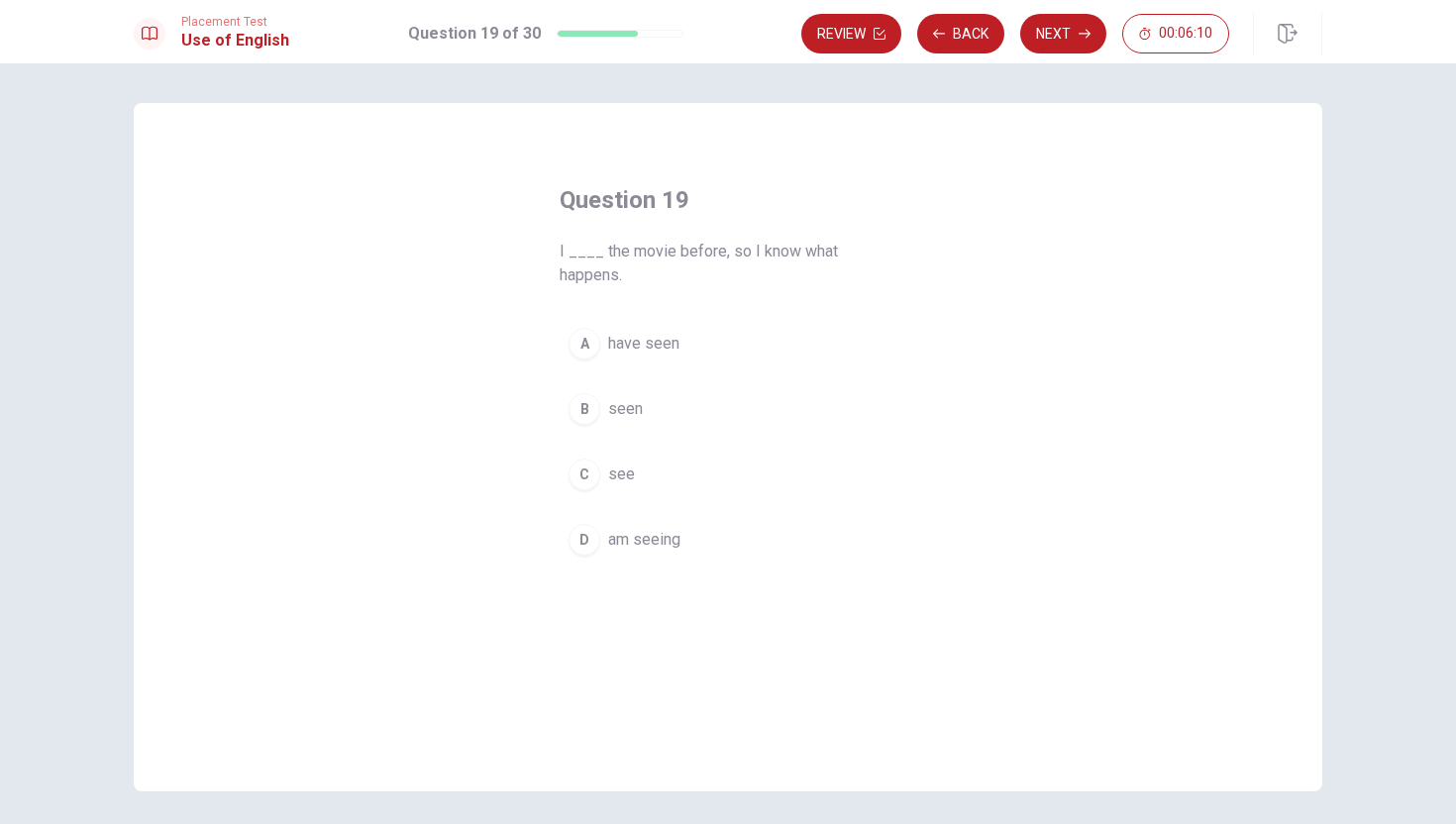 click on "A" at bounding box center [584, 344] 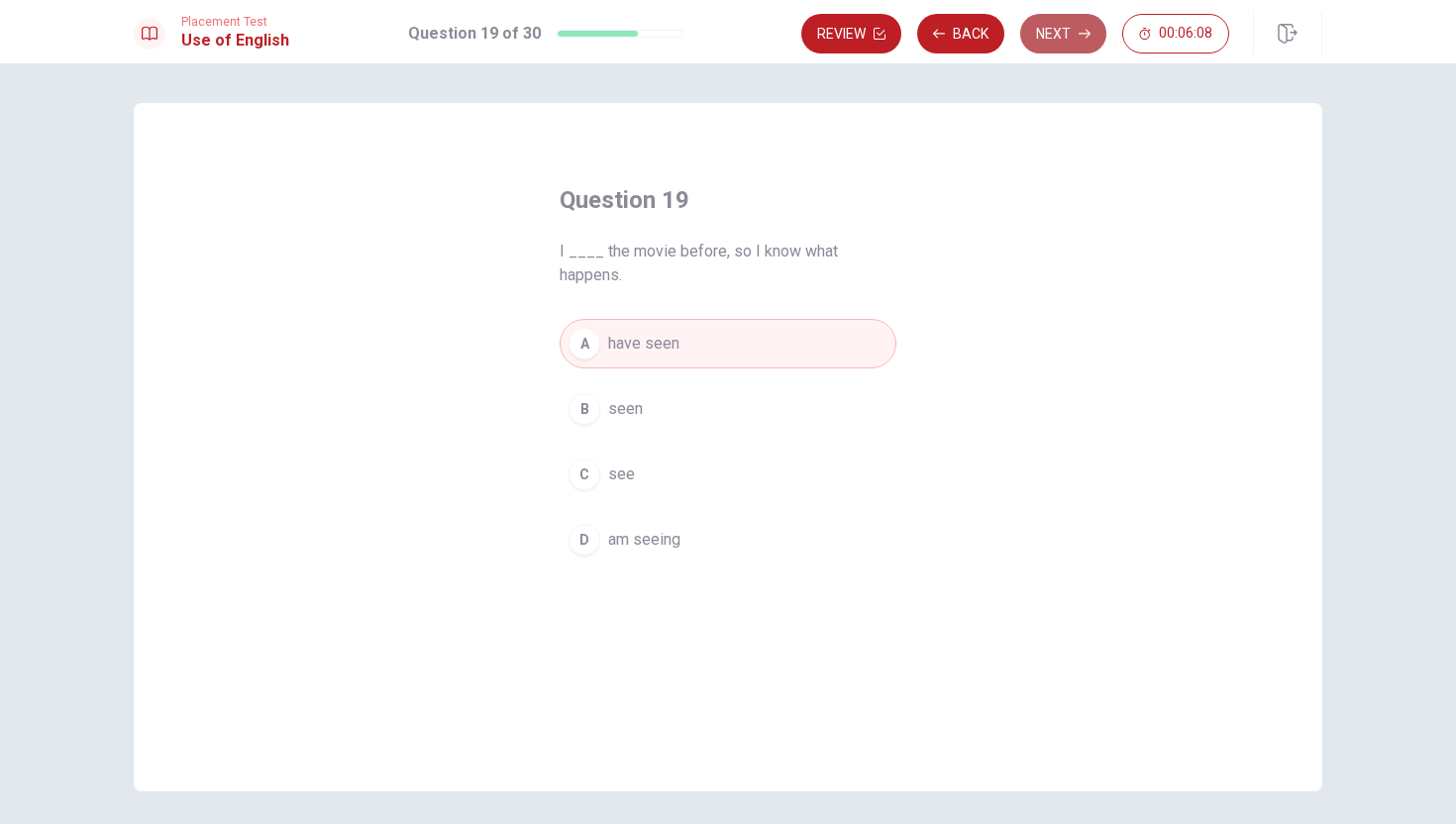click on "Next" at bounding box center (1063, 34) 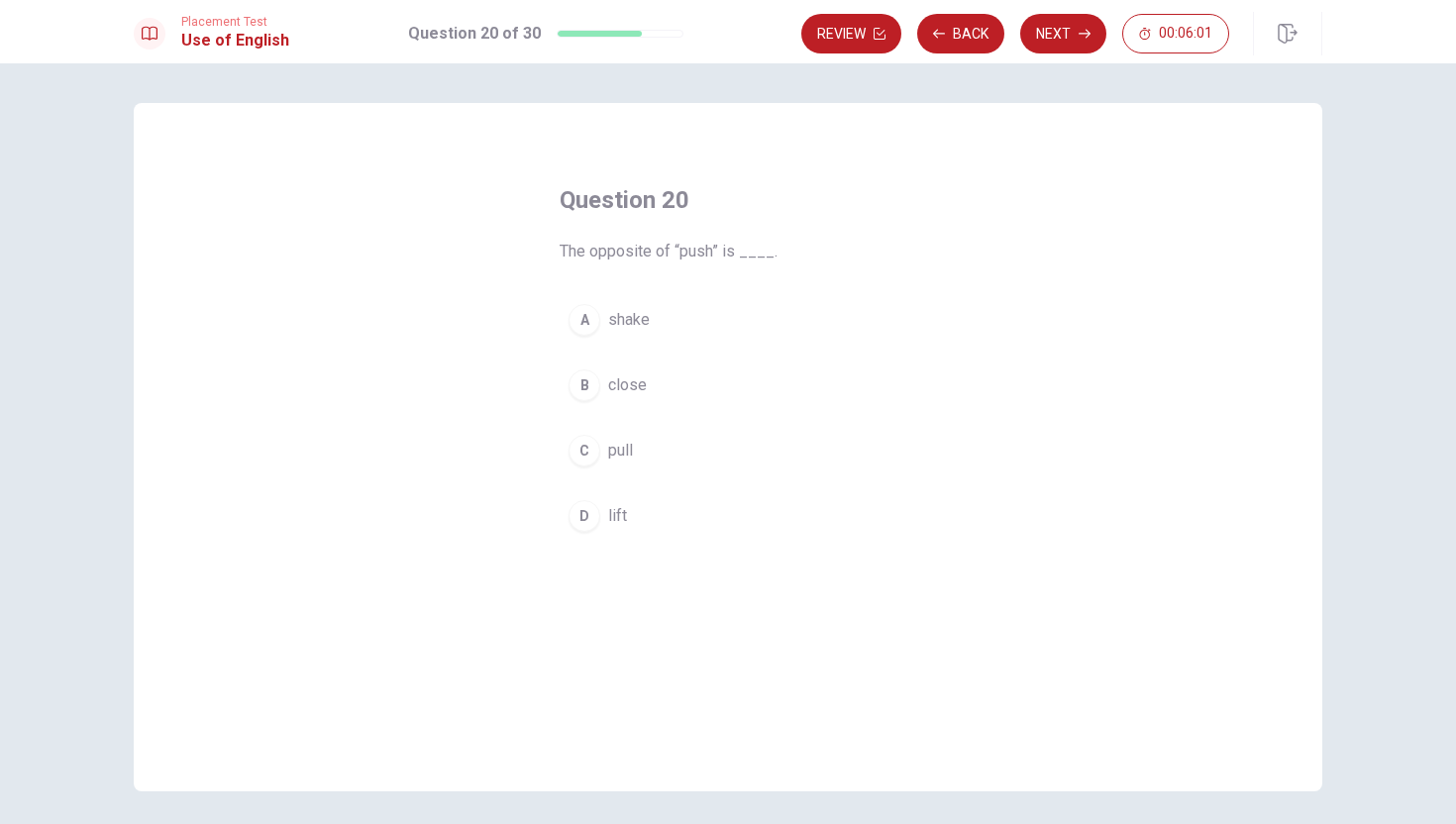 click on "C" at bounding box center [584, 451] 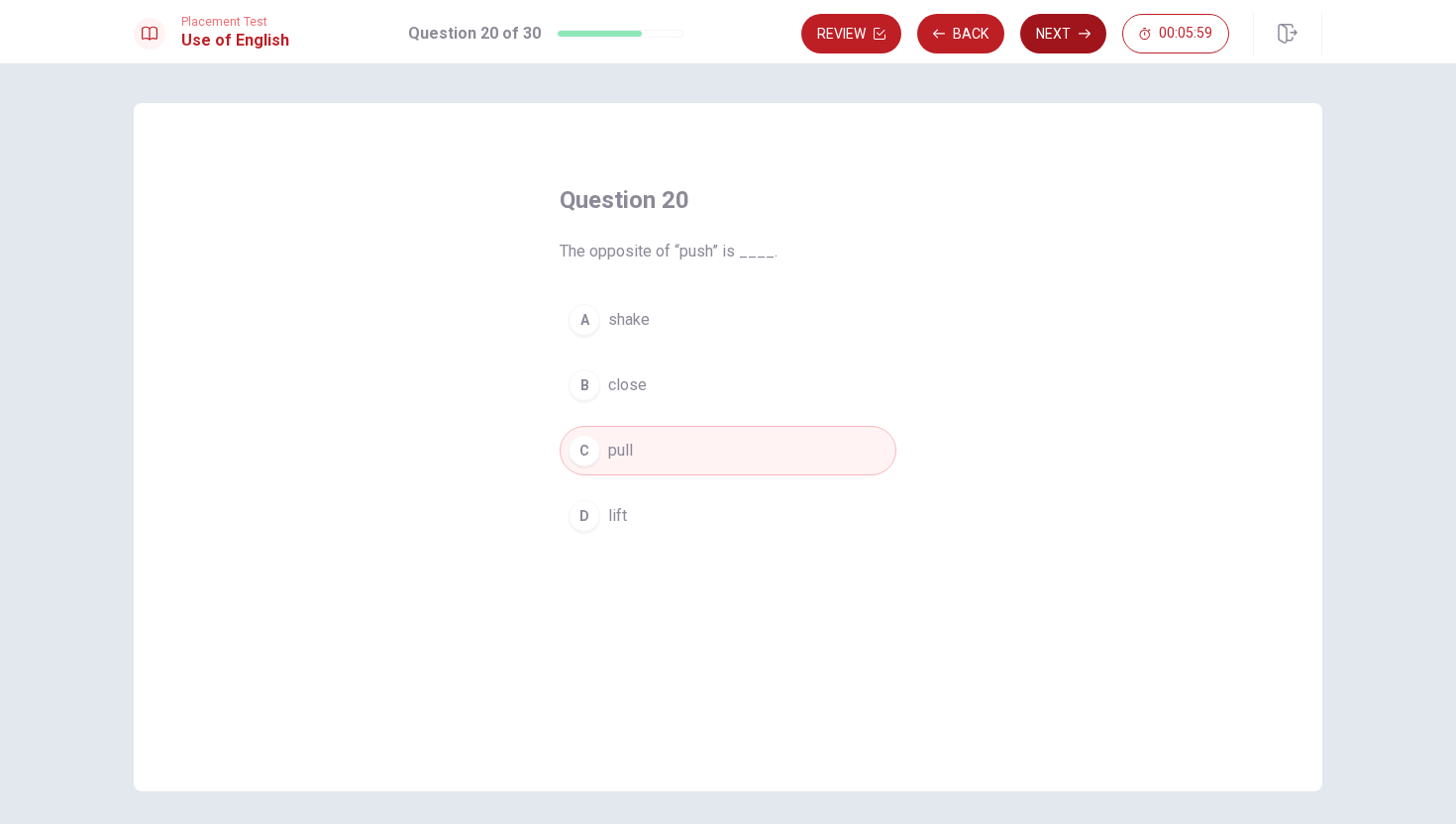 click on "Next" at bounding box center (1063, 34) 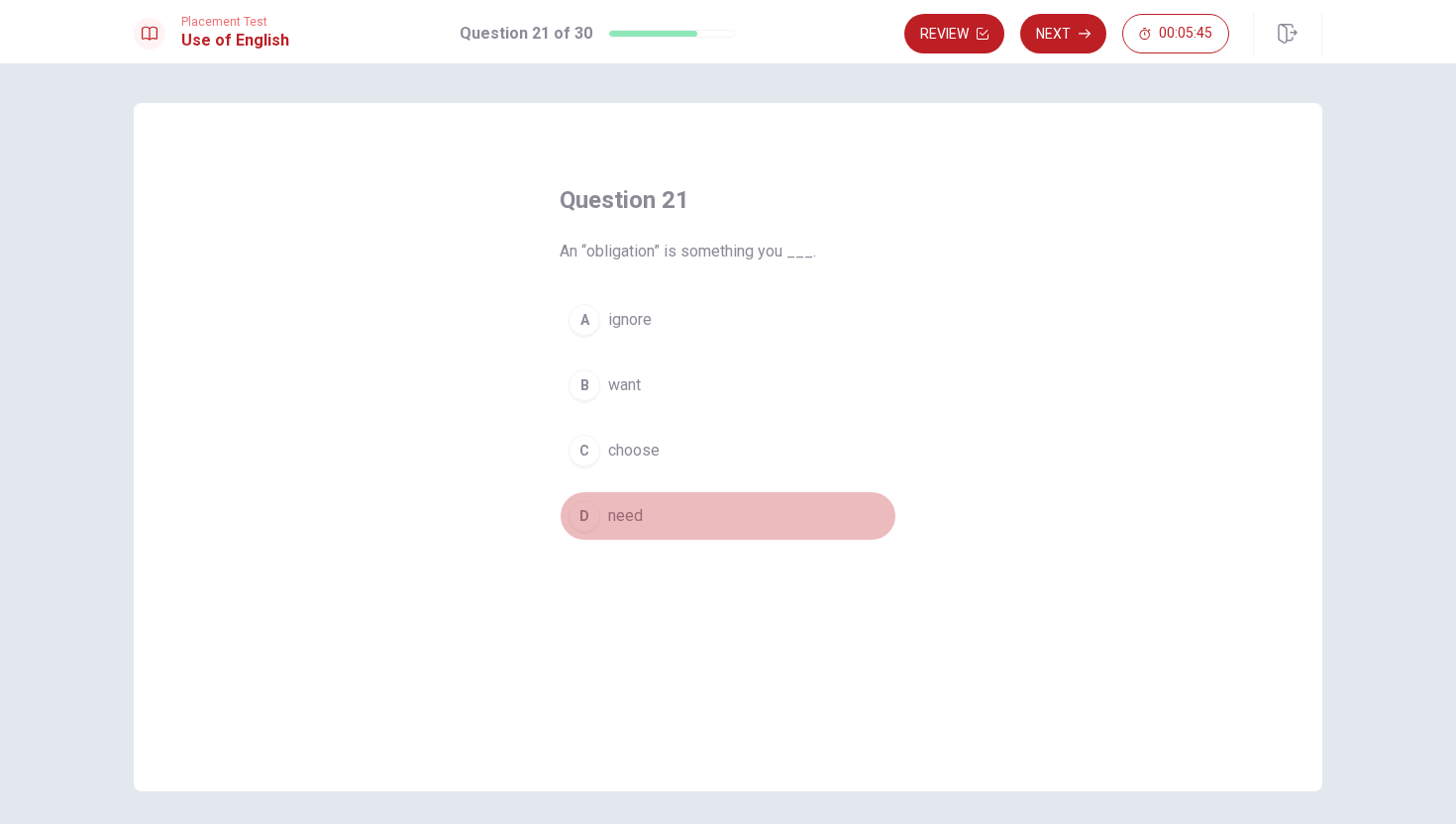 click on "D" at bounding box center [584, 516] 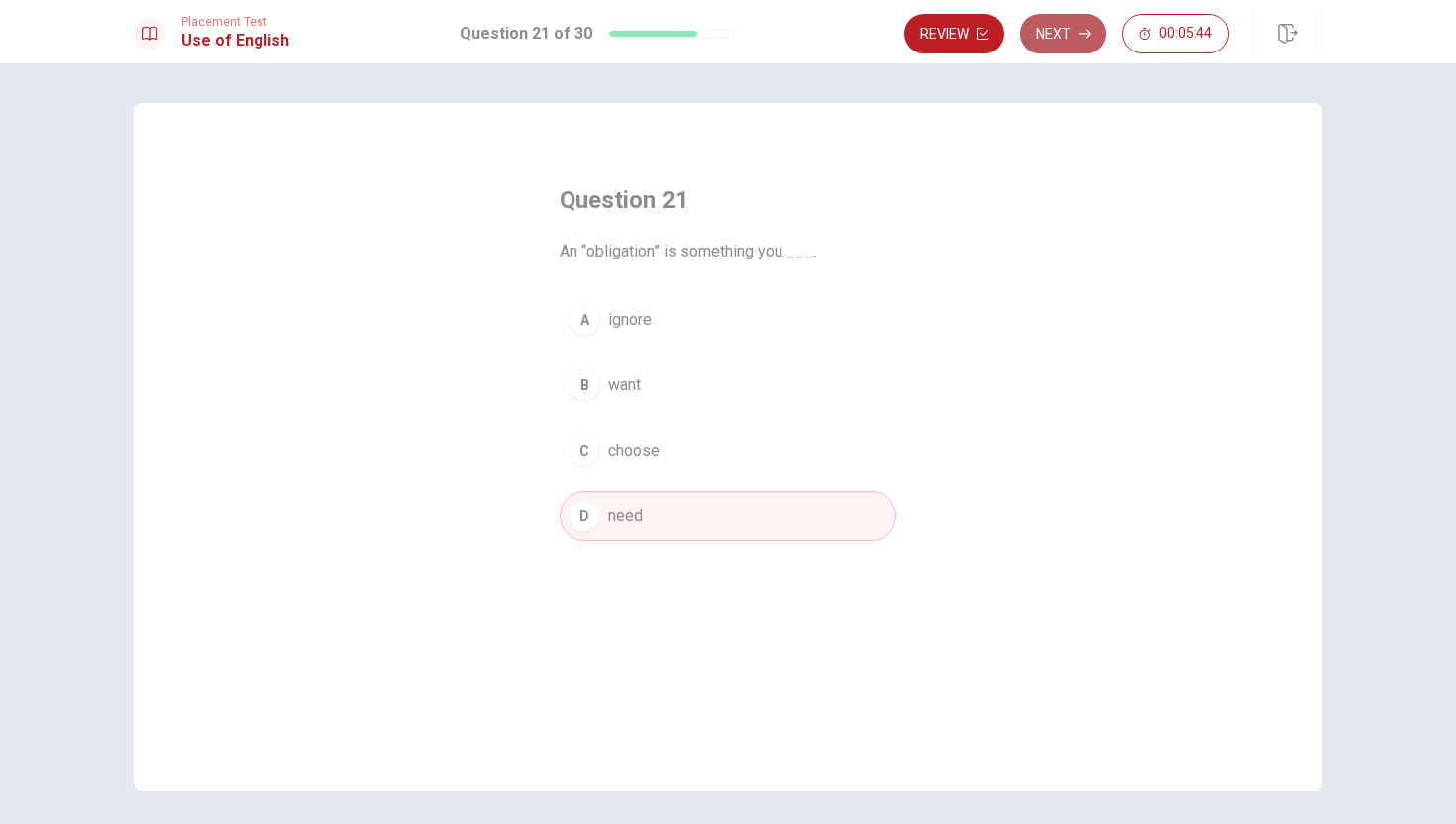 click on "Next" at bounding box center (1063, 34) 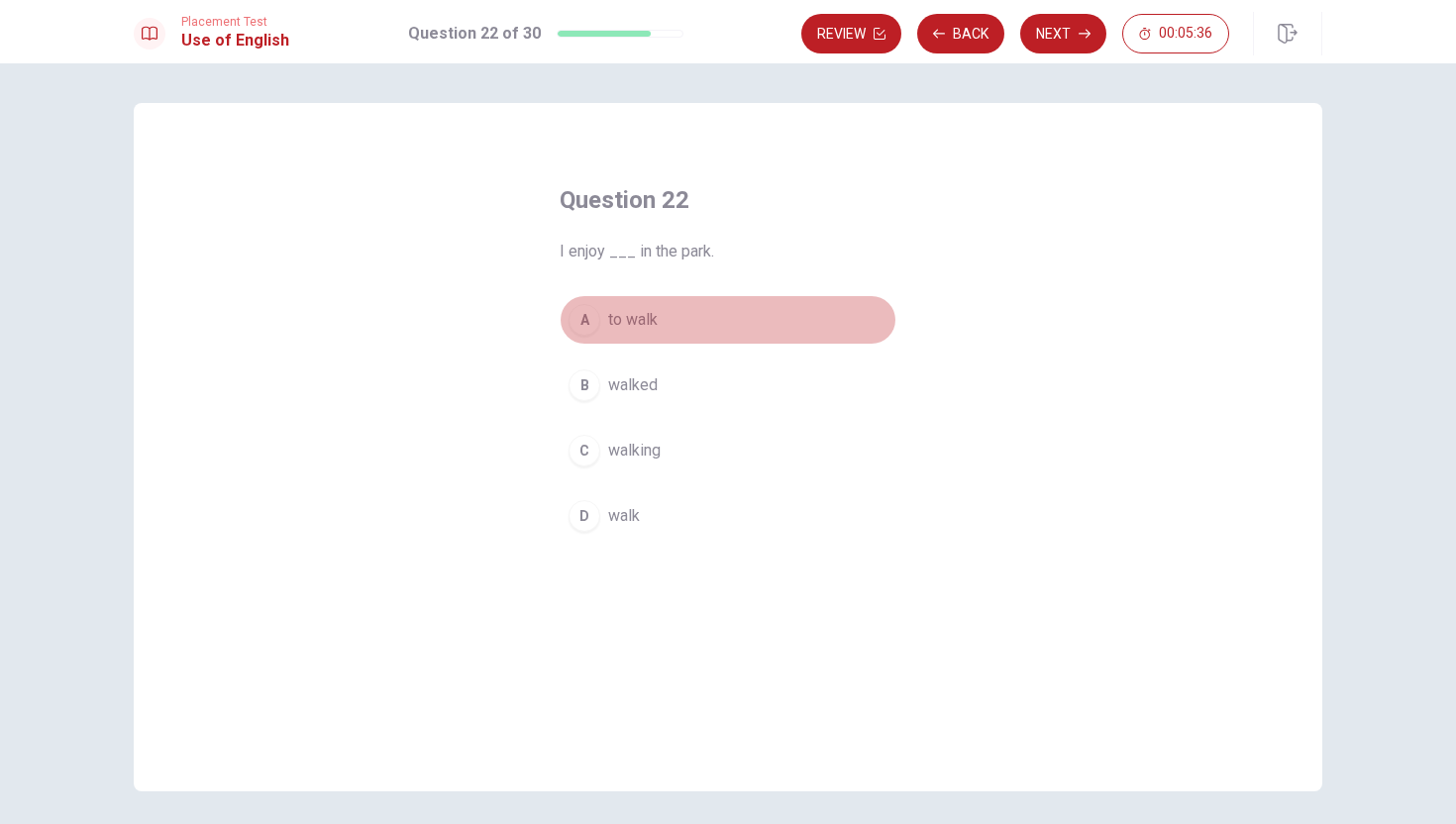click on "A" at bounding box center [584, 320] 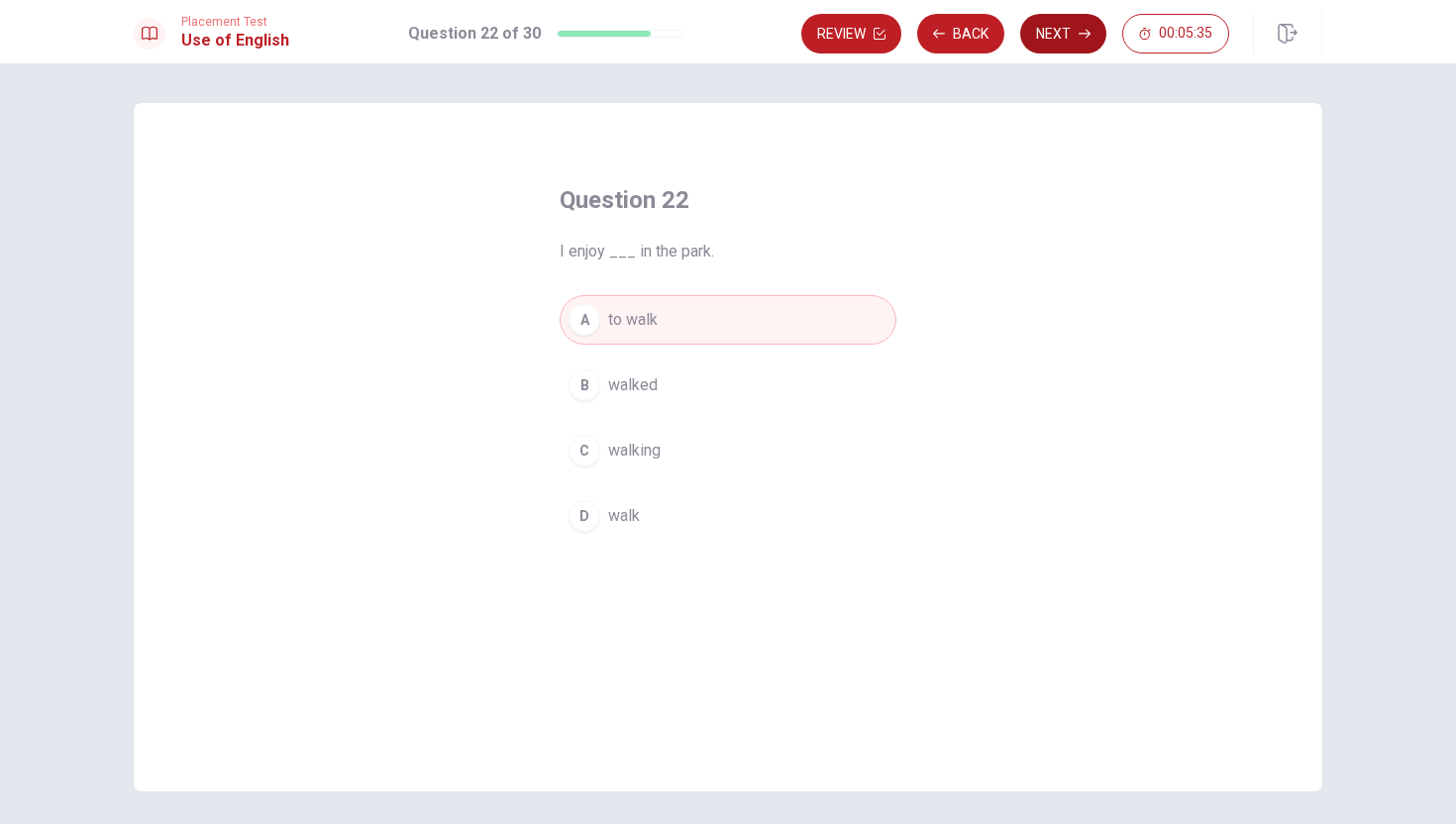 click on "Next" at bounding box center [1063, 34] 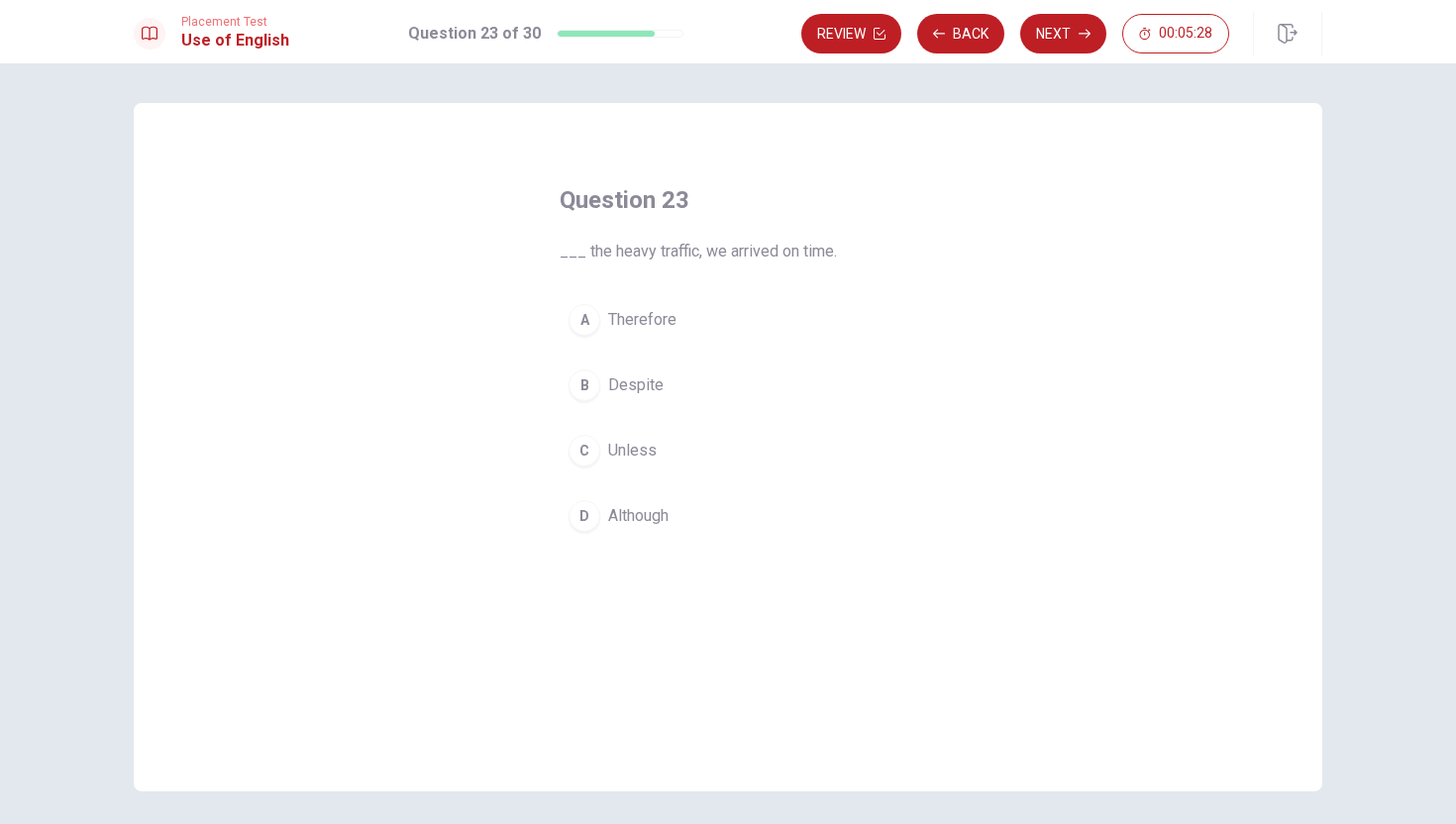 click on "D" at bounding box center (584, 516) 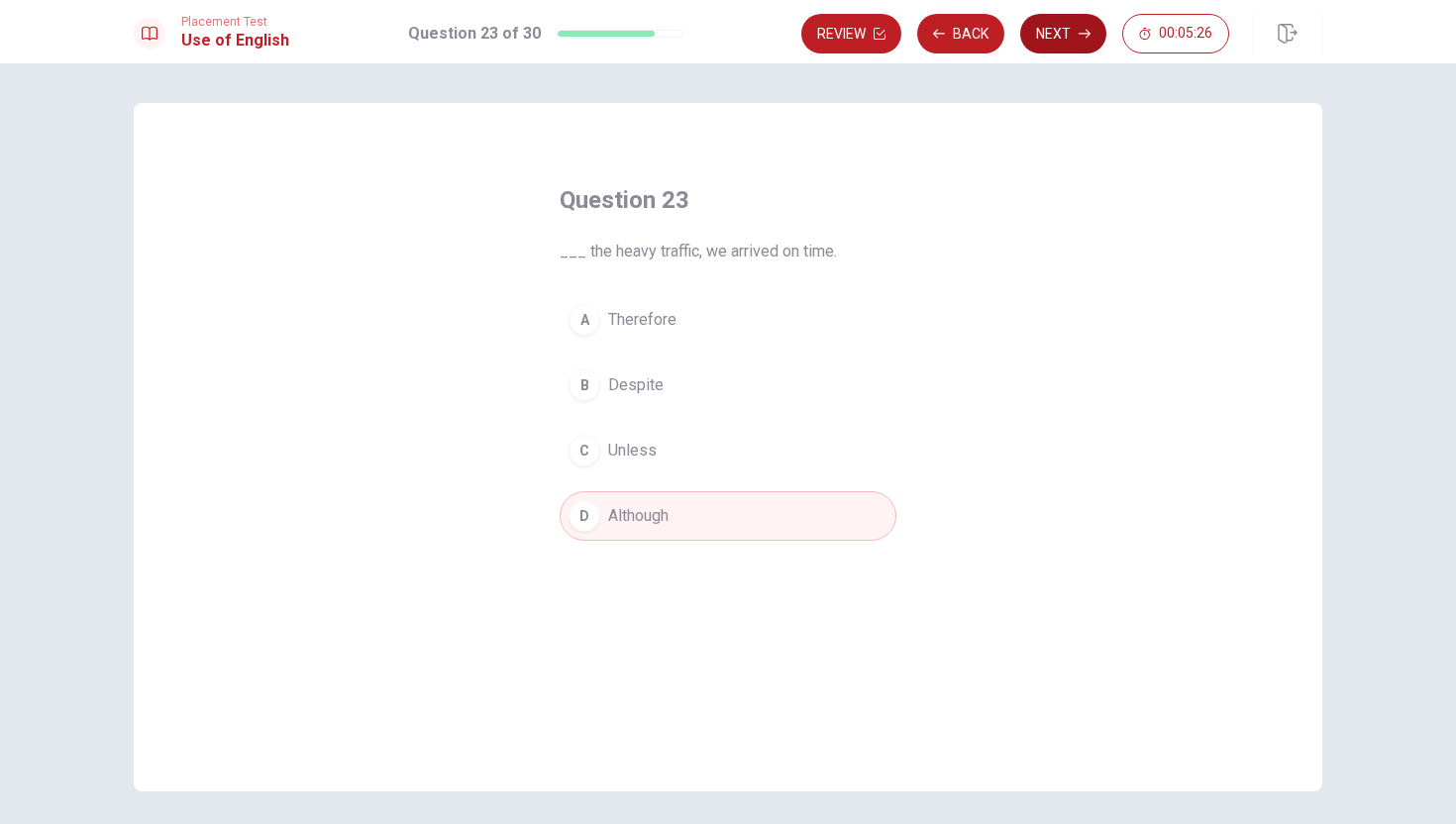 click on "Next" at bounding box center [1063, 34] 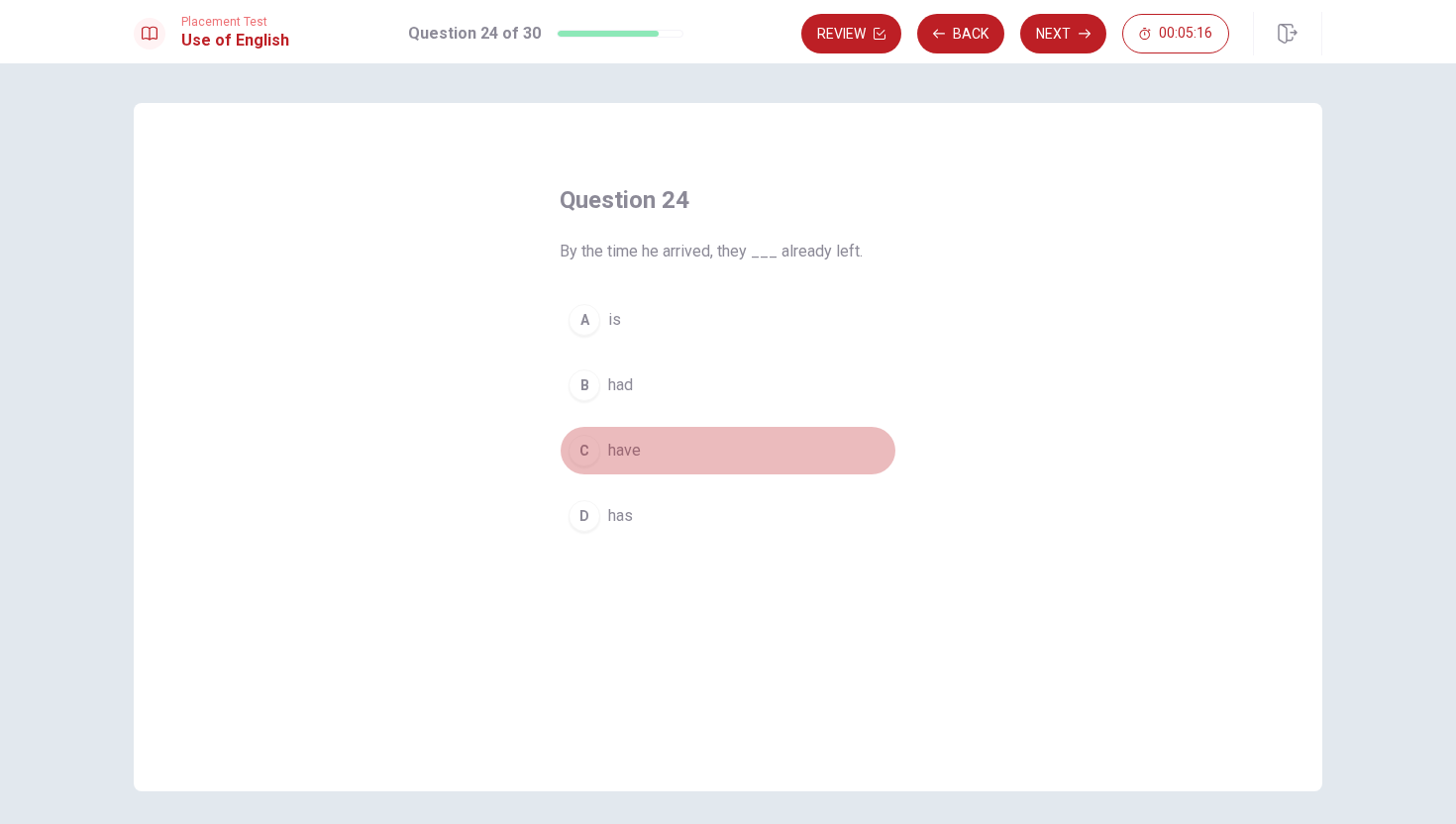 click on "C" at bounding box center [584, 451] 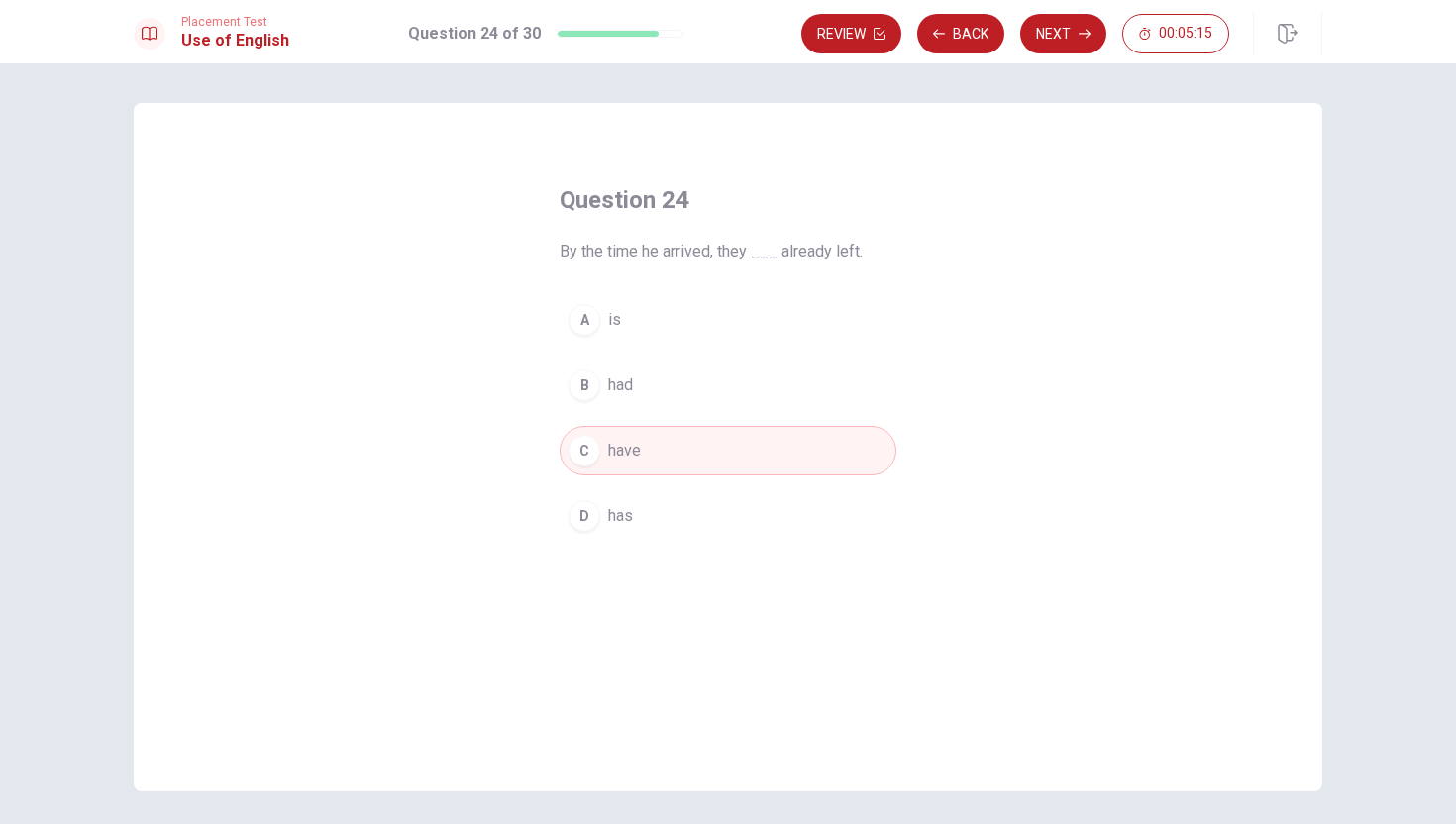 click on "B had" at bounding box center [728, 385] 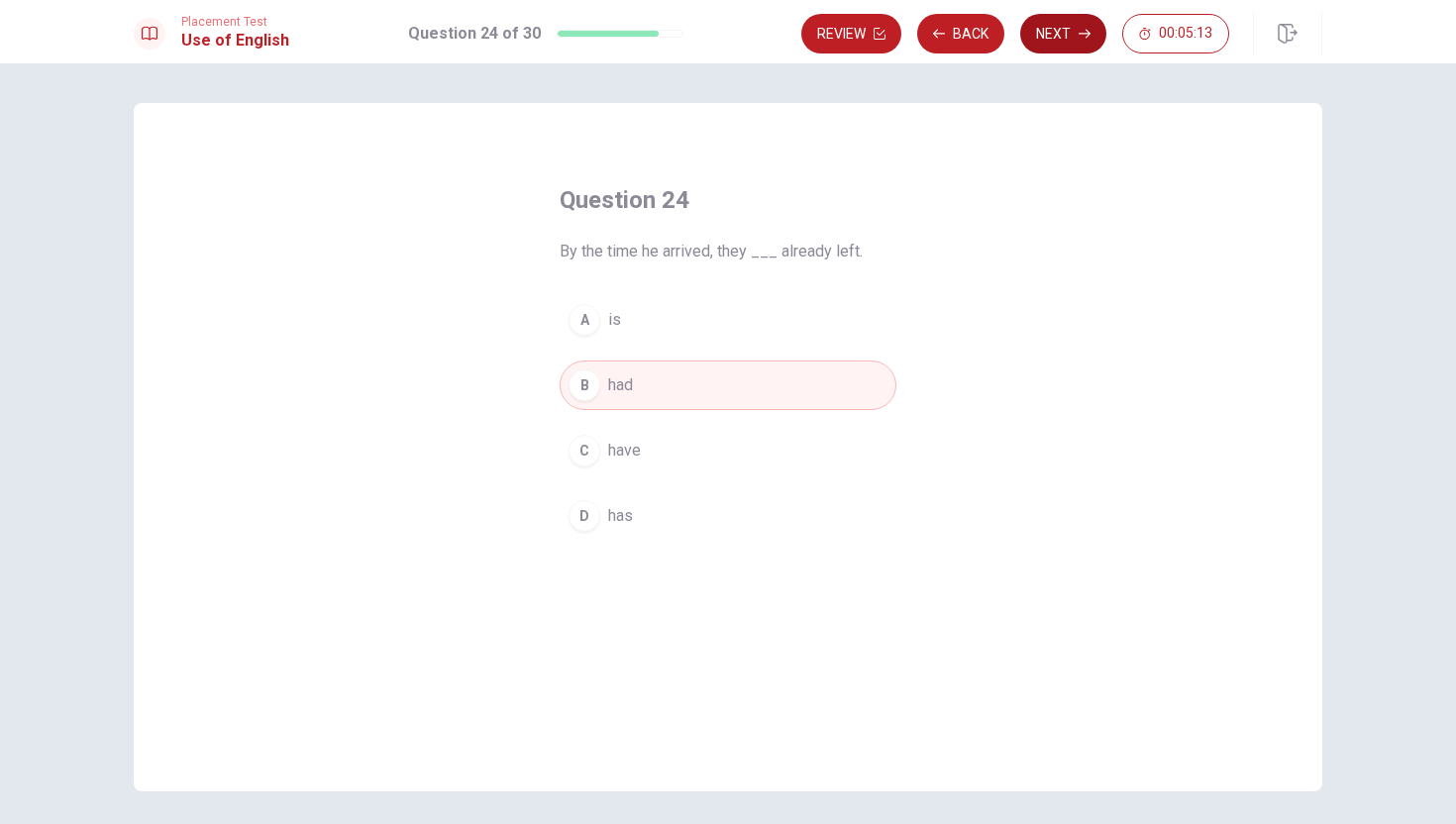click on "Next" at bounding box center [1063, 34] 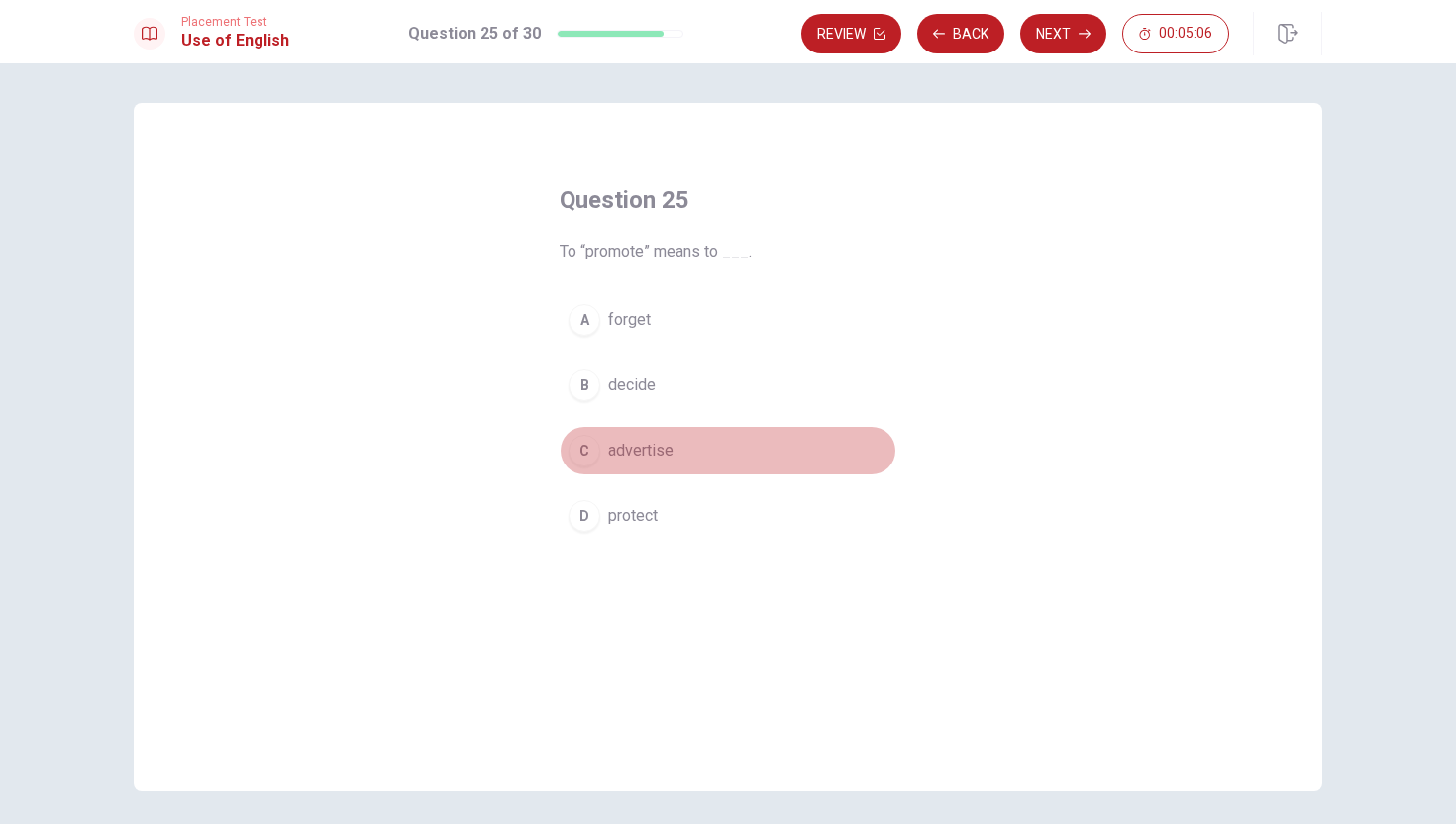 click on "C advertise" at bounding box center (728, 451) 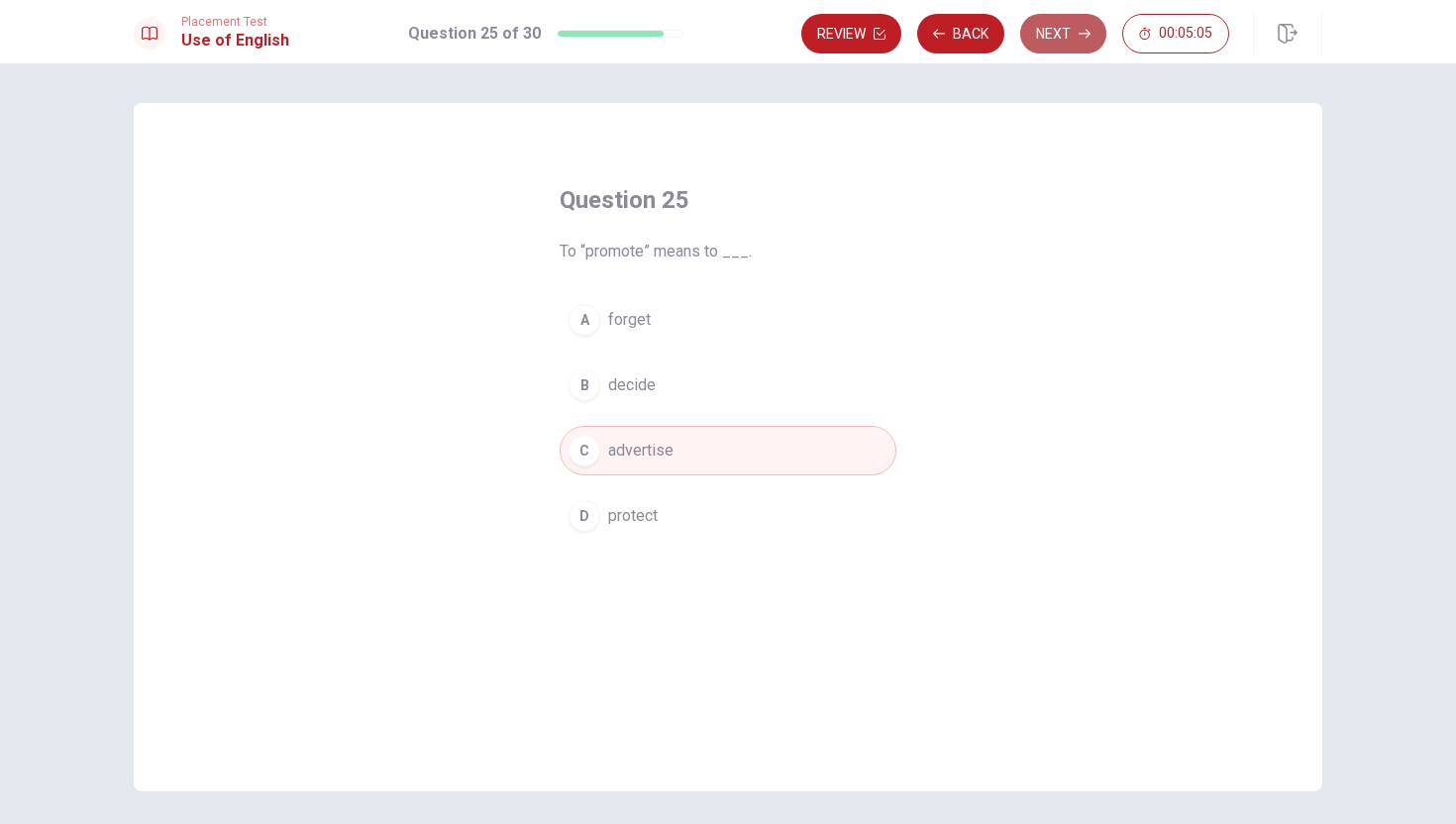 click on "Next" at bounding box center (1063, 34) 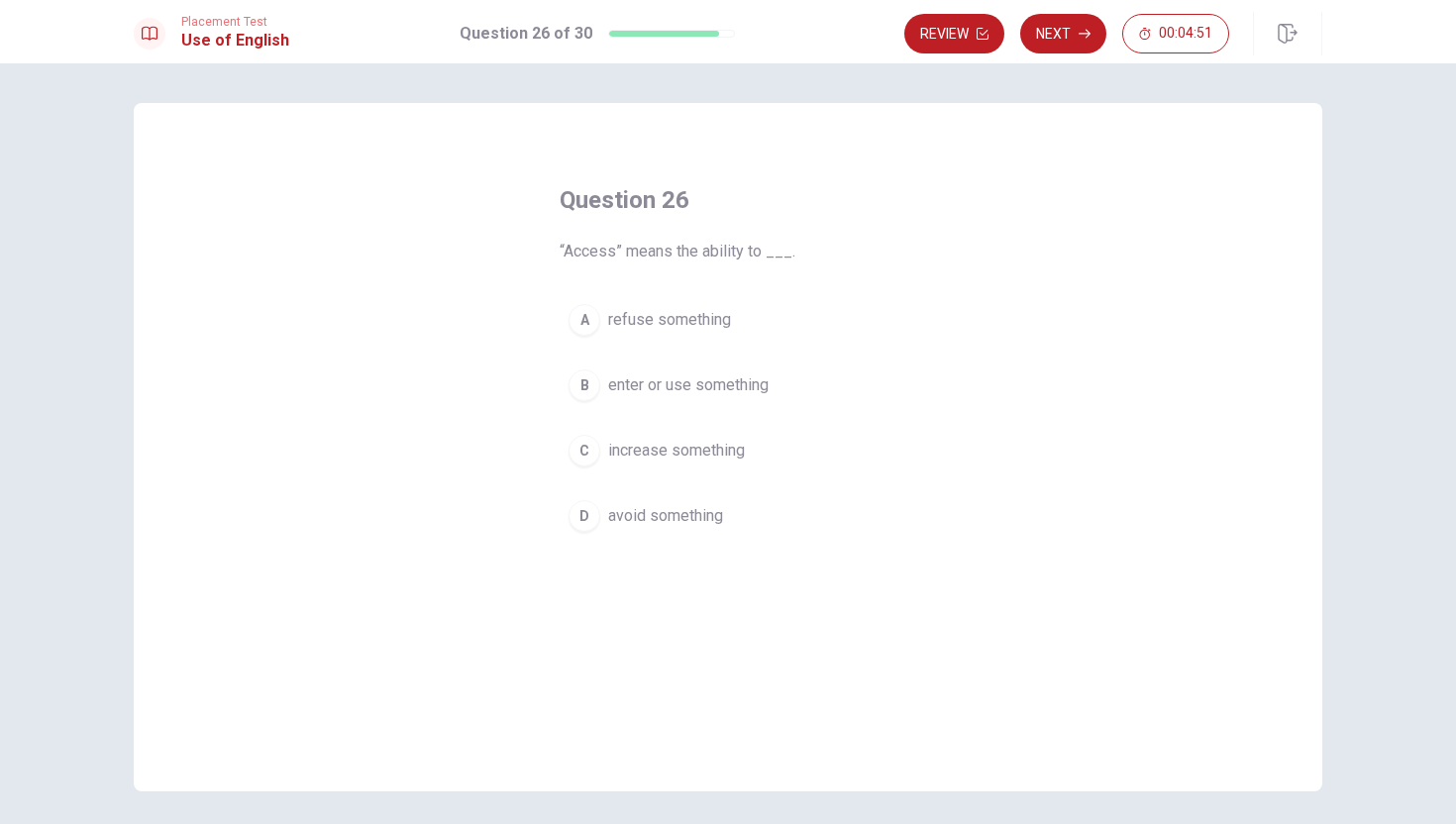 click on "B" at bounding box center (584, 385) 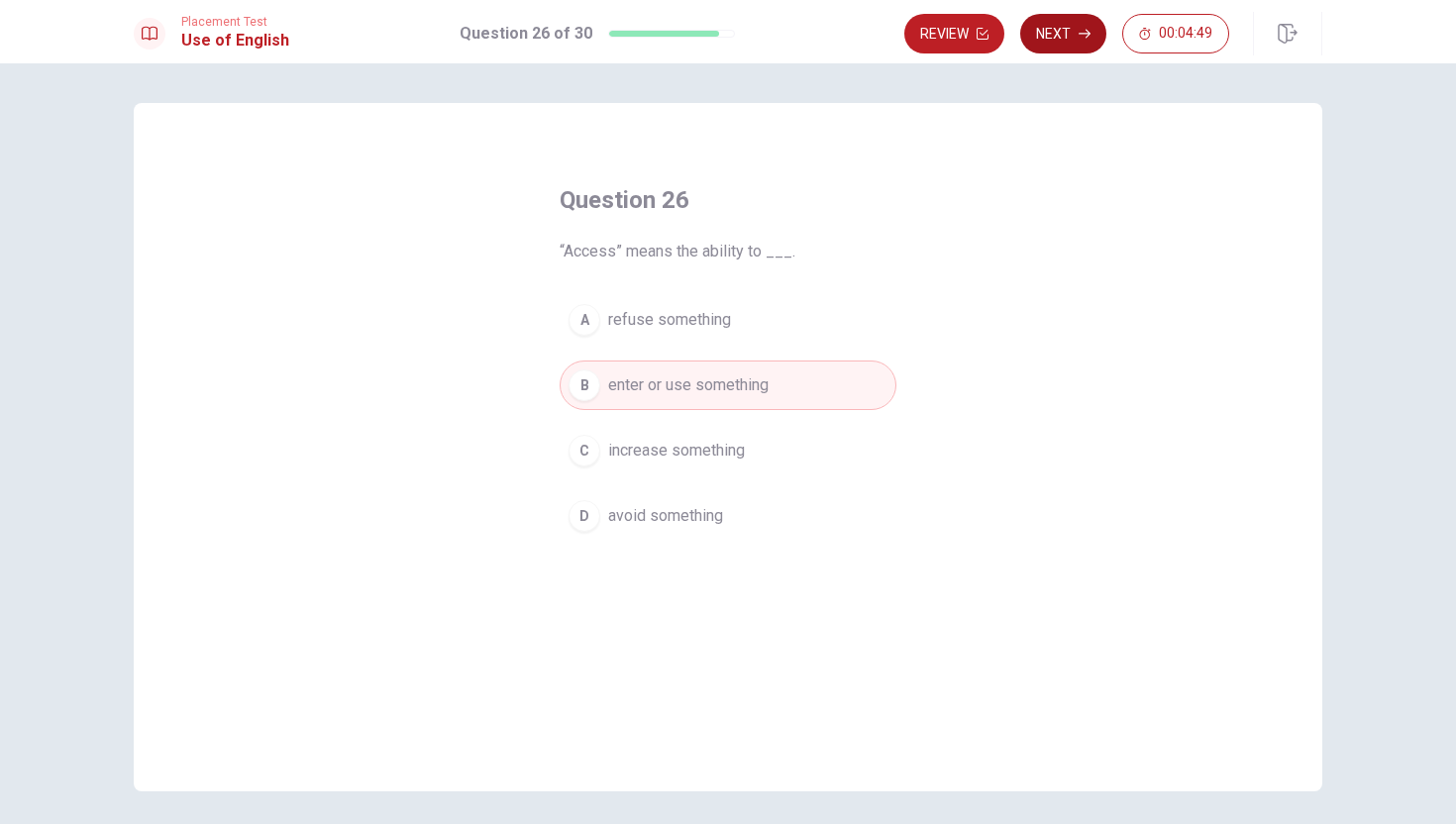 click on "Next" at bounding box center [1063, 34] 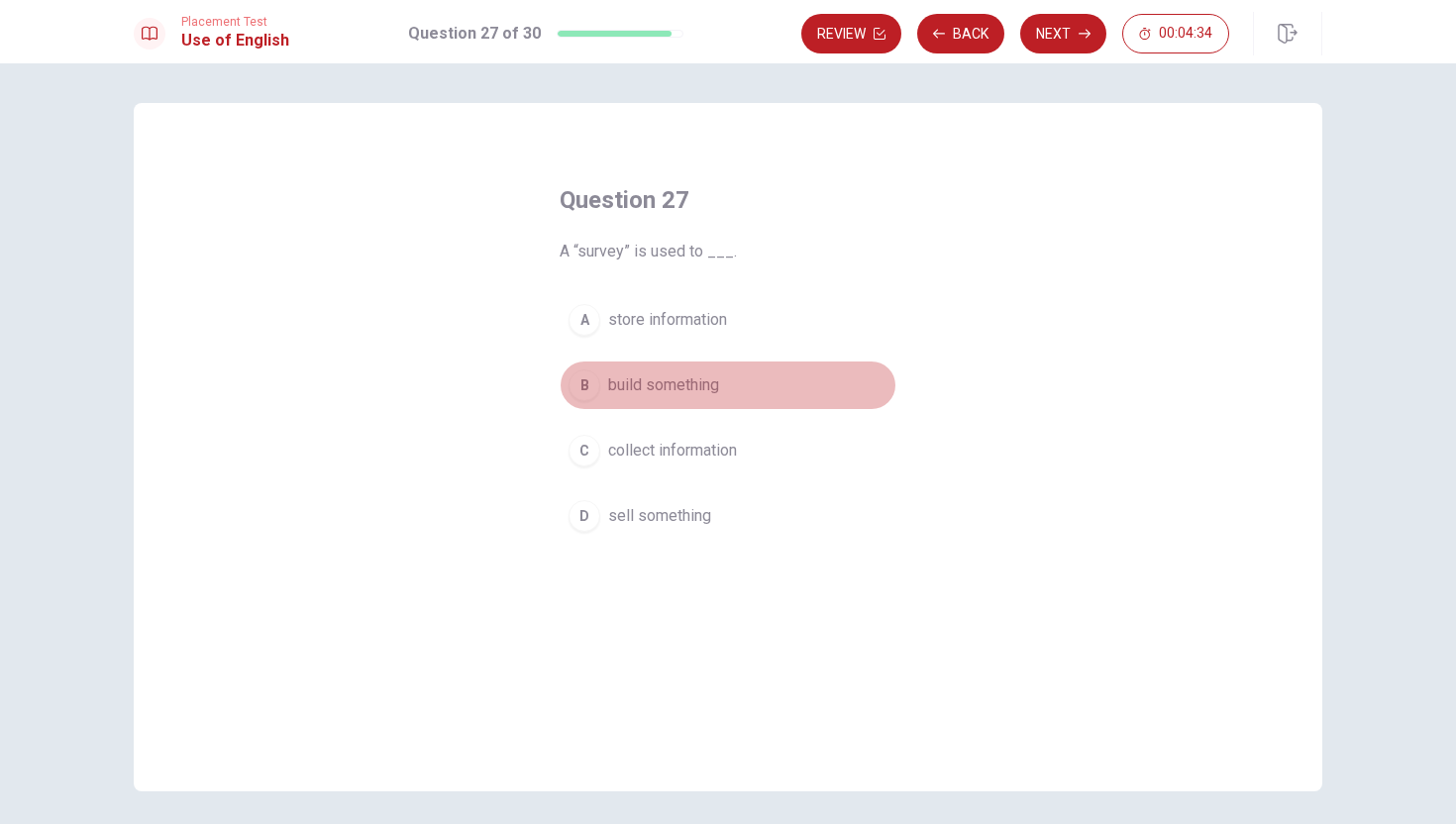 click on "B" at bounding box center [584, 385] 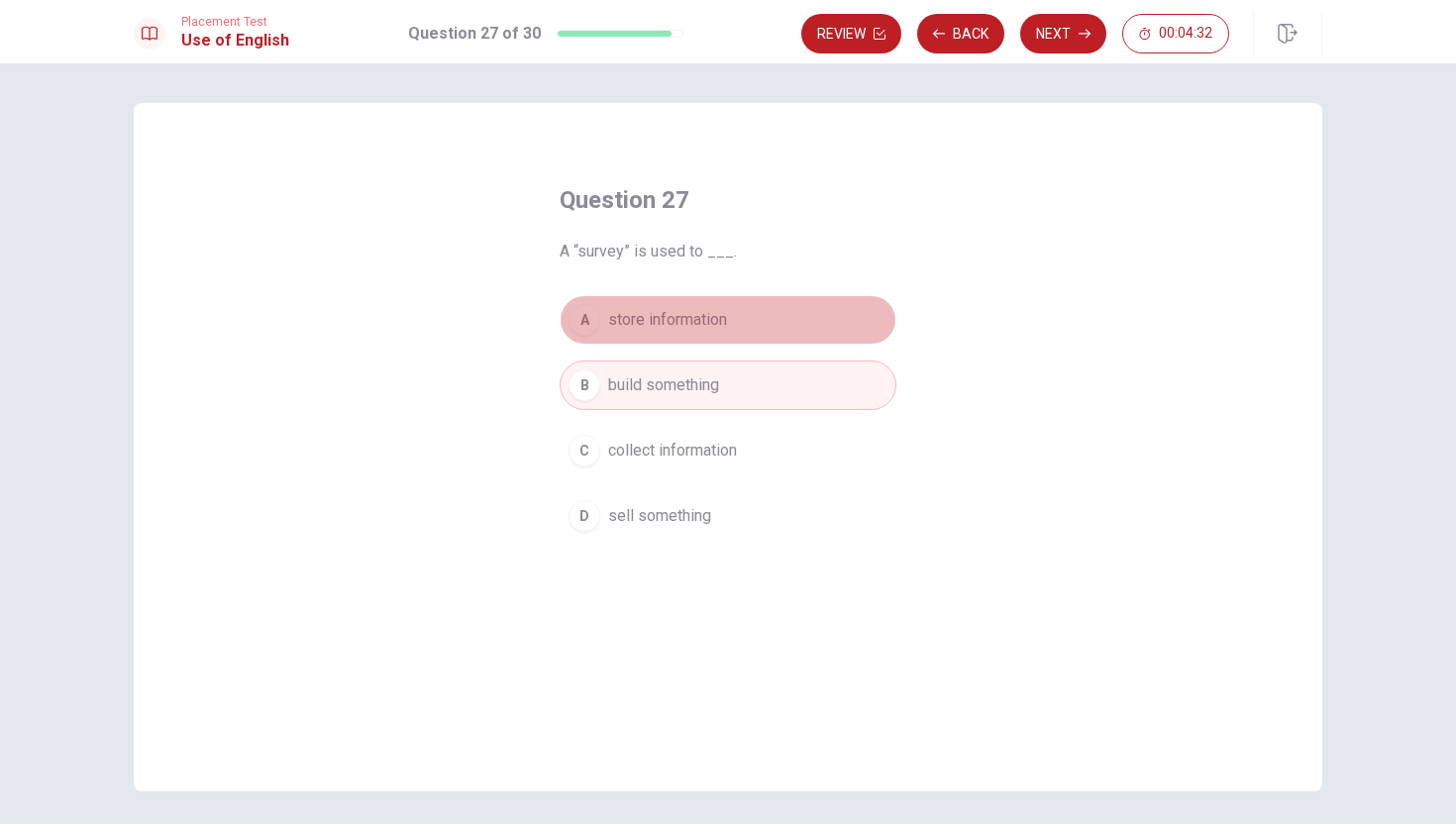 click on "A" at bounding box center (584, 320) 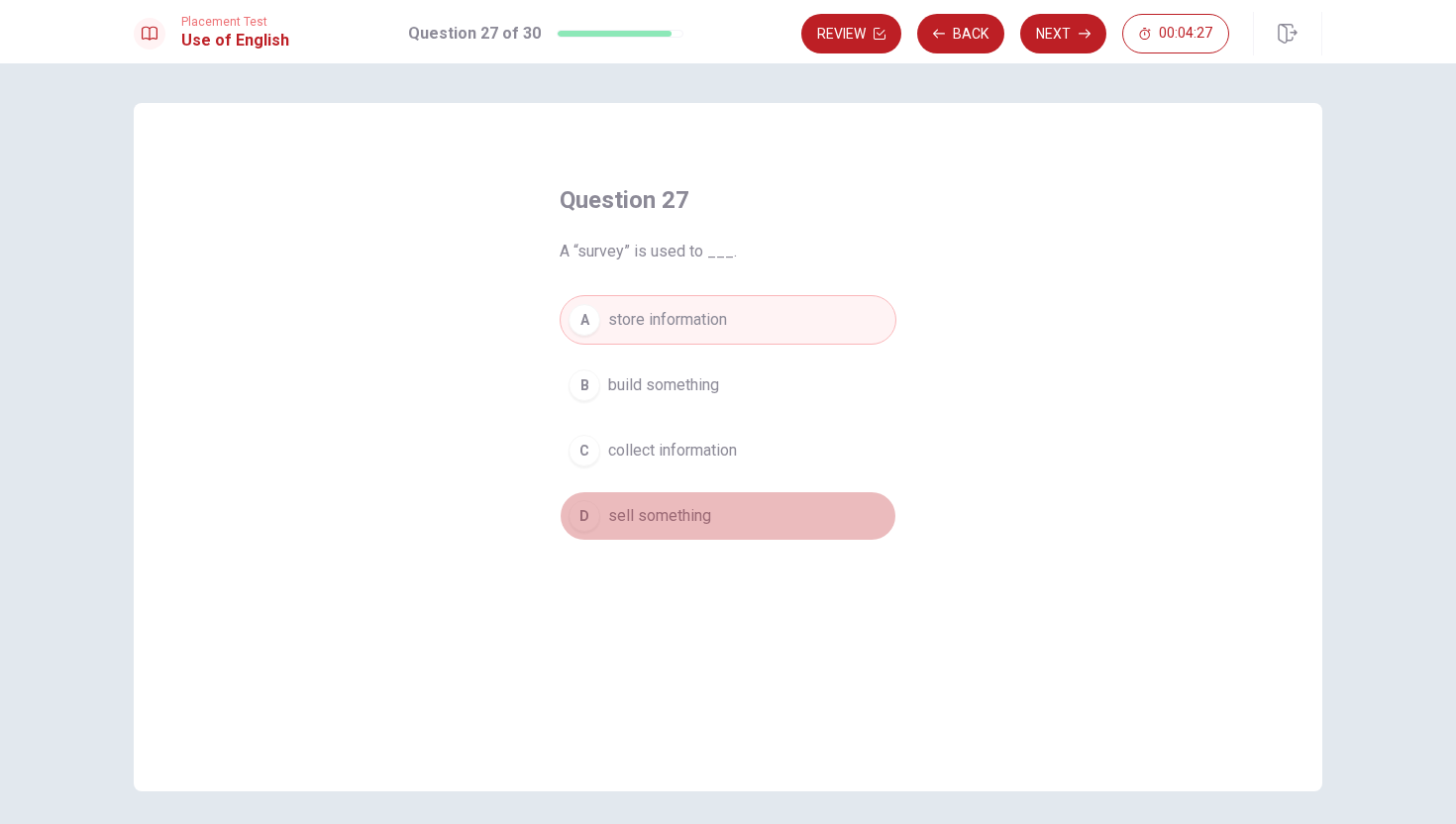 click on "D sell something" at bounding box center (728, 516) 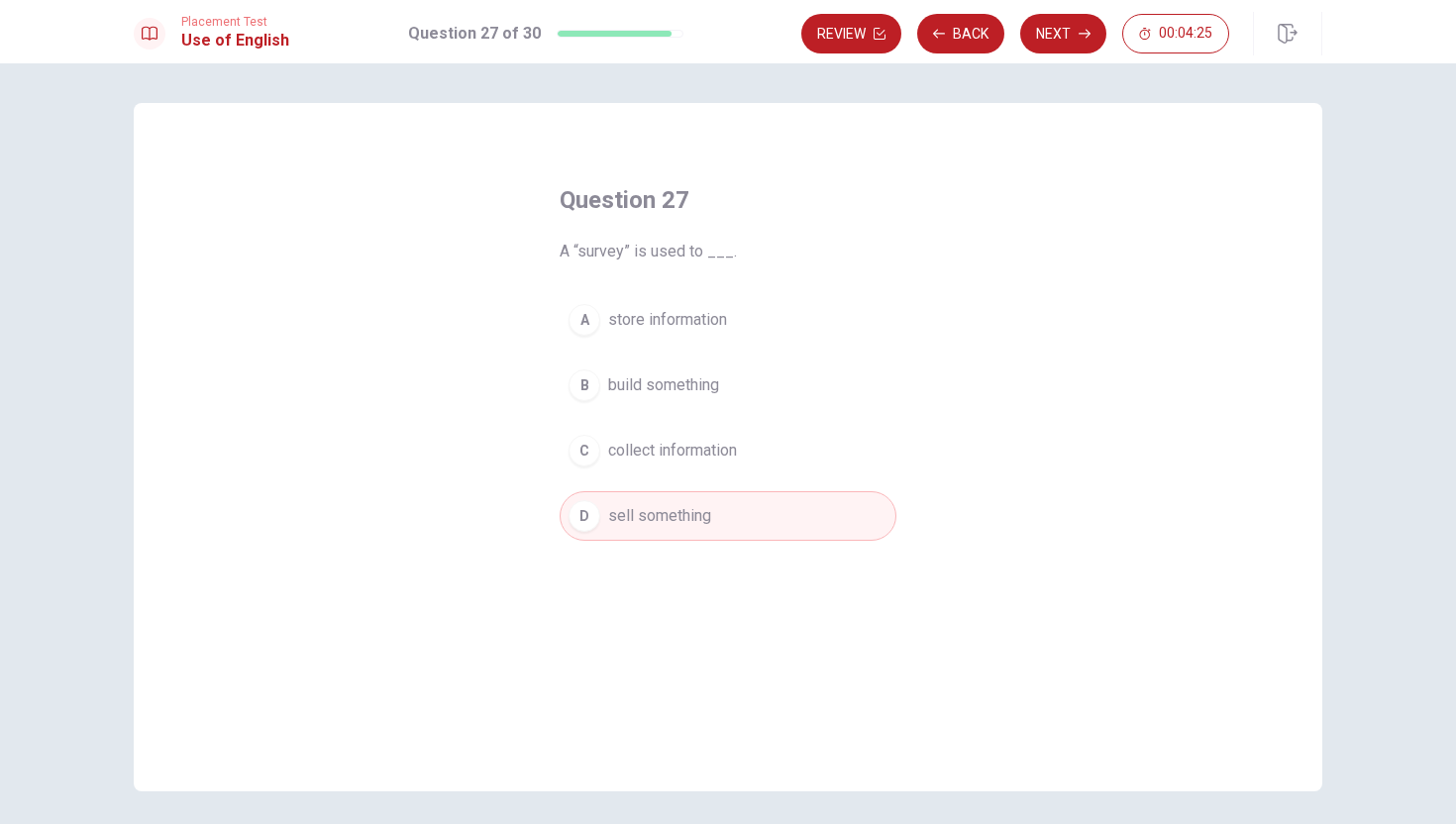 click on "store information" at bounding box center [668, 320] 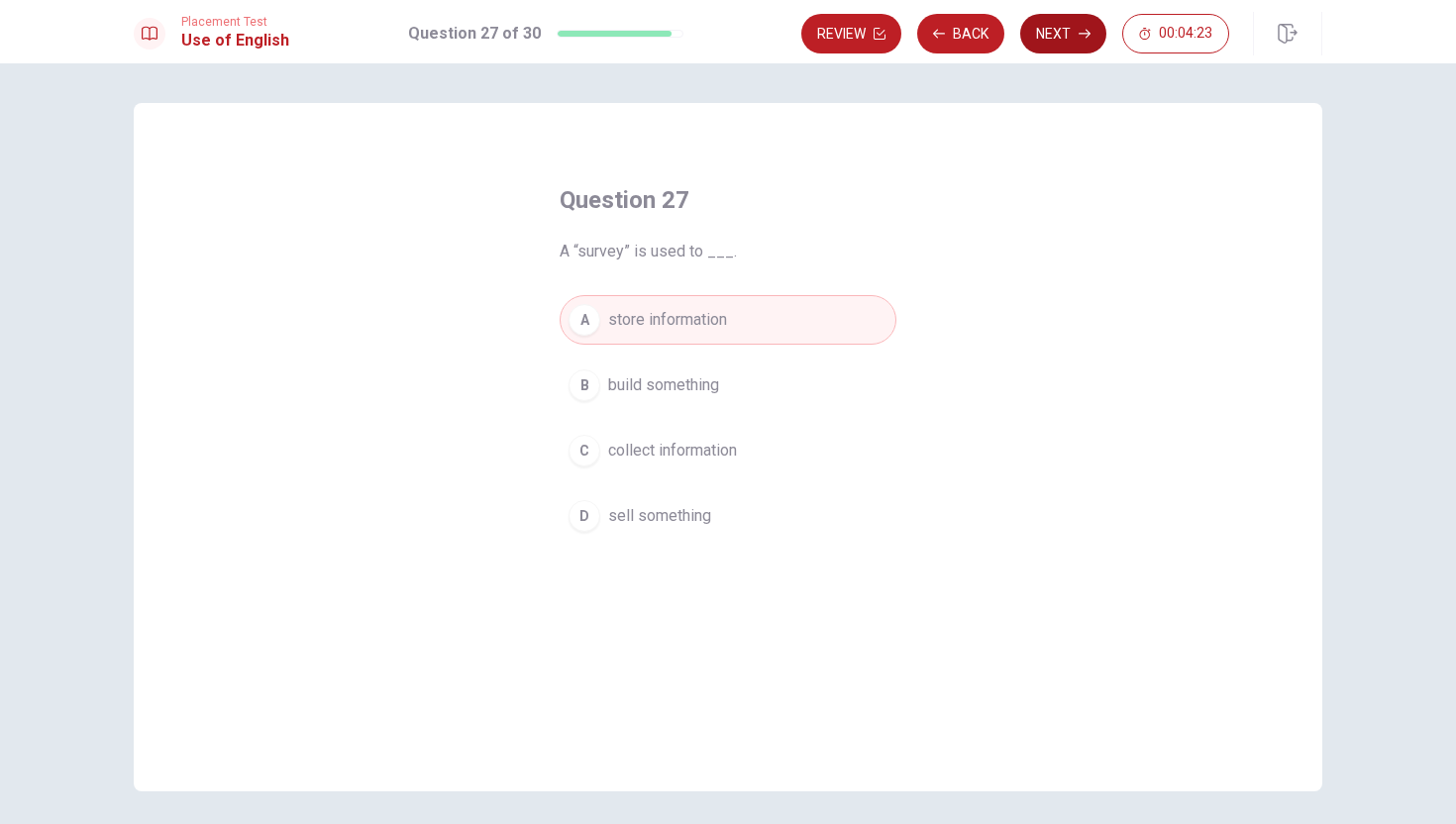 click on "Next" at bounding box center (1063, 34) 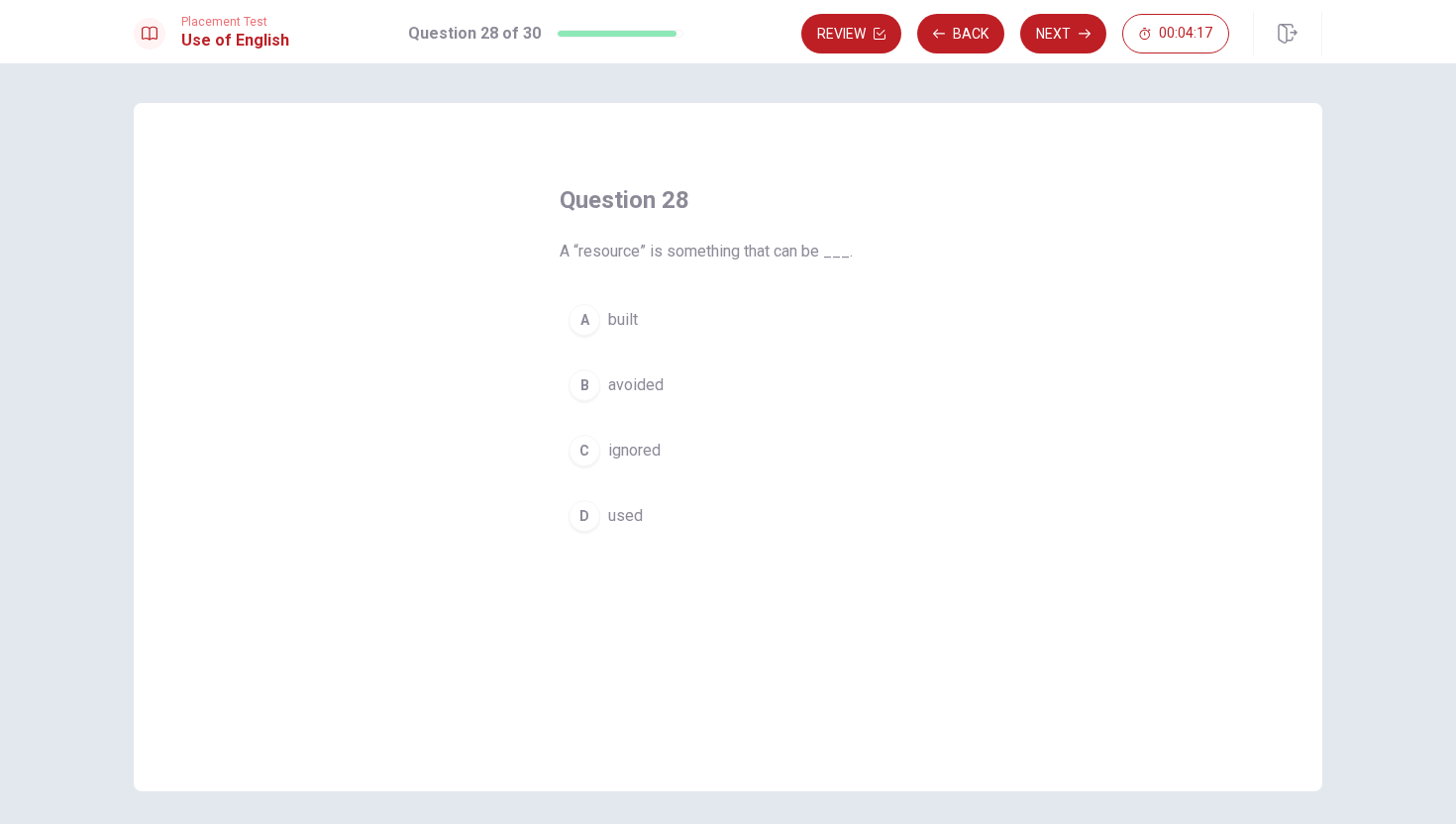 click on "D" at bounding box center (584, 516) 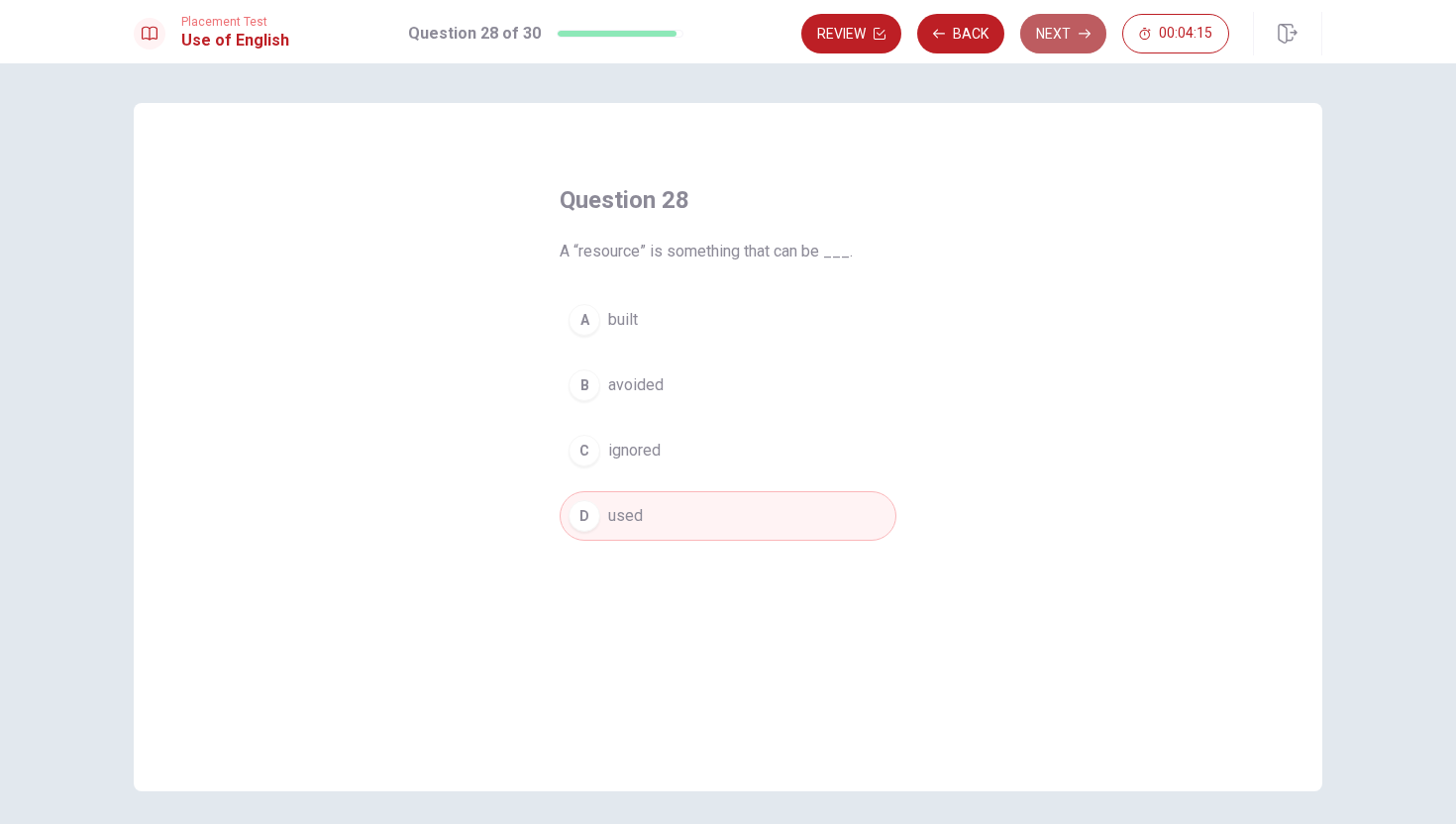 click on "Next" at bounding box center [1063, 34] 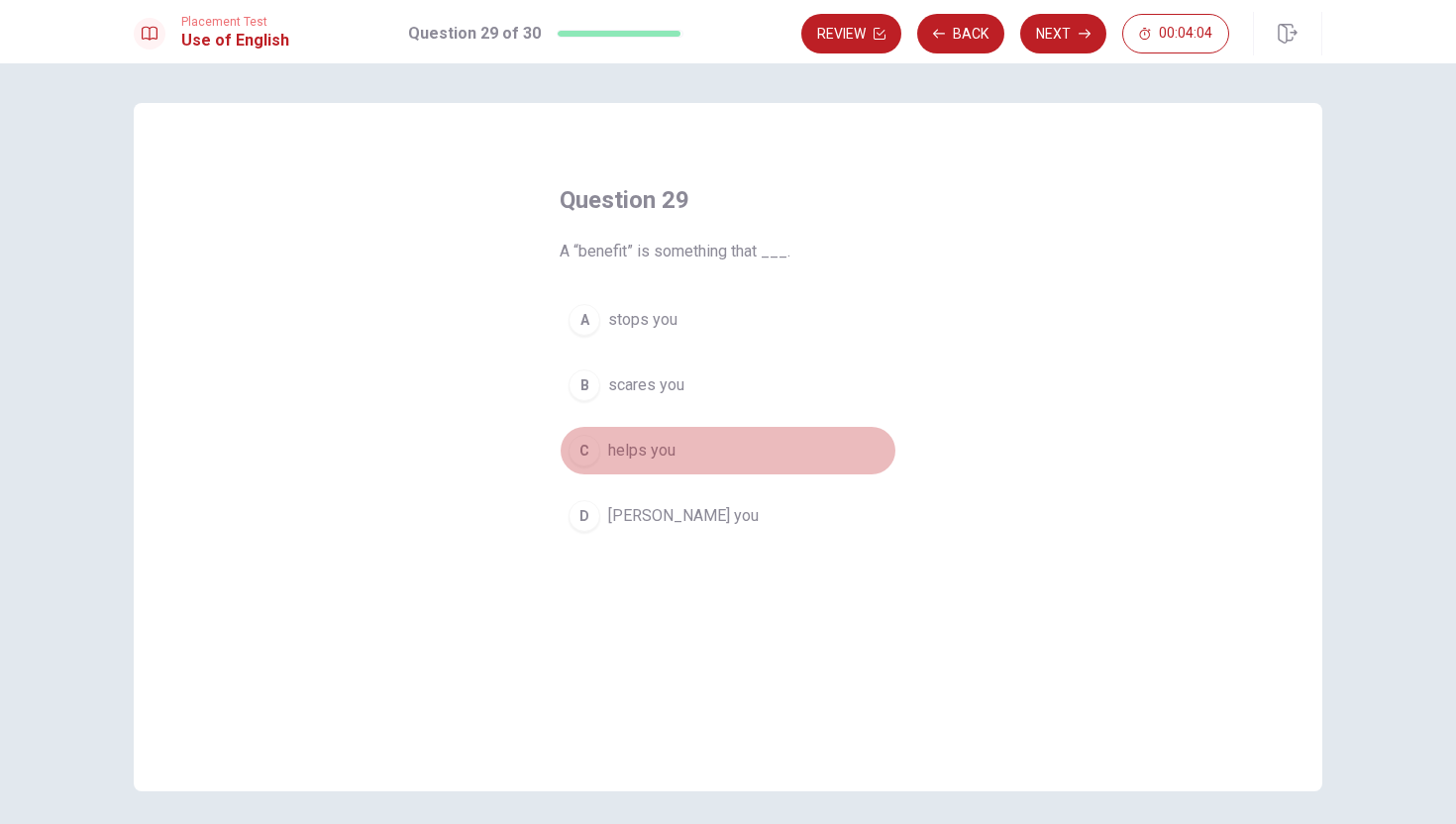 click on "C" at bounding box center (584, 451) 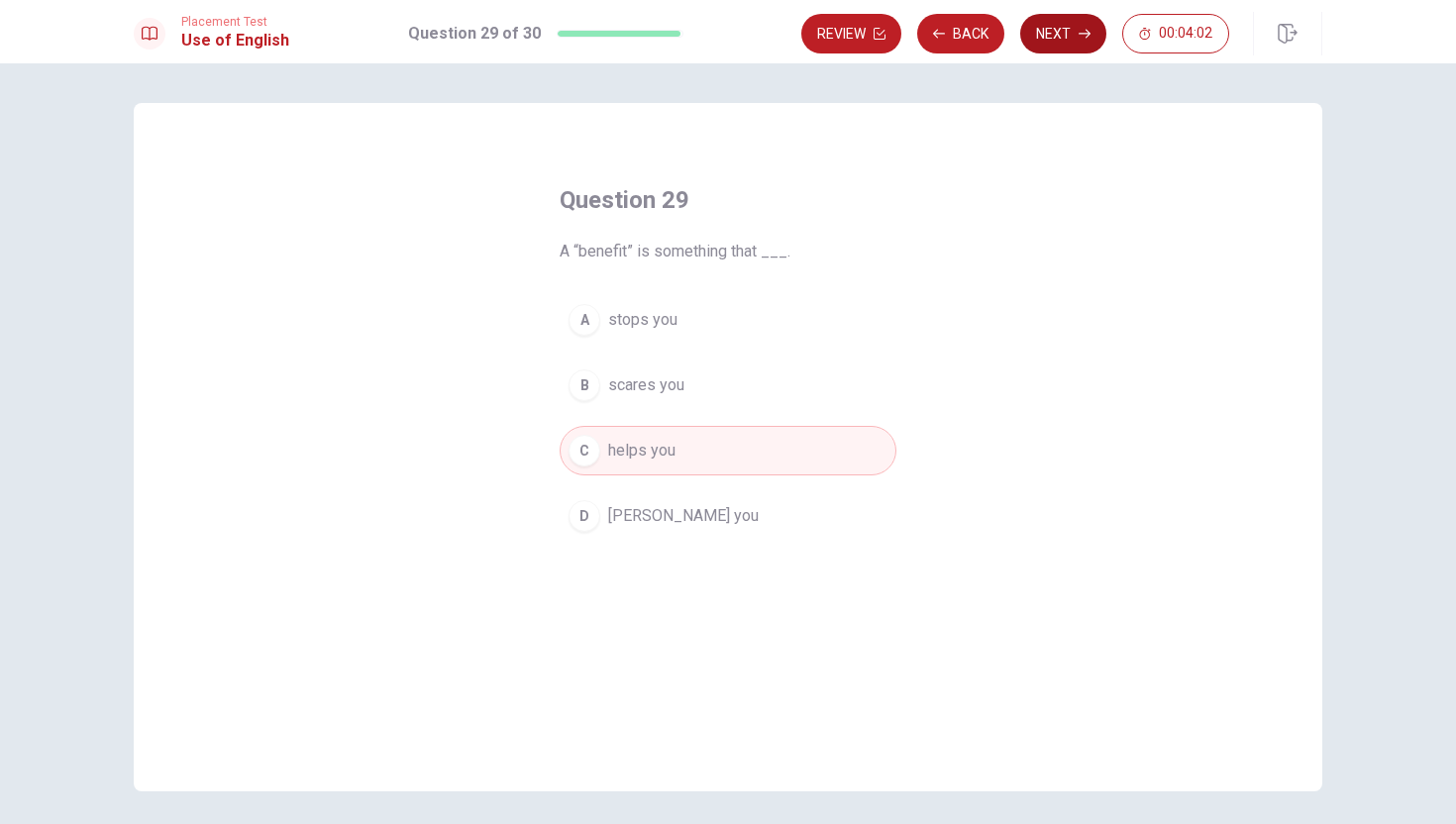 click on "Next" at bounding box center [1063, 34] 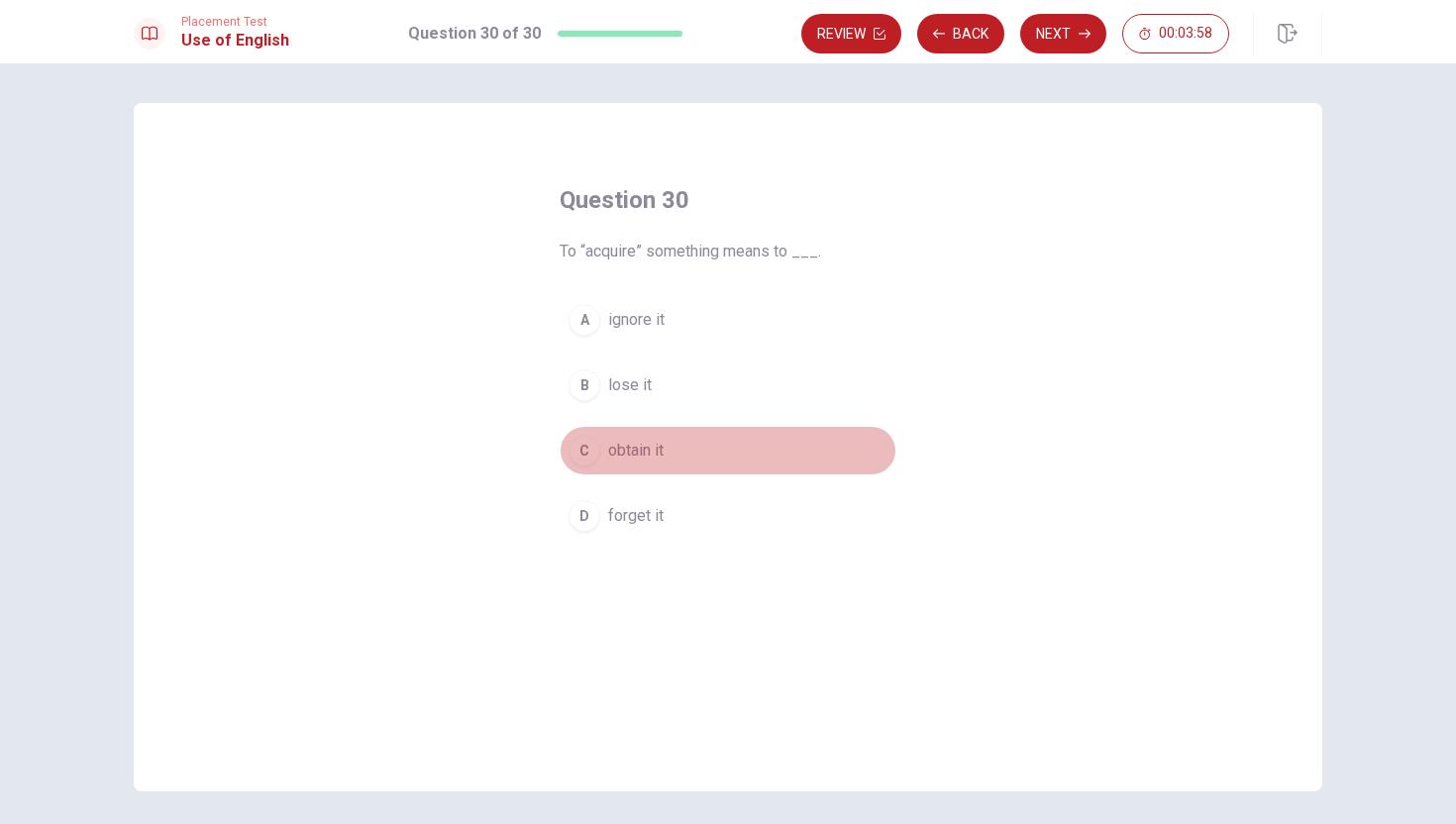 click on "C" at bounding box center [584, 451] 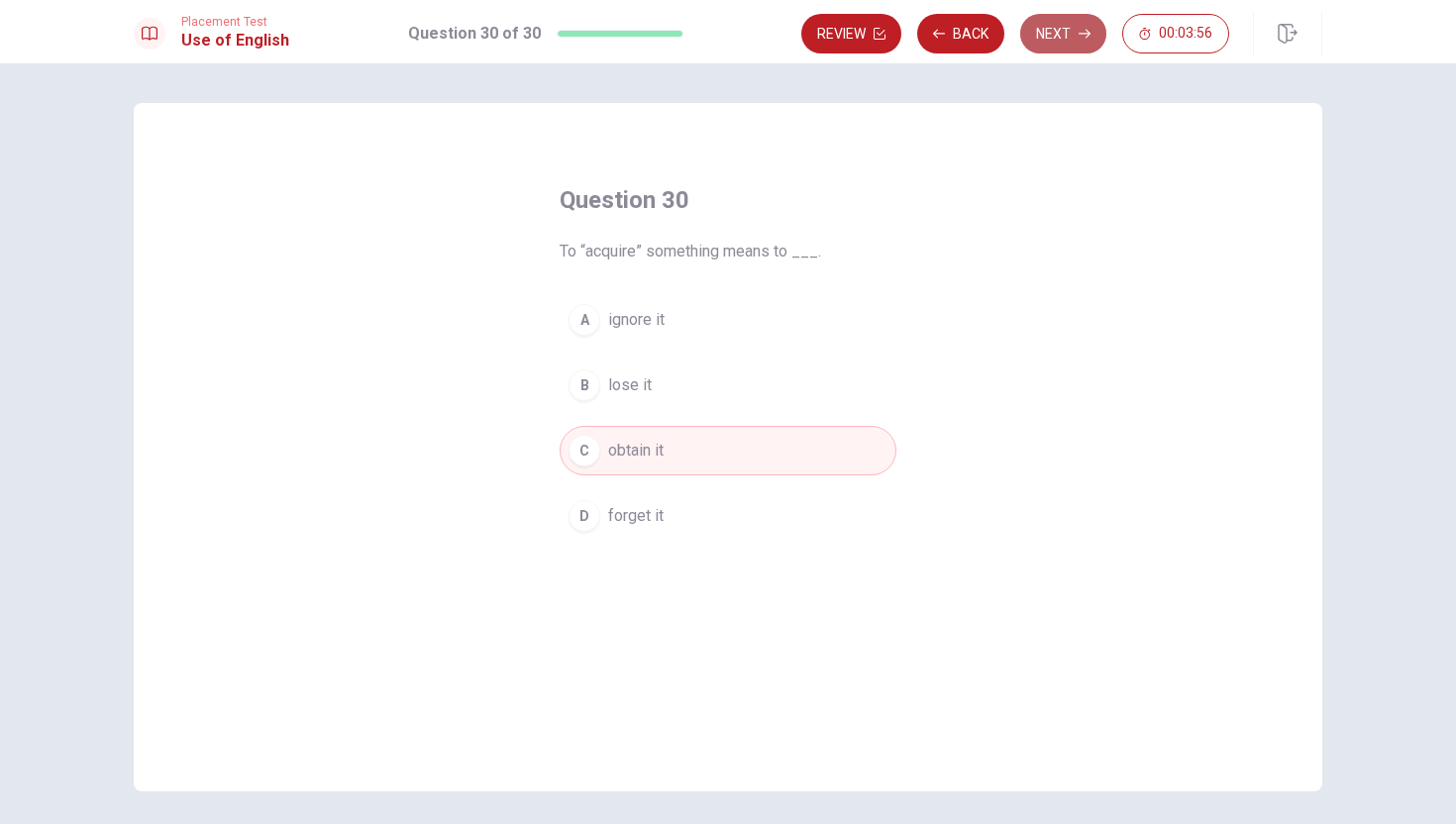 click on "Next" at bounding box center [1063, 34] 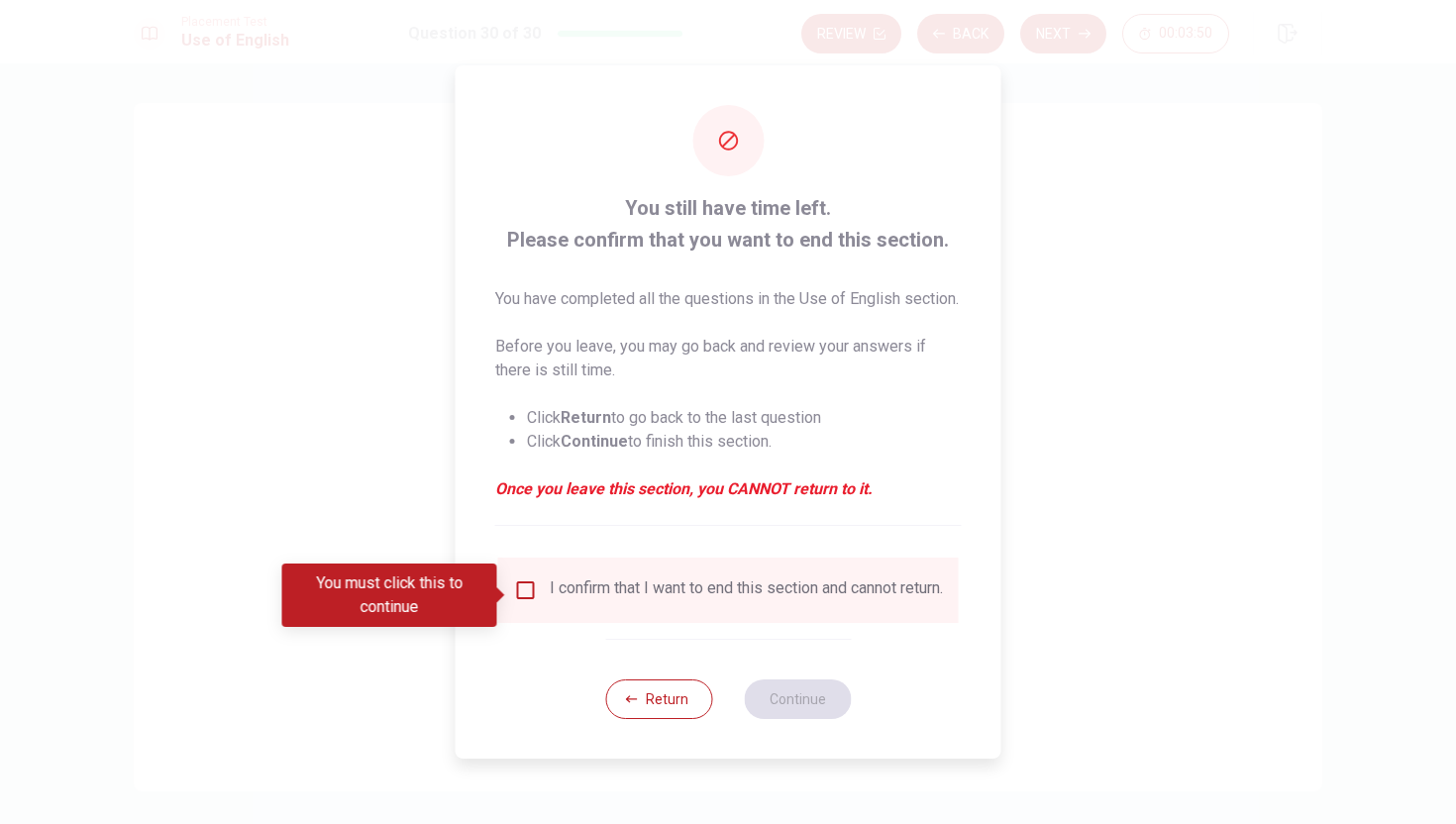 click at bounding box center [526, 590] 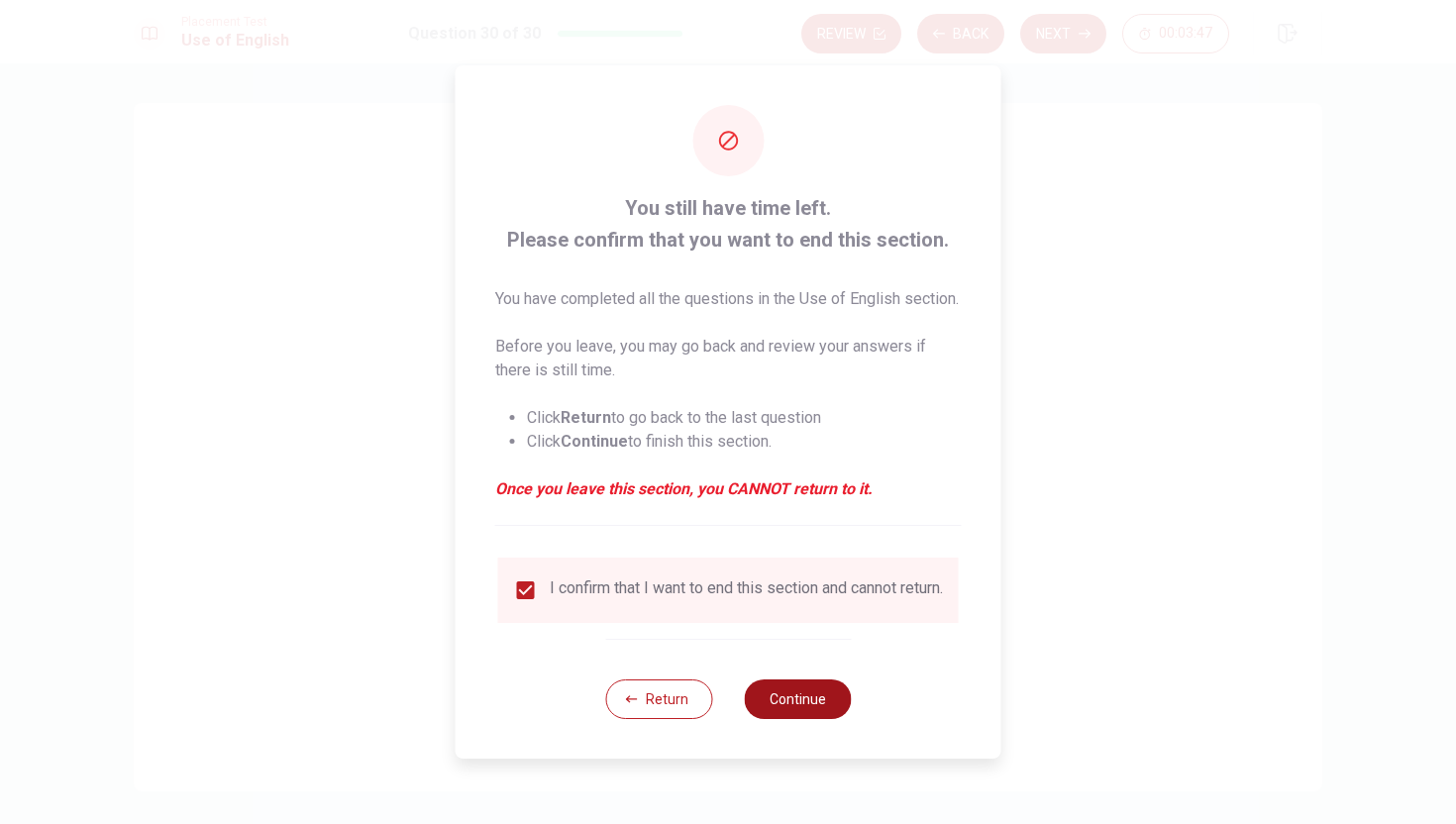click on "Continue" at bounding box center (797, 699) 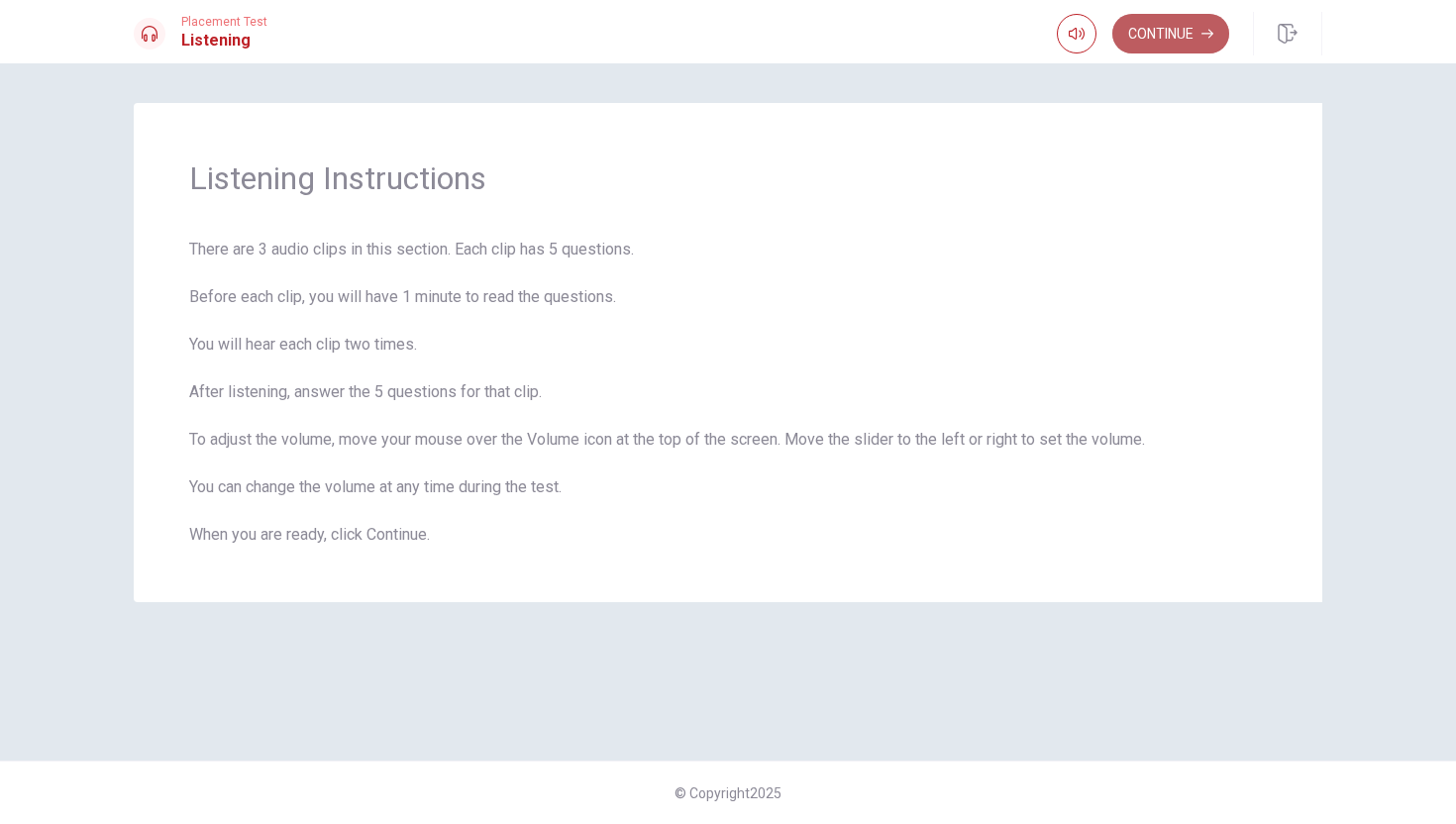 click on "Continue" at bounding box center [1171, 34] 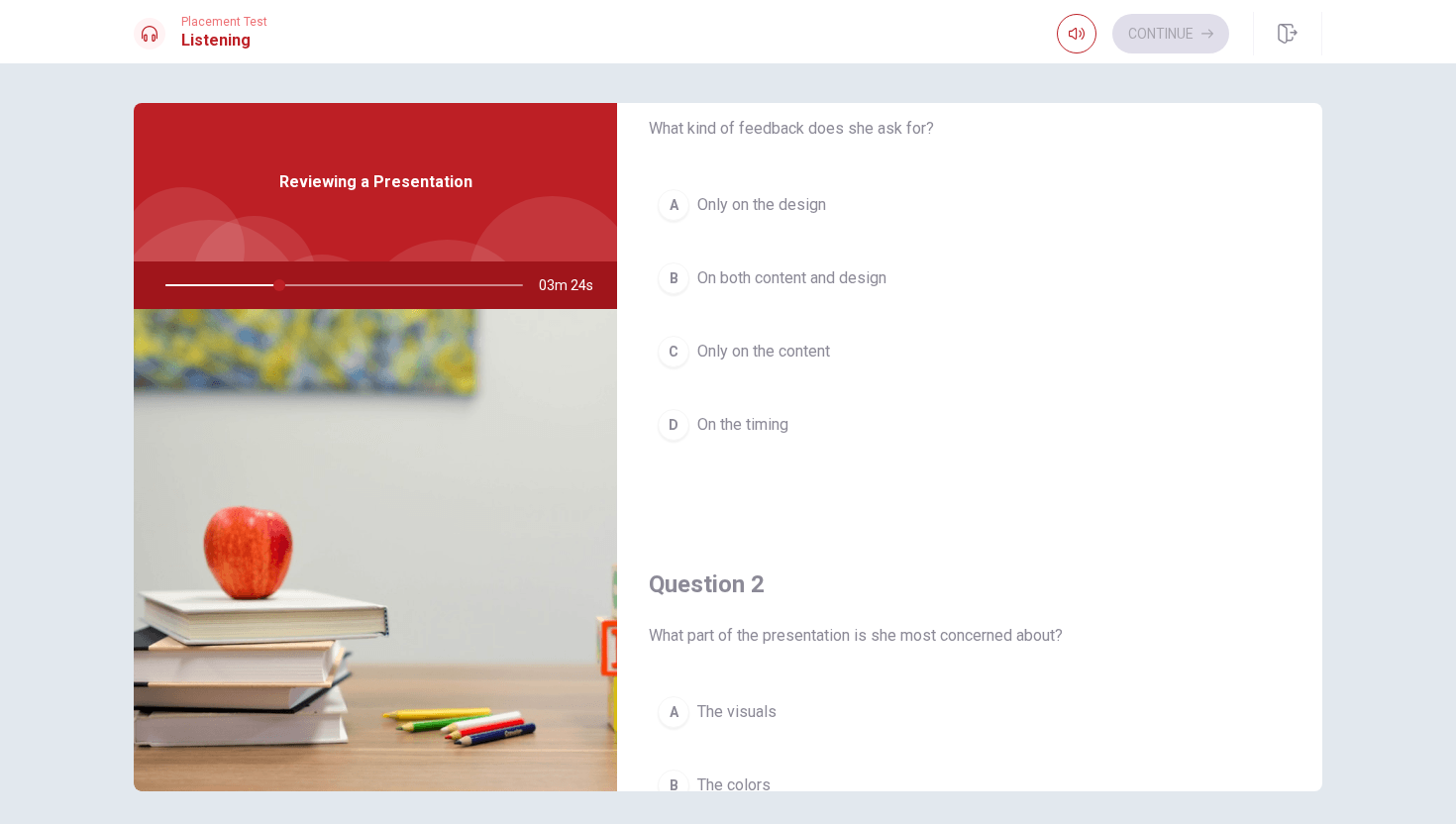 scroll, scrollTop: 71, scrollLeft: 0, axis: vertical 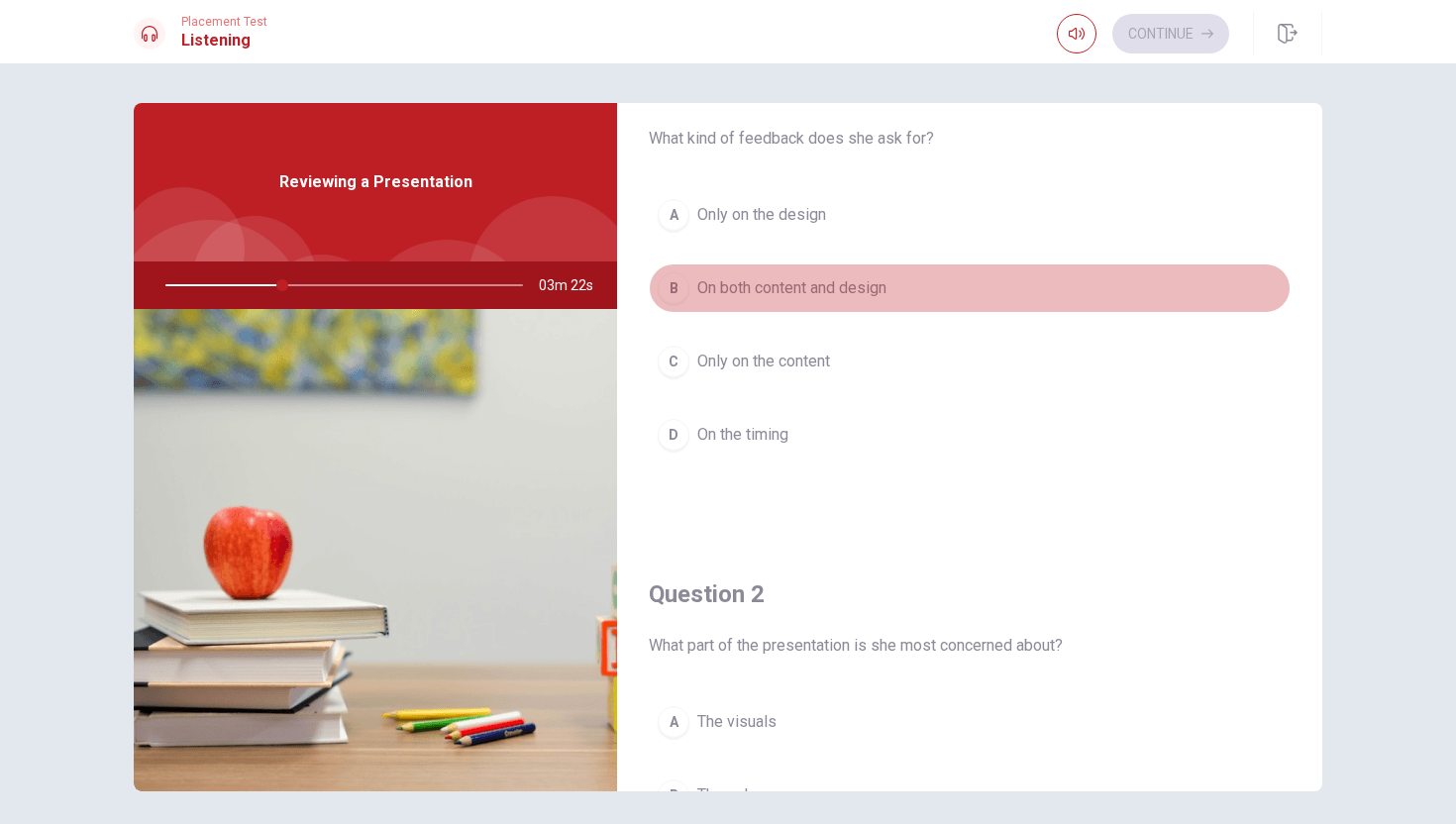 click on "On both content and design" at bounding box center [791, 288] 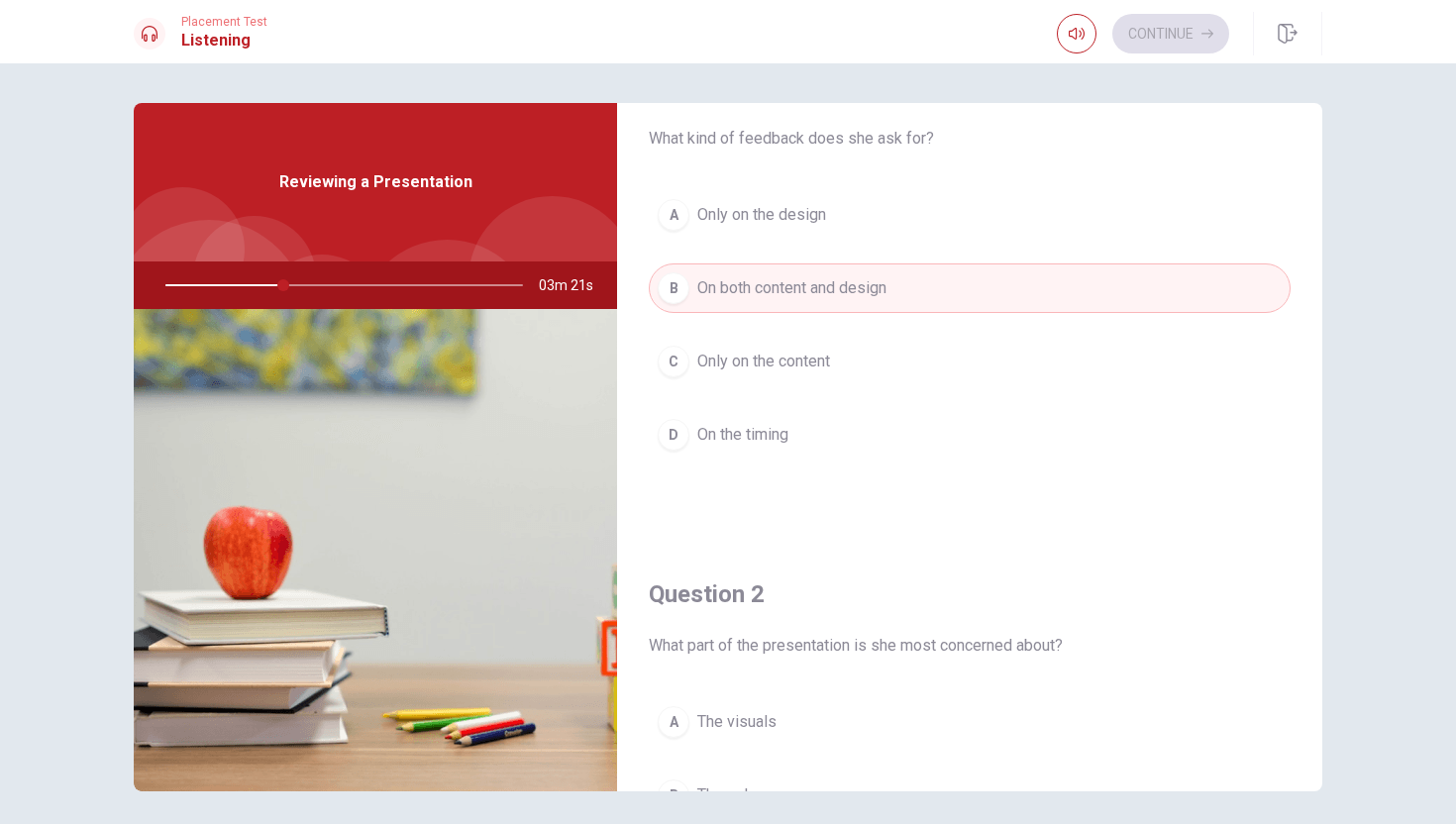 click on "On both content and design" at bounding box center [791, 288] 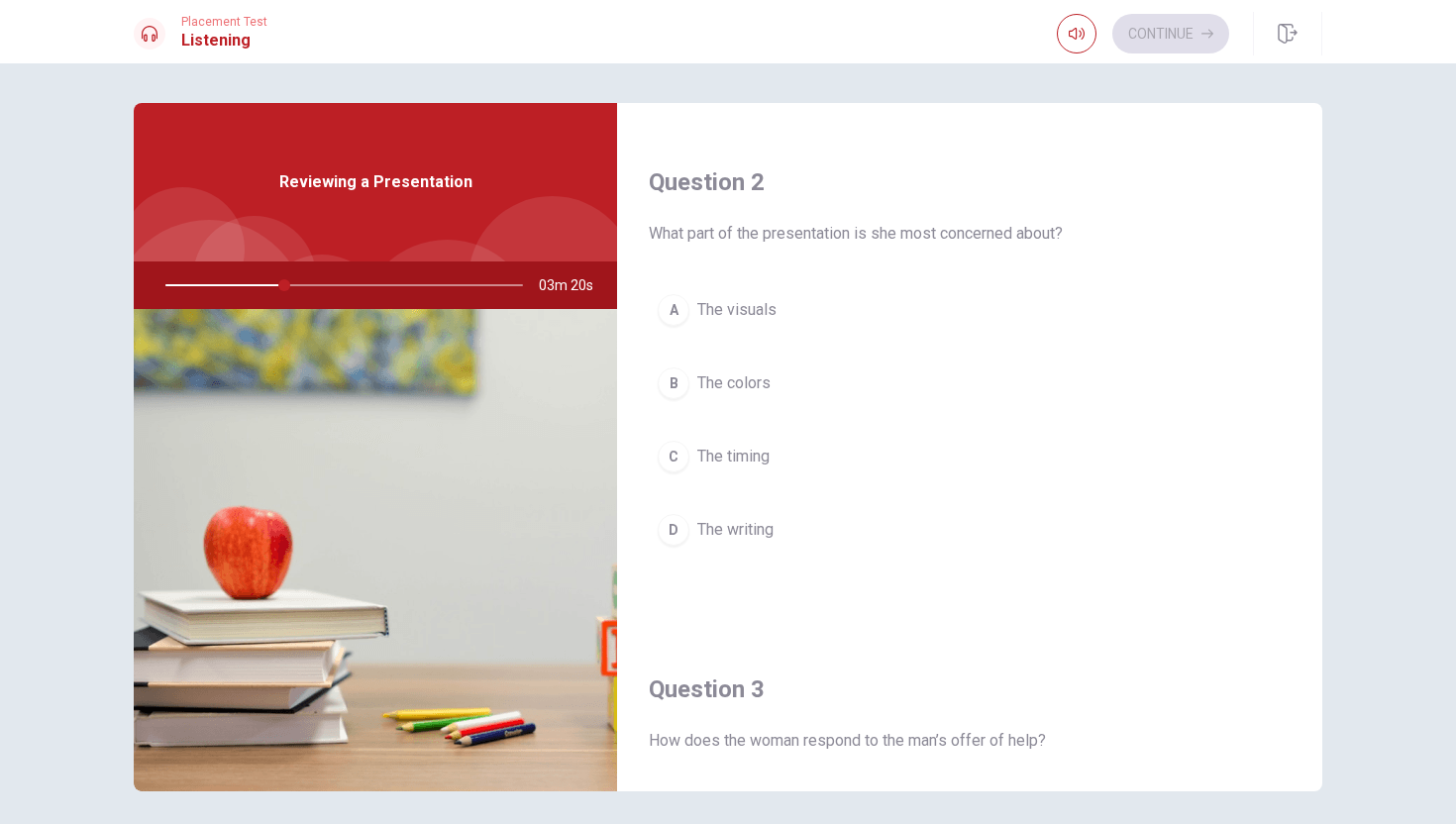 scroll, scrollTop: 504, scrollLeft: 0, axis: vertical 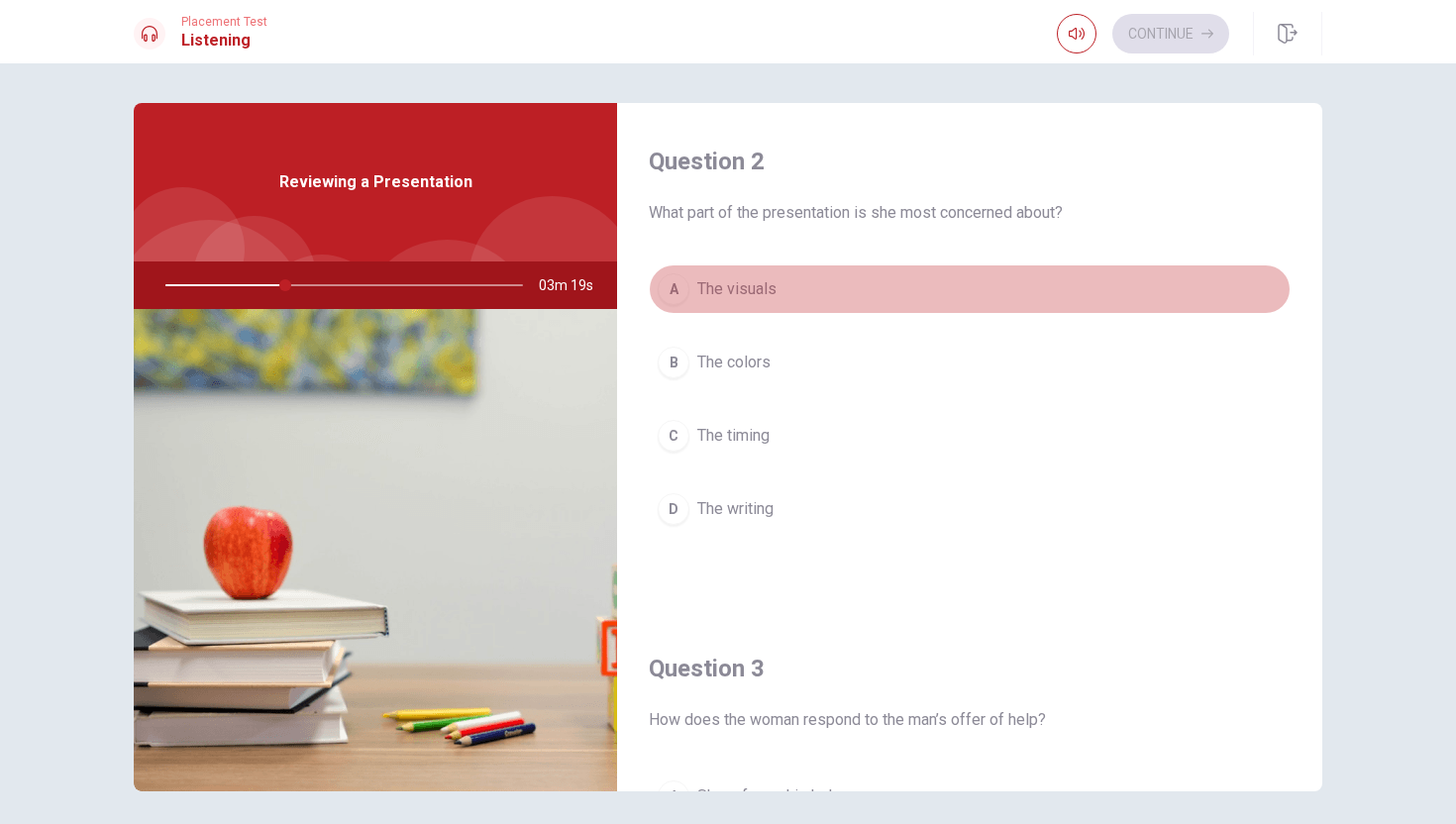 click on "The visuals" at bounding box center [737, 289] 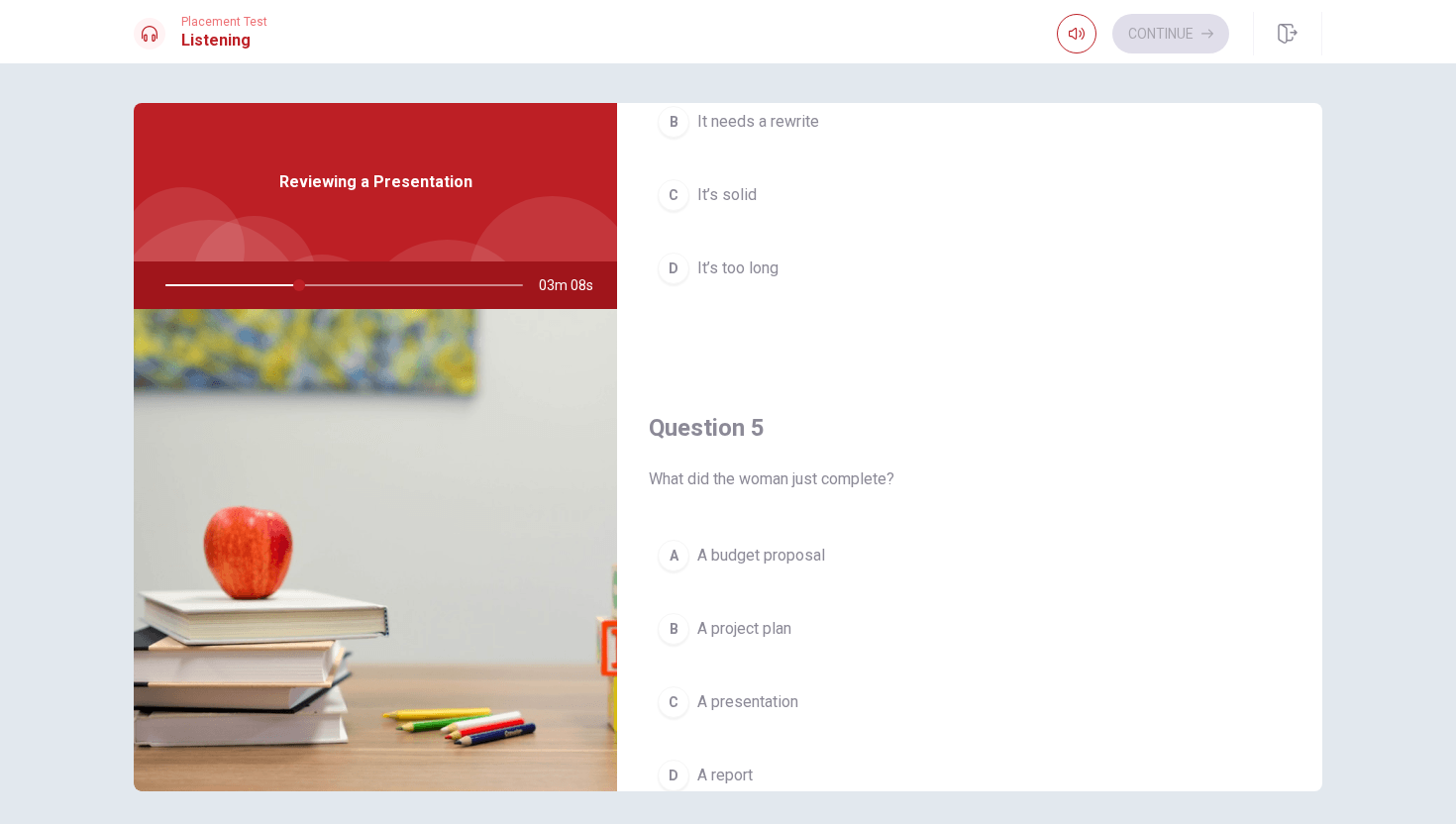 scroll, scrollTop: 1847, scrollLeft: 0, axis: vertical 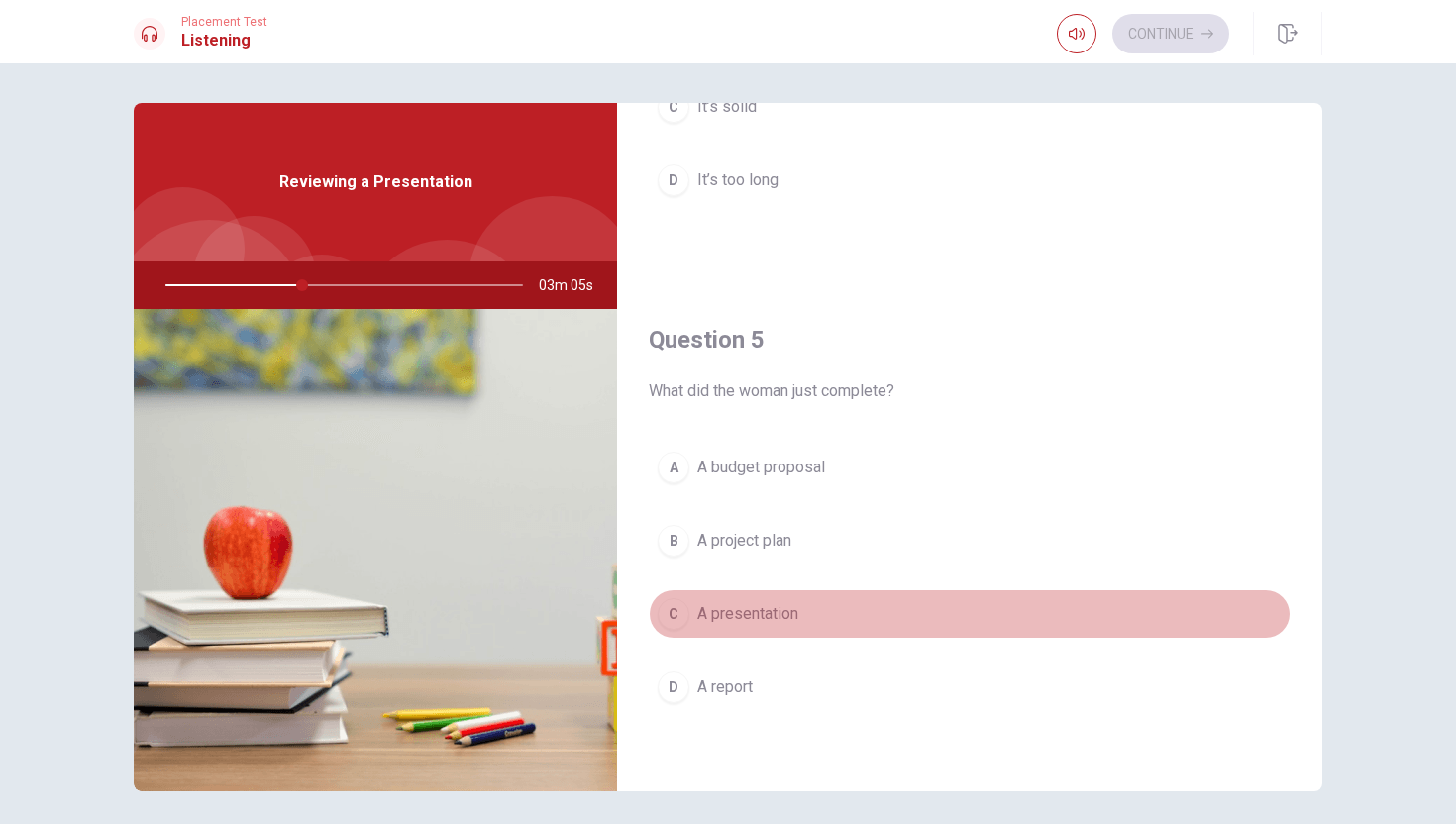 click on "A presentation" at bounding box center [748, 614] 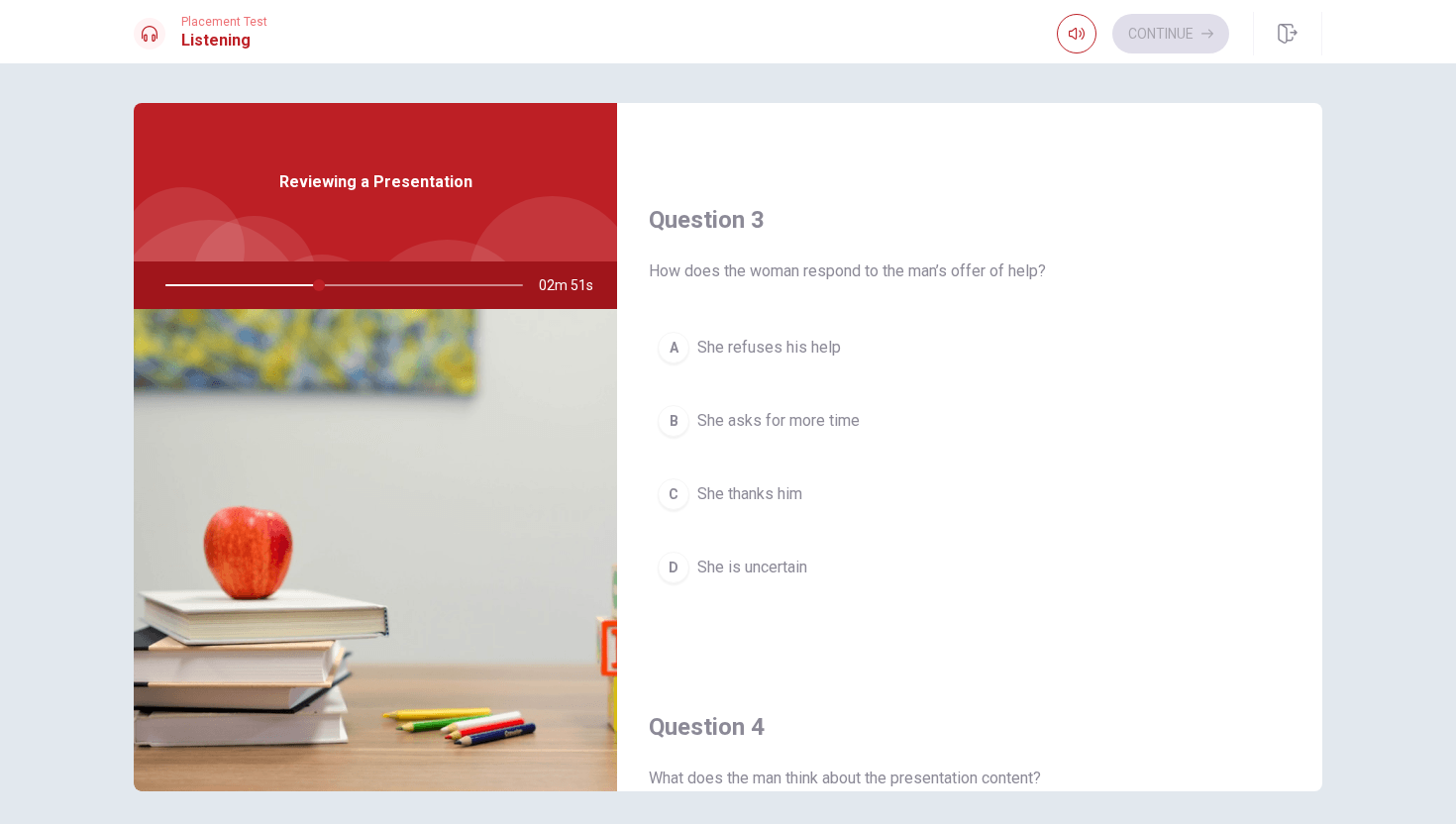 scroll, scrollTop: 972, scrollLeft: 0, axis: vertical 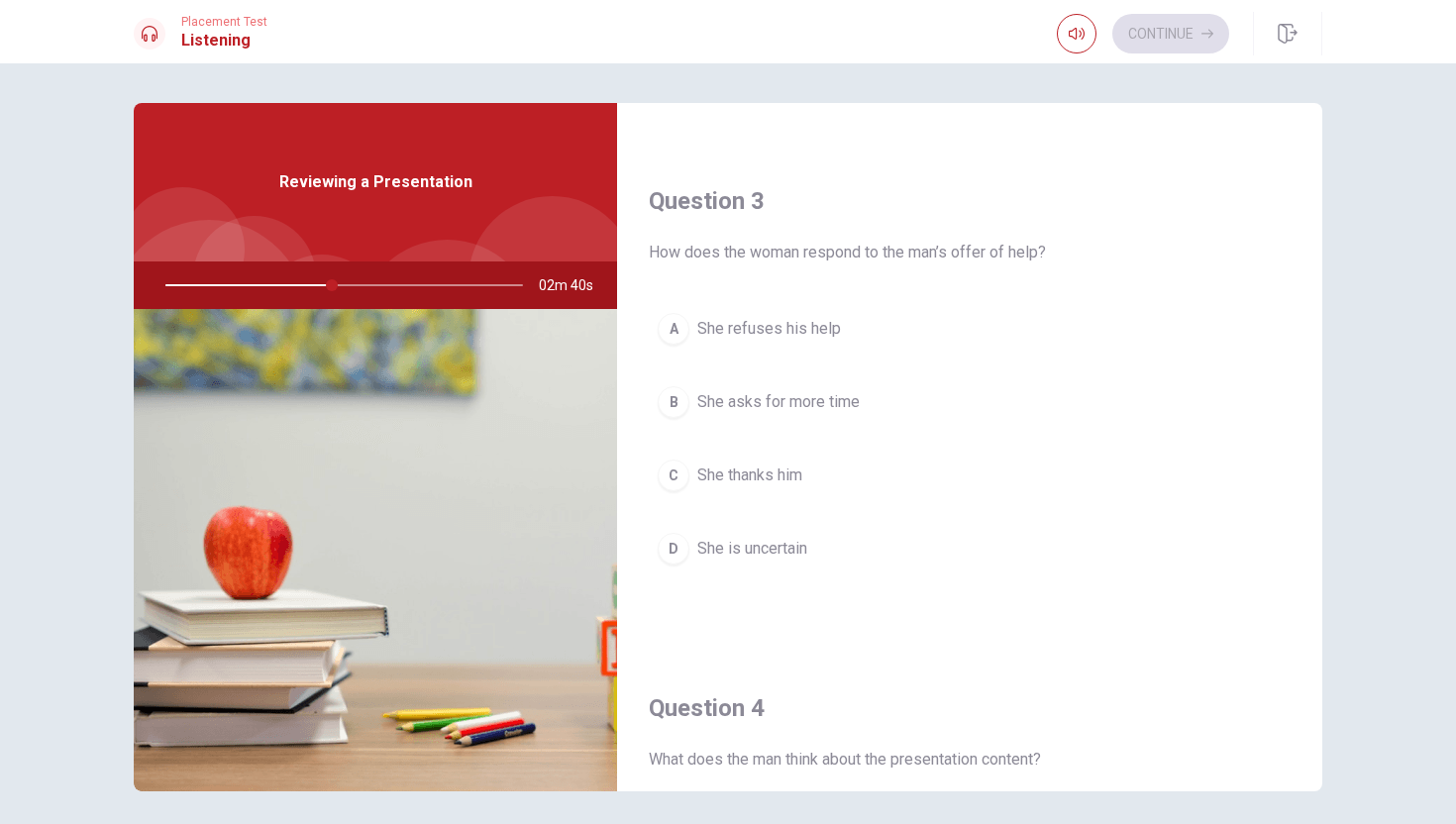 click on "A She refuses his help" at bounding box center [970, 329] 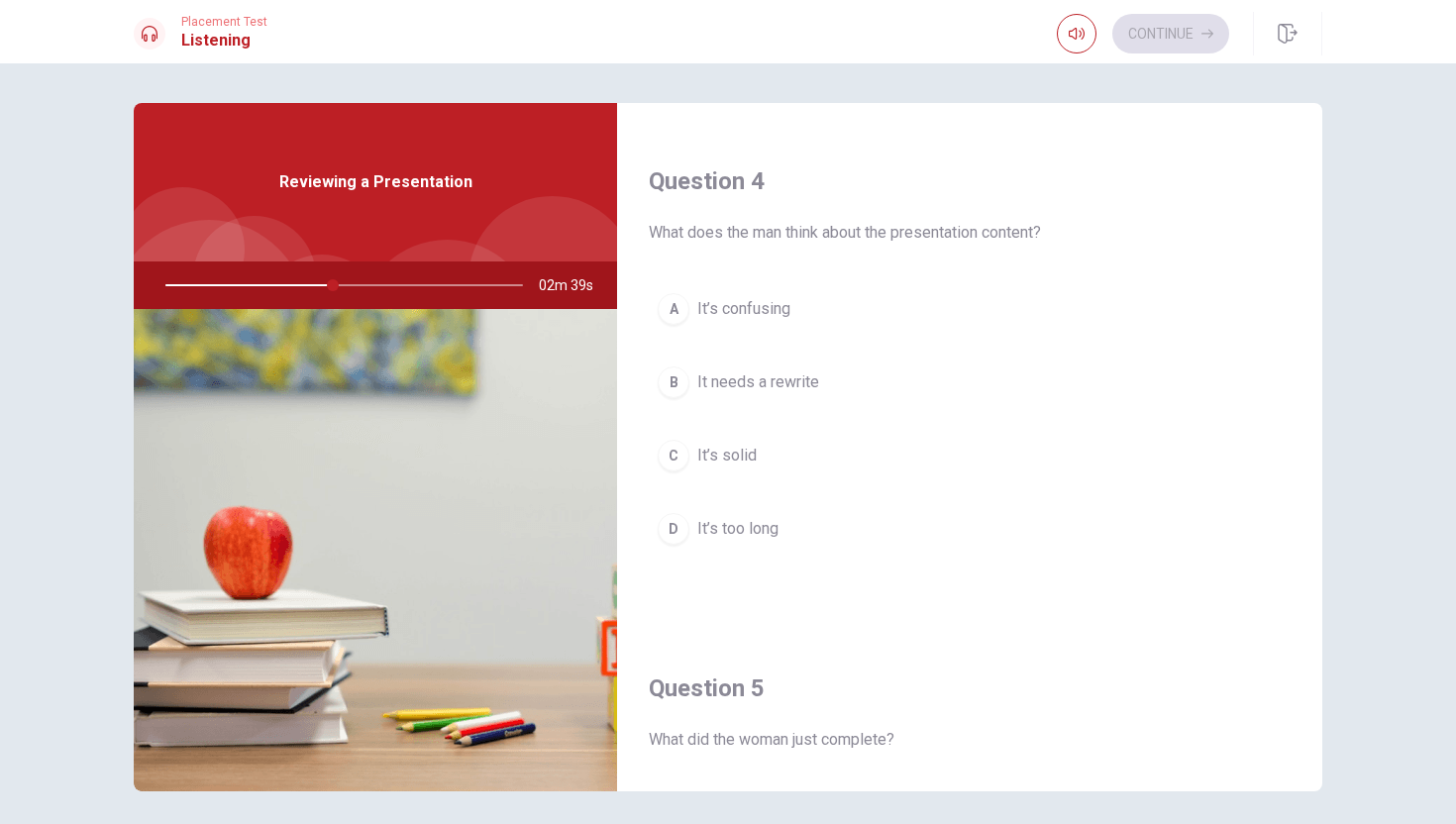 scroll, scrollTop: 1494, scrollLeft: 0, axis: vertical 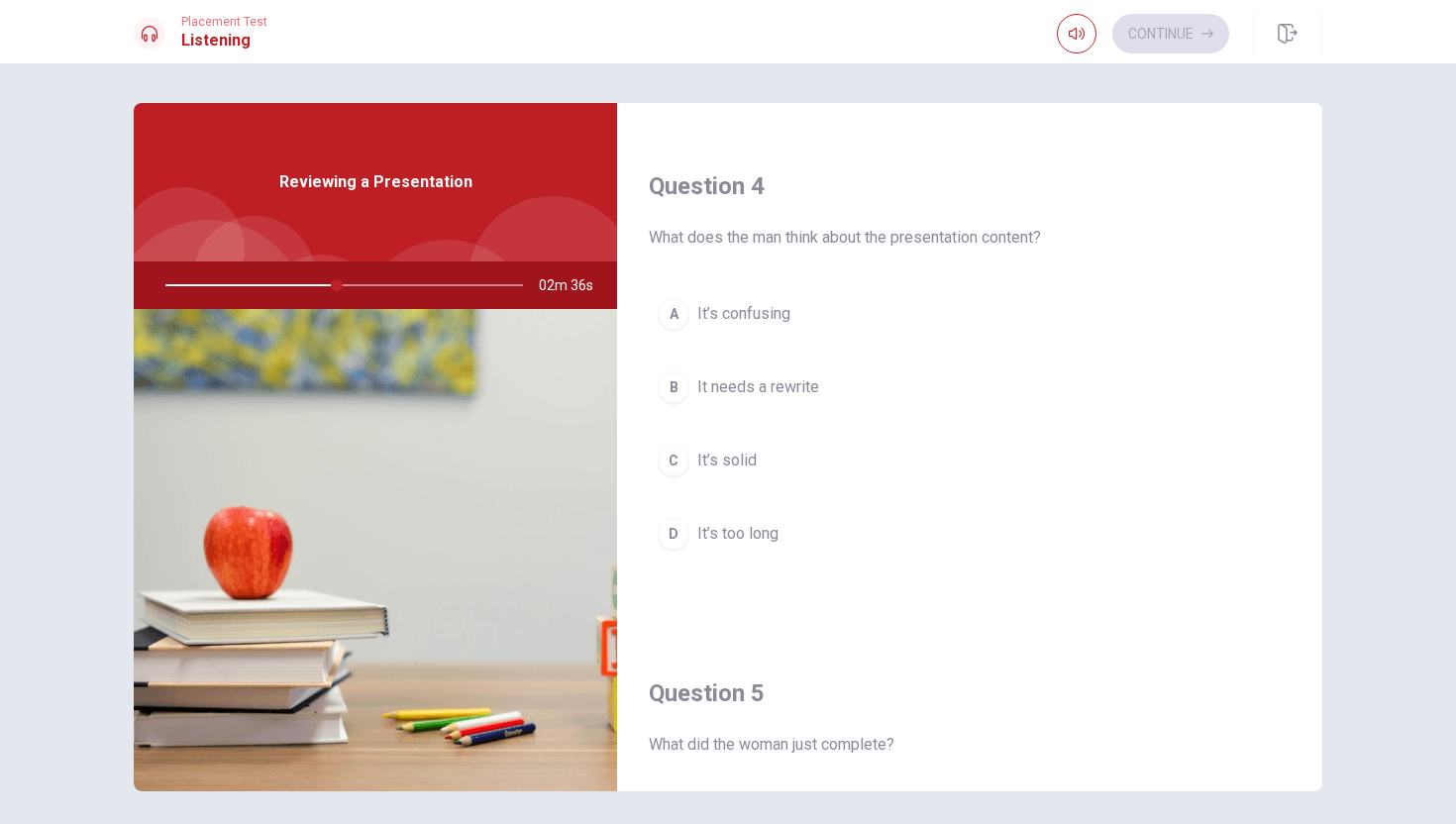 click on "It’s confusing" at bounding box center (744, 314) 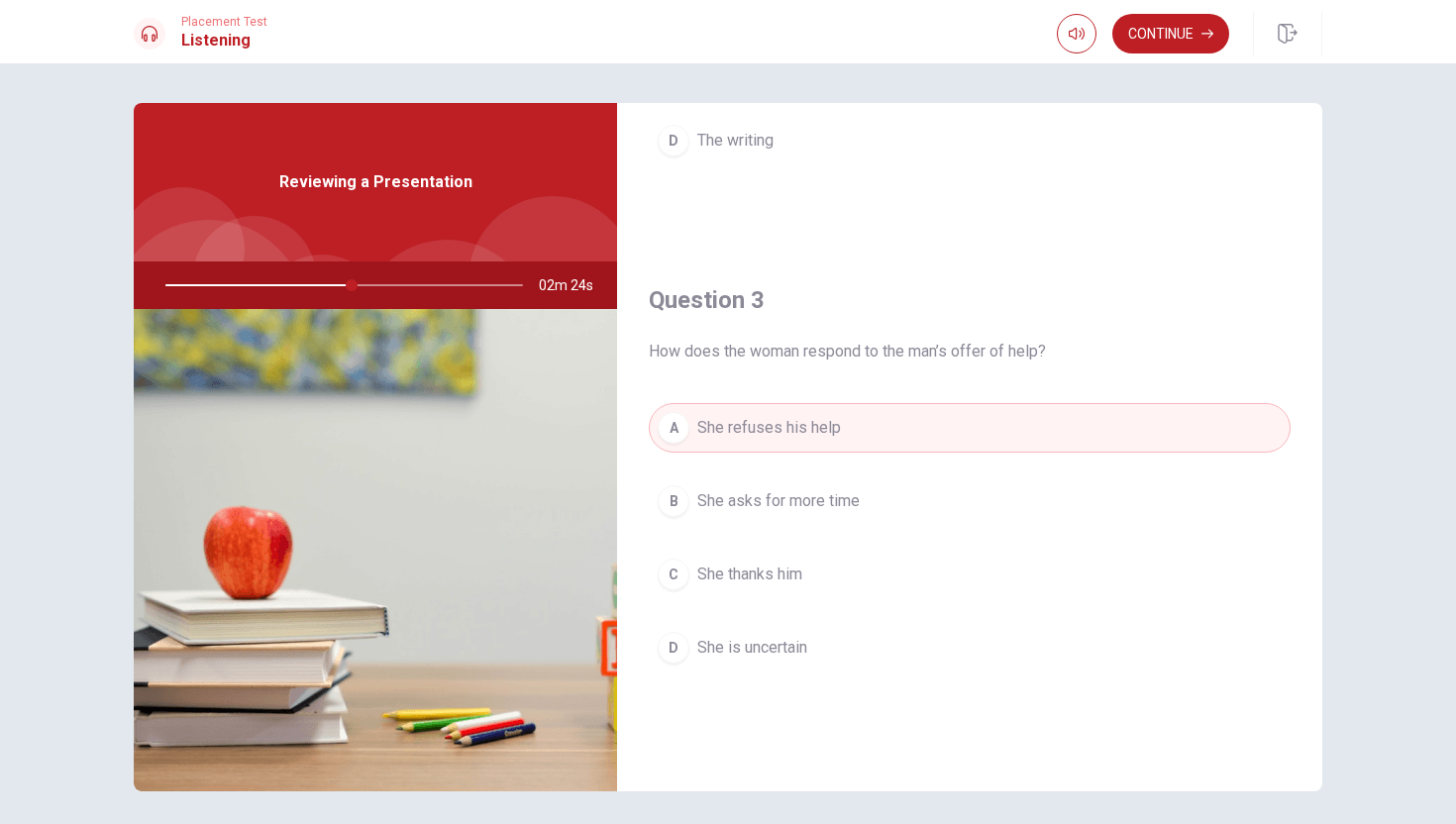 scroll, scrollTop: 875, scrollLeft: 0, axis: vertical 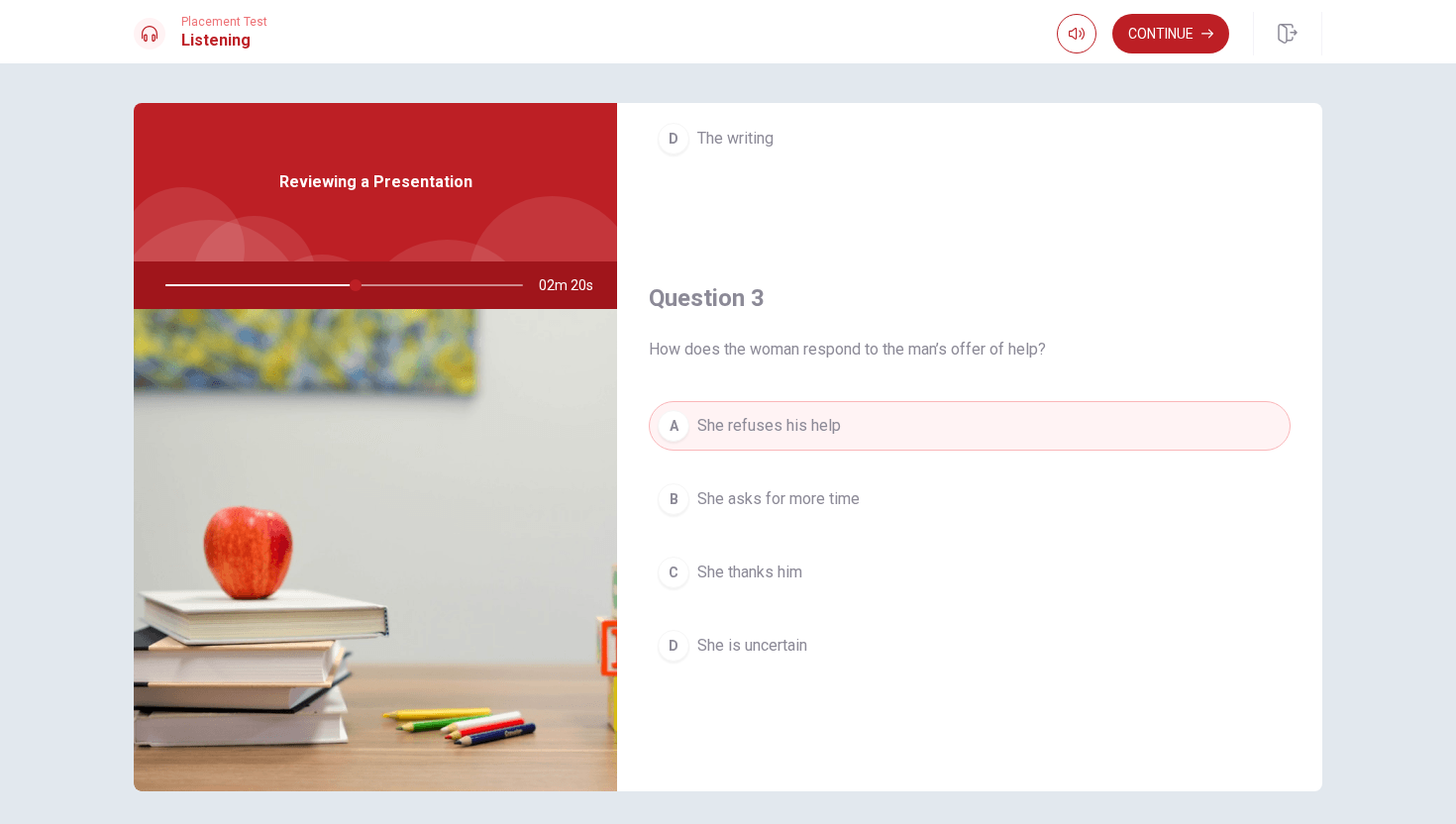 click on "She thanks him" at bounding box center [750, 572] 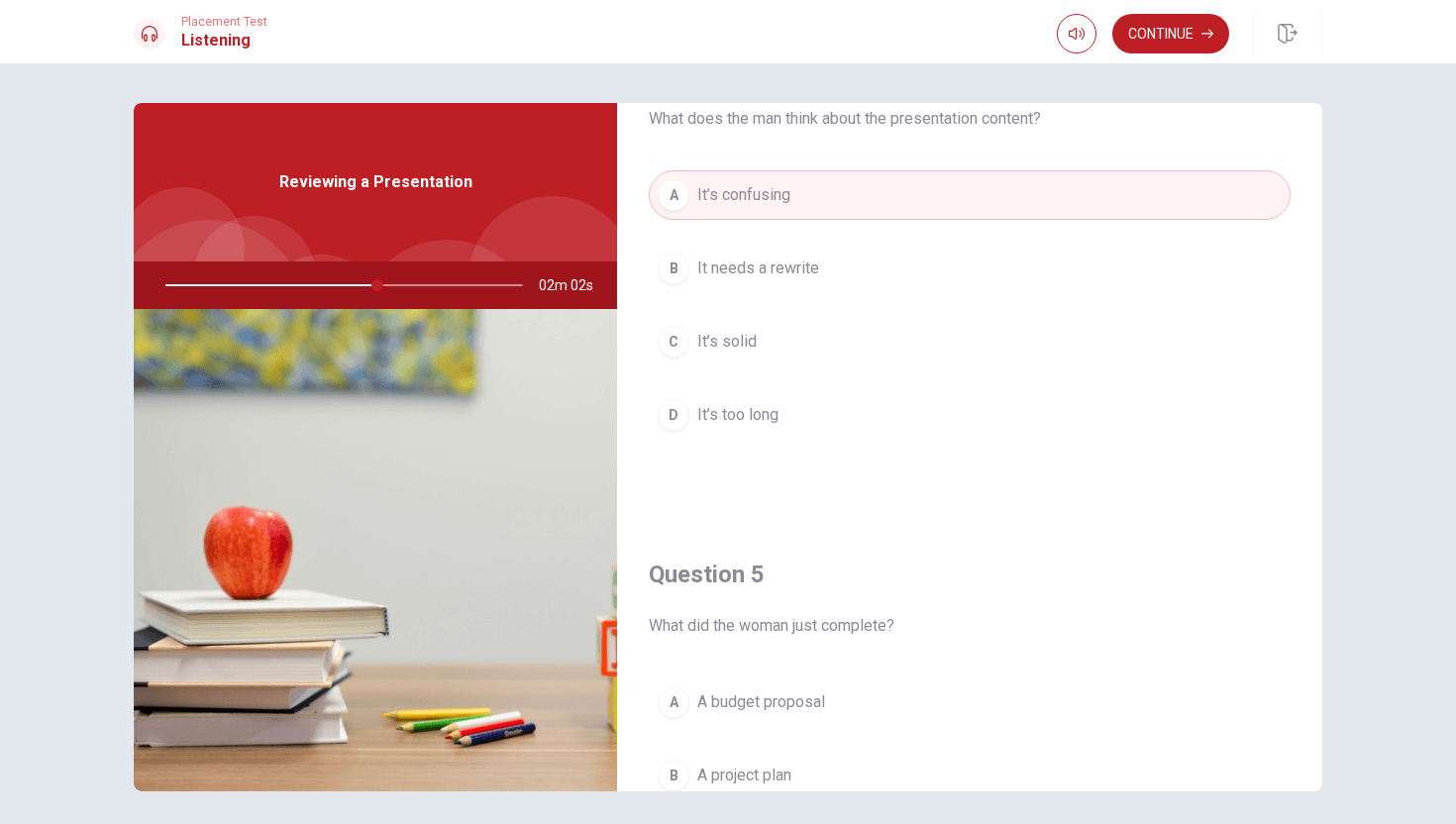 scroll, scrollTop: 1847, scrollLeft: 0, axis: vertical 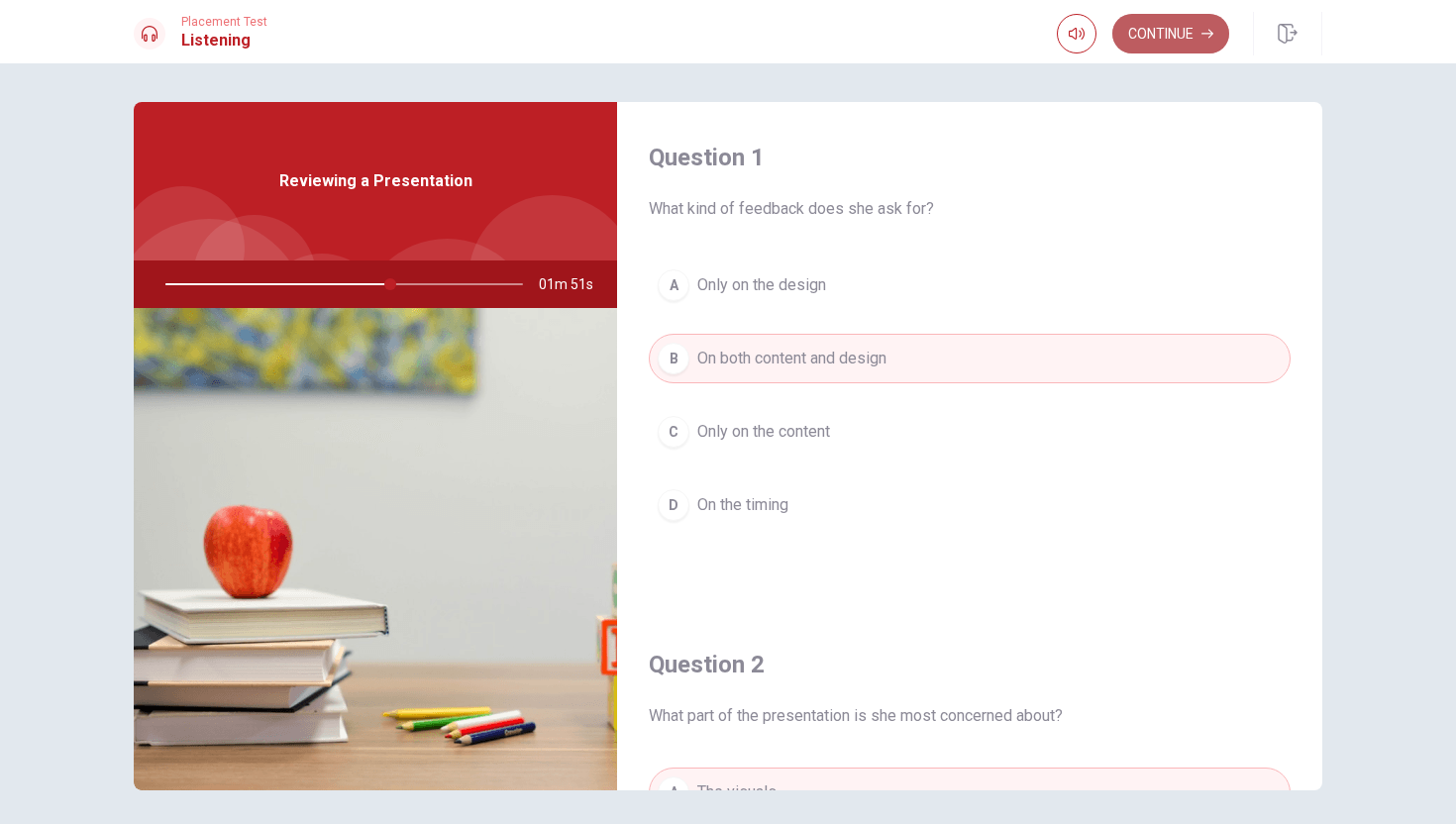 click on "Continue" at bounding box center [1171, 34] 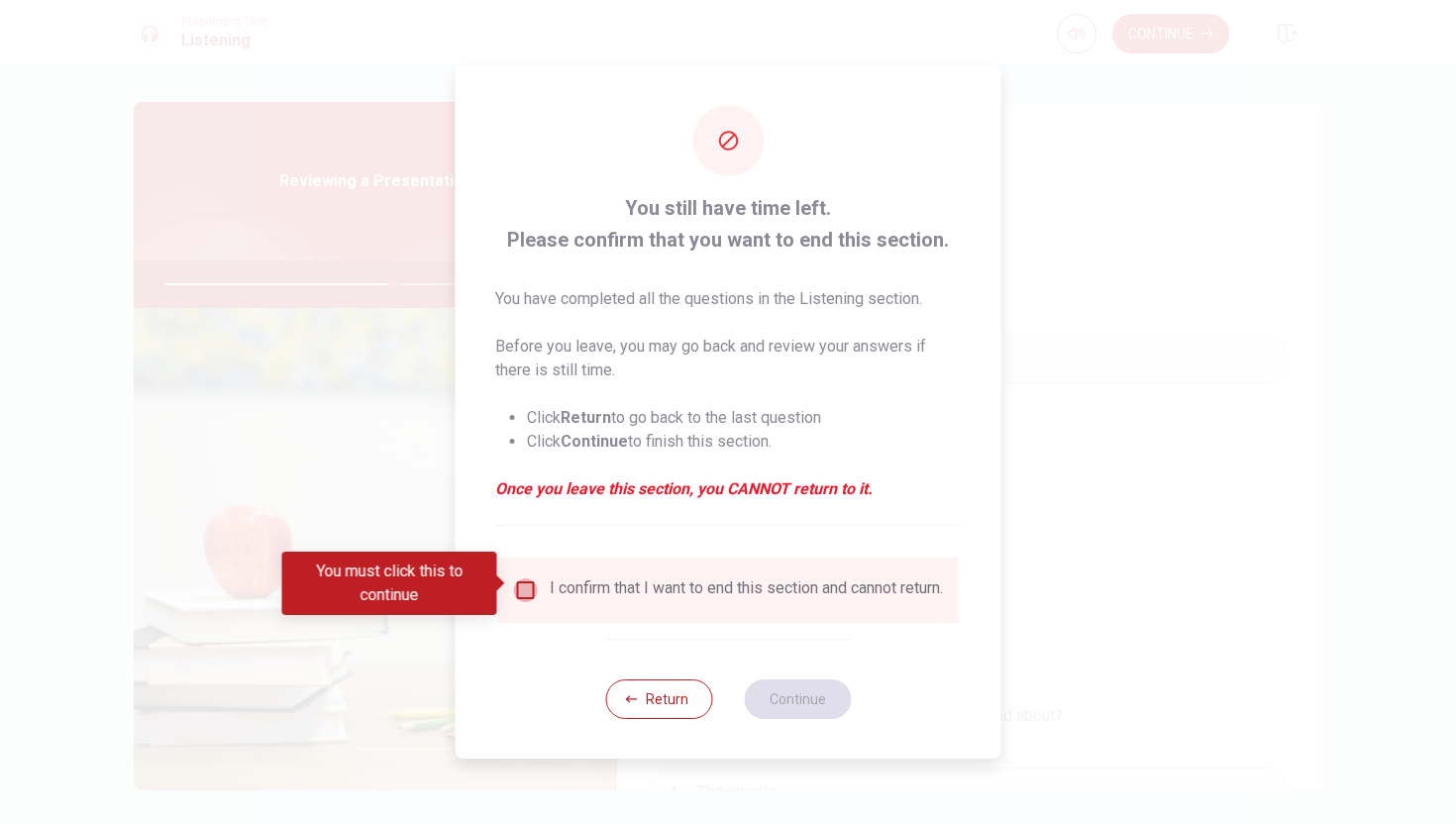 click at bounding box center [526, 590] 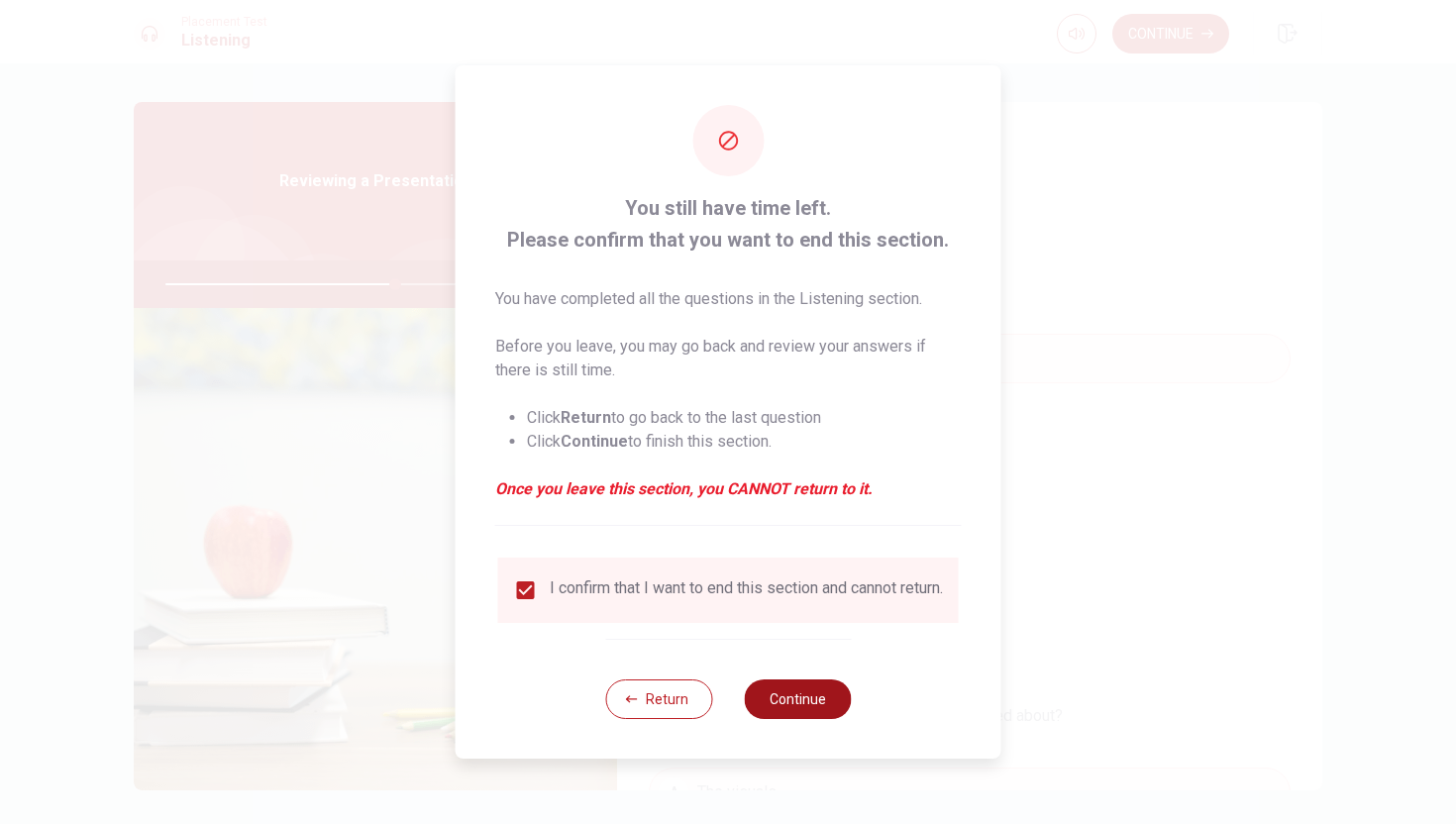 click on "Continue" at bounding box center (797, 699) 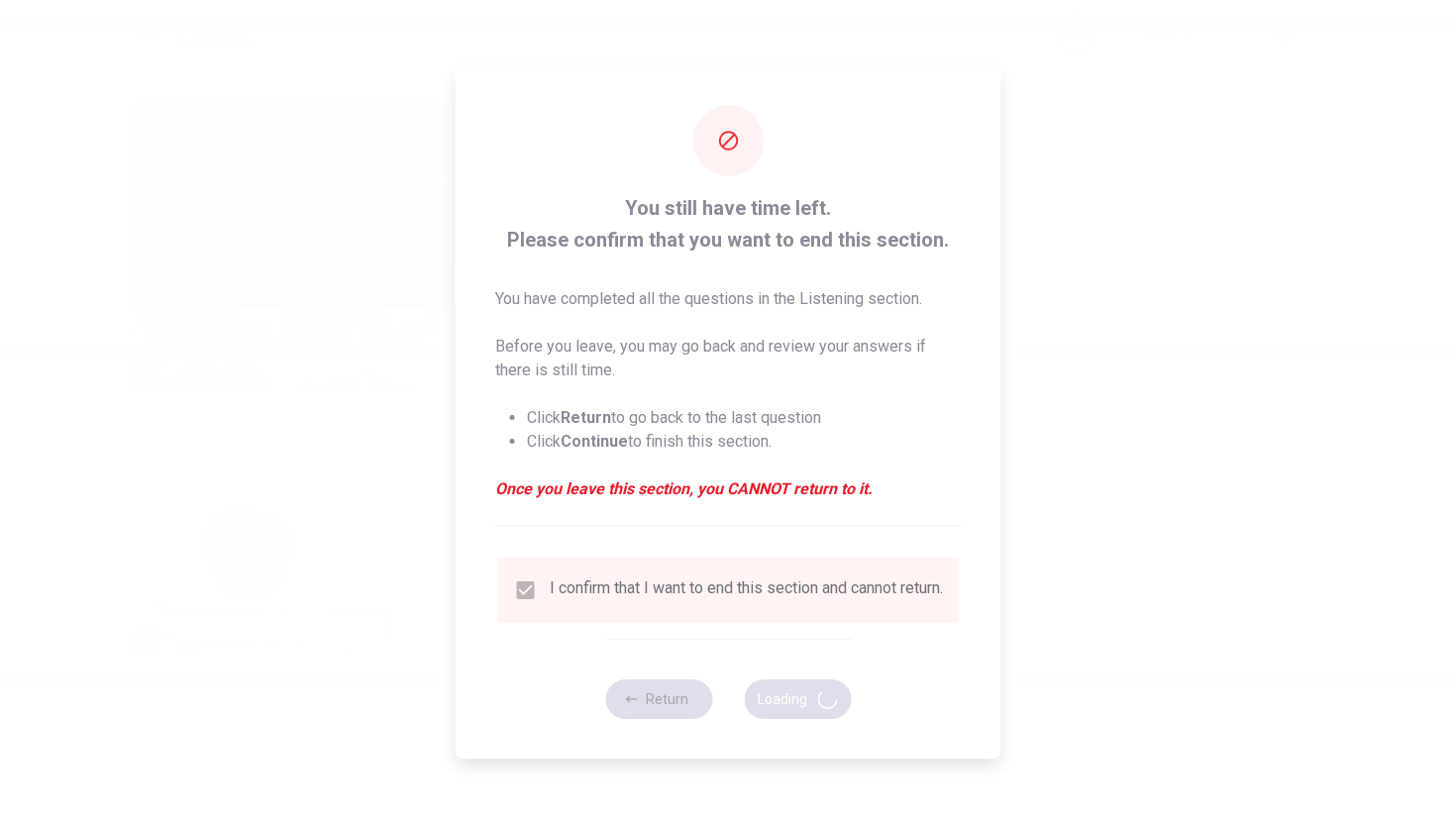 type on "65" 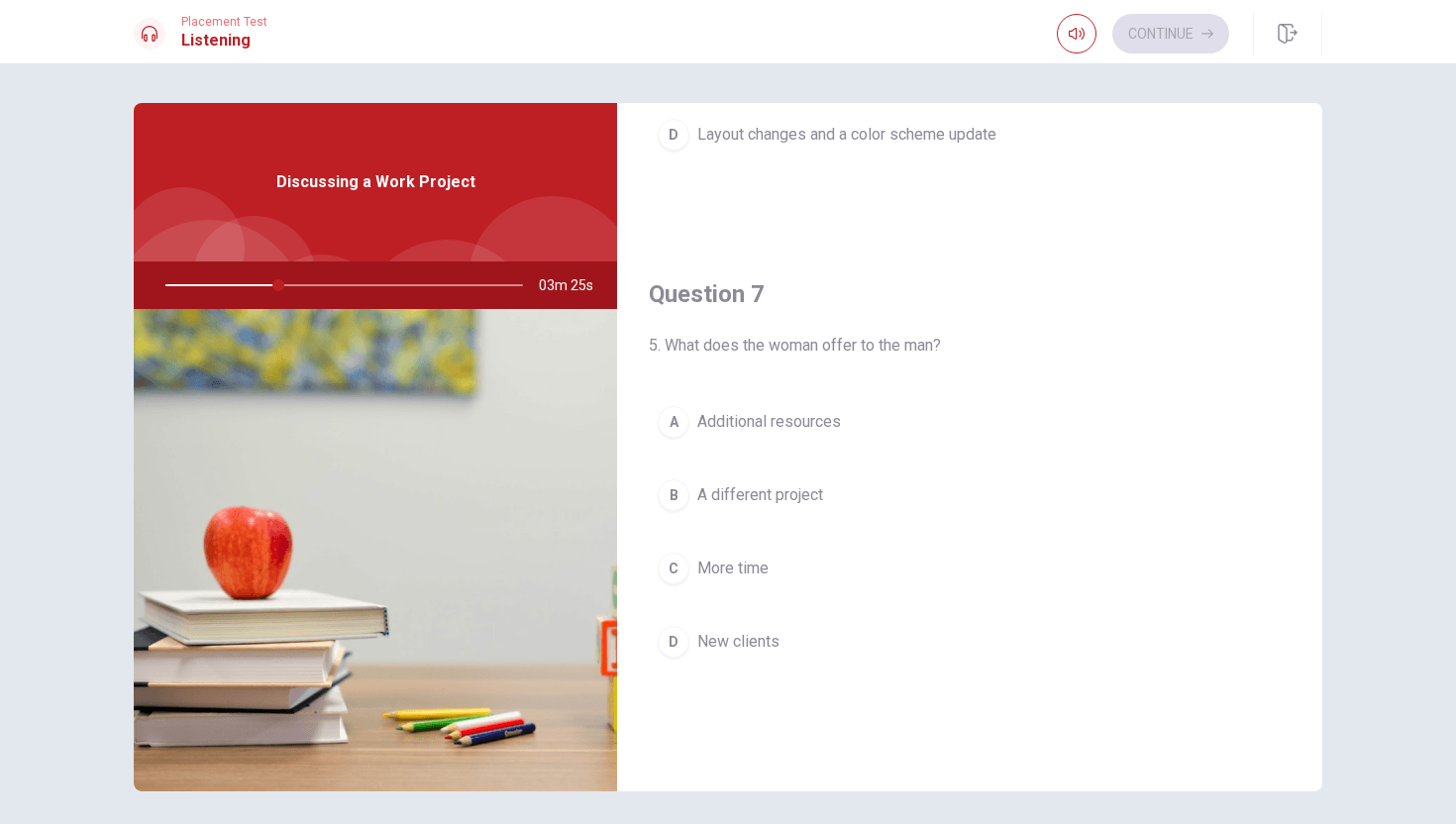 scroll, scrollTop: 372, scrollLeft: 0, axis: vertical 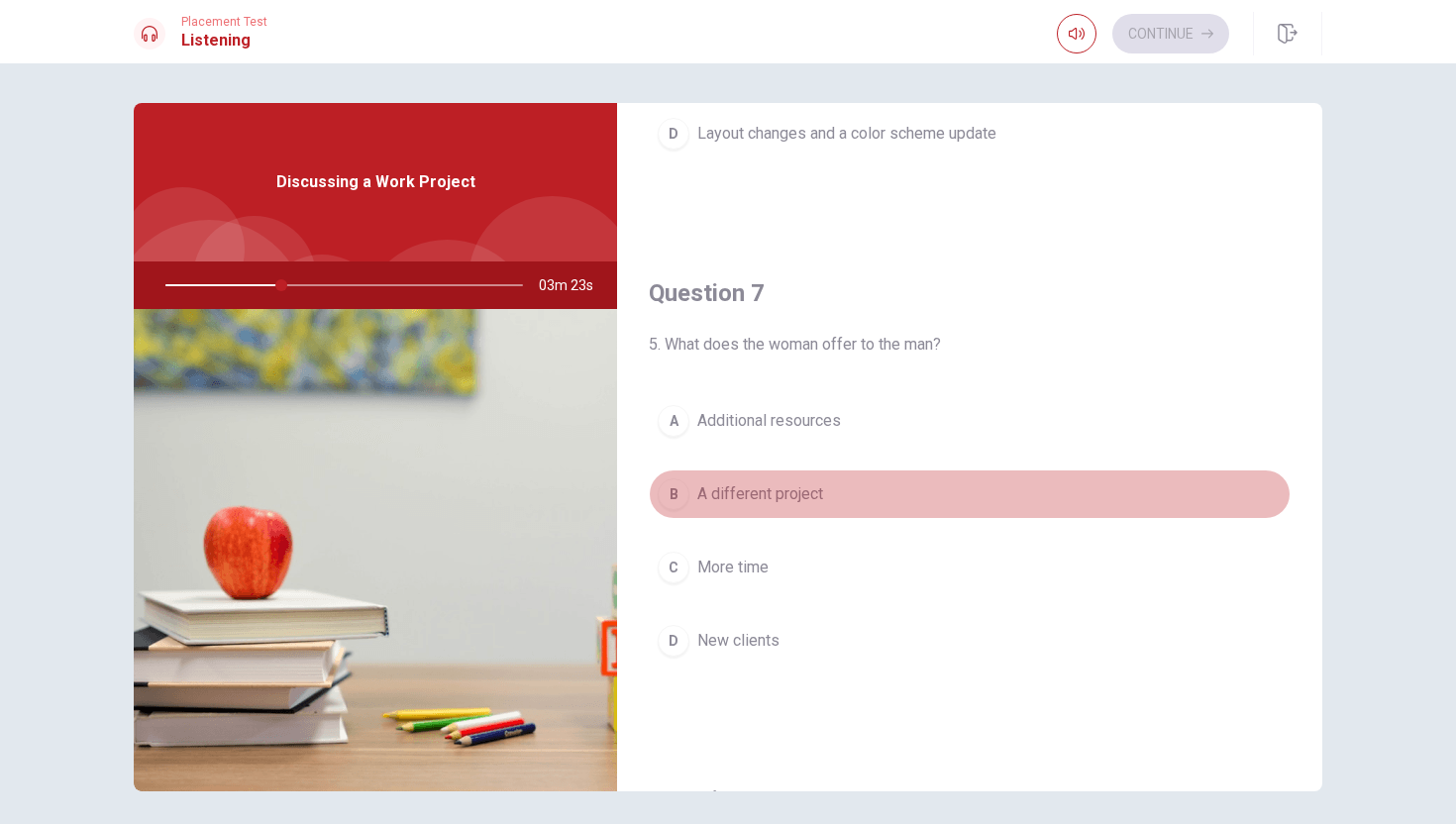 click on "B" at bounding box center [674, 494] 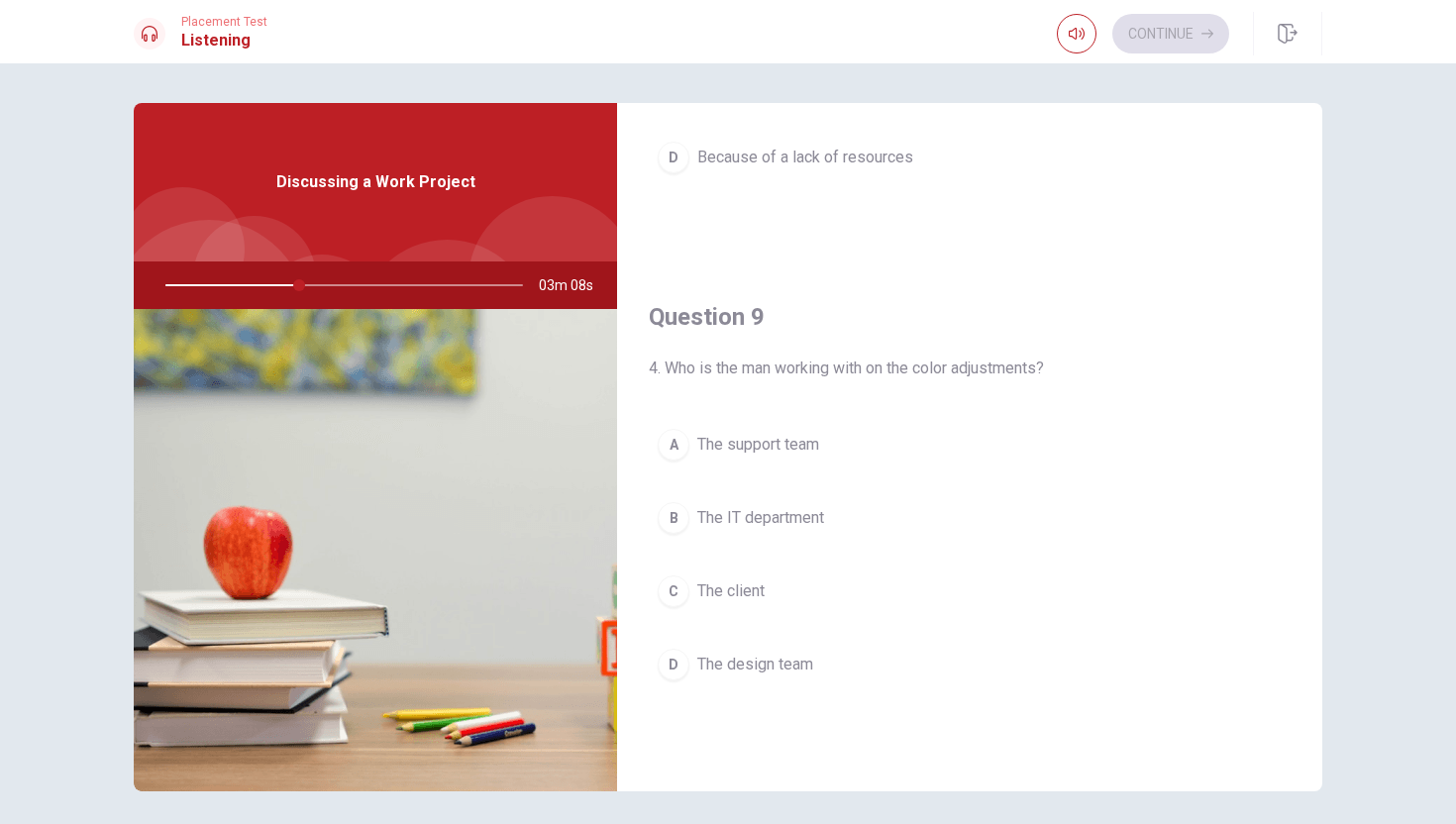 scroll, scrollTop: 1365, scrollLeft: 0, axis: vertical 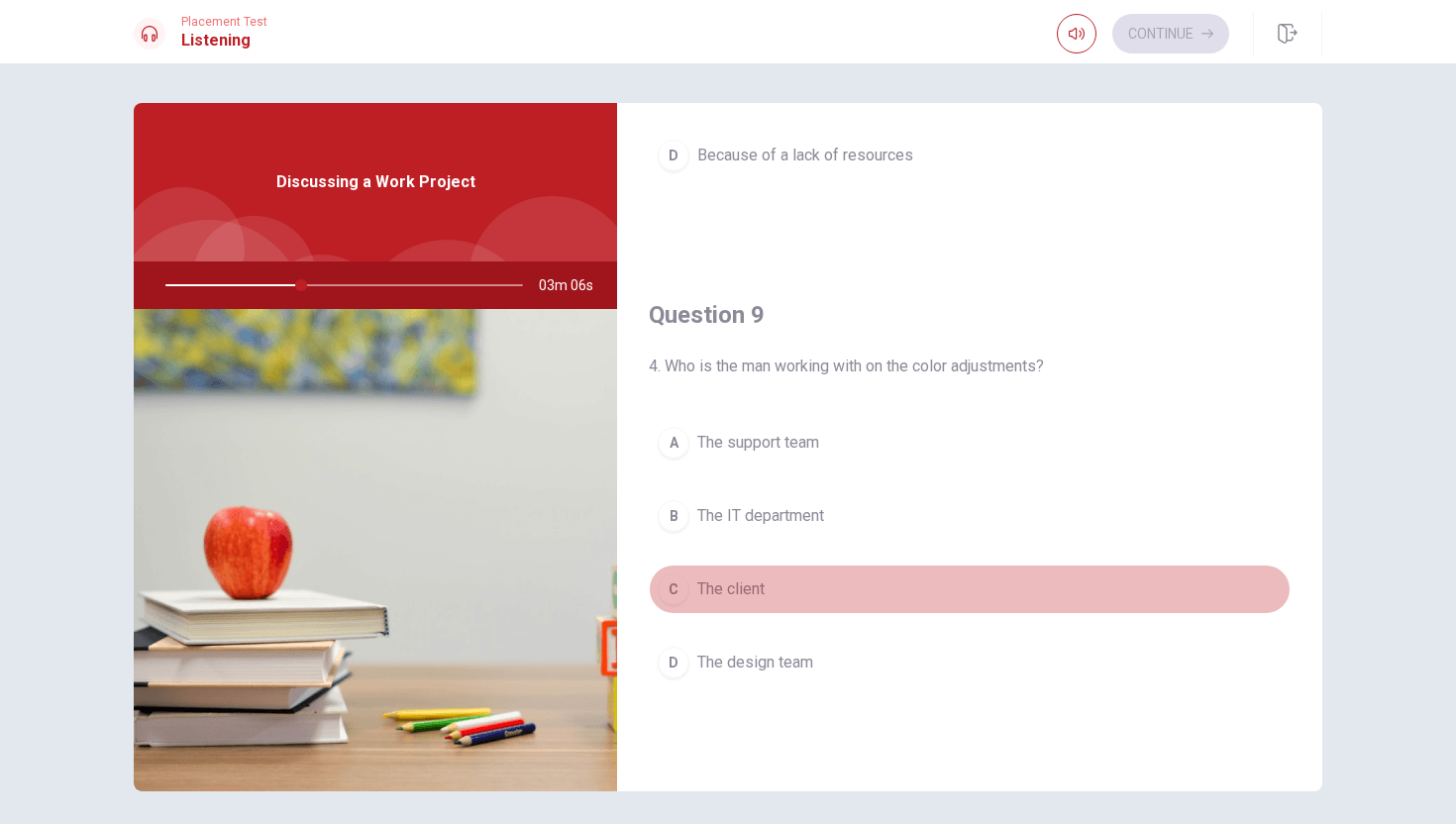 click on "C" at bounding box center [674, 589] 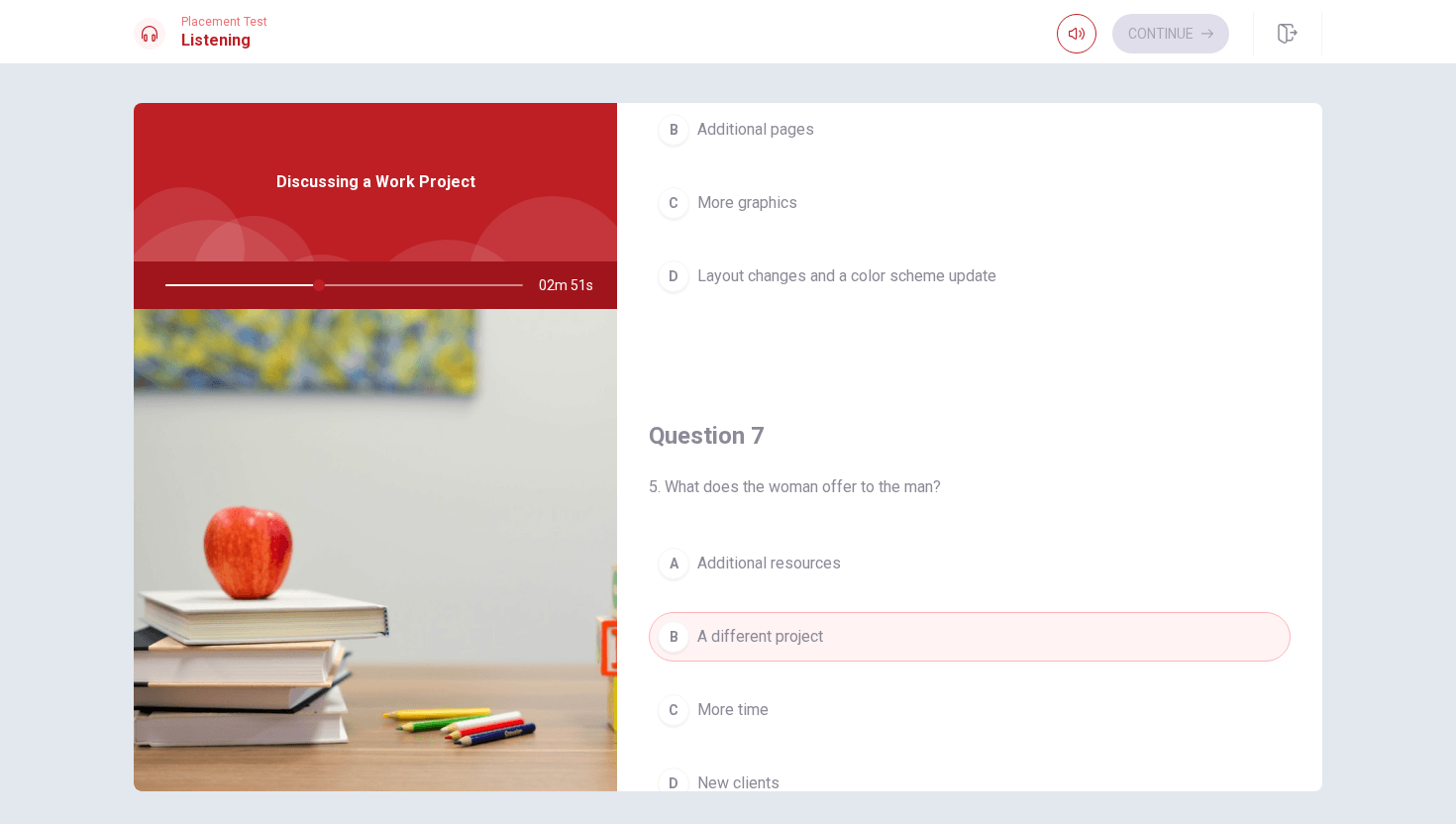 scroll, scrollTop: 0, scrollLeft: 0, axis: both 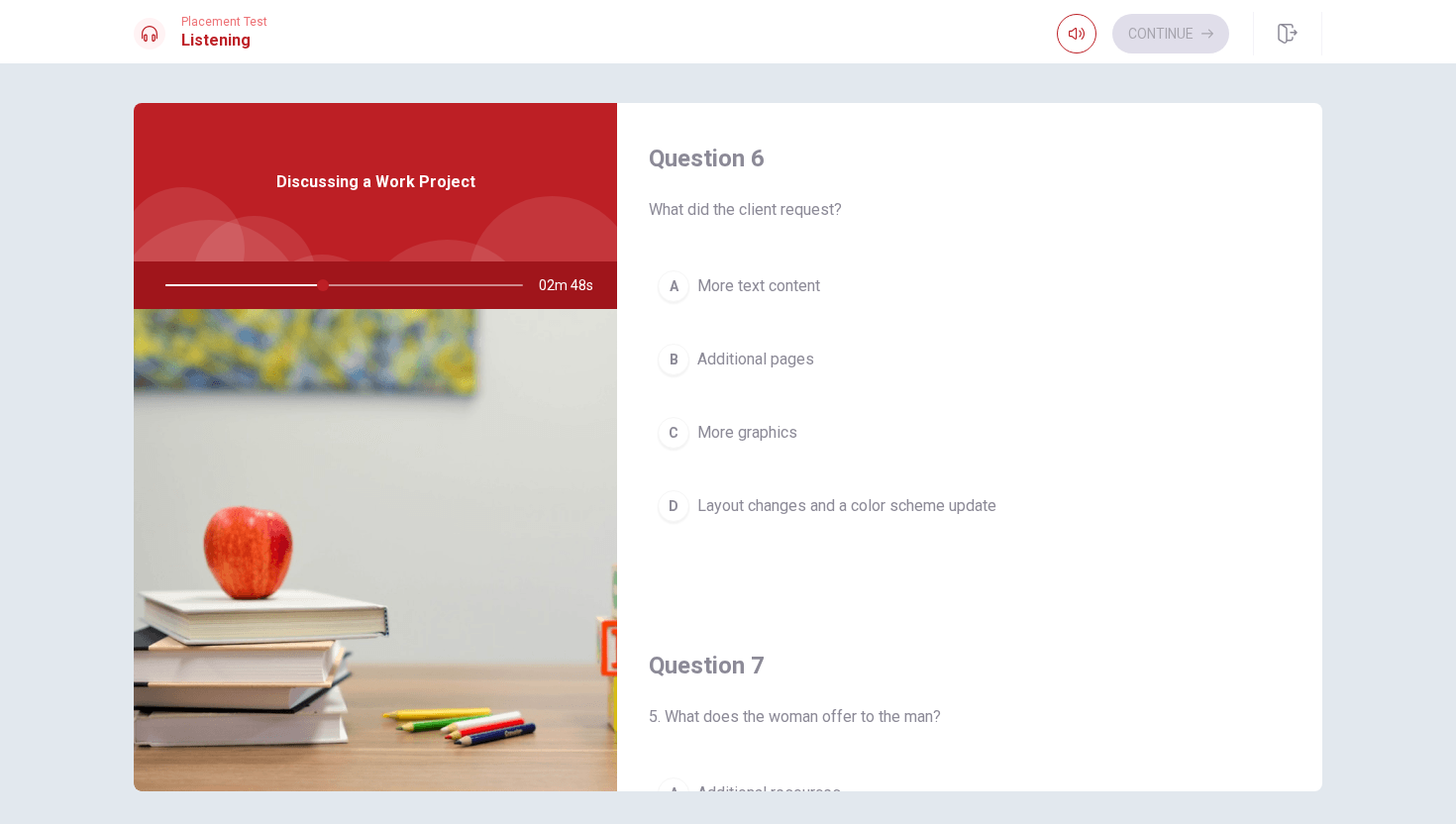 click on "More text content" at bounding box center (759, 286) 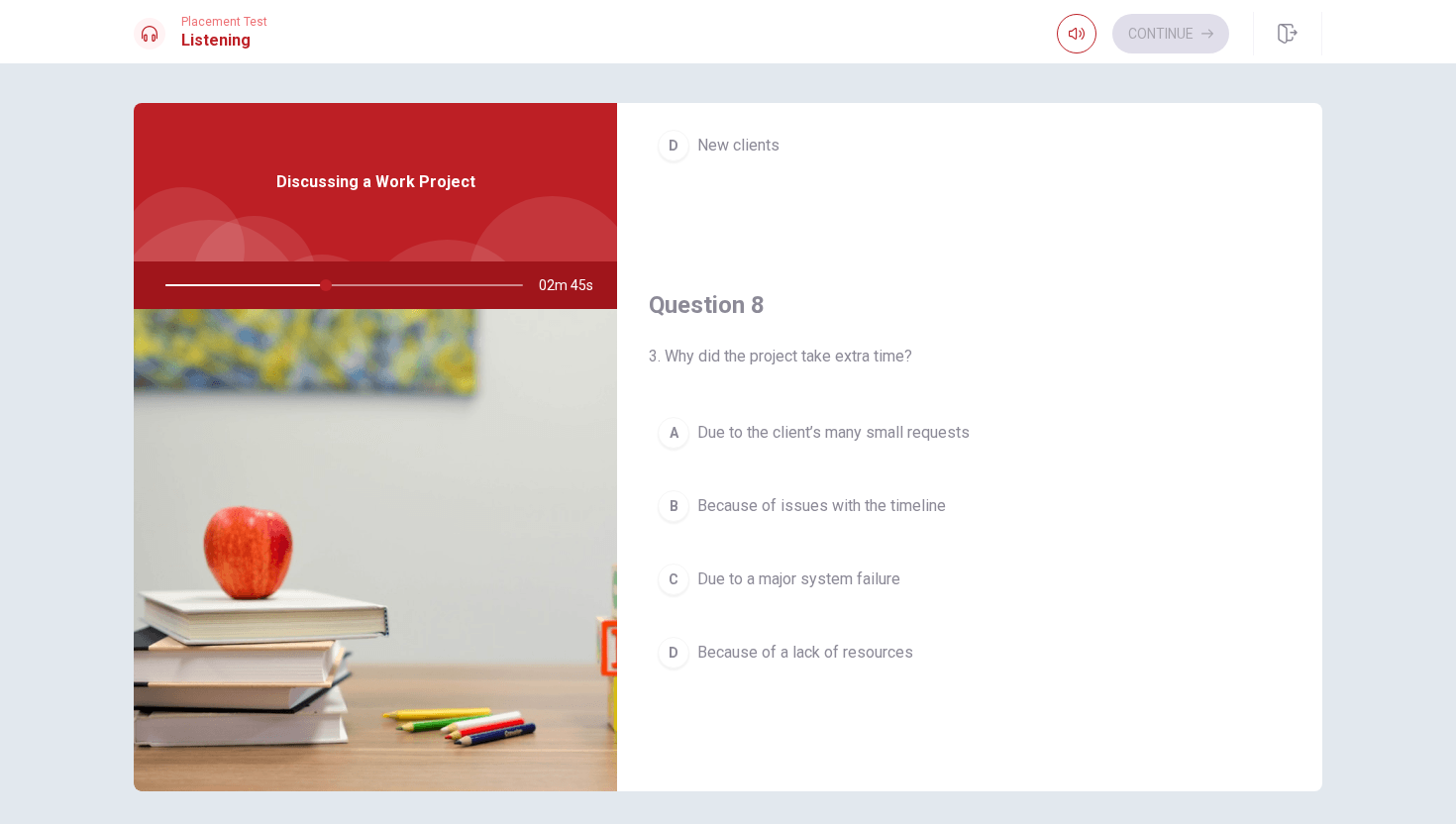 scroll, scrollTop: 938, scrollLeft: 0, axis: vertical 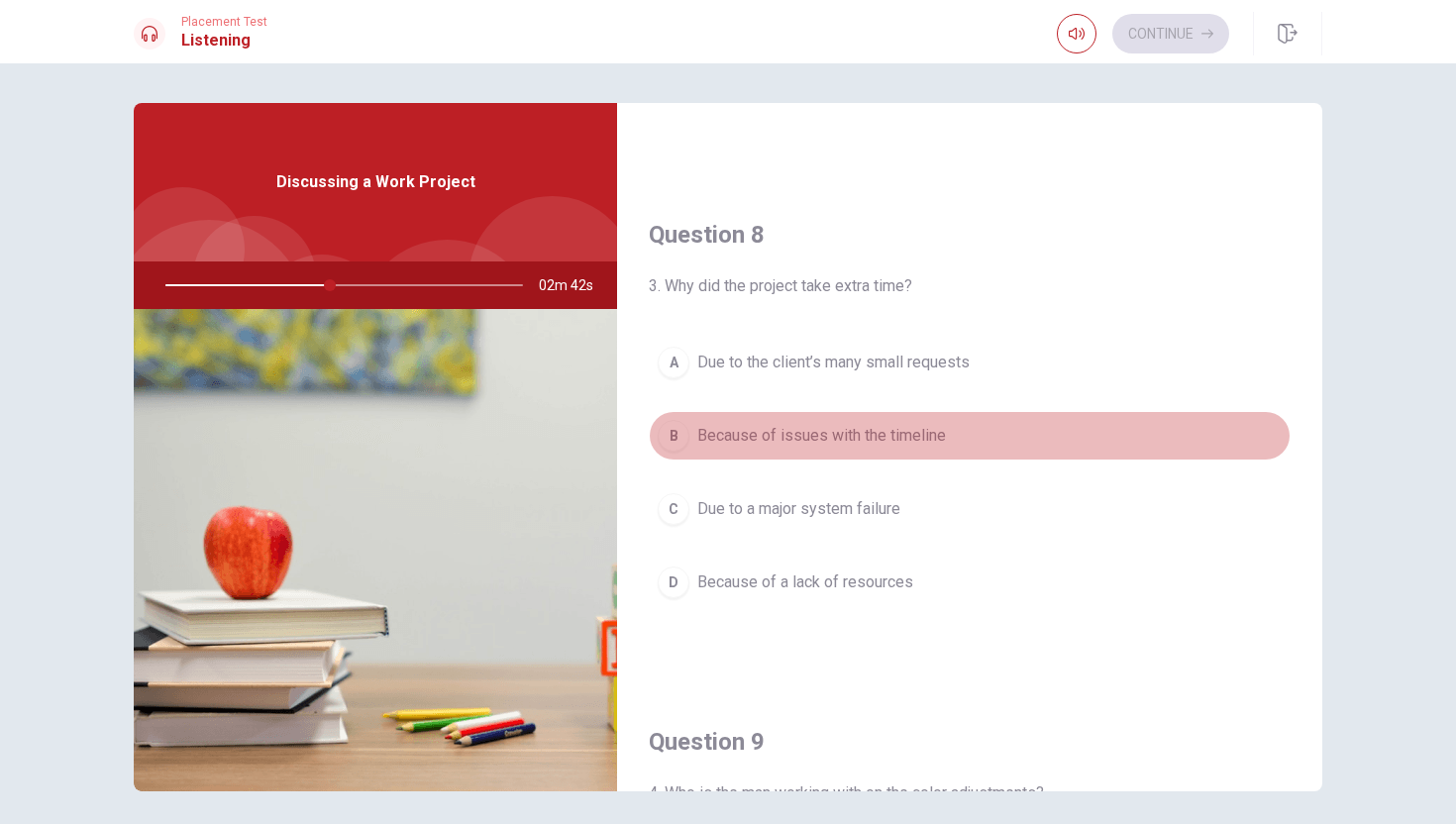 click on "Because of issues with the timeline" at bounding box center [821, 436] 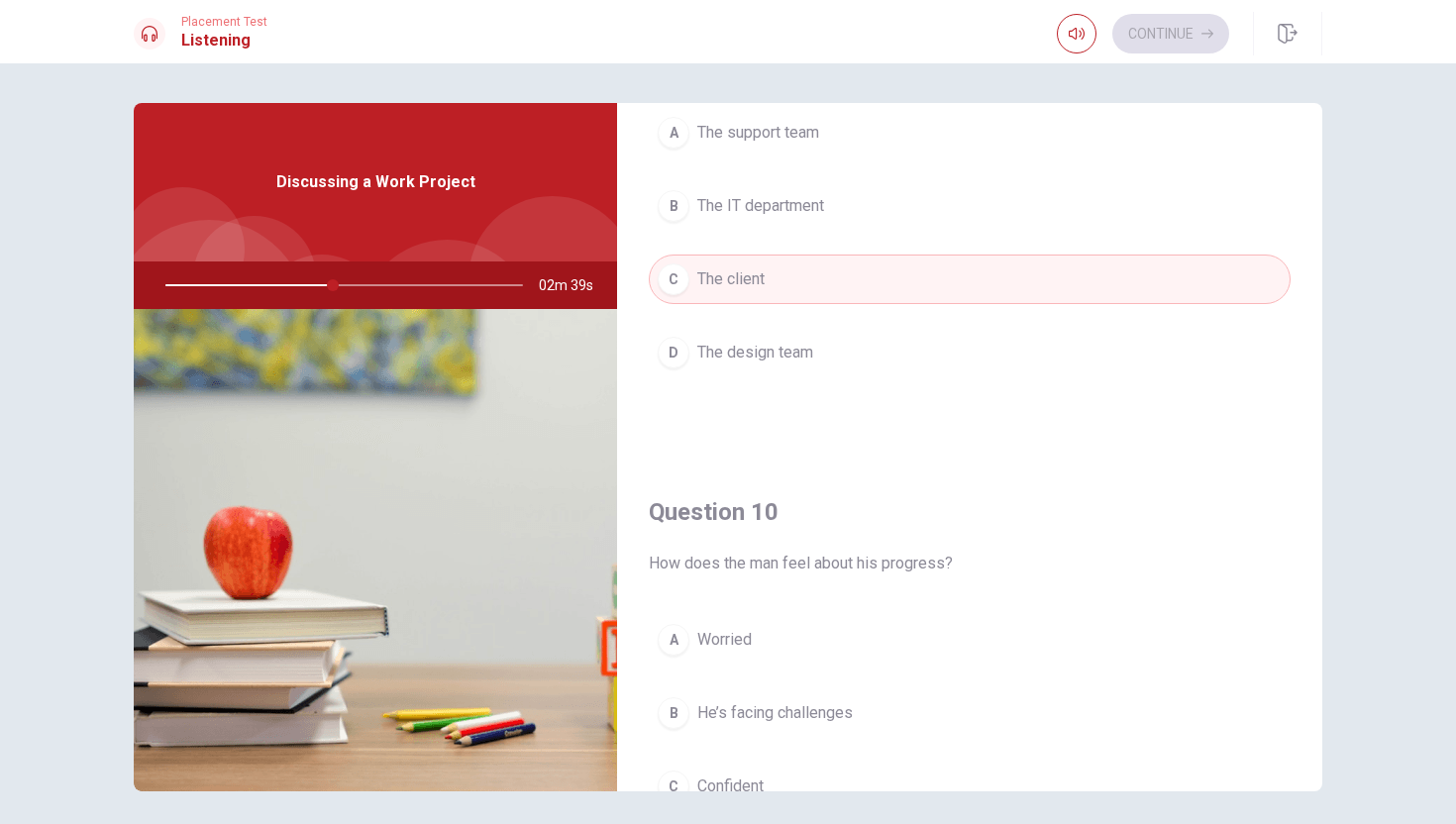 scroll, scrollTop: 1847, scrollLeft: 0, axis: vertical 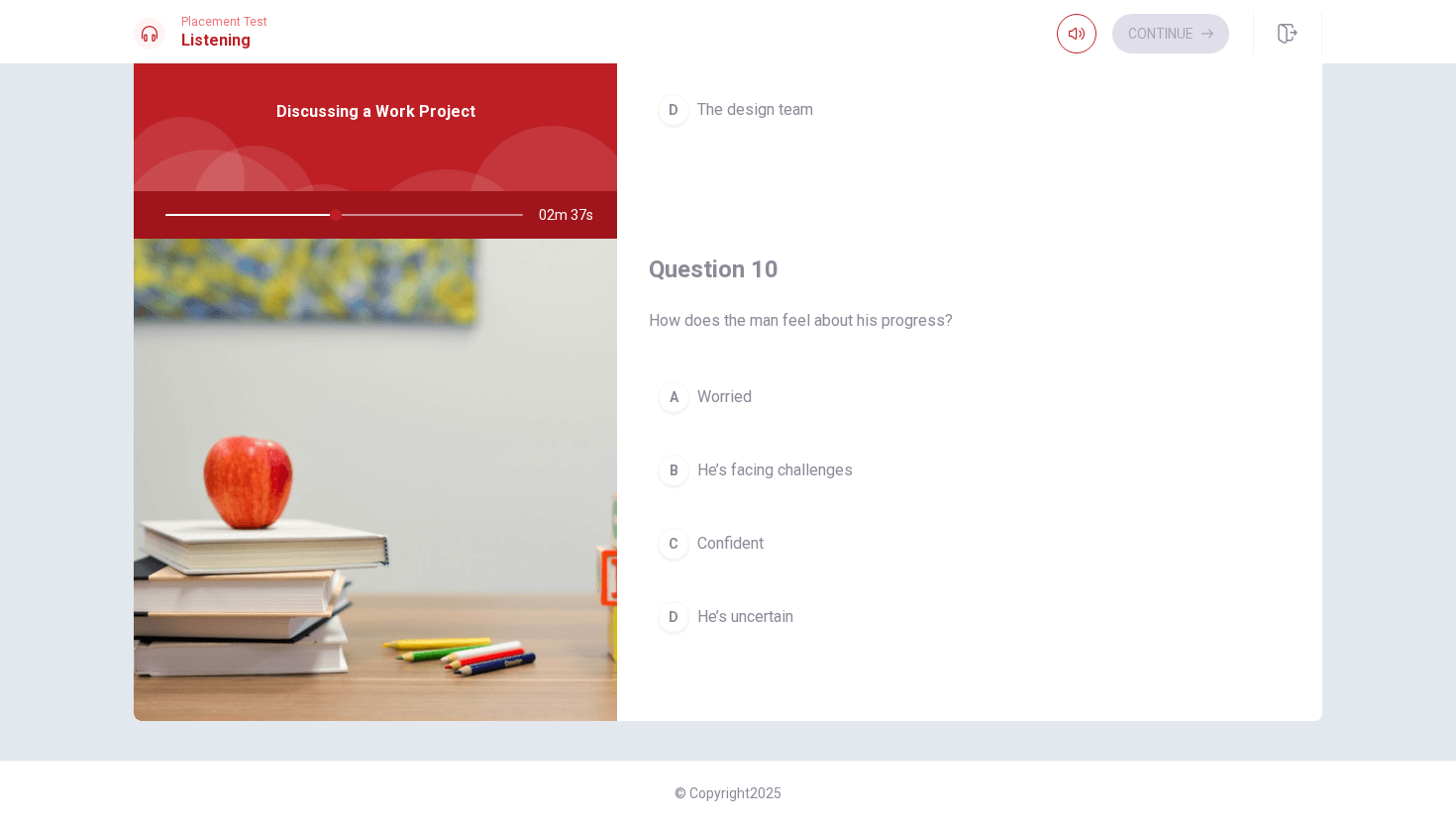click on "He’s facing challenges" at bounding box center (775, 470) 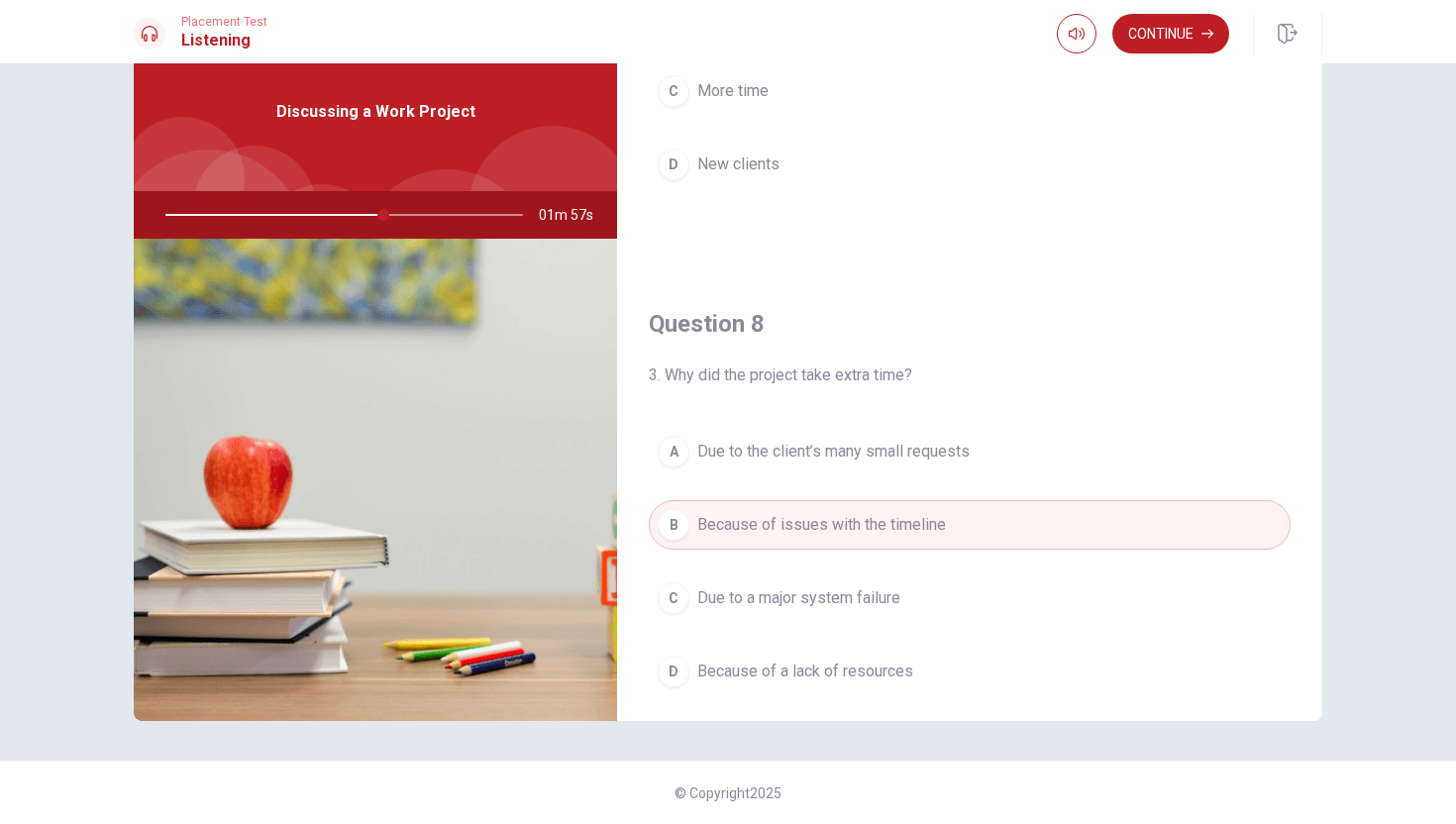 scroll, scrollTop: 780, scrollLeft: 0, axis: vertical 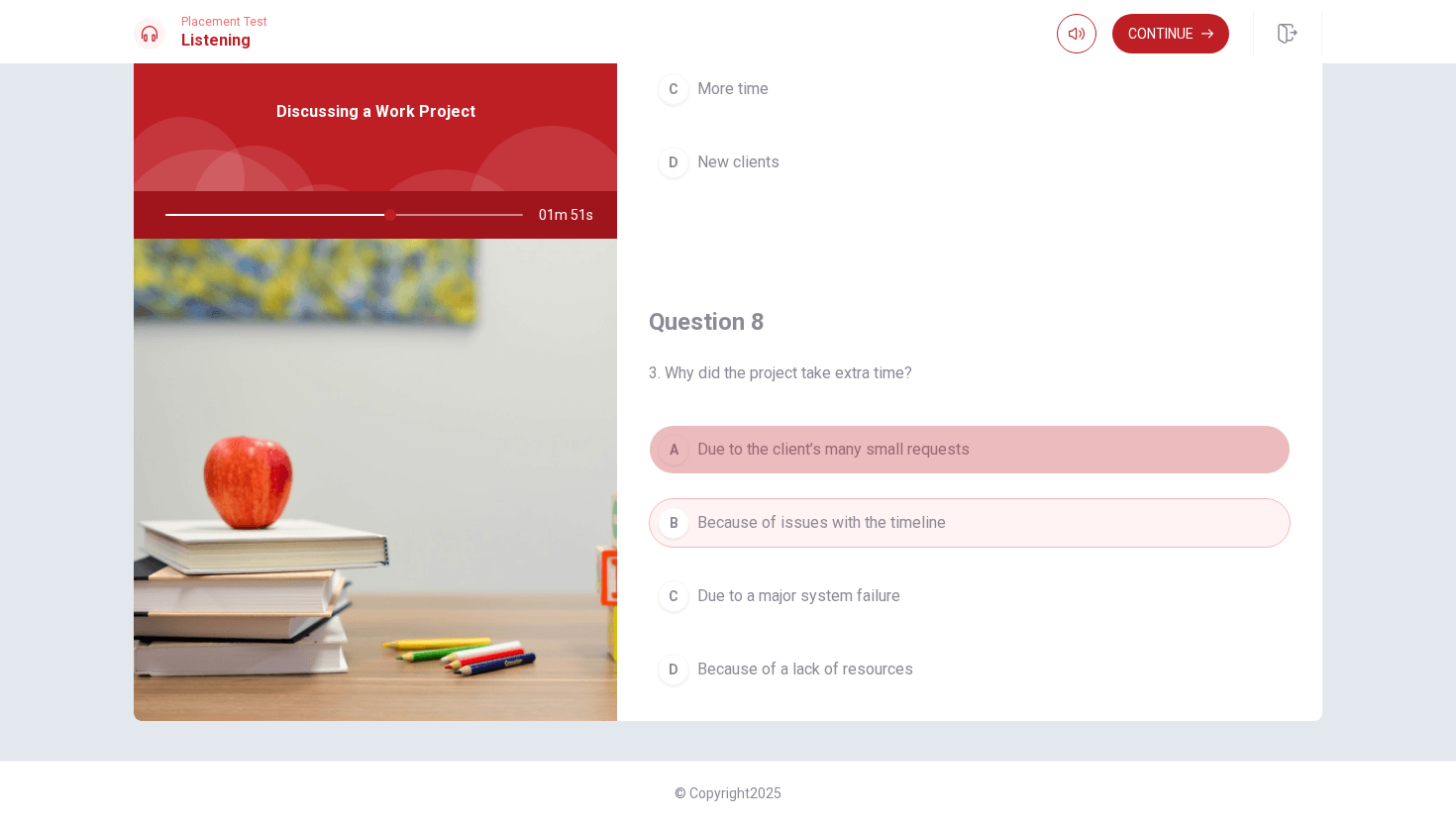 click on "A Due to the client’s many small requests" at bounding box center (970, 450) 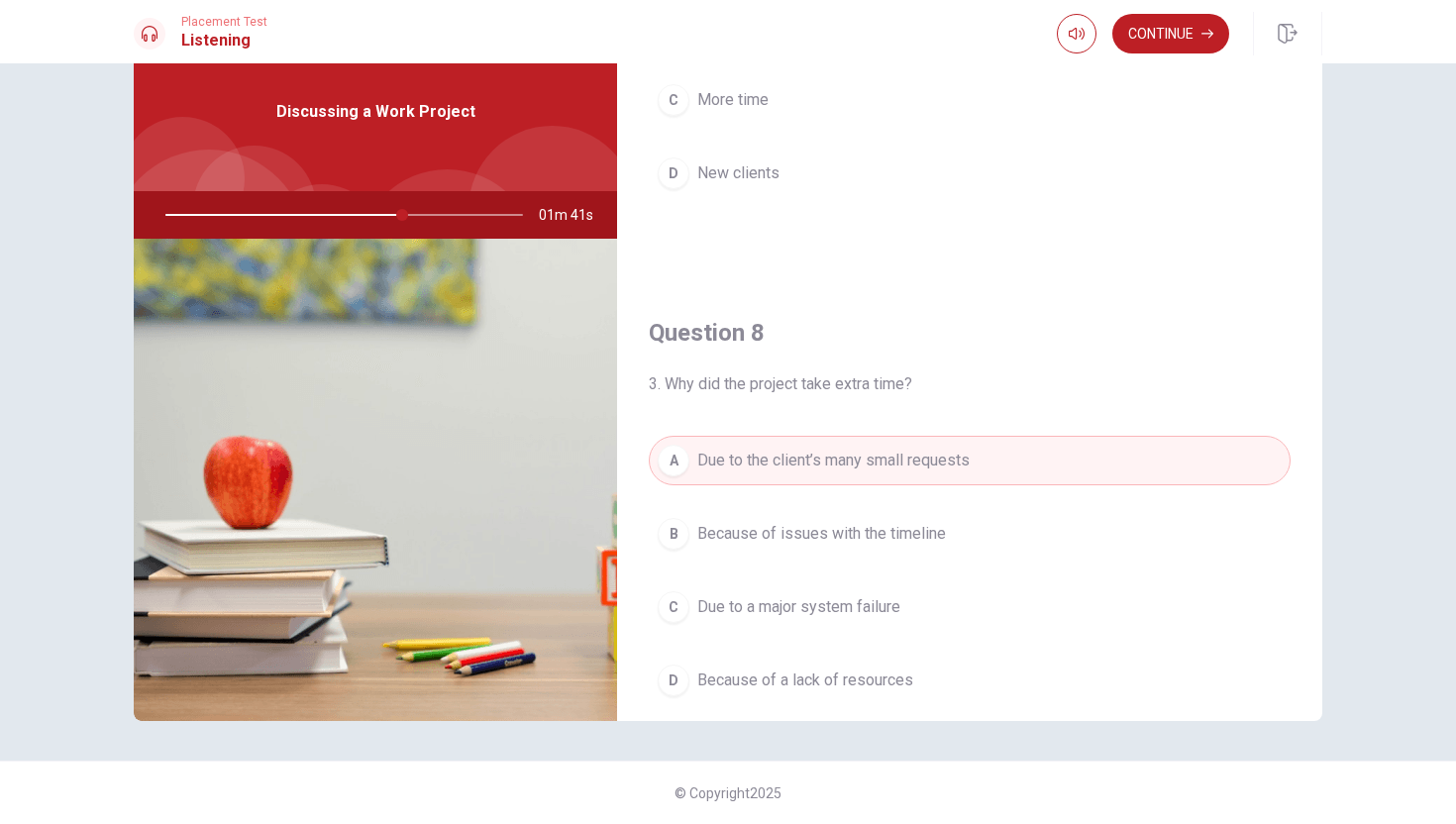 scroll, scrollTop: 871, scrollLeft: 0, axis: vertical 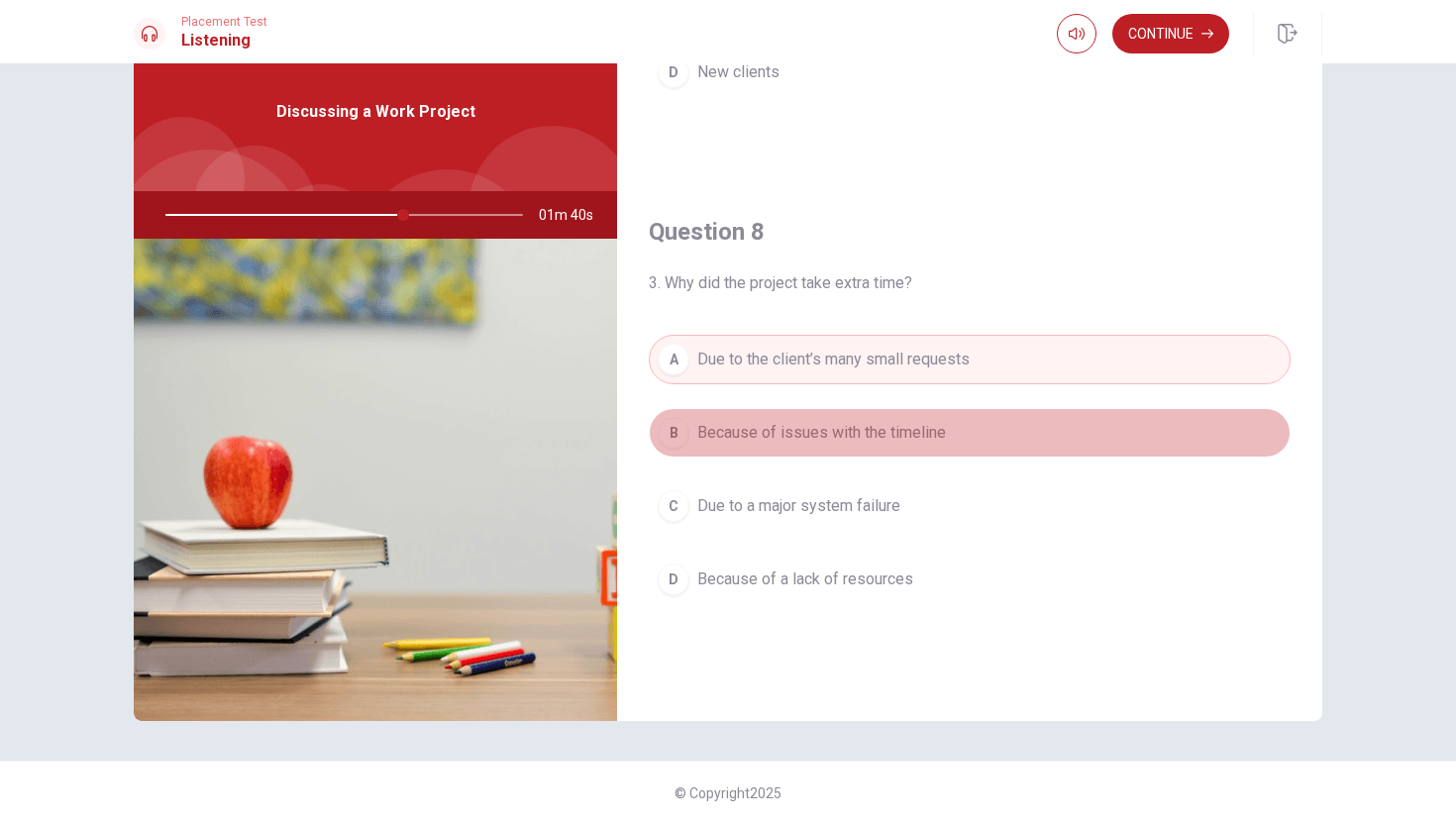 click on "Because of issues with the timeline" at bounding box center (821, 433) 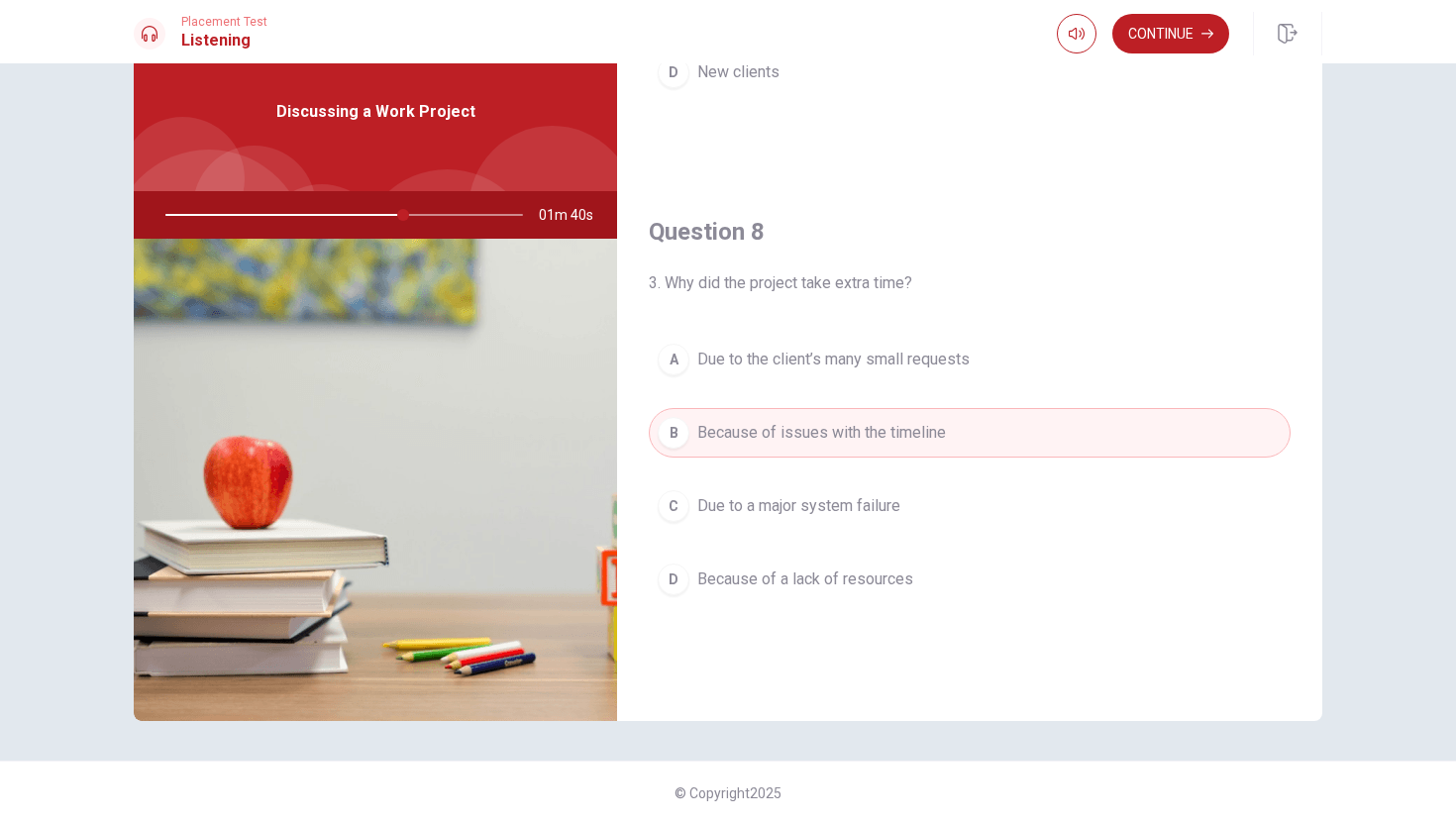 click on "Because of issues with the timeline" at bounding box center (821, 433) 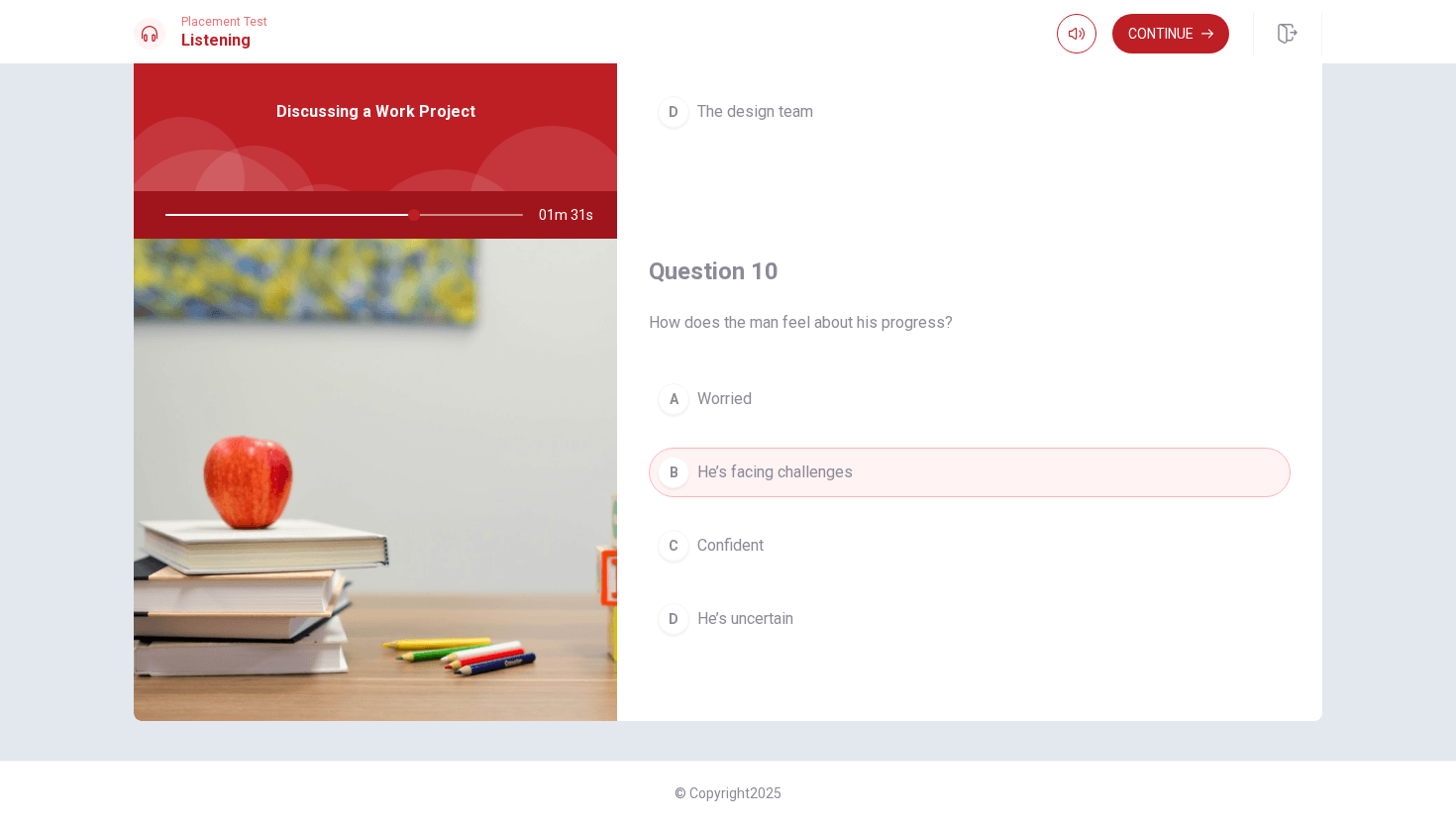 scroll, scrollTop: 1847, scrollLeft: 0, axis: vertical 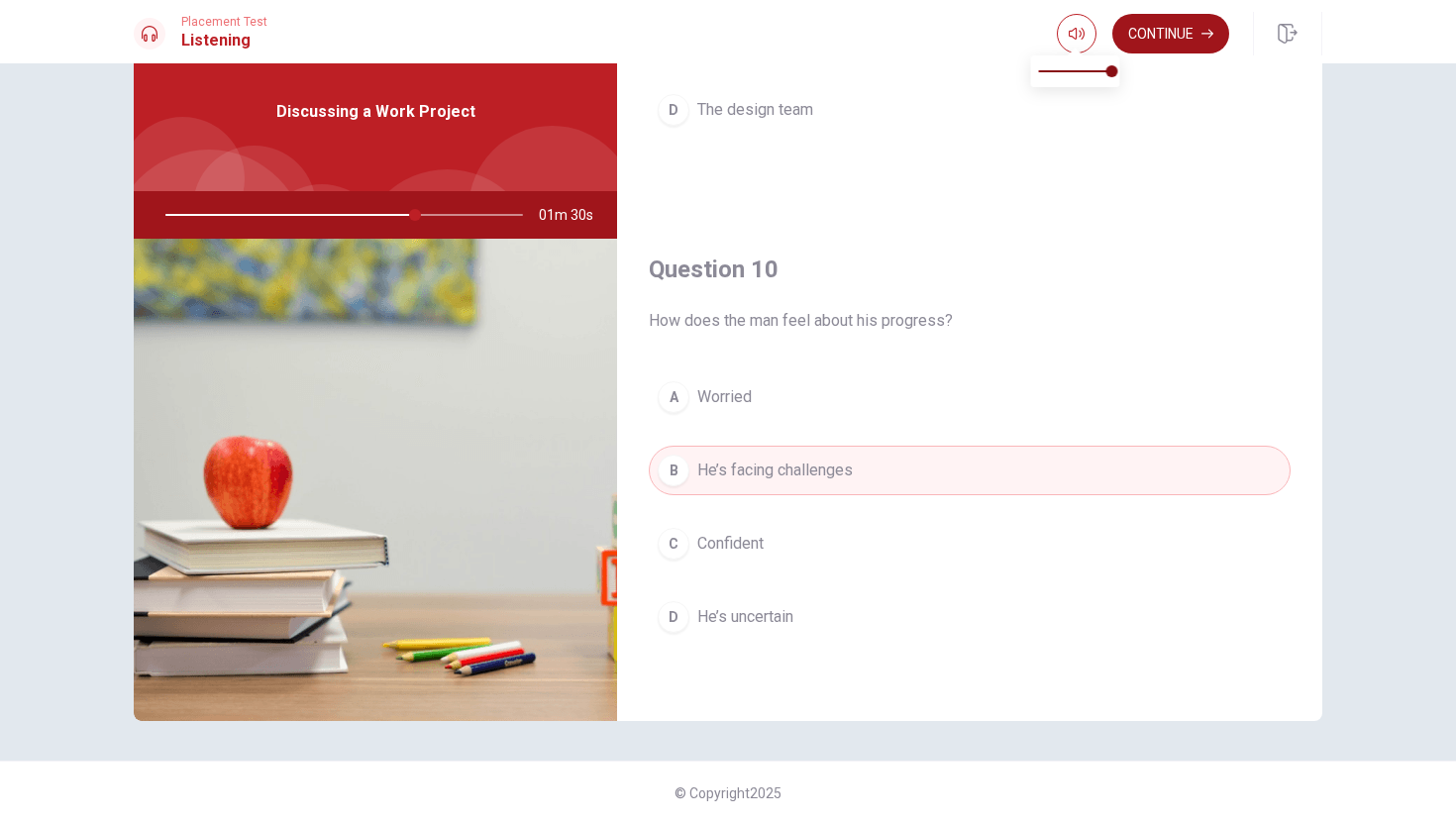 click on "Continue" at bounding box center [1171, 34] 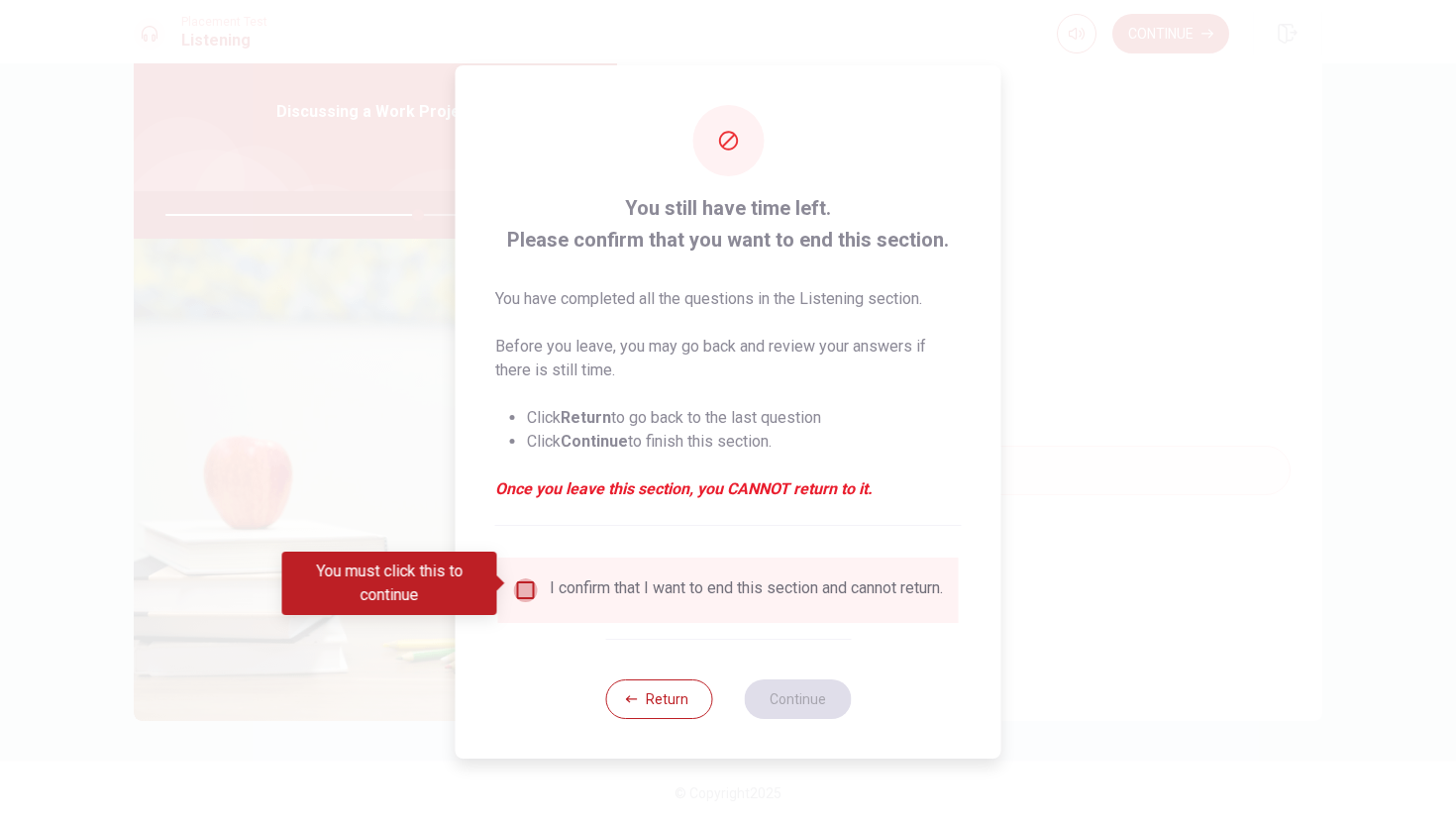 click at bounding box center (526, 590) 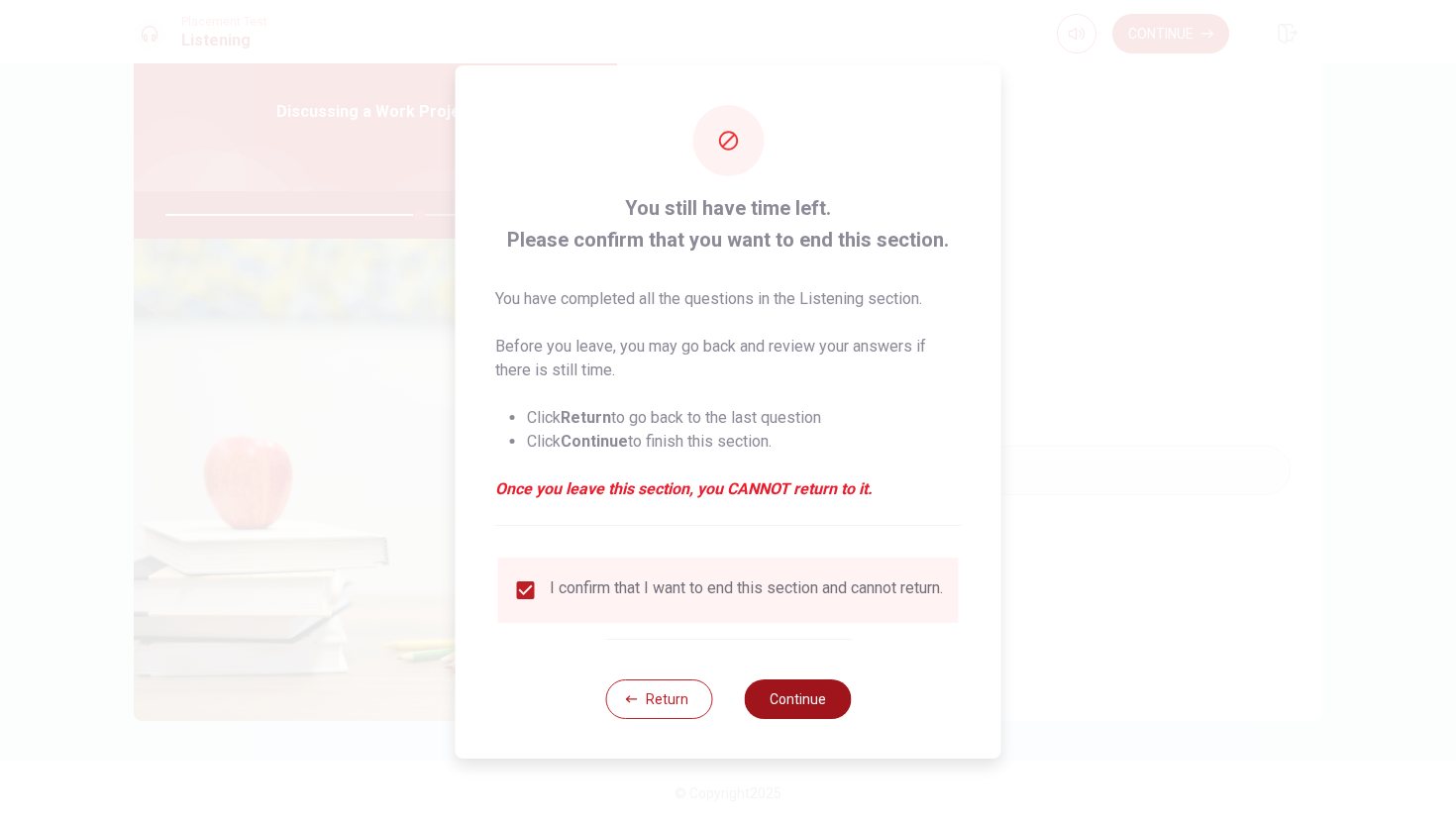 click on "Continue" at bounding box center [797, 699] 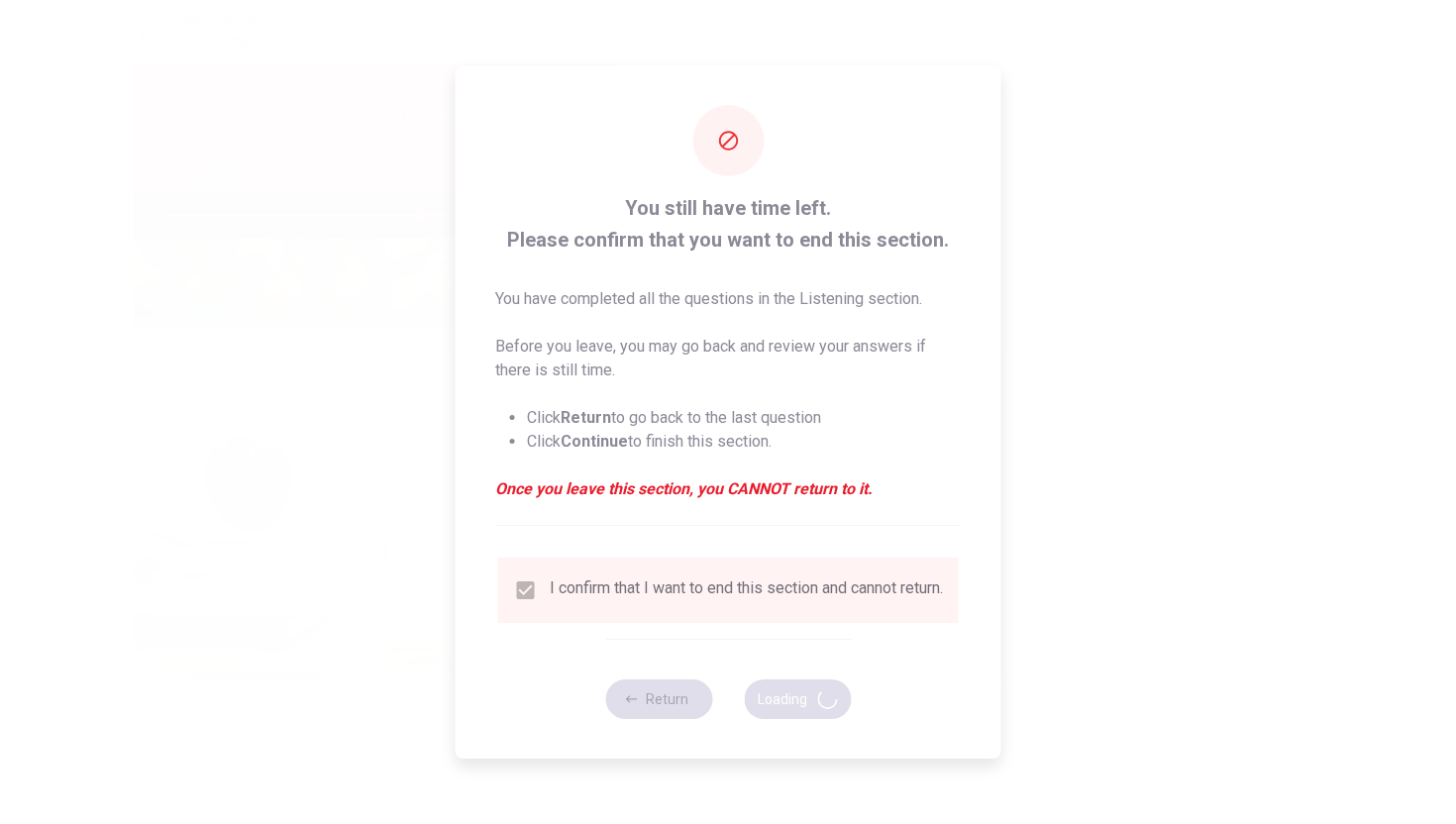 type on "72" 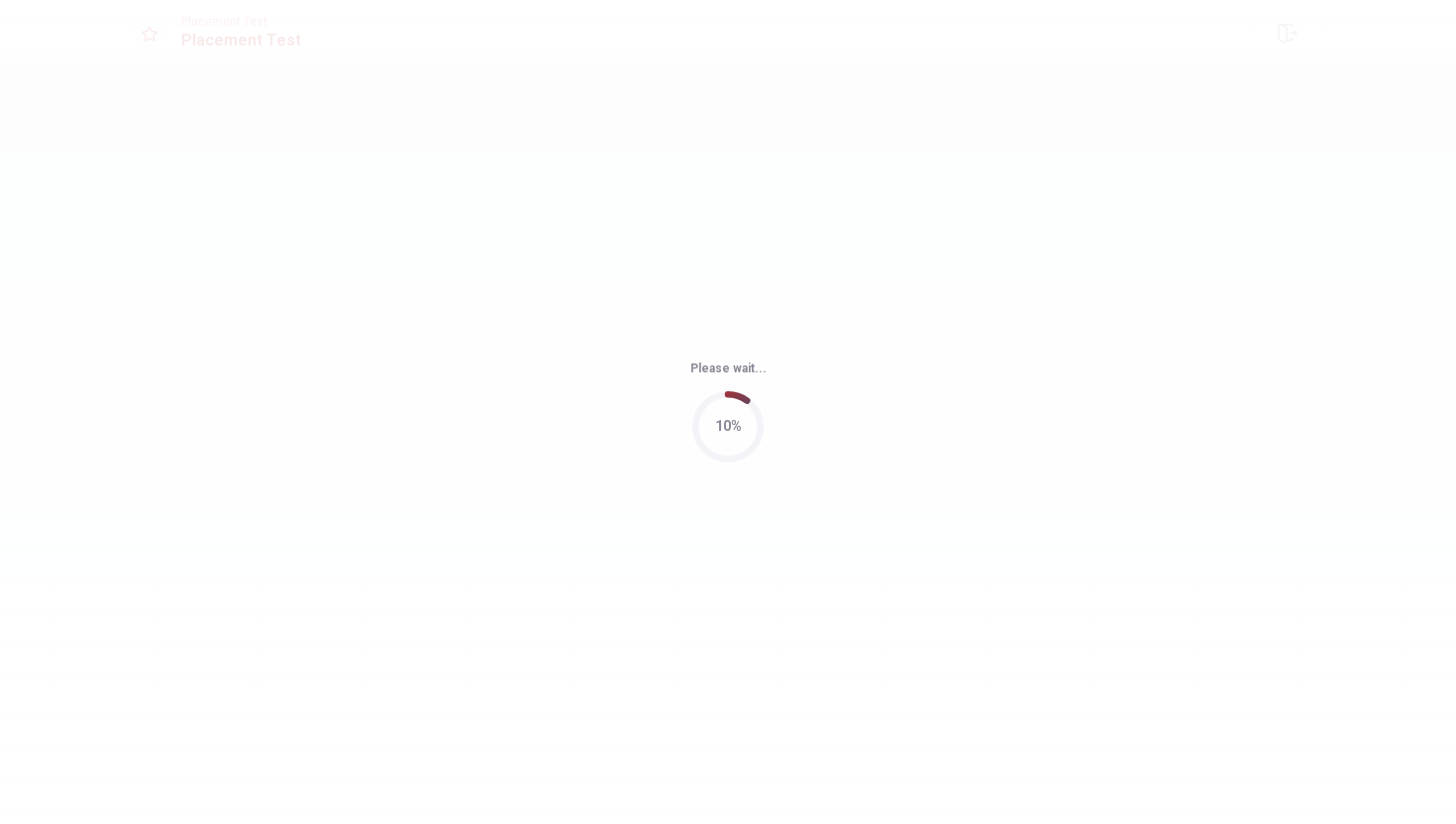 scroll, scrollTop: 0, scrollLeft: 0, axis: both 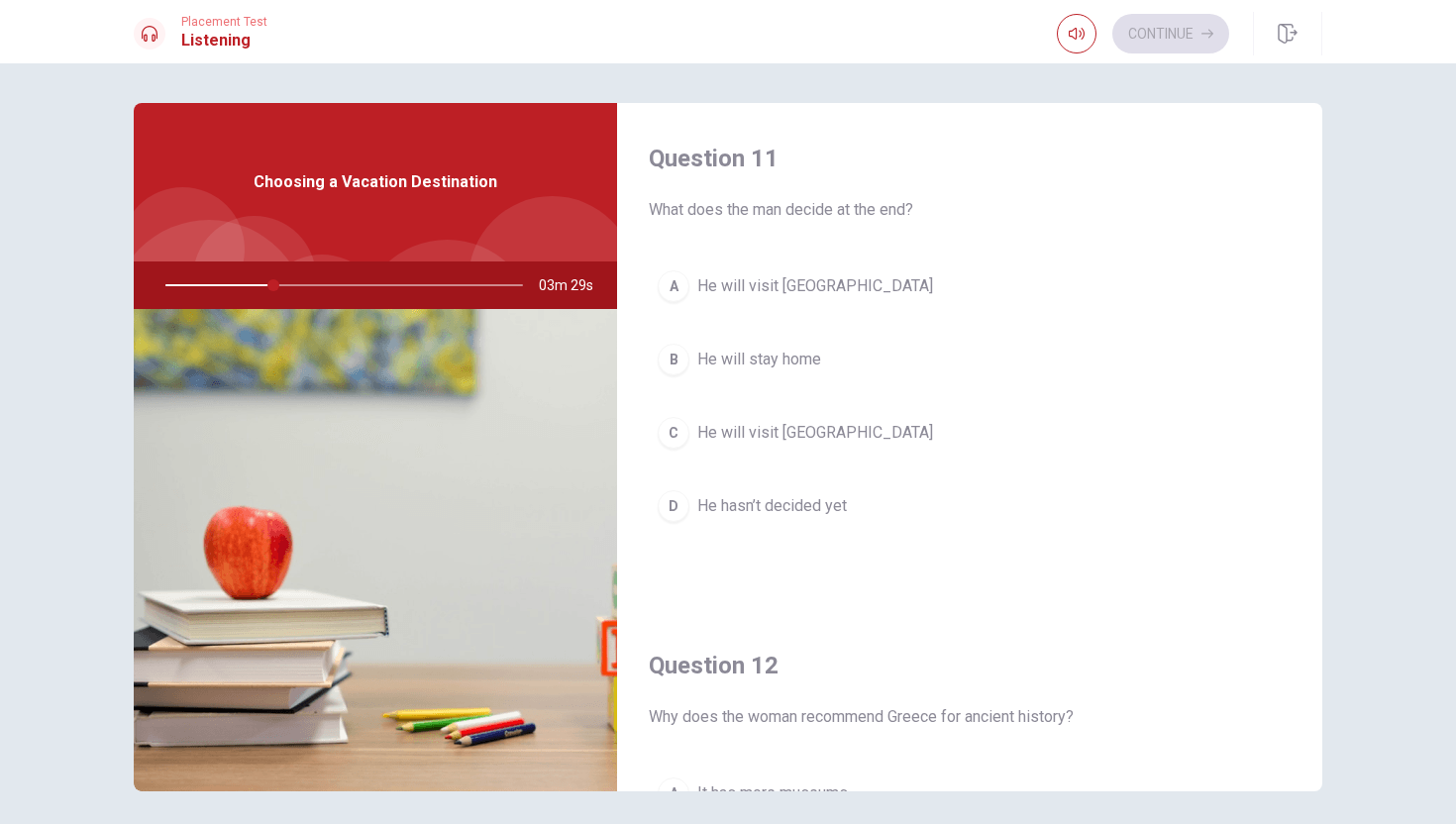 click on "He hasn’t decided yet" at bounding box center [772, 506] 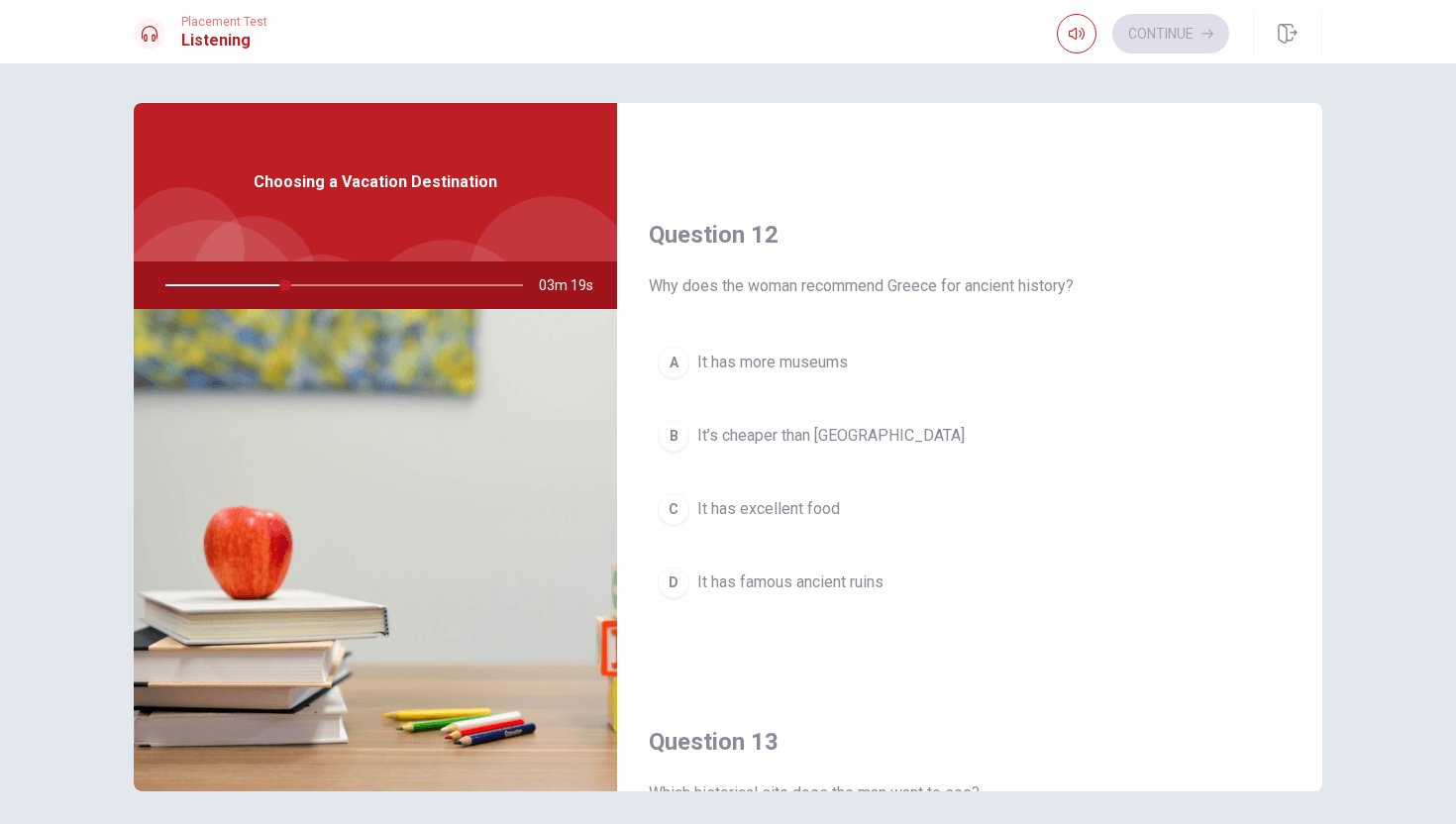 scroll, scrollTop: 476, scrollLeft: 0, axis: vertical 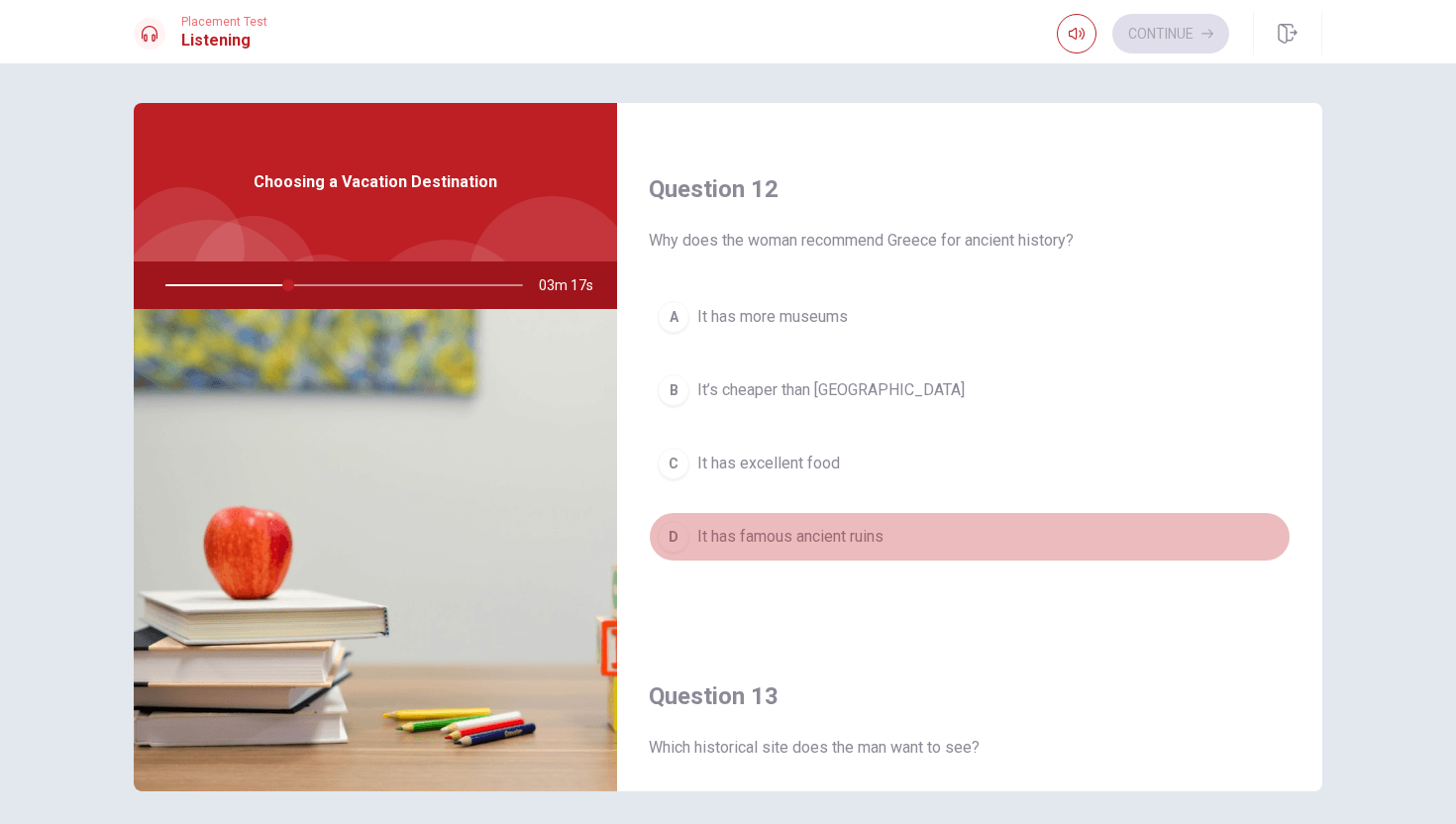 click on "It has famous ancient ruins" at bounding box center [790, 537] 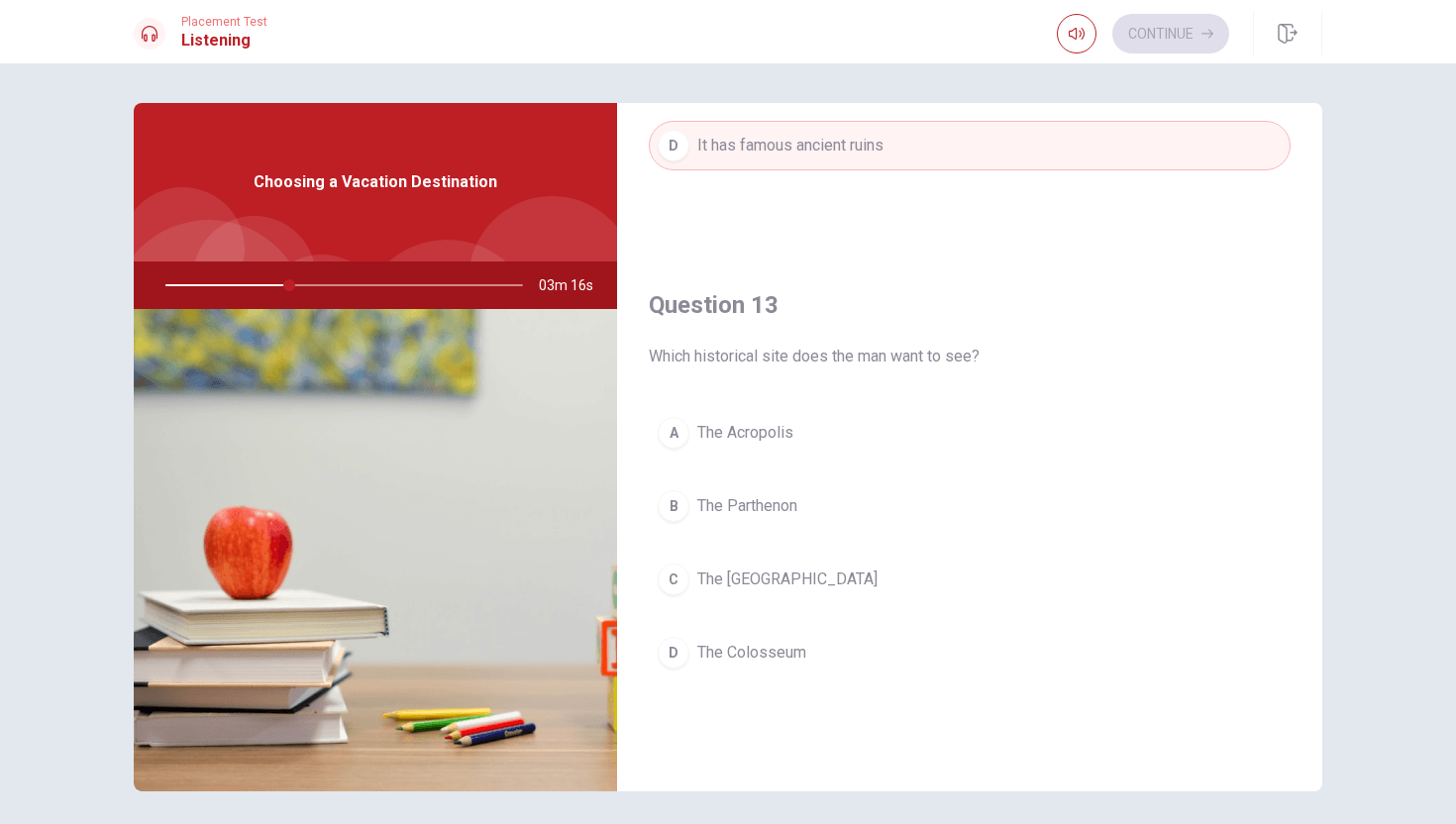 scroll, scrollTop: 902, scrollLeft: 0, axis: vertical 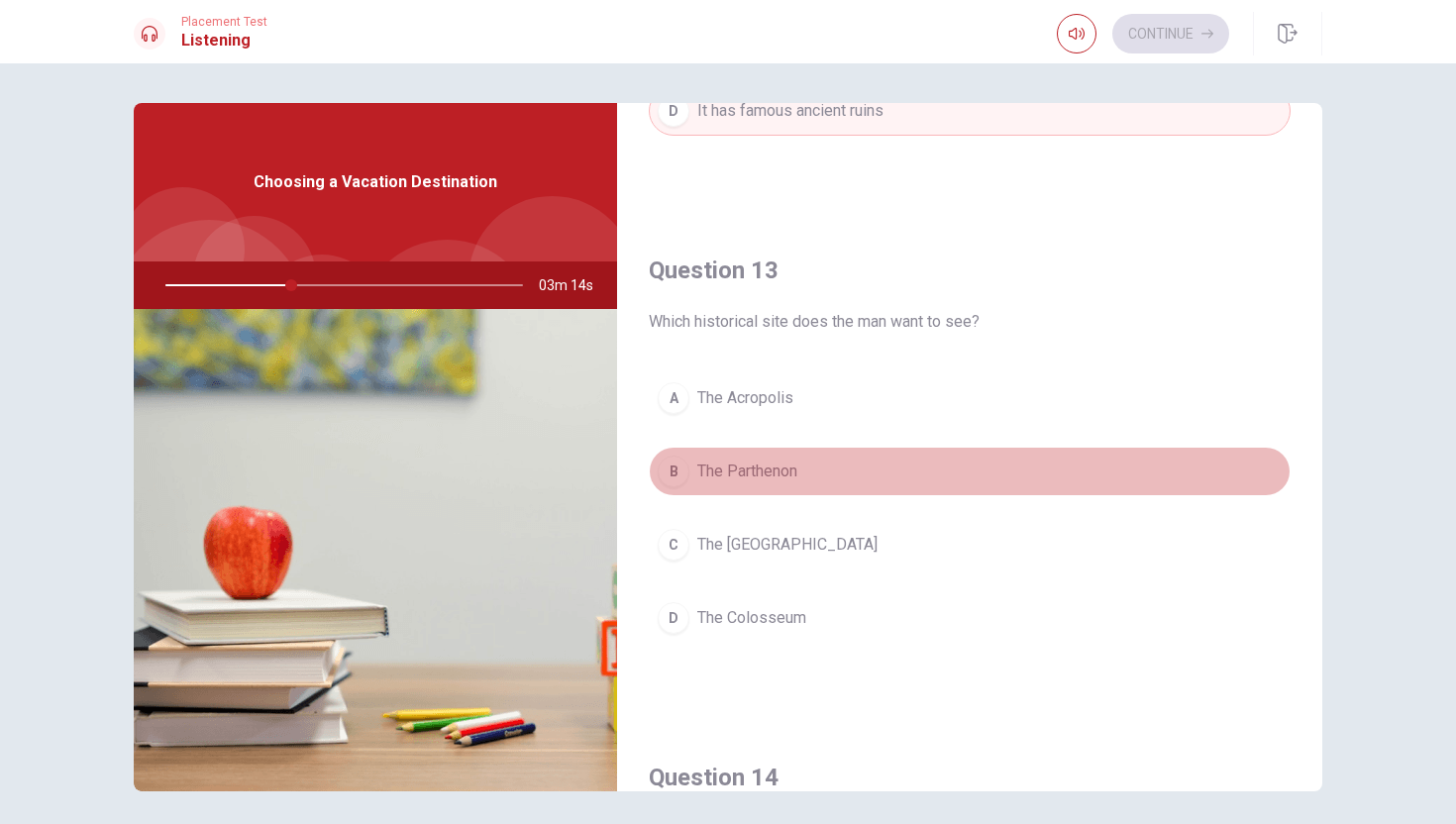 click on "The Parthenon" at bounding box center [747, 471] 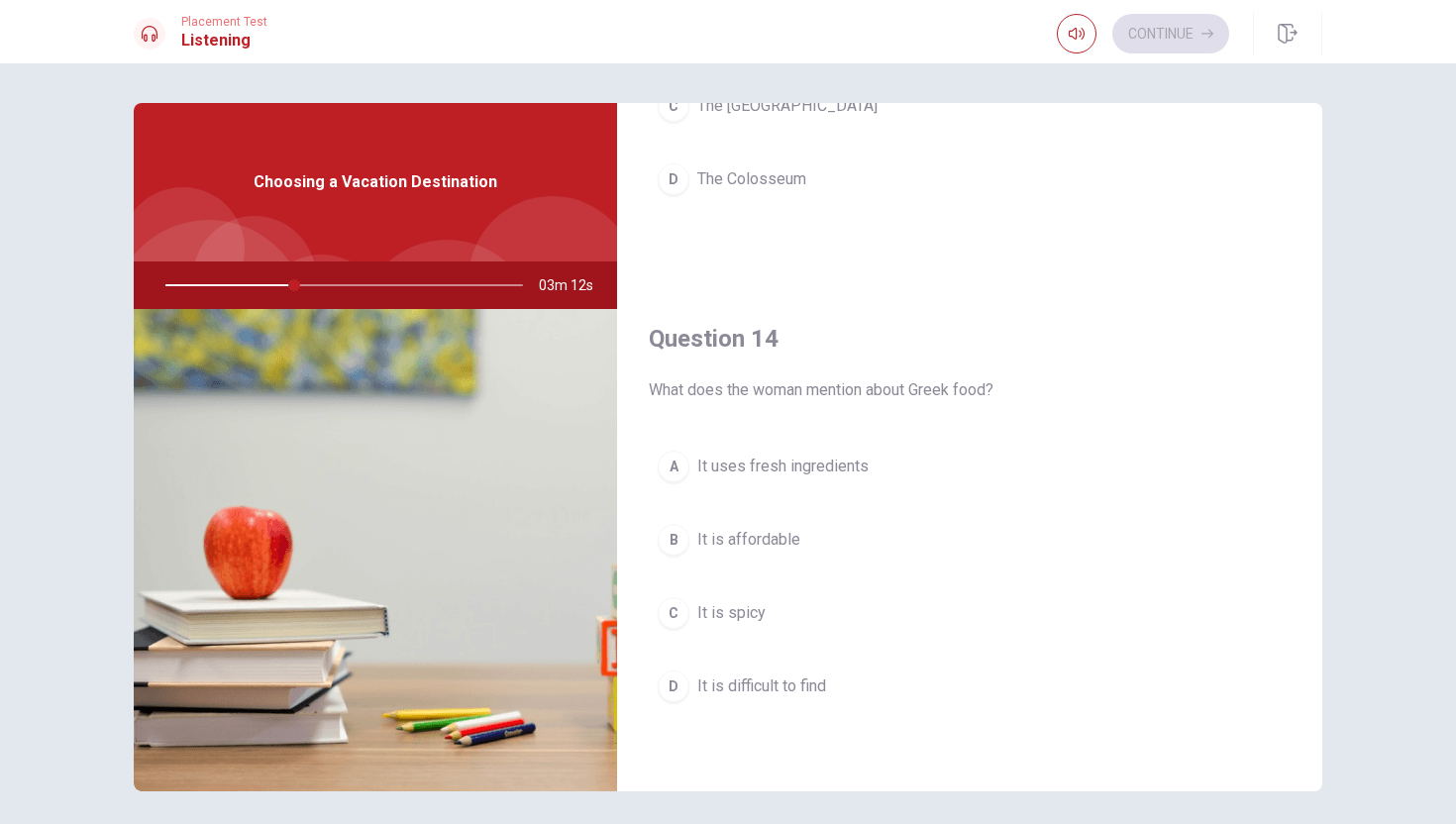 scroll, scrollTop: 1342, scrollLeft: 0, axis: vertical 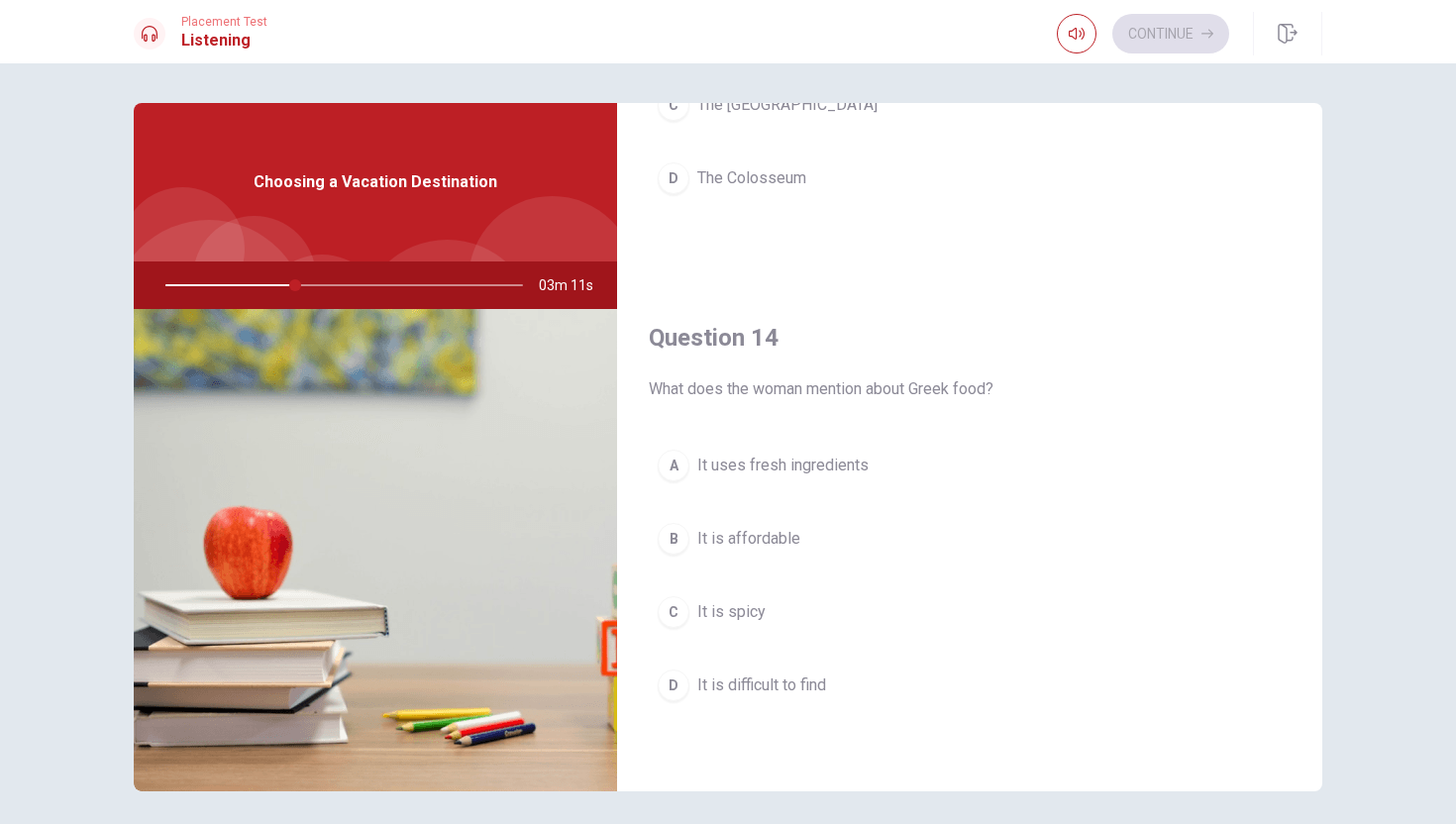 click on "It uses fresh ingredients" at bounding box center [782, 465] 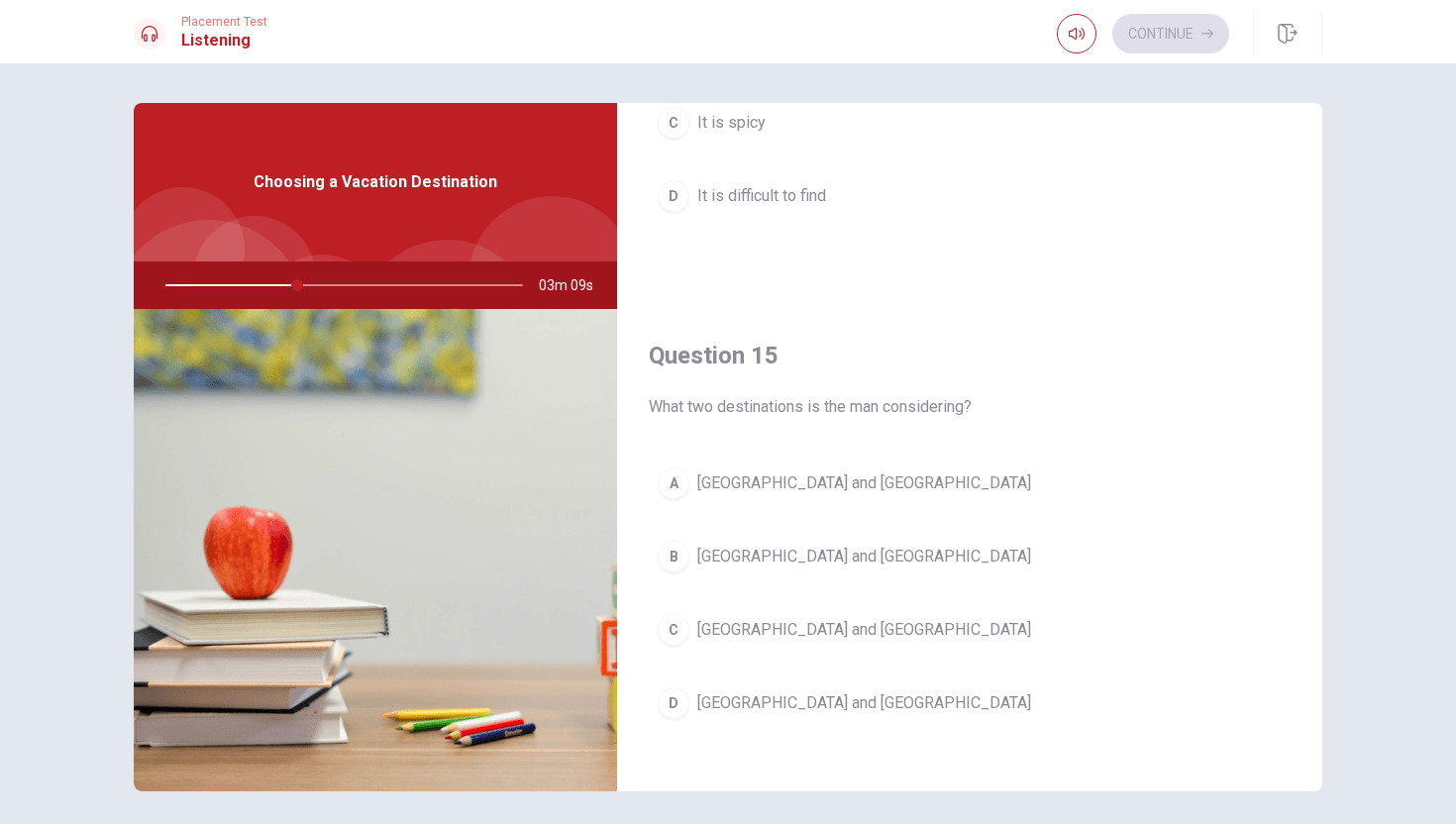 scroll, scrollTop: 1832, scrollLeft: 0, axis: vertical 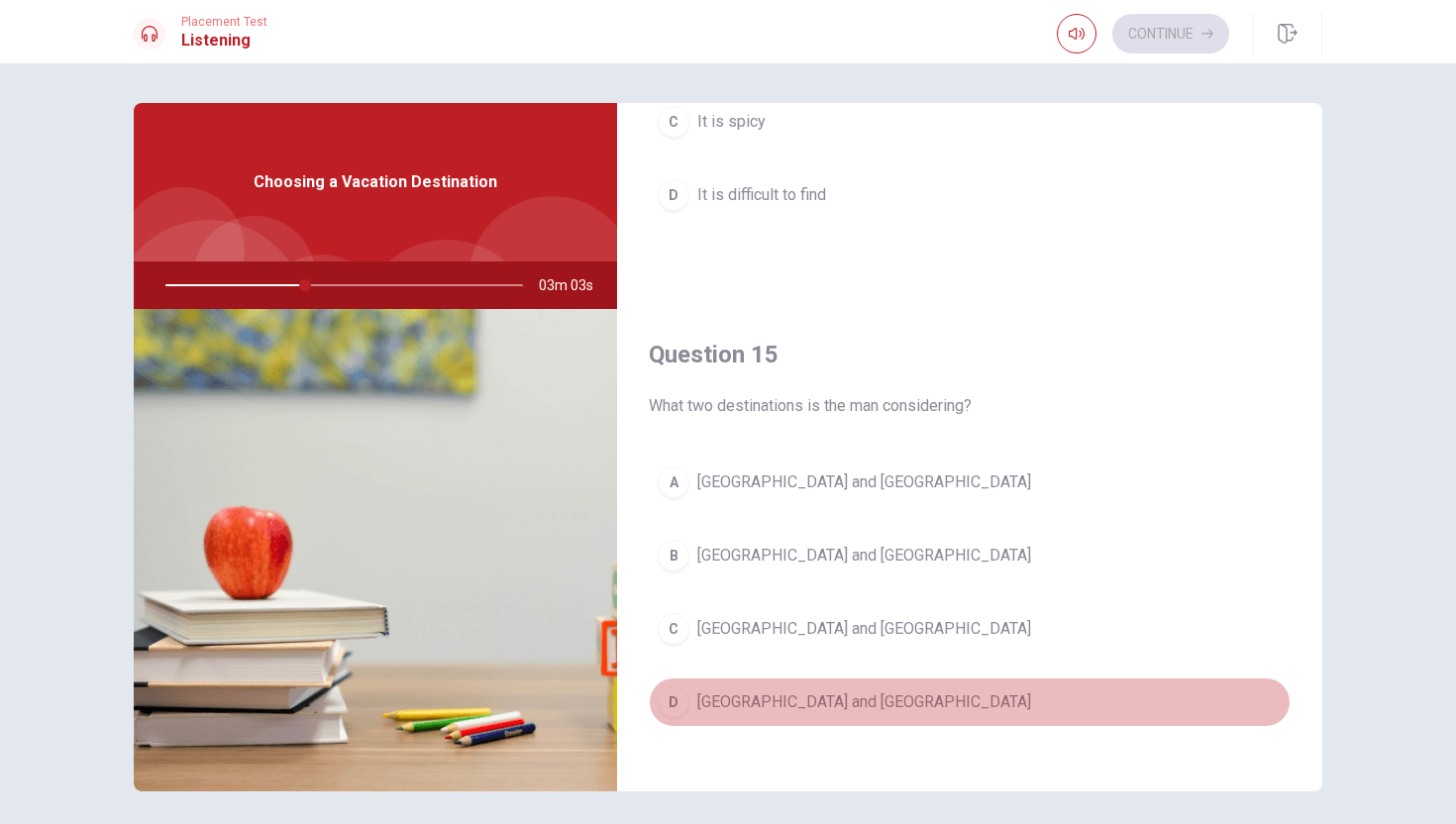 click on "[GEOGRAPHIC_DATA] and [GEOGRAPHIC_DATA]" at bounding box center (864, 702) 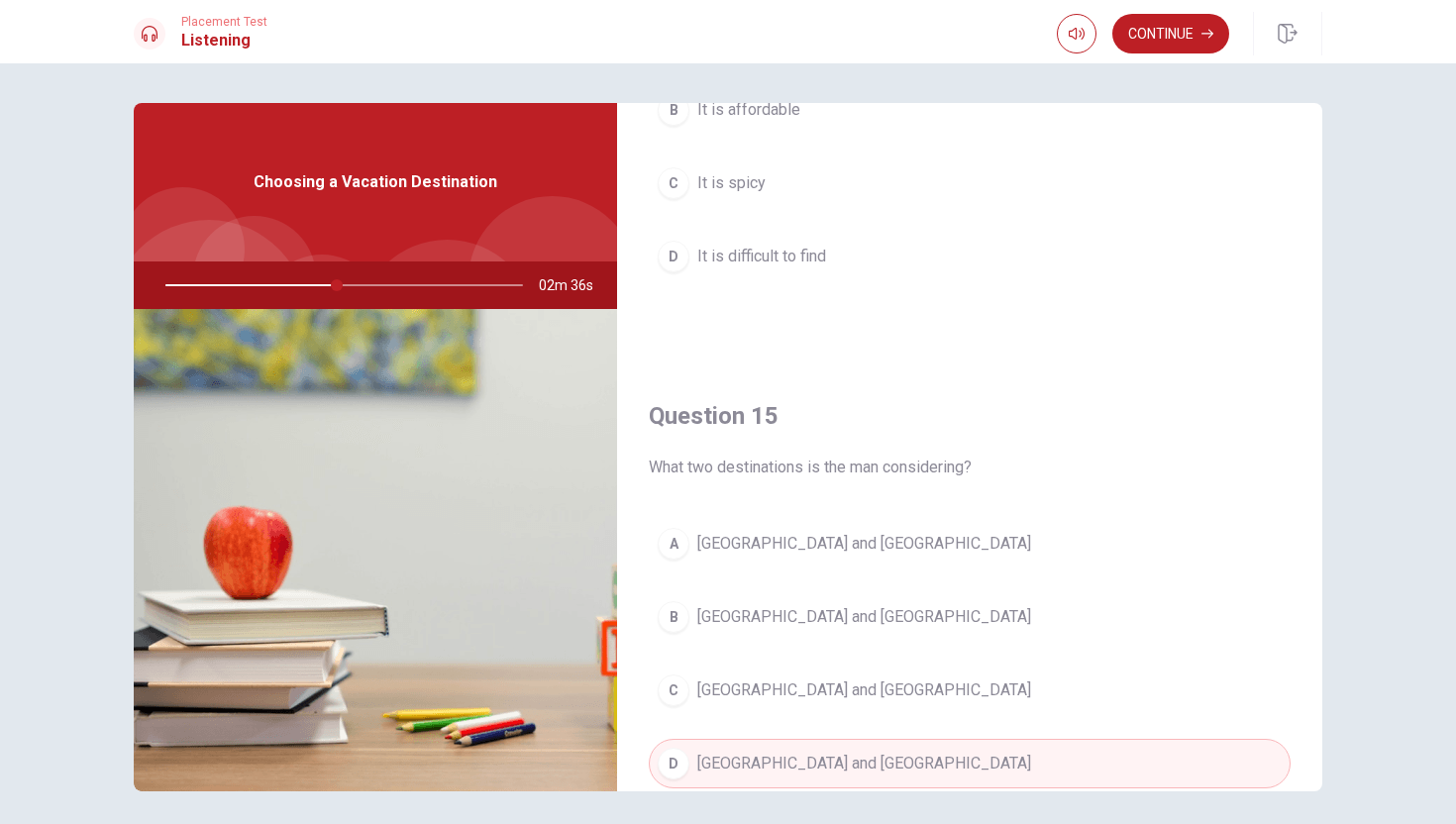 scroll, scrollTop: 1847, scrollLeft: 0, axis: vertical 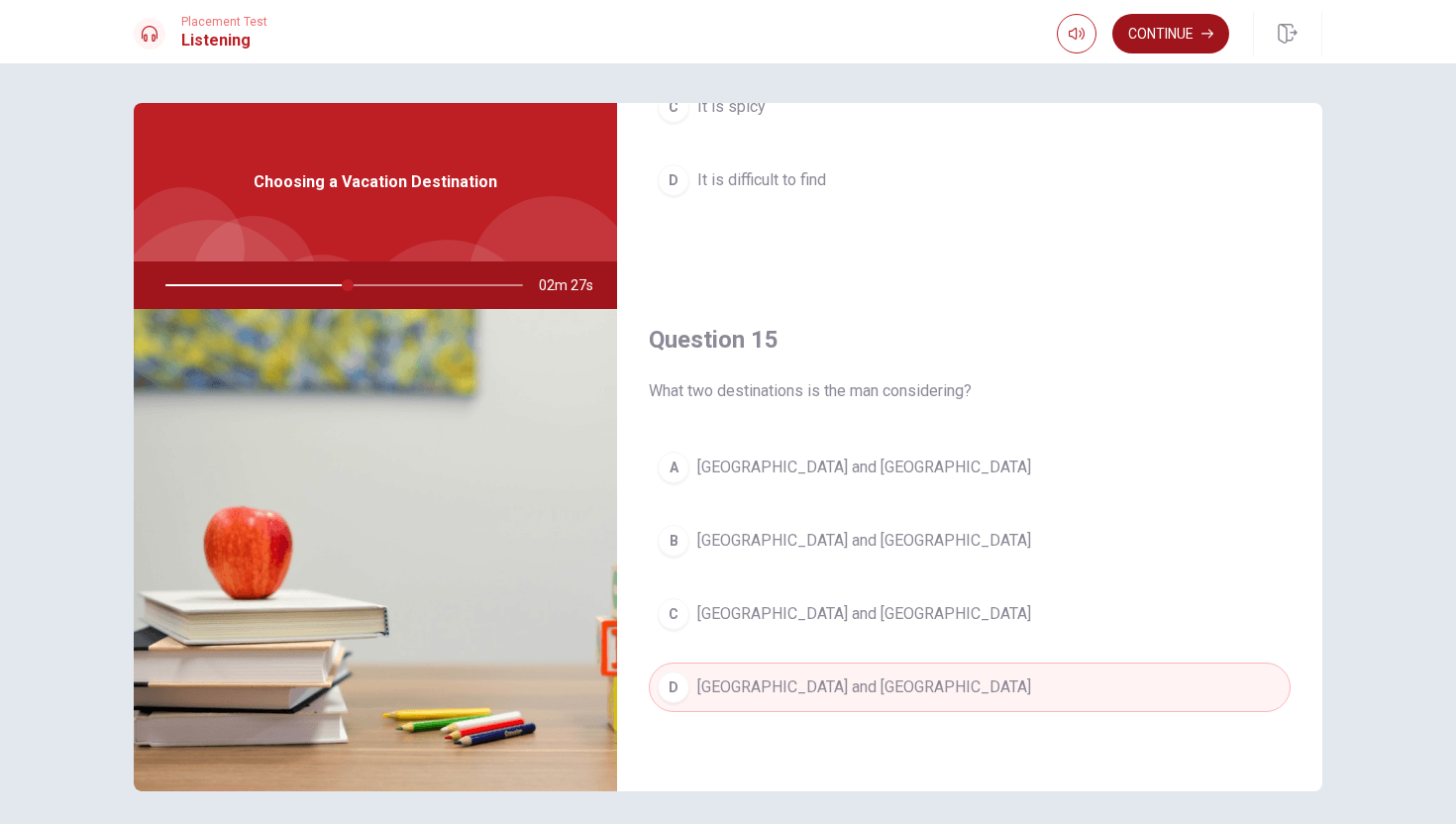 click on "Continue" at bounding box center (1171, 34) 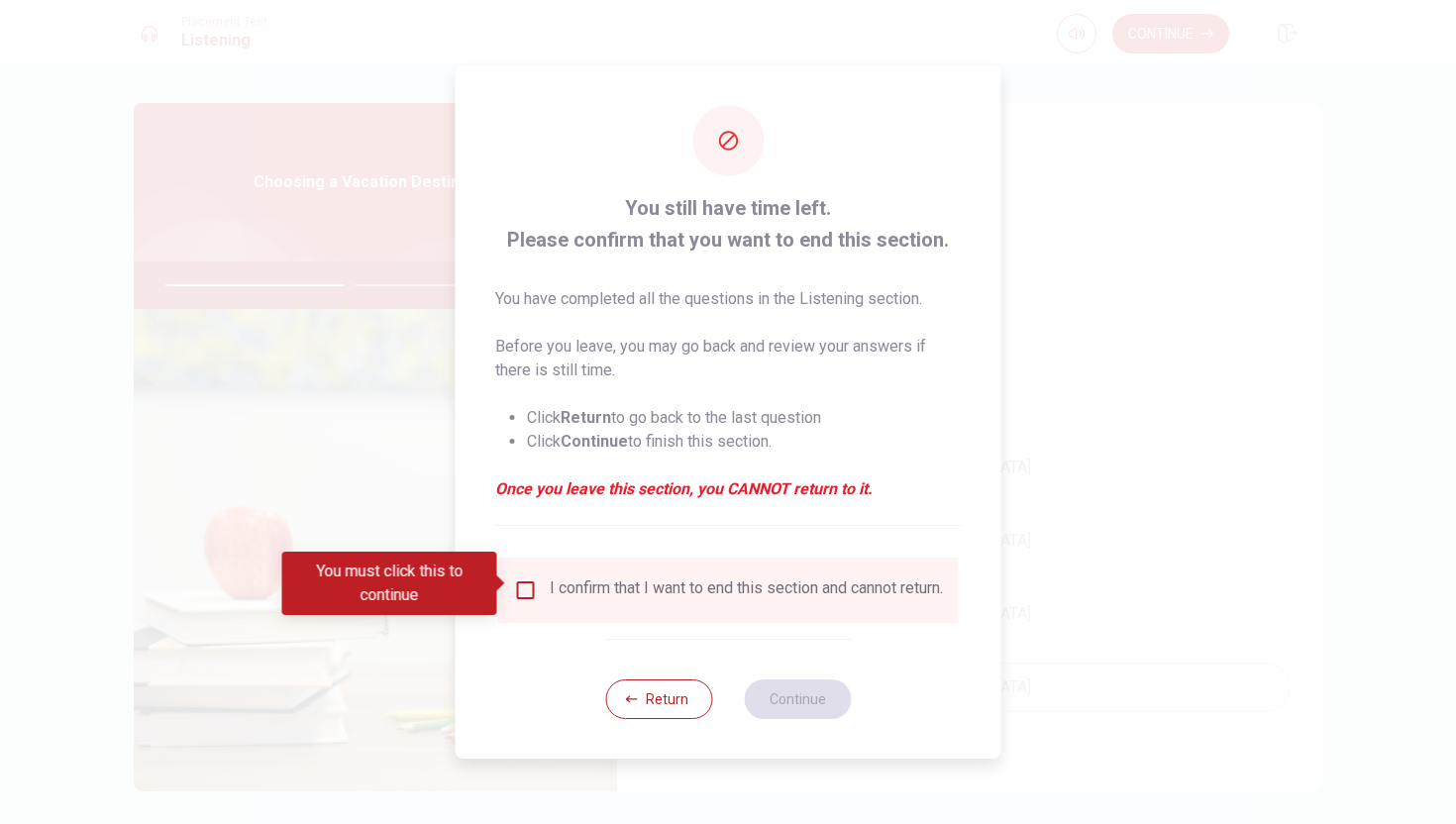 click at bounding box center [526, 590] 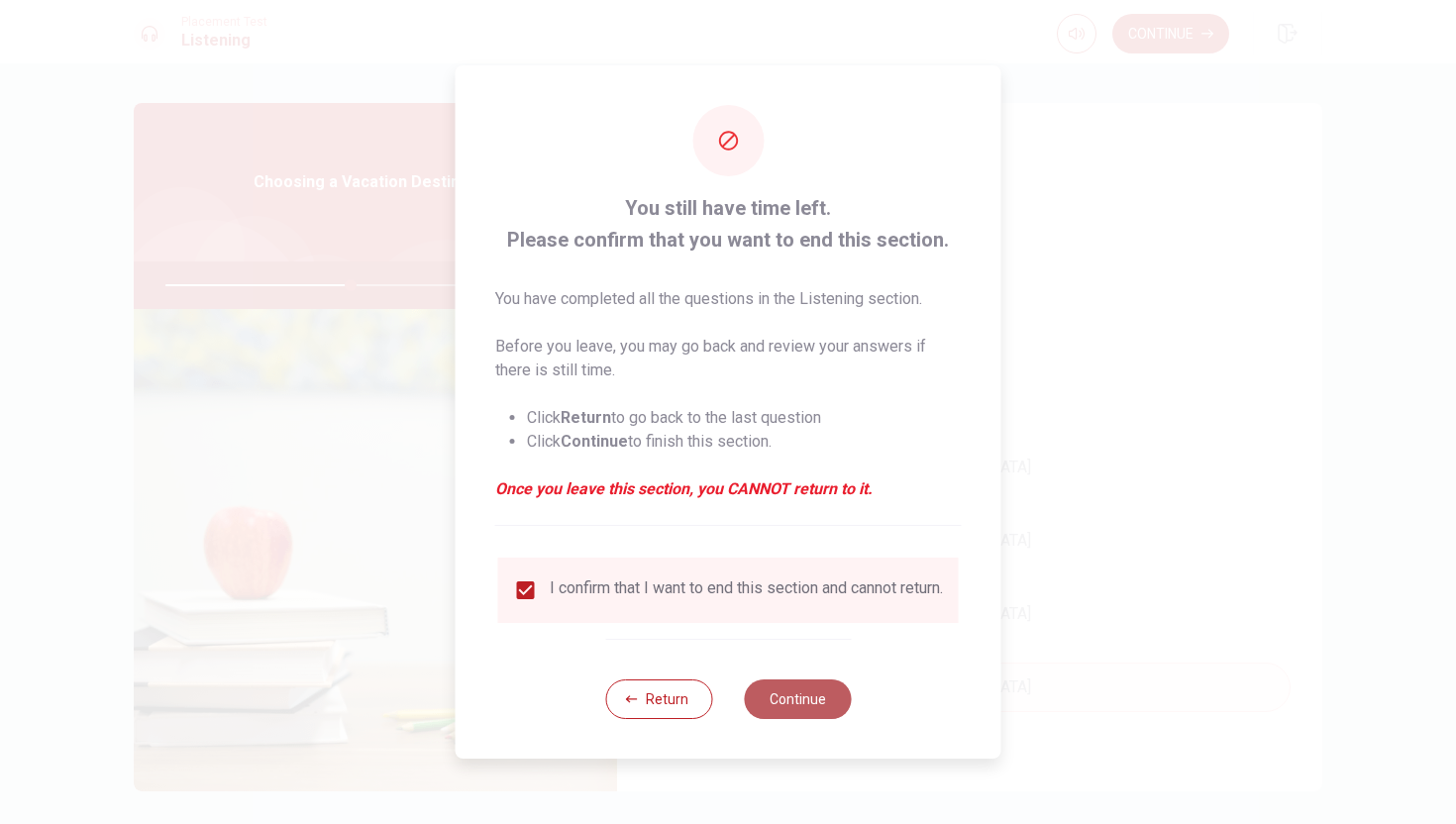 click on "Continue" at bounding box center [797, 699] 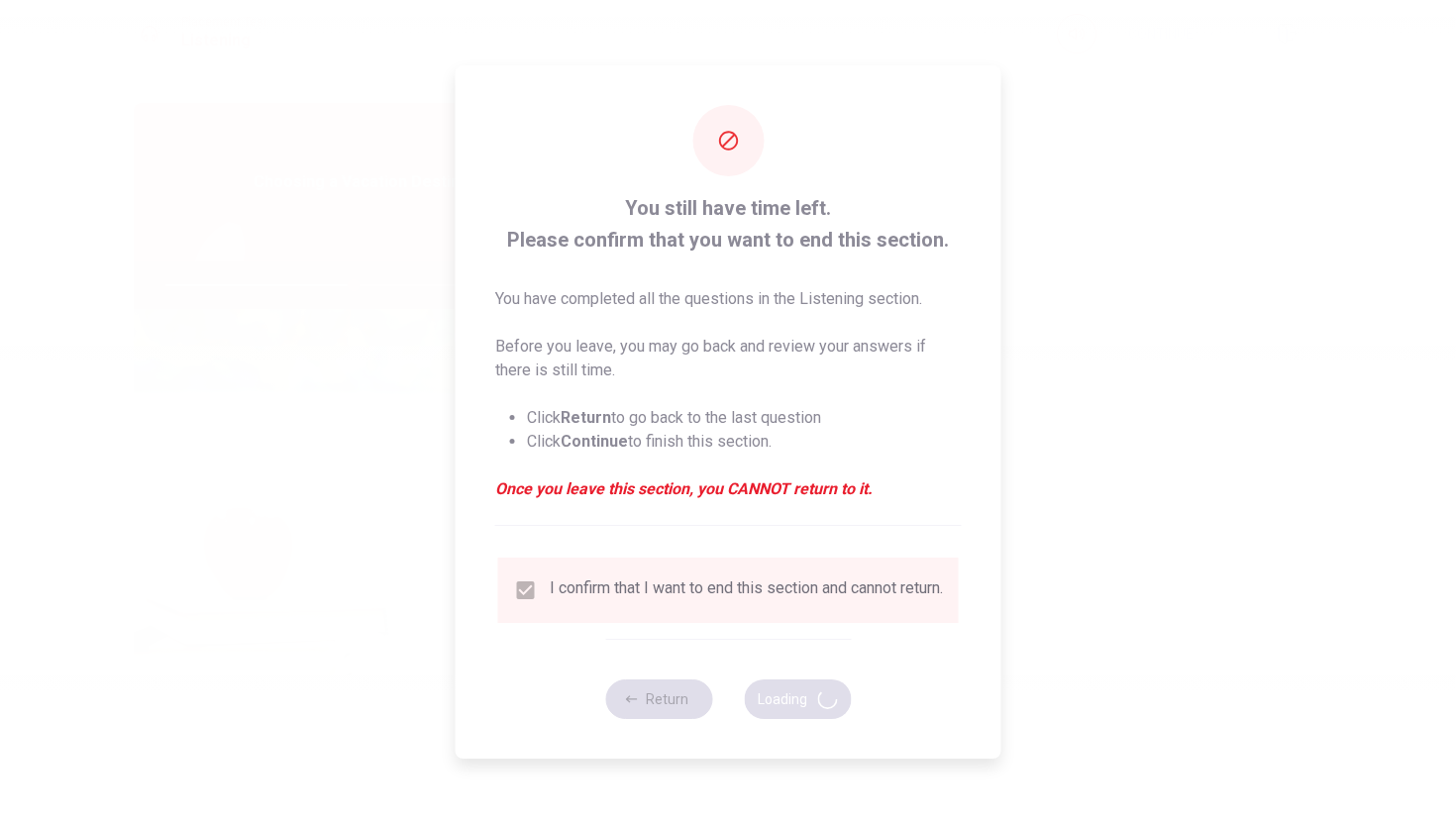 type on "53" 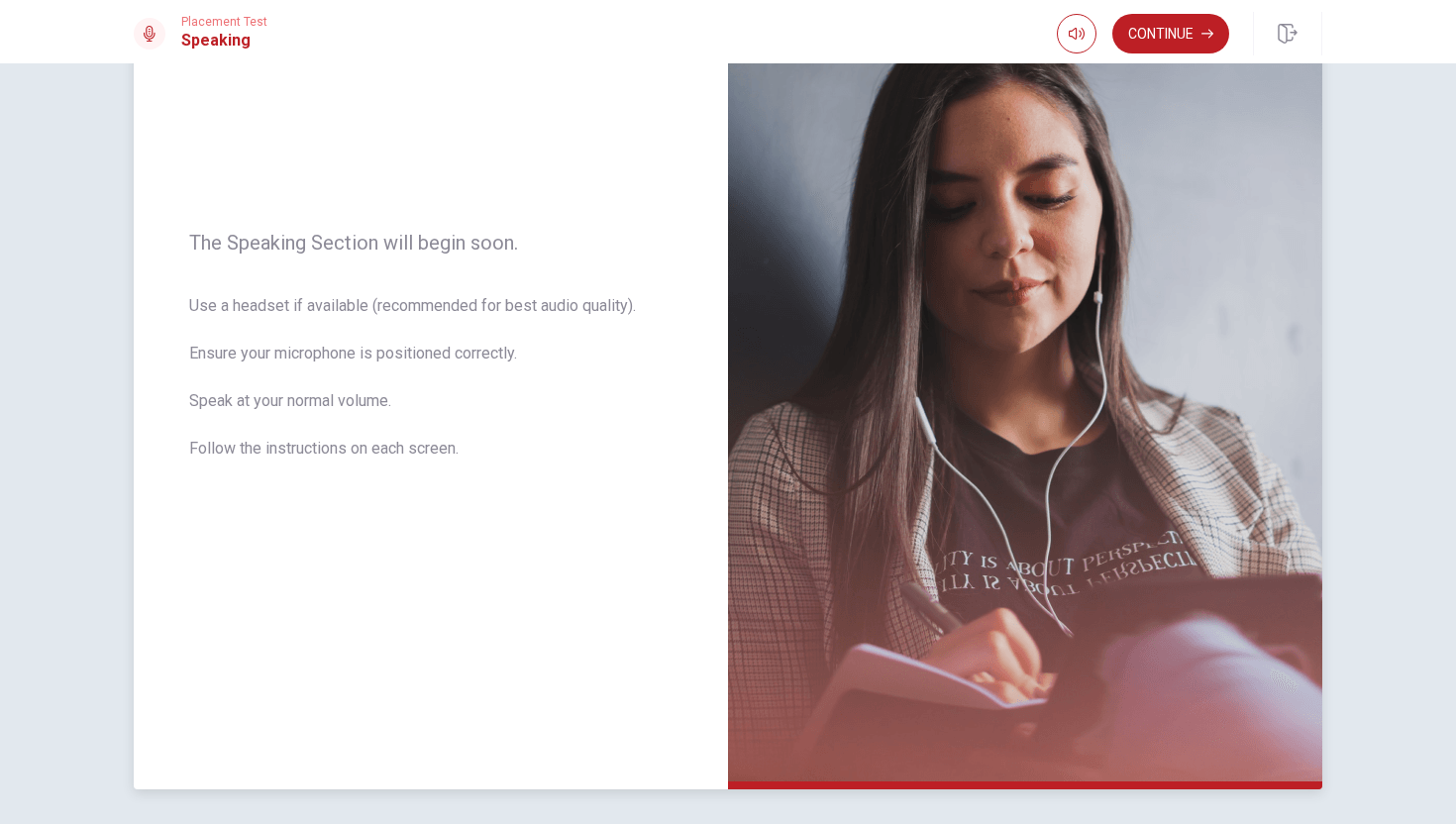 scroll, scrollTop: 0, scrollLeft: 0, axis: both 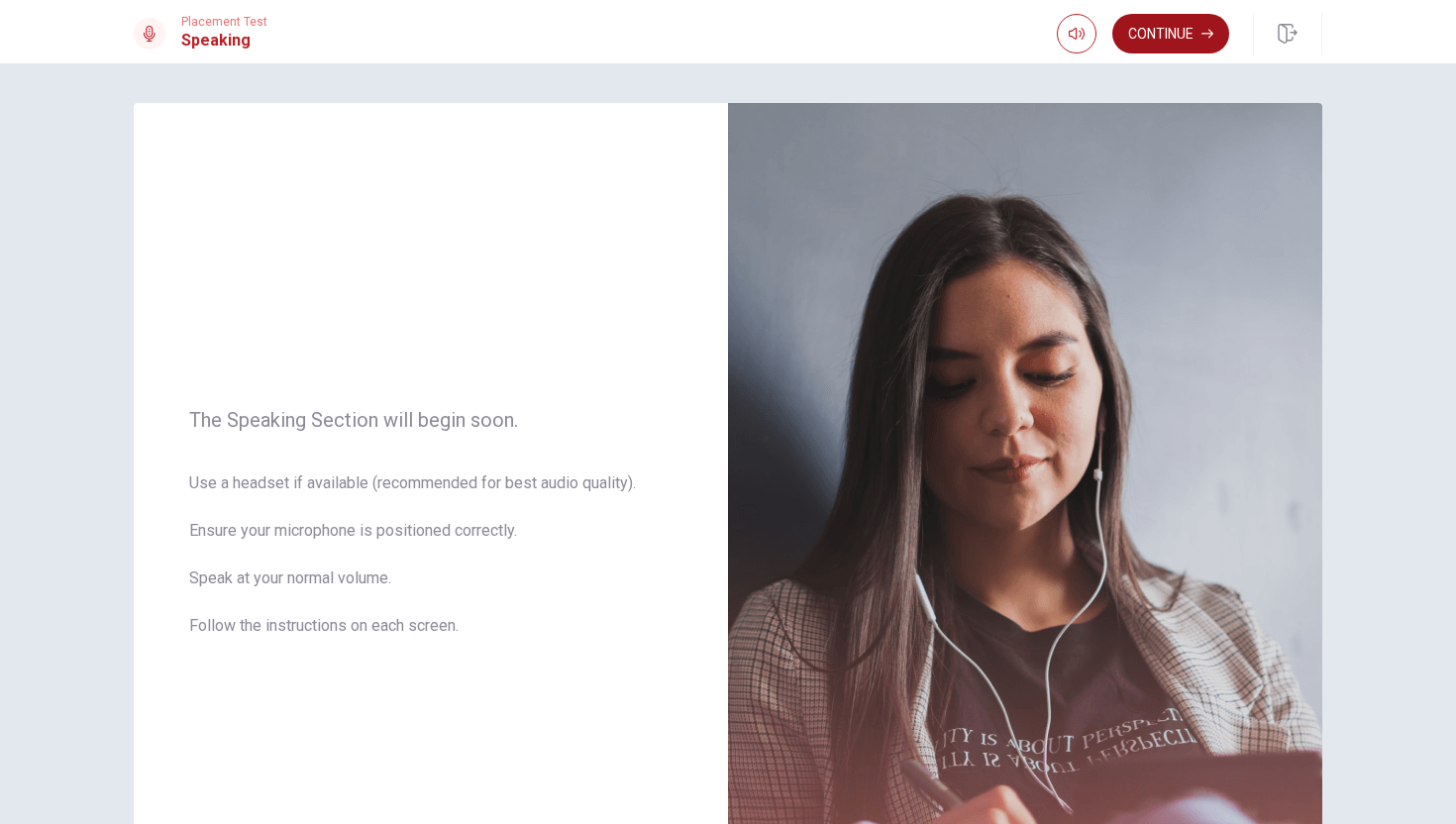 click on "Continue" at bounding box center [1171, 34] 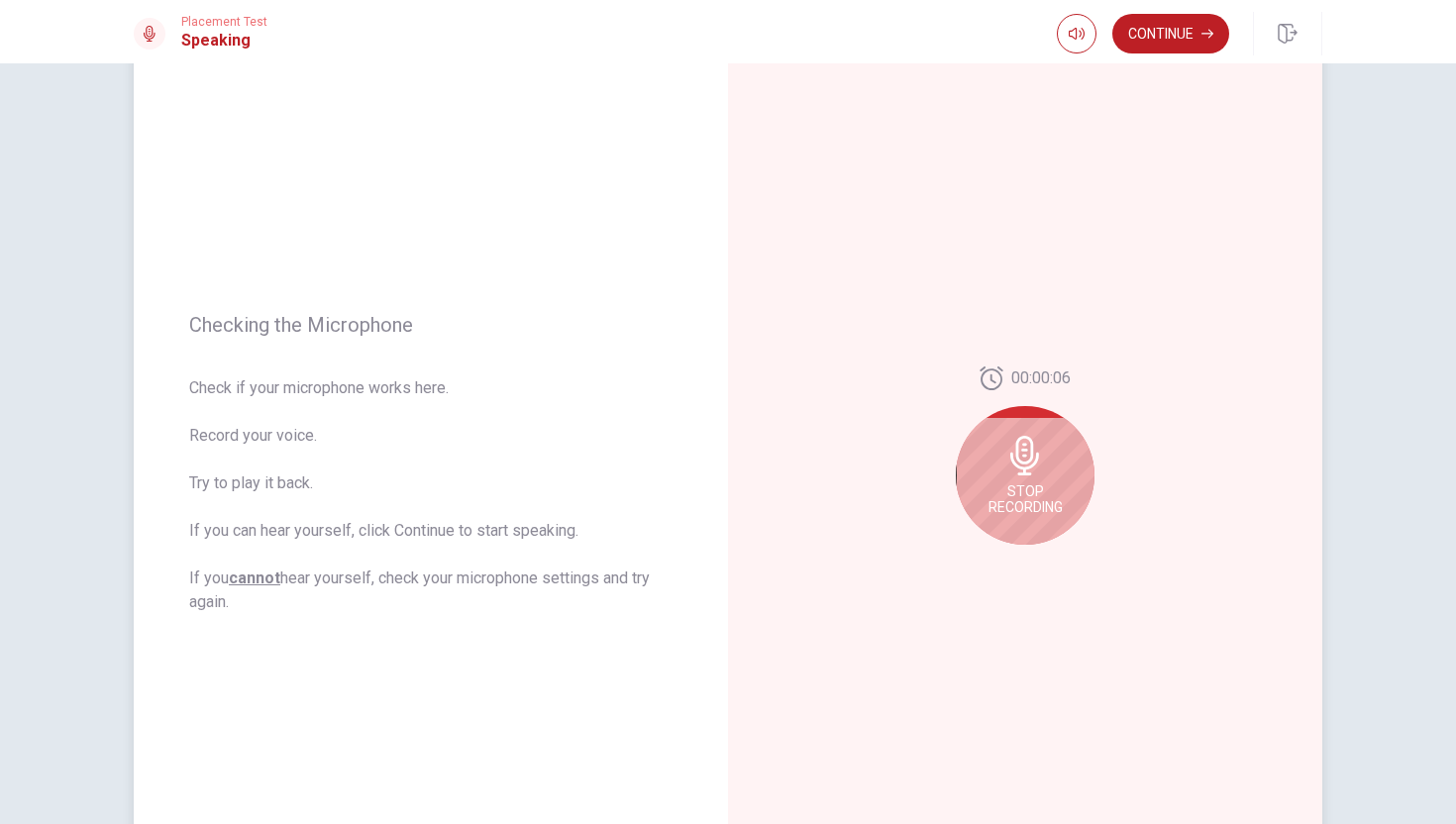 scroll, scrollTop: 81, scrollLeft: 0, axis: vertical 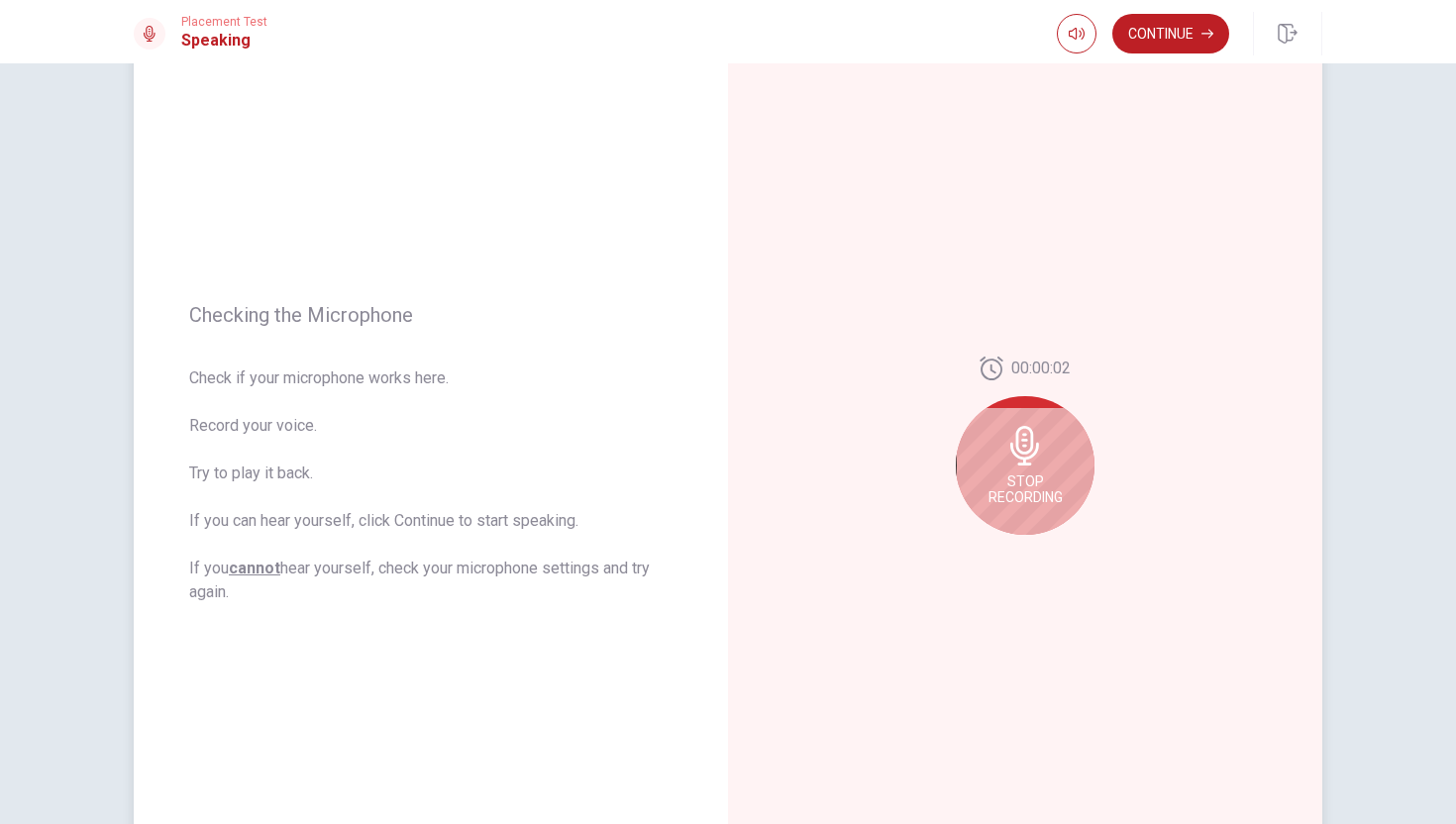 click on "Stop   Recording" at bounding box center [1025, 465] 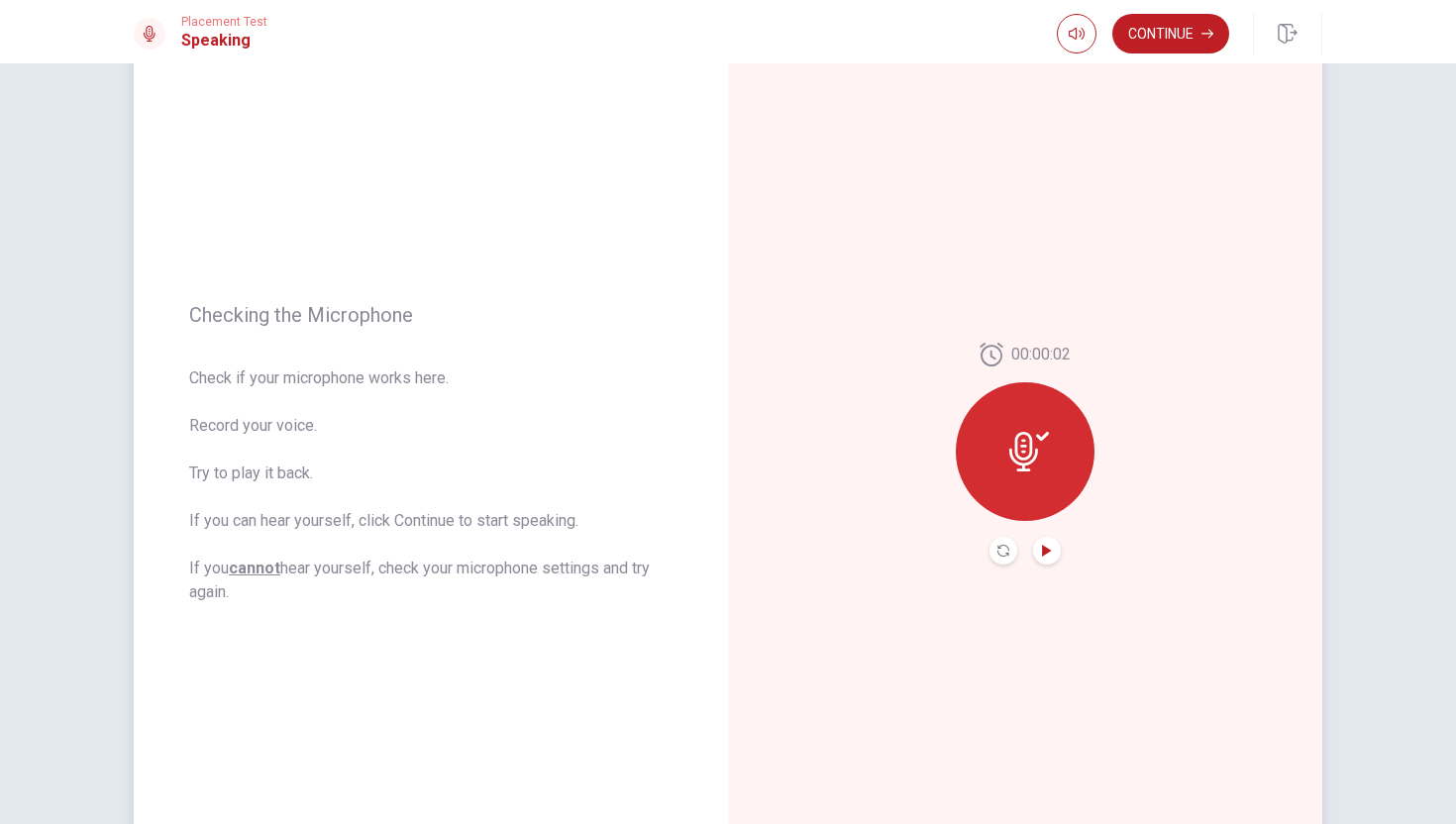 click 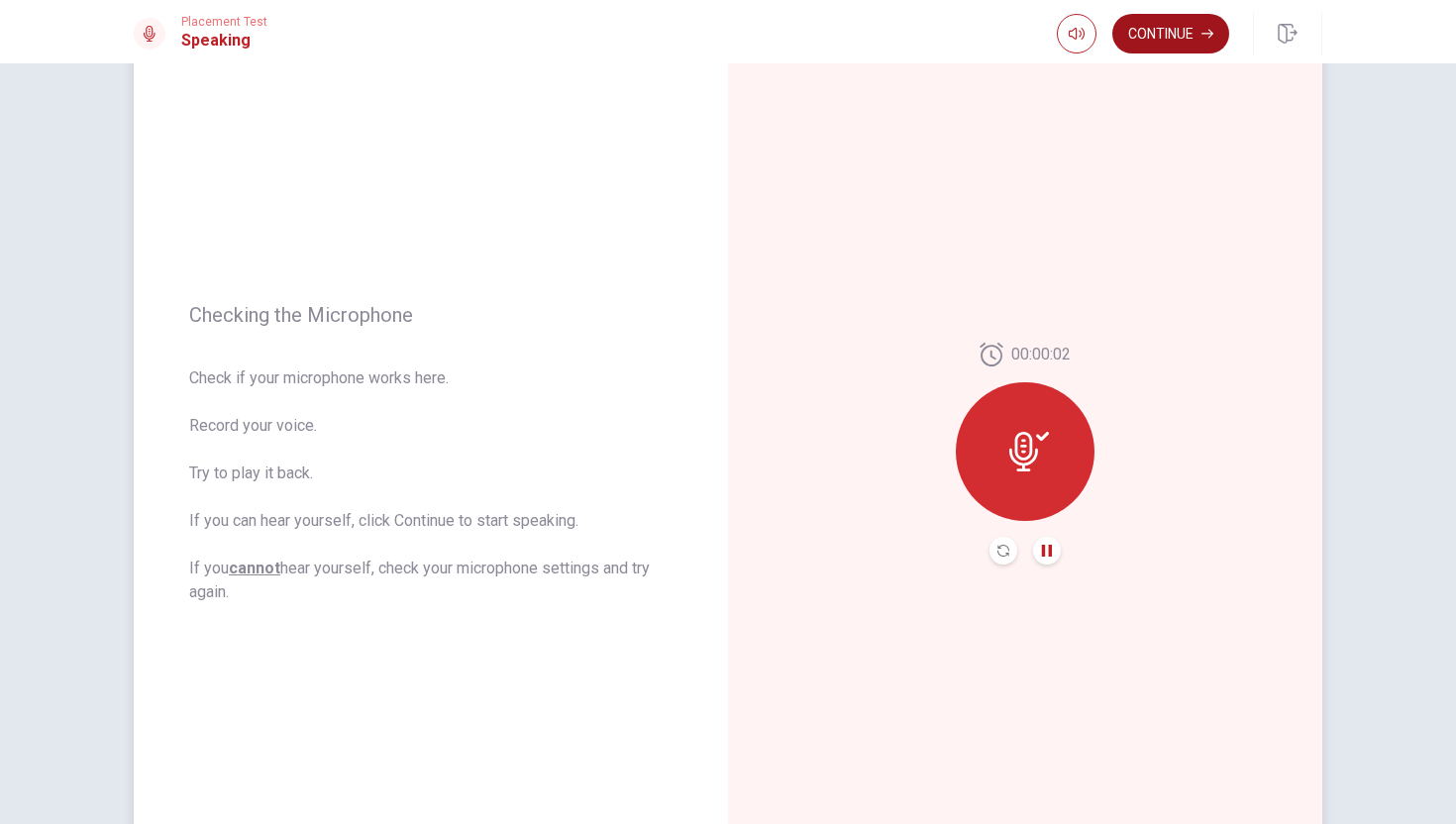 click on "Continue" at bounding box center [1171, 34] 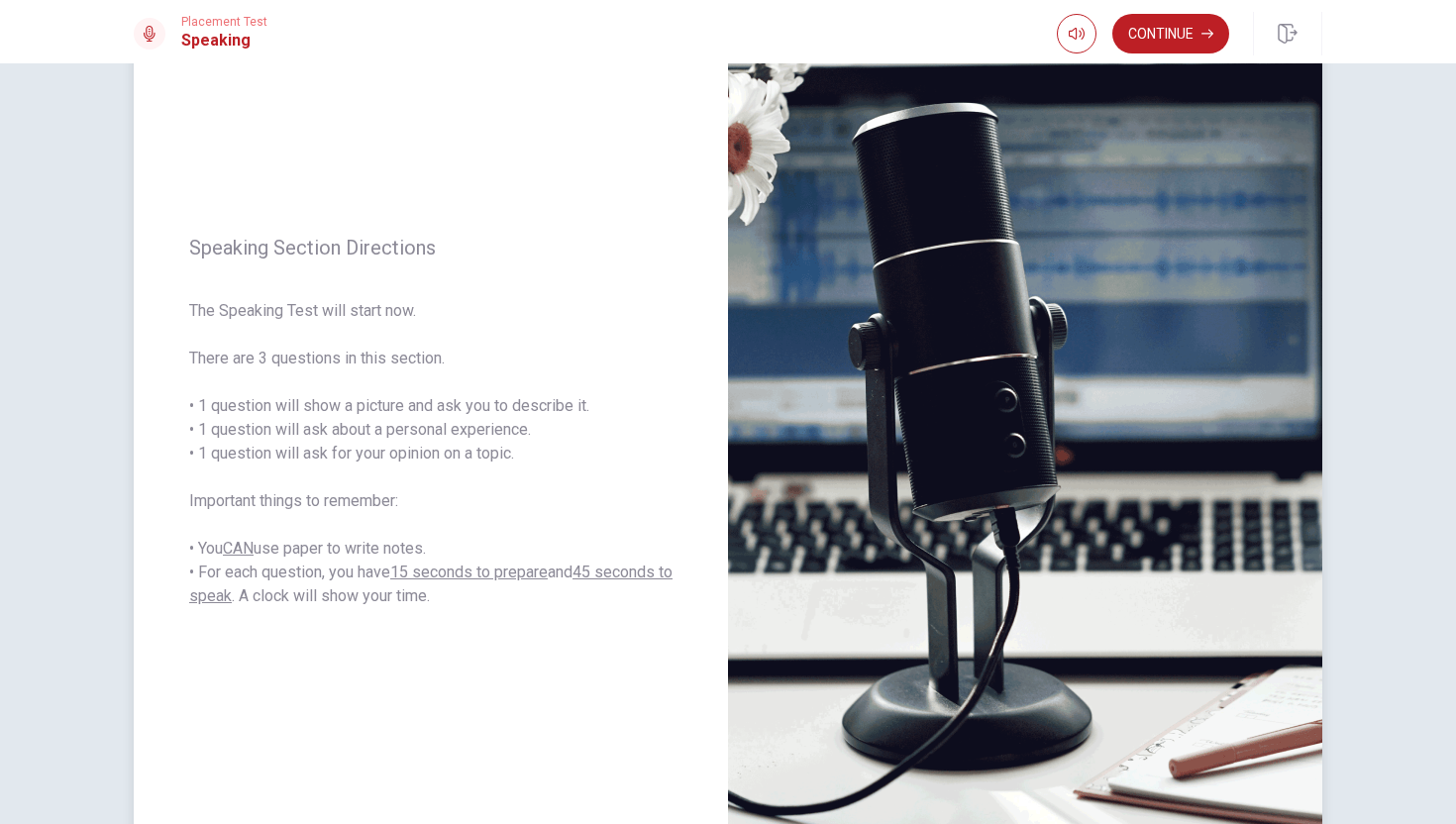scroll, scrollTop: 0, scrollLeft: 0, axis: both 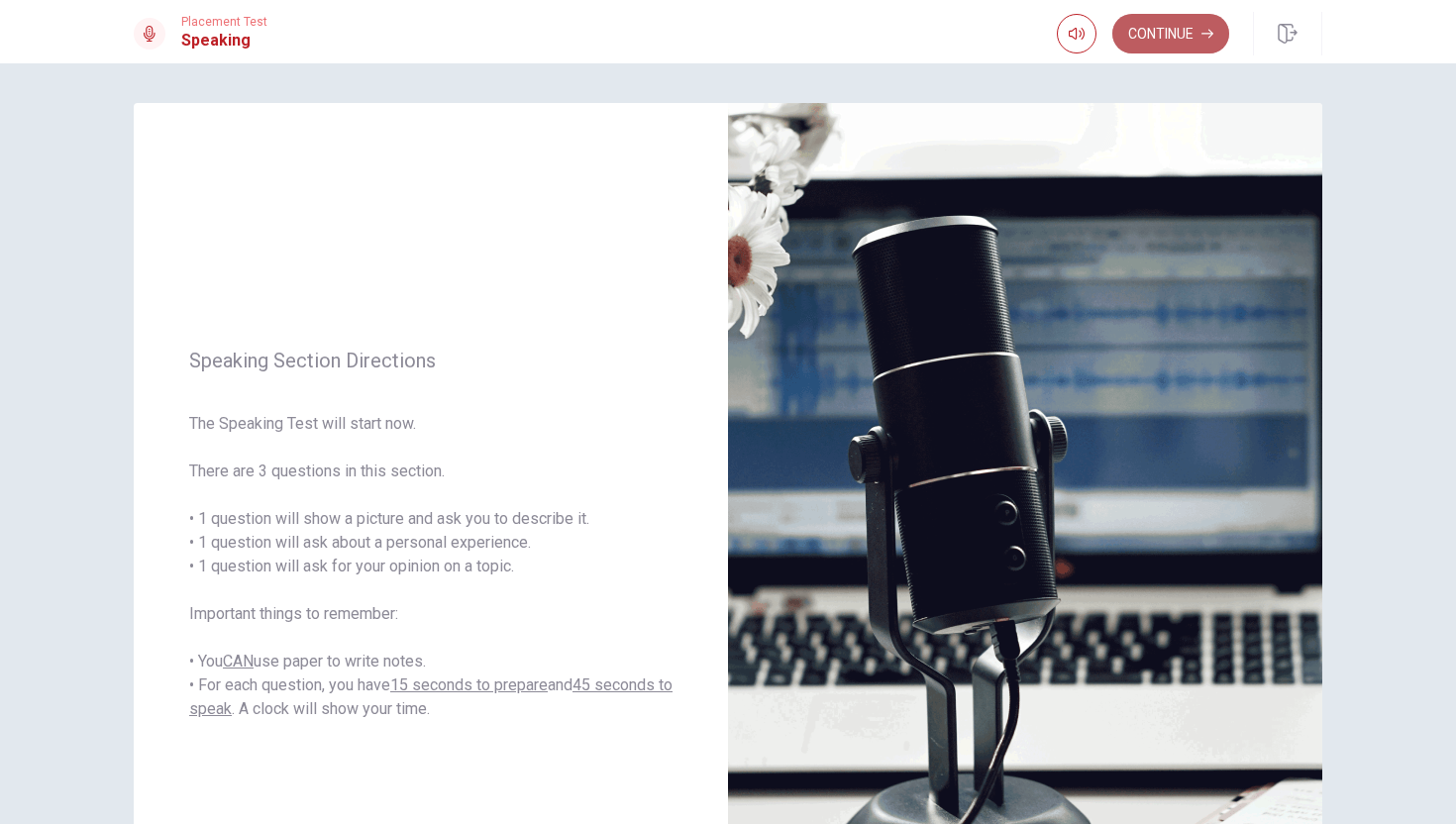 click on "Continue" at bounding box center [1171, 34] 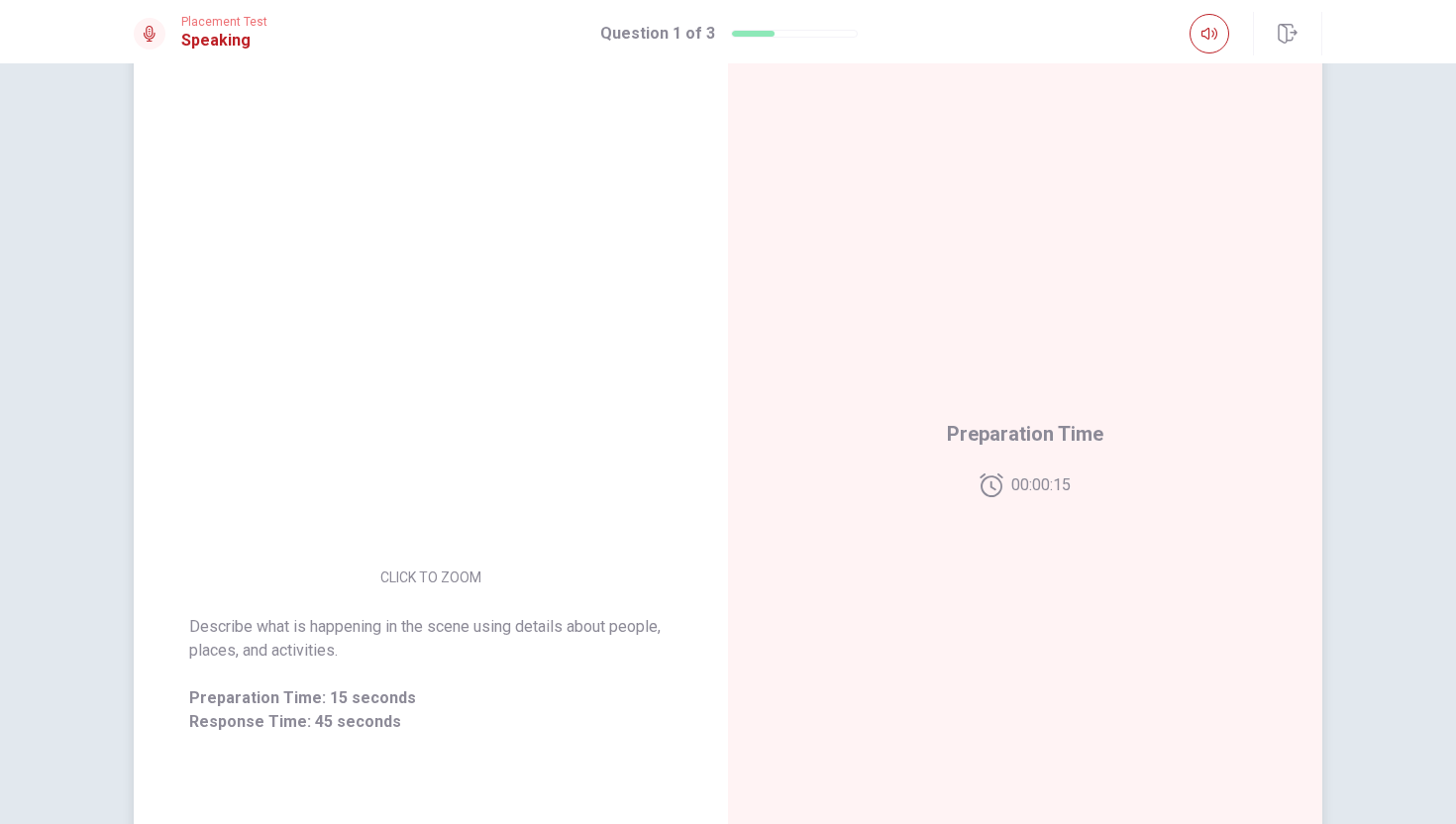 scroll, scrollTop: 88, scrollLeft: 0, axis: vertical 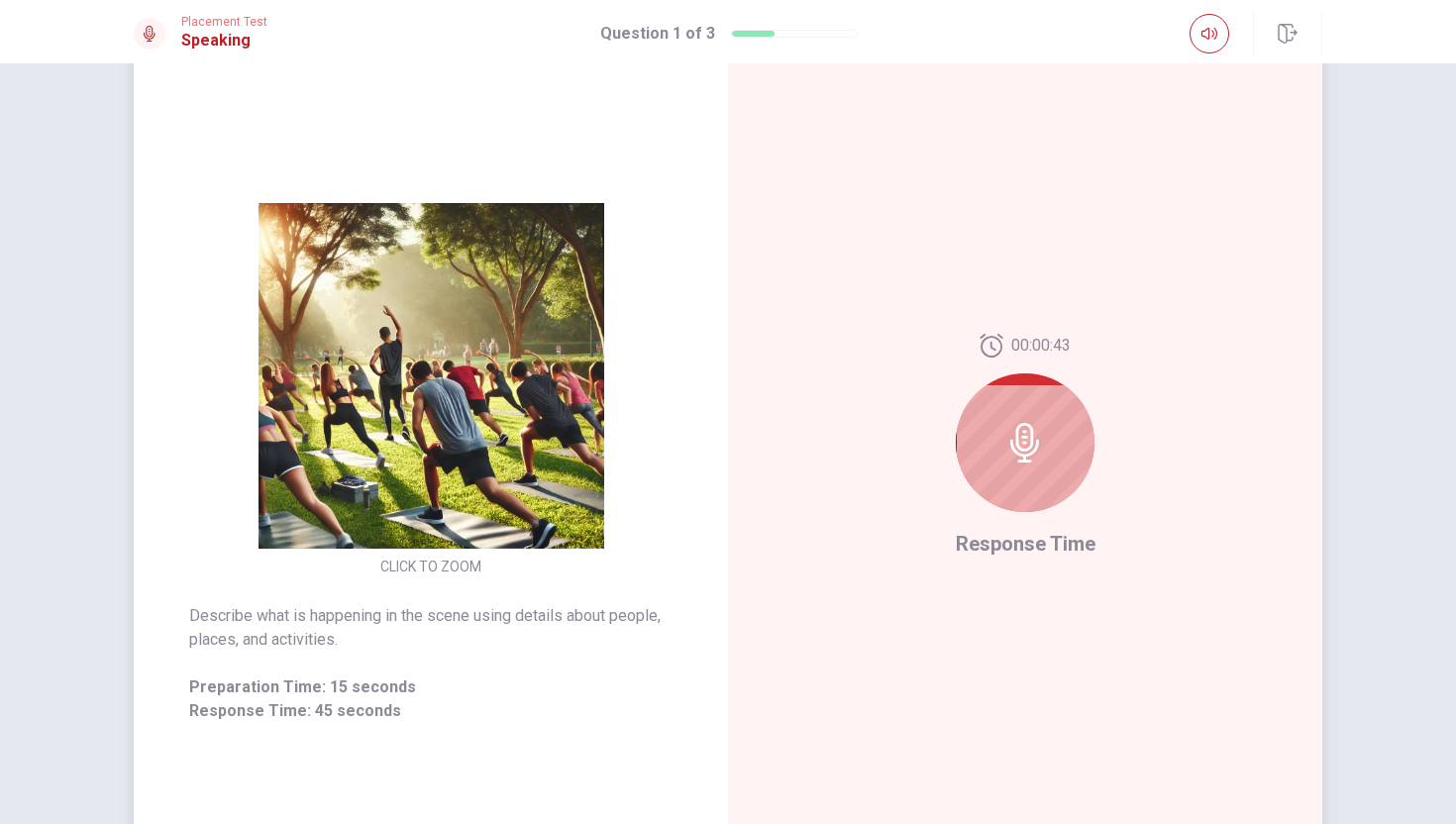 click 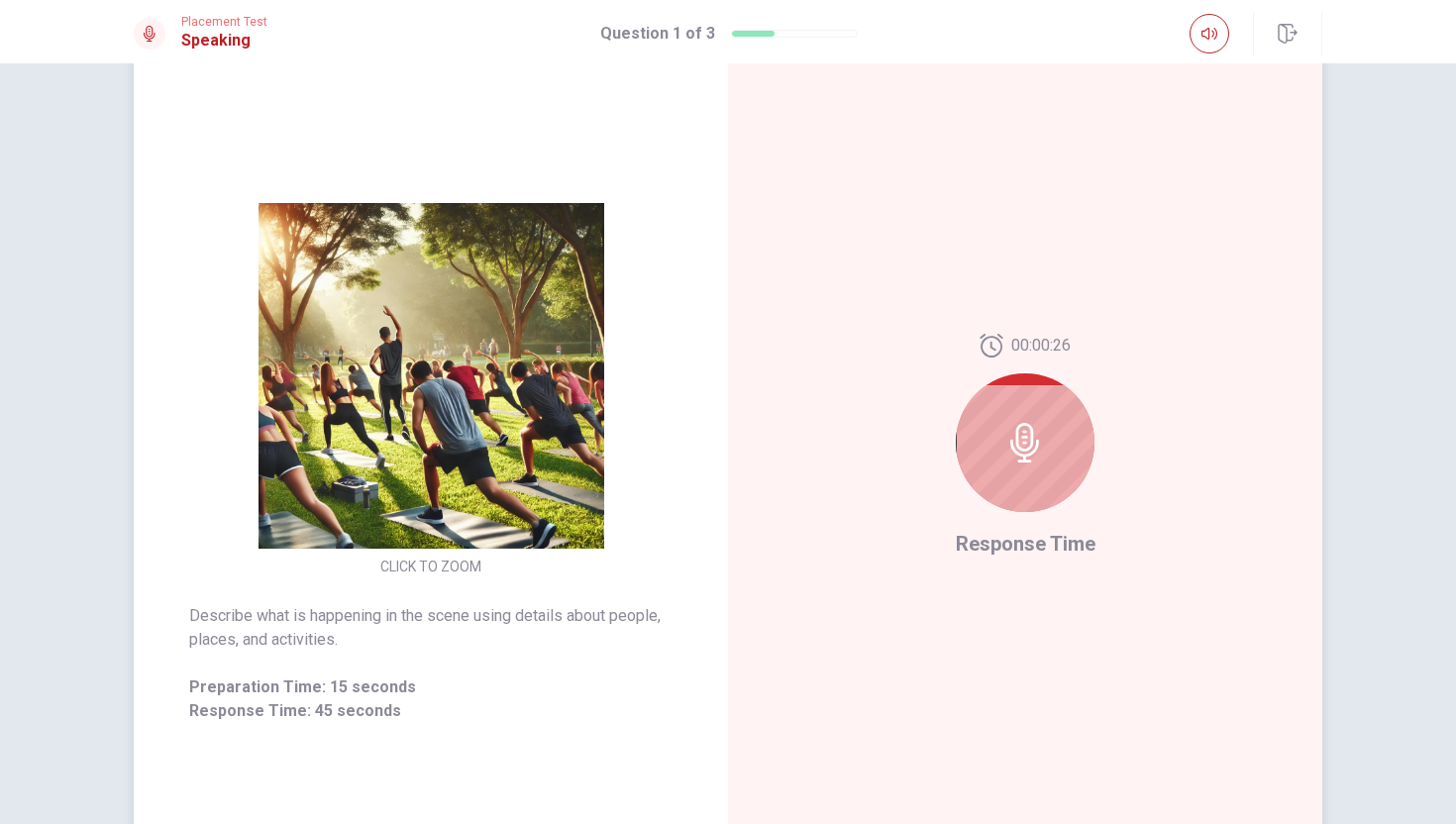 click 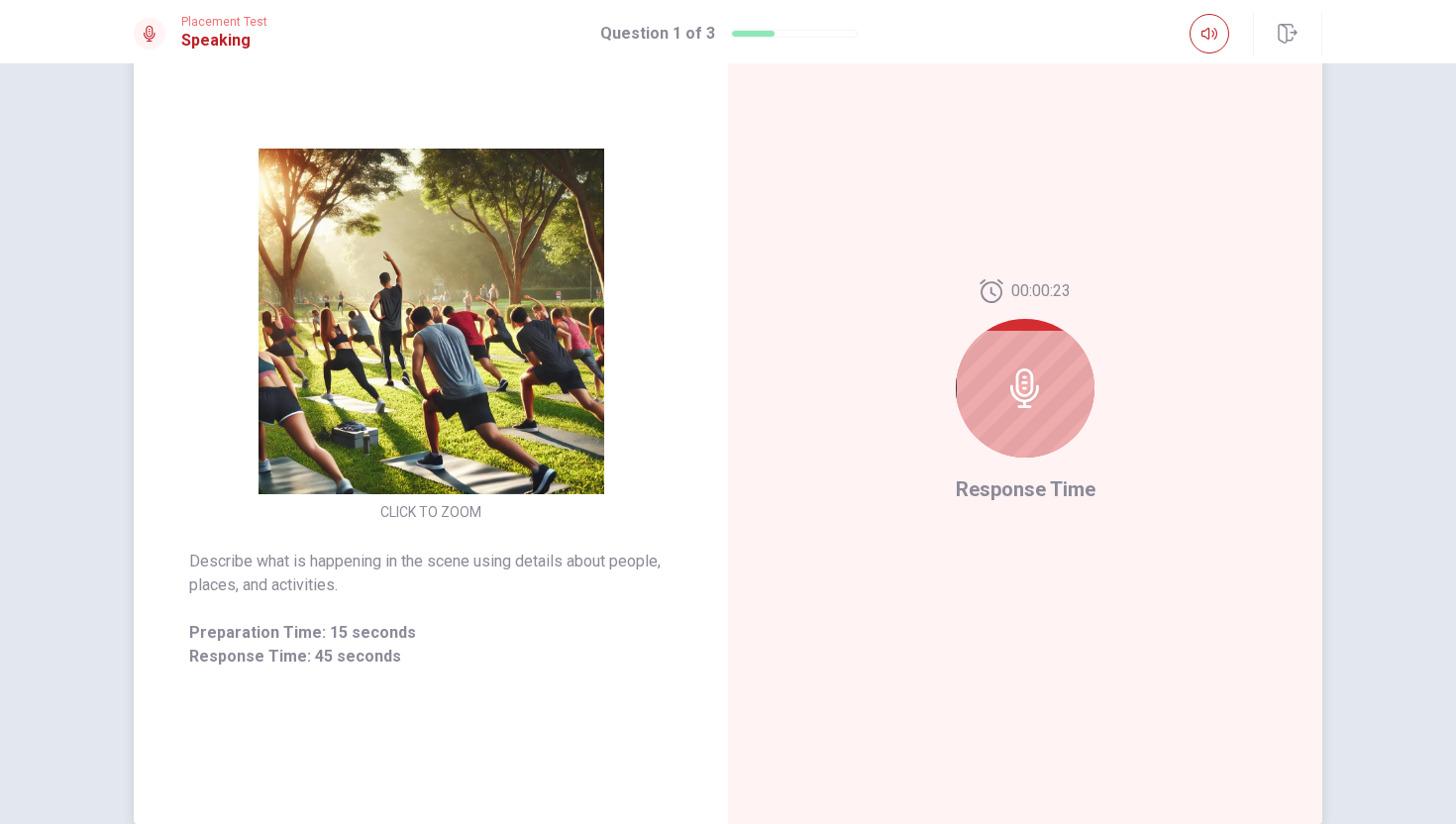 scroll, scrollTop: 0, scrollLeft: 0, axis: both 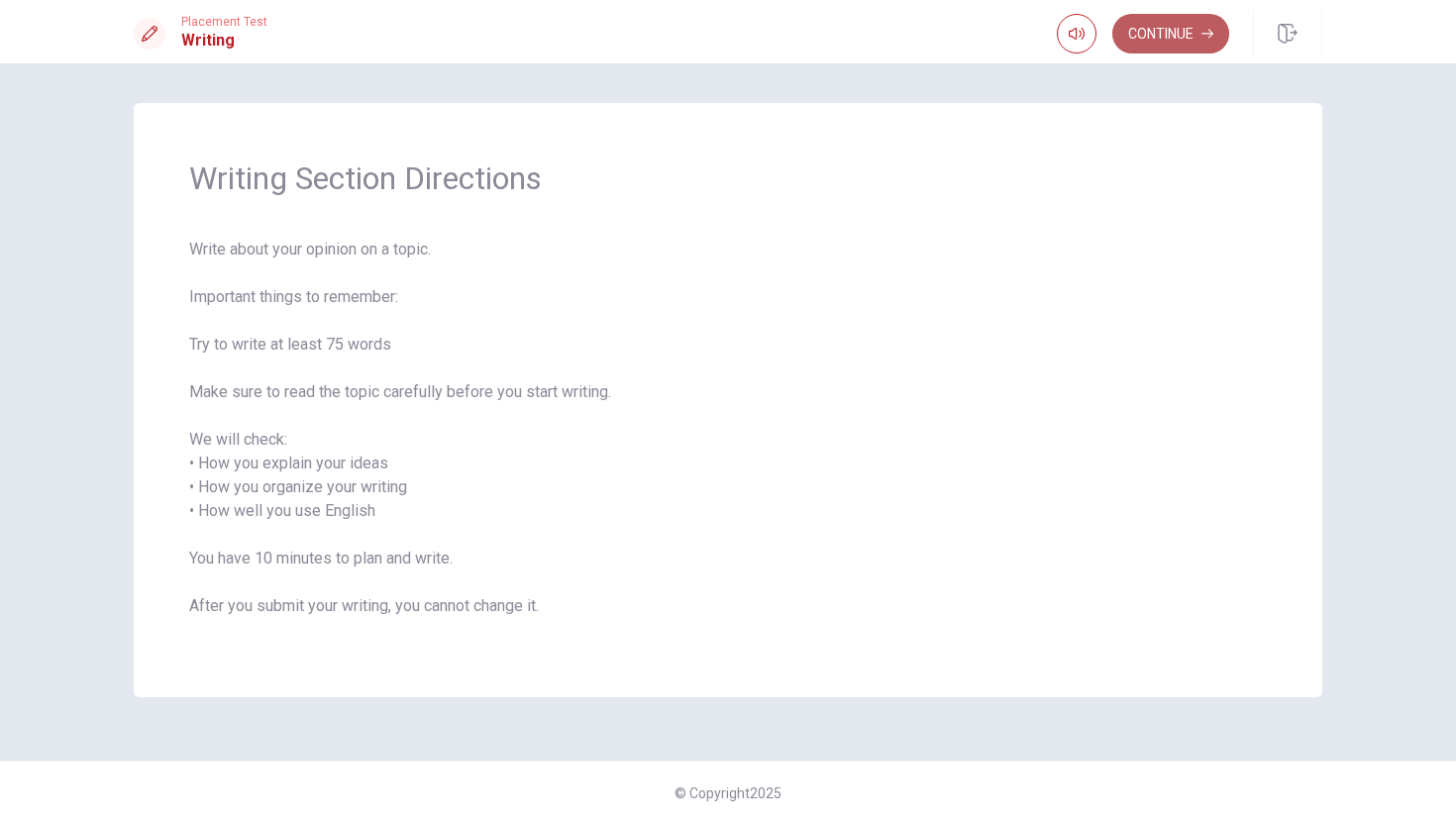 click on "Continue" at bounding box center [1171, 34] 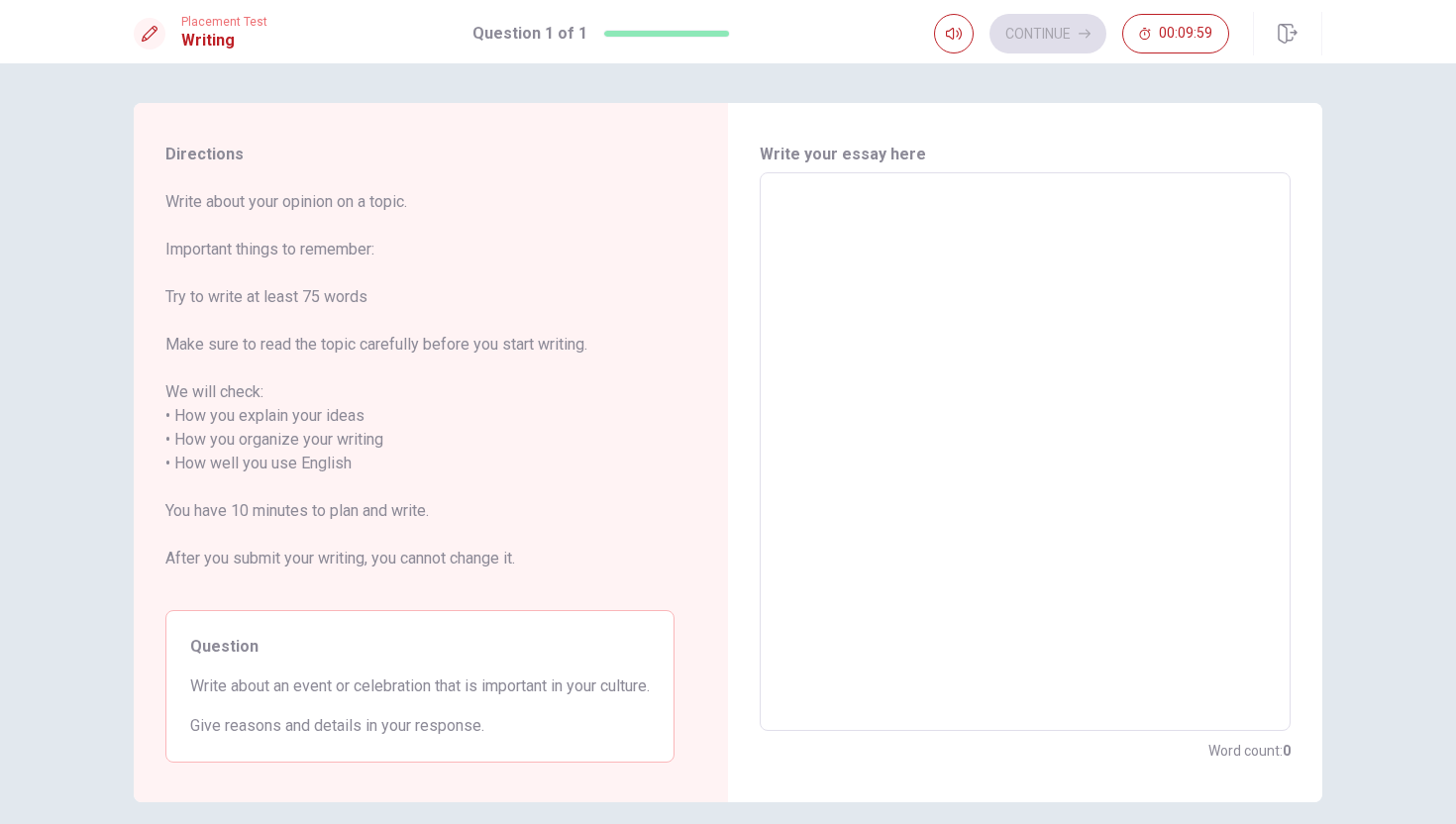 click at bounding box center [1025, 452] 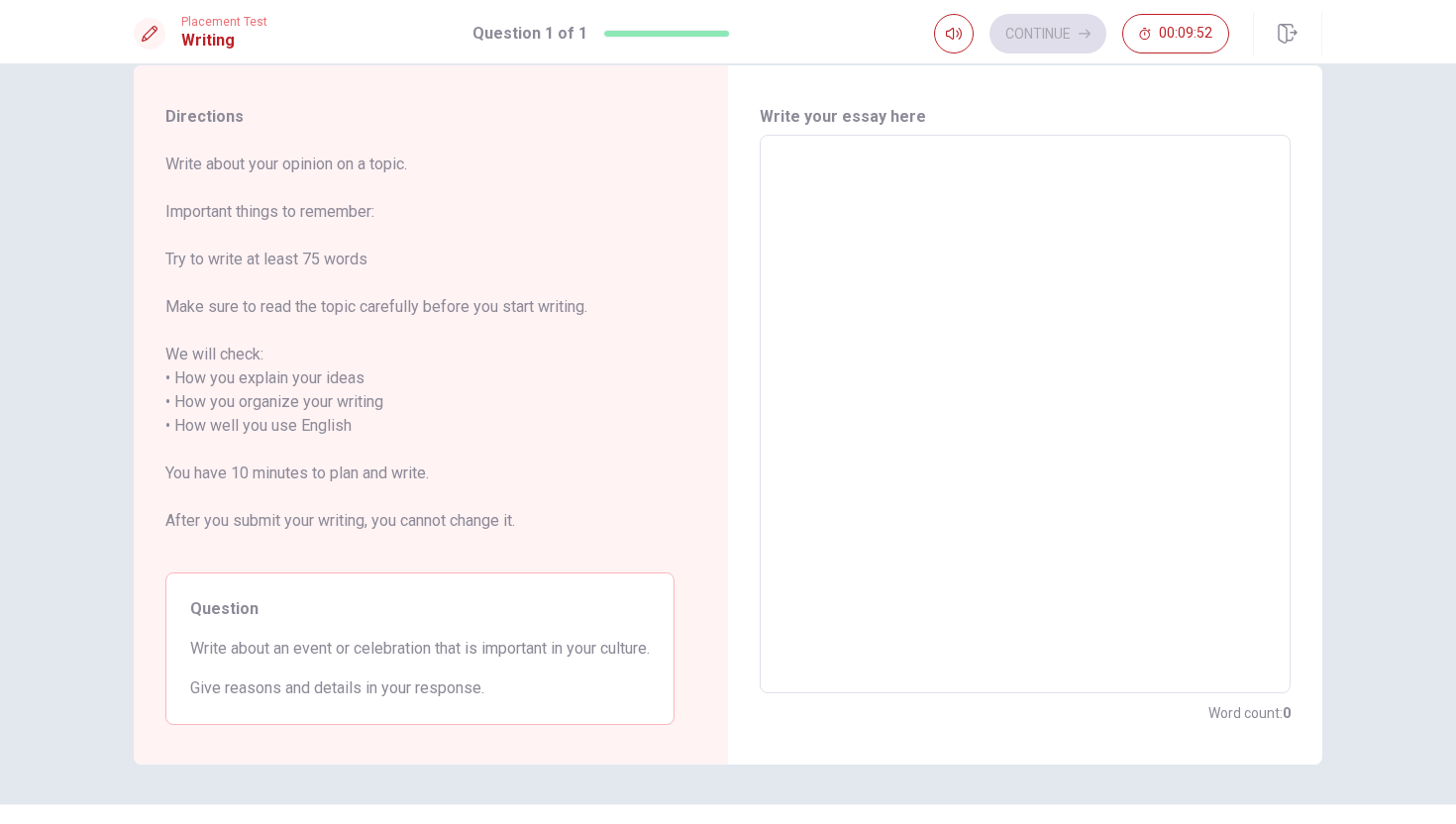 scroll, scrollTop: 52, scrollLeft: 0, axis: vertical 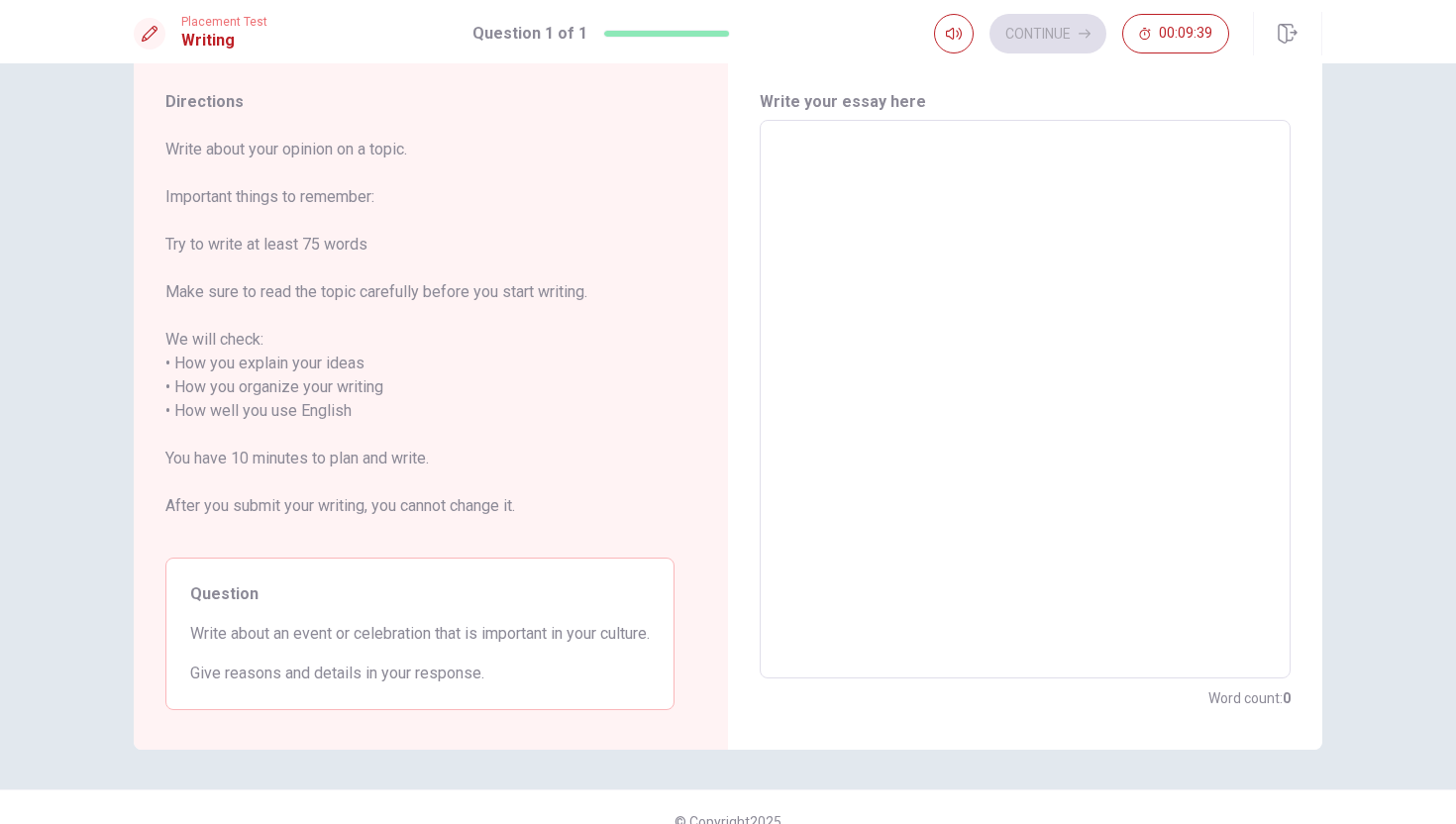 type on "m" 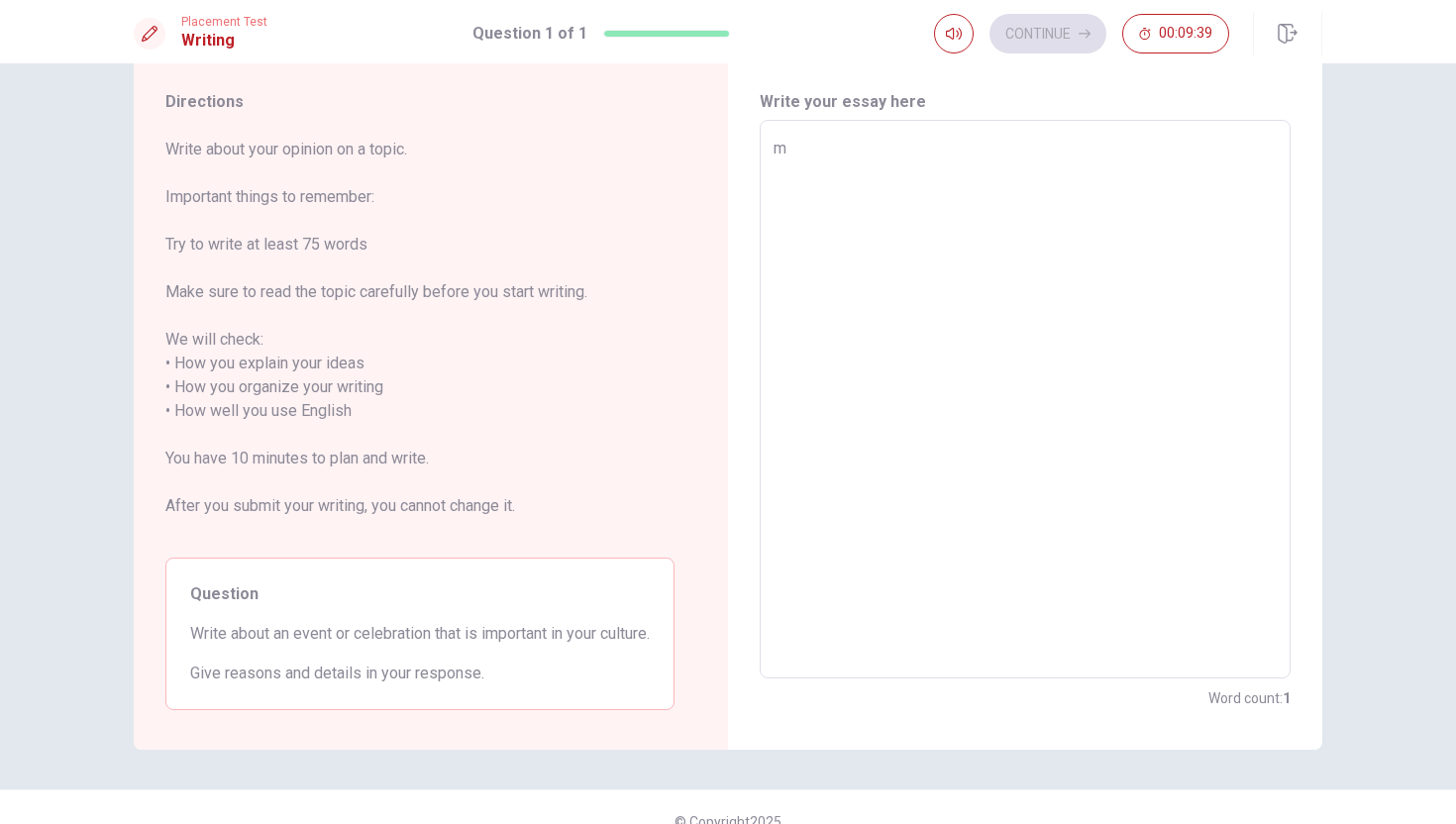 type on "x" 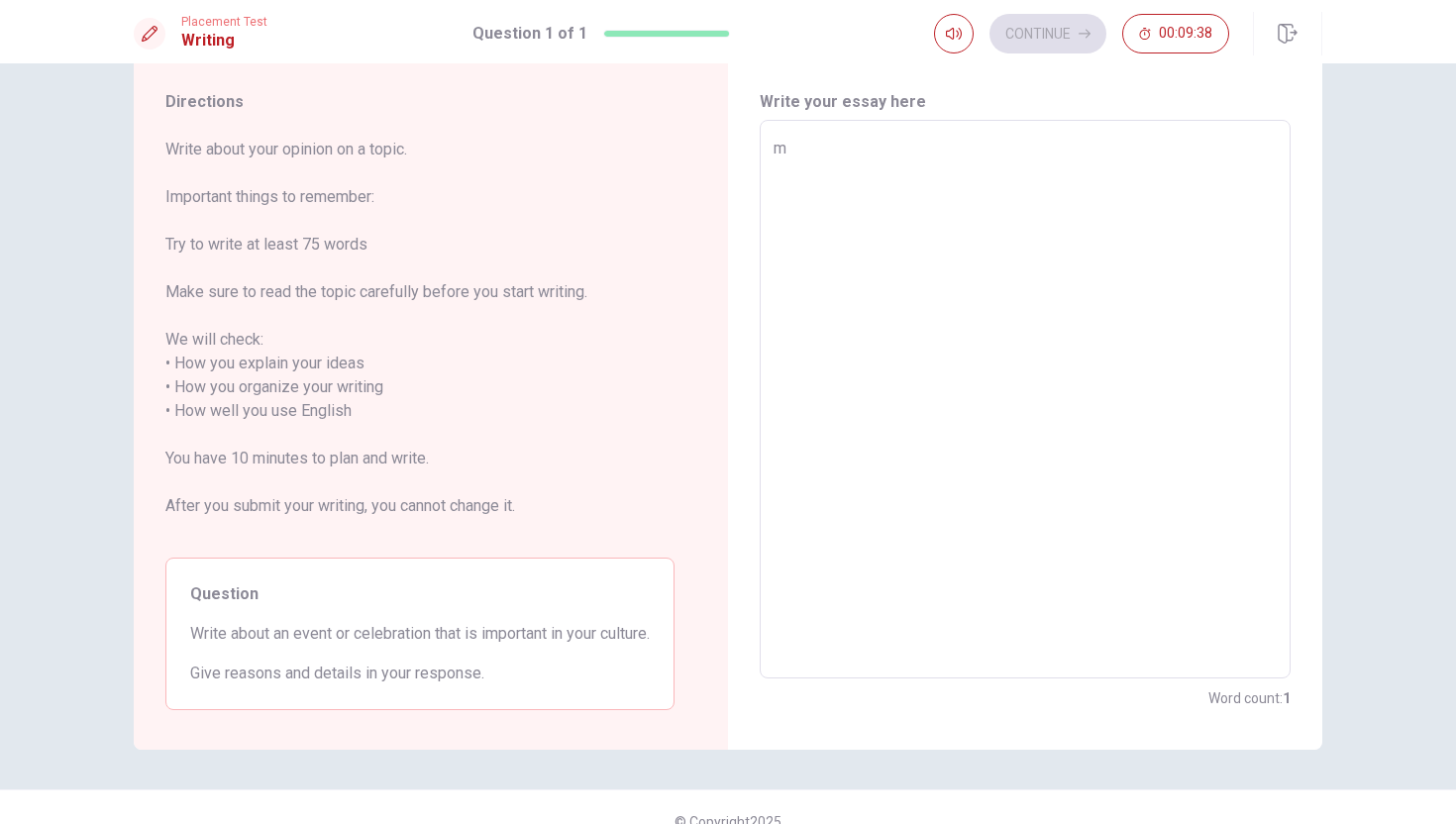 type on "my" 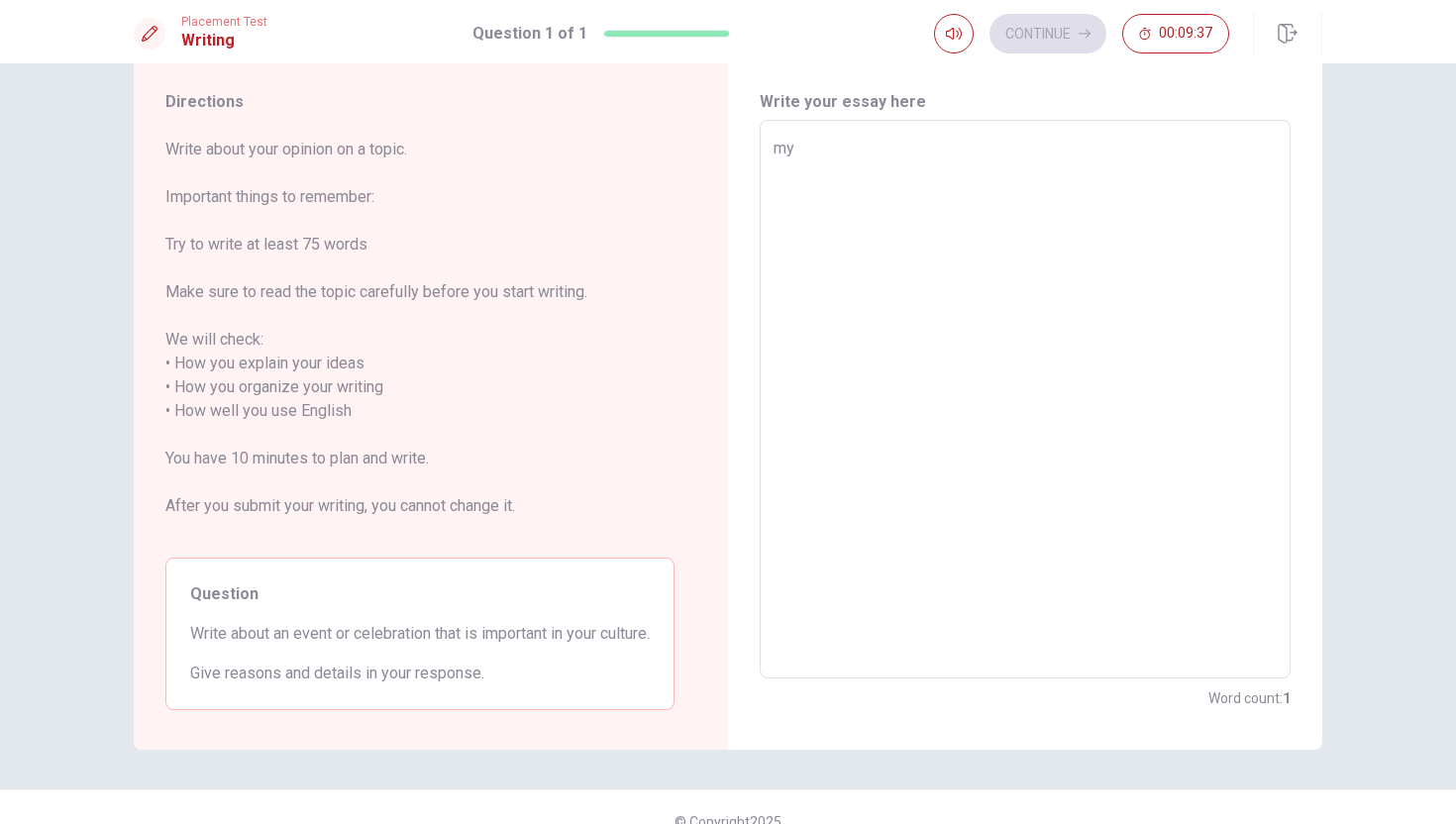 type on "x" 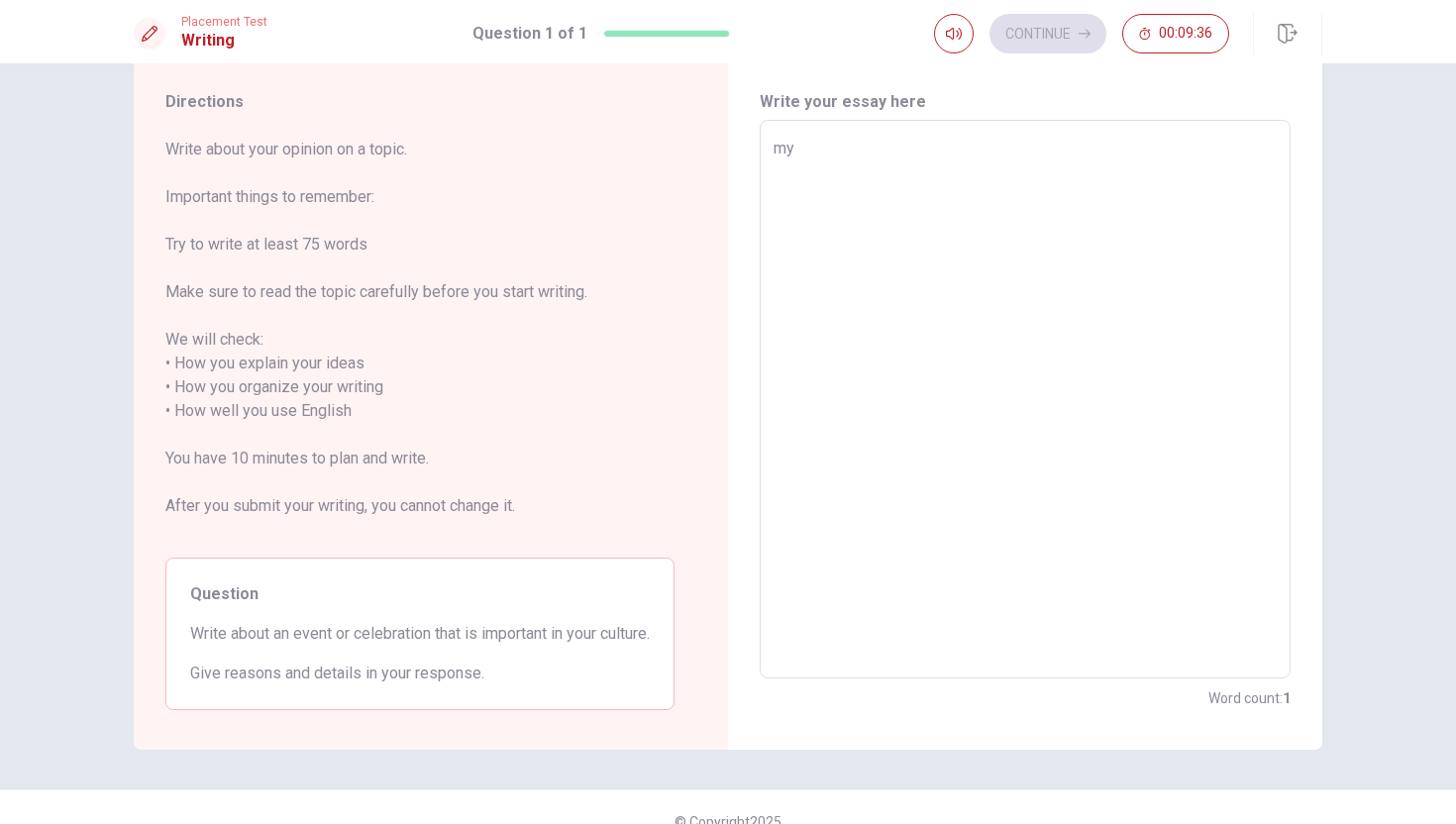 type on "m" 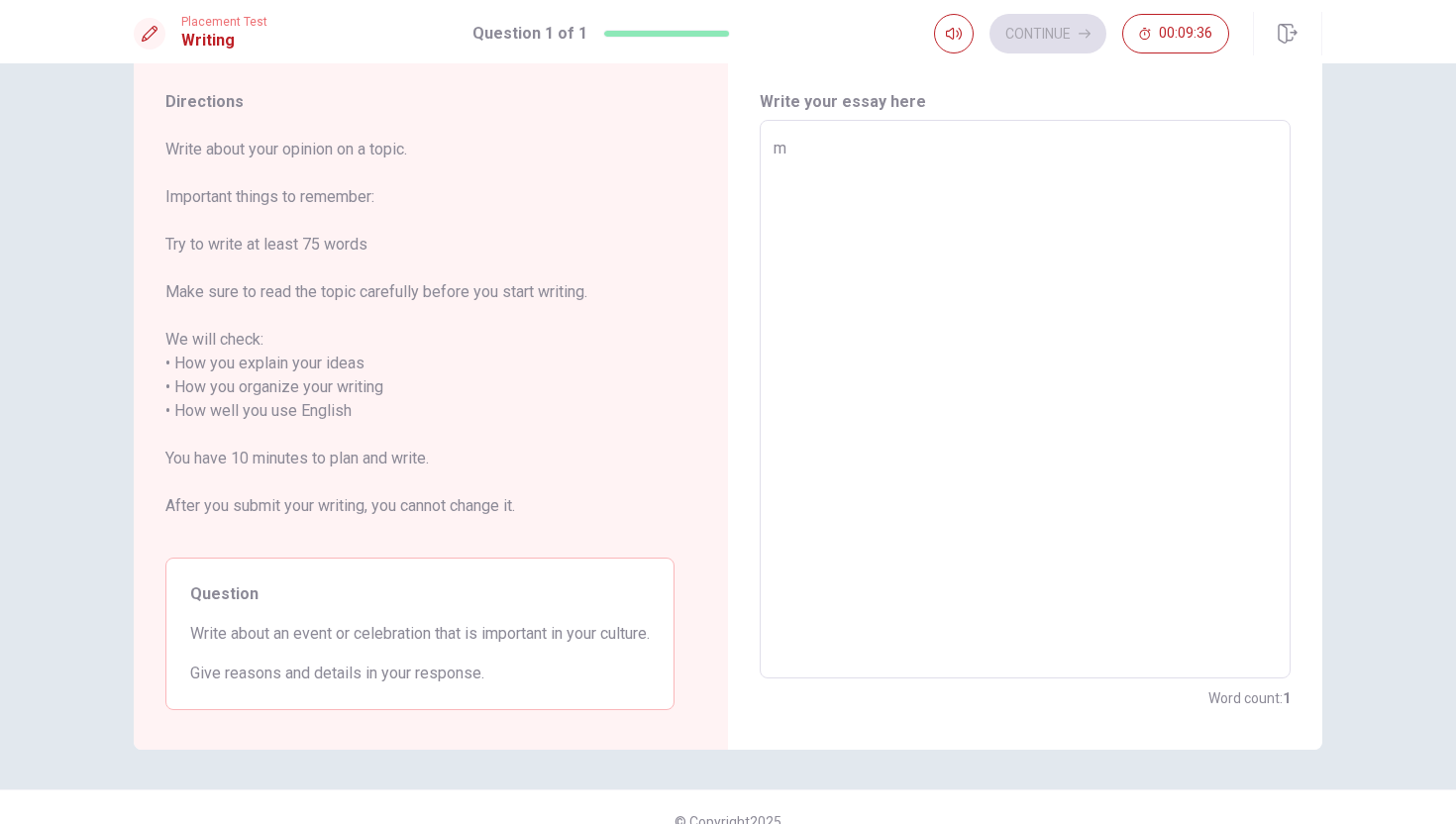 type on "x" 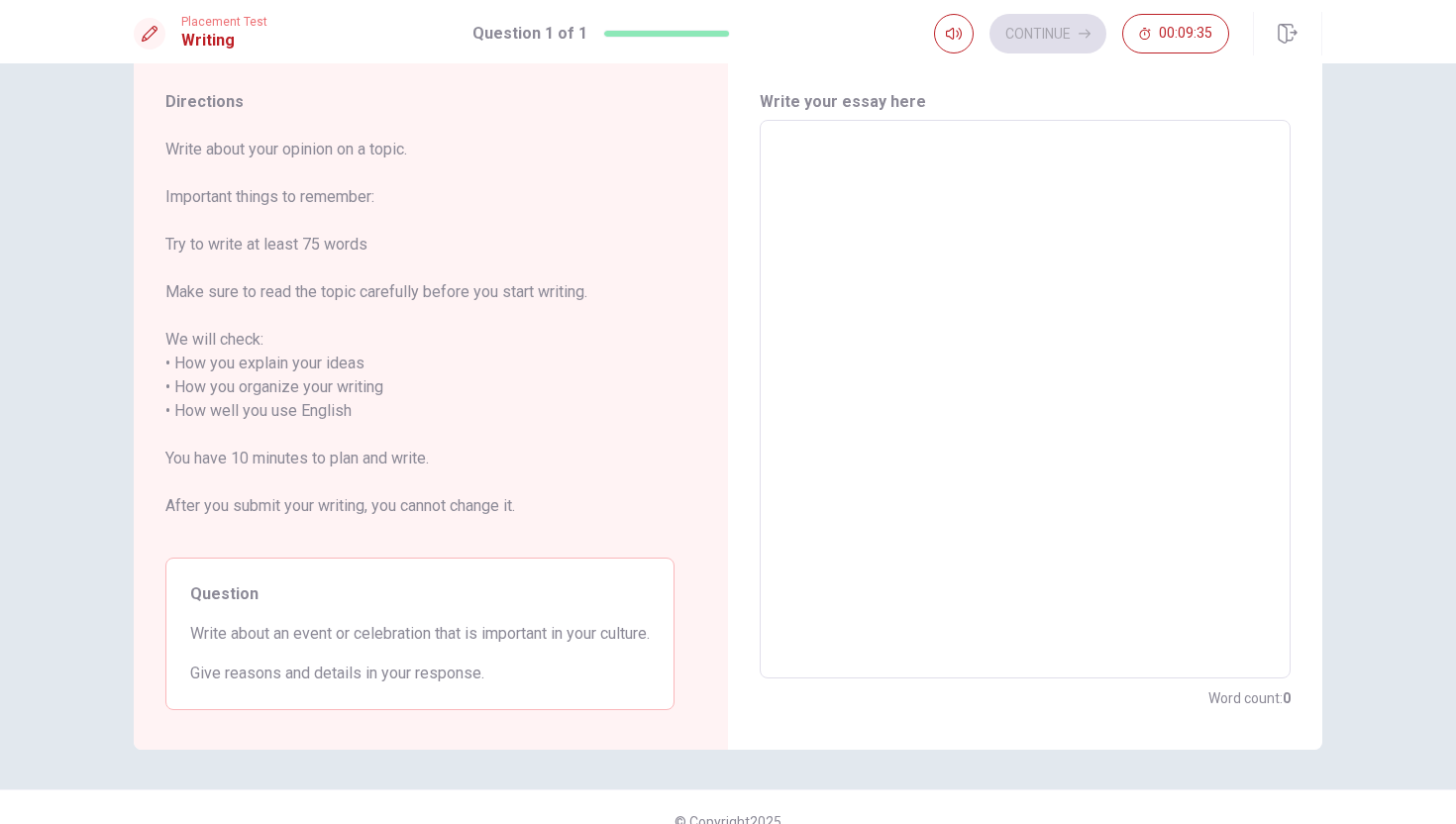 type on "i" 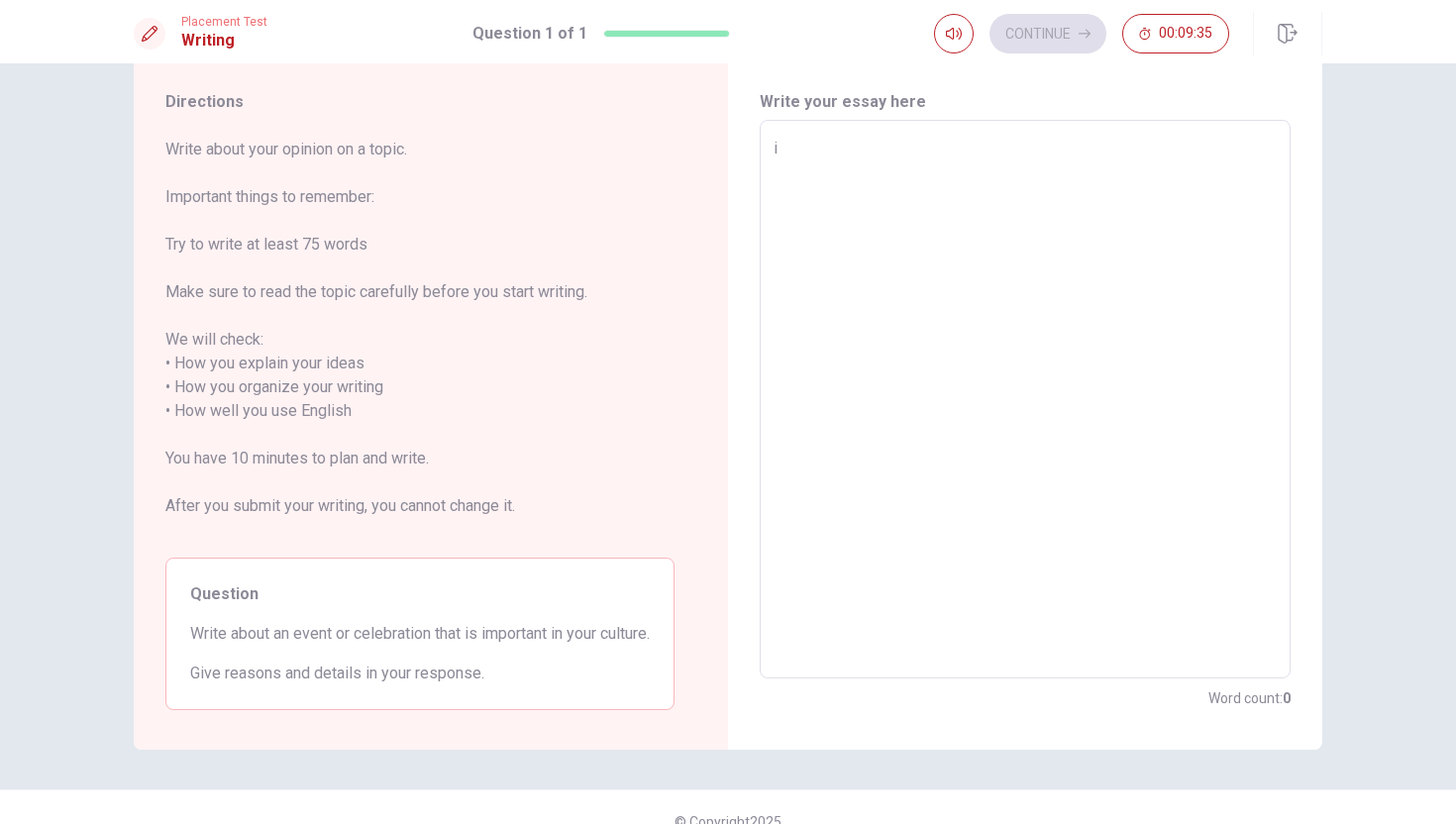 type on "x" 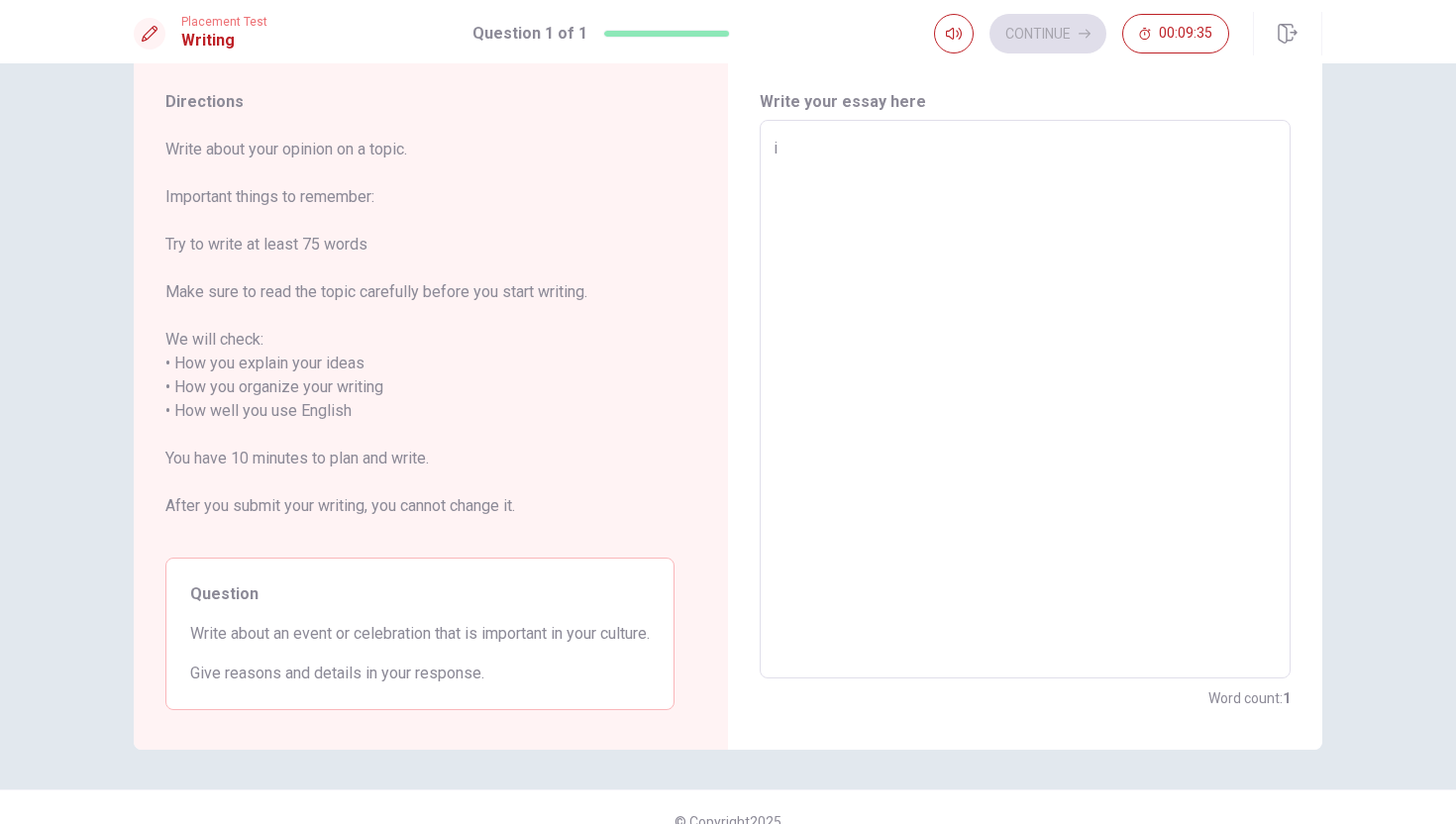 type on "i" 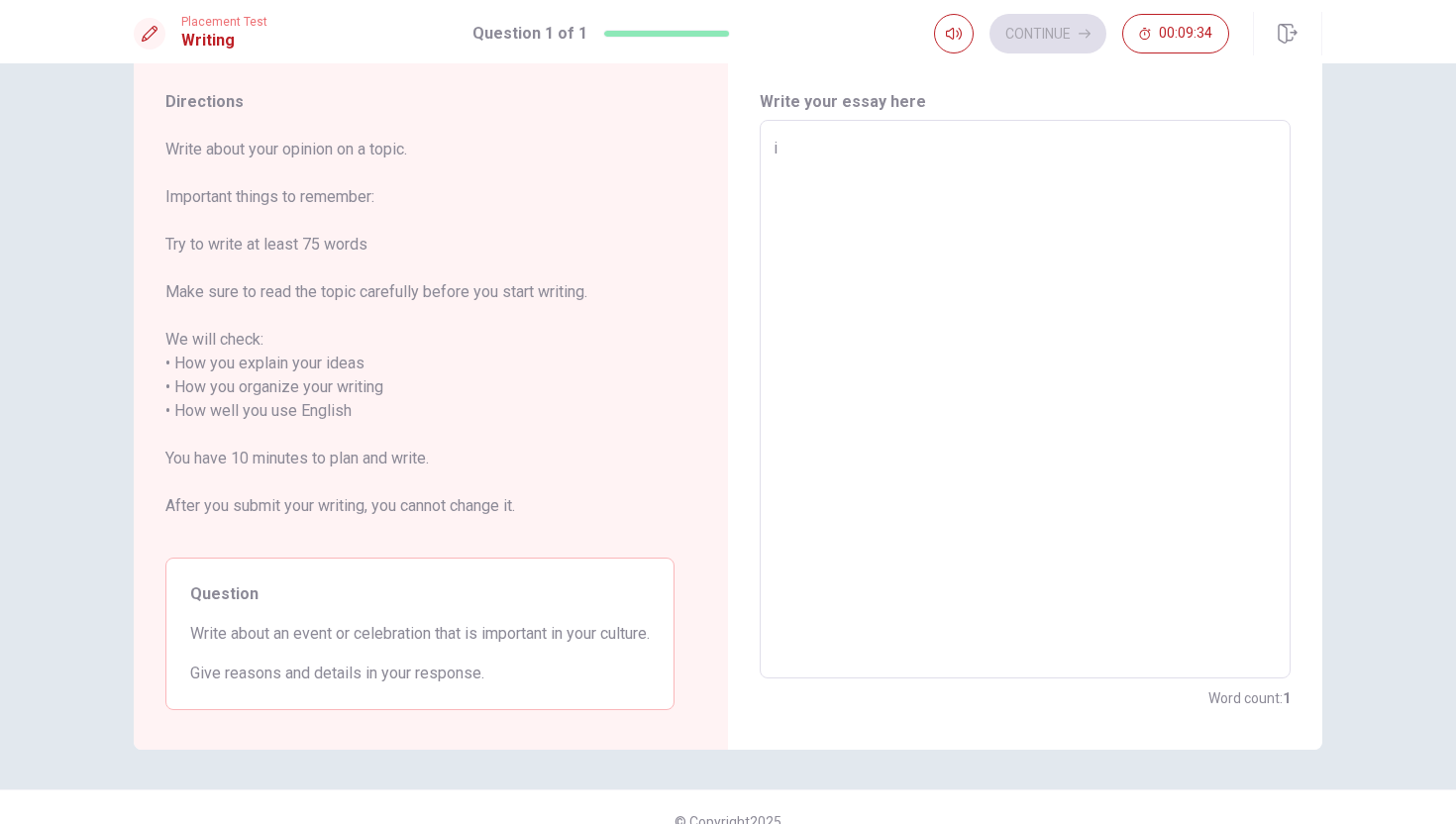 type on "i" 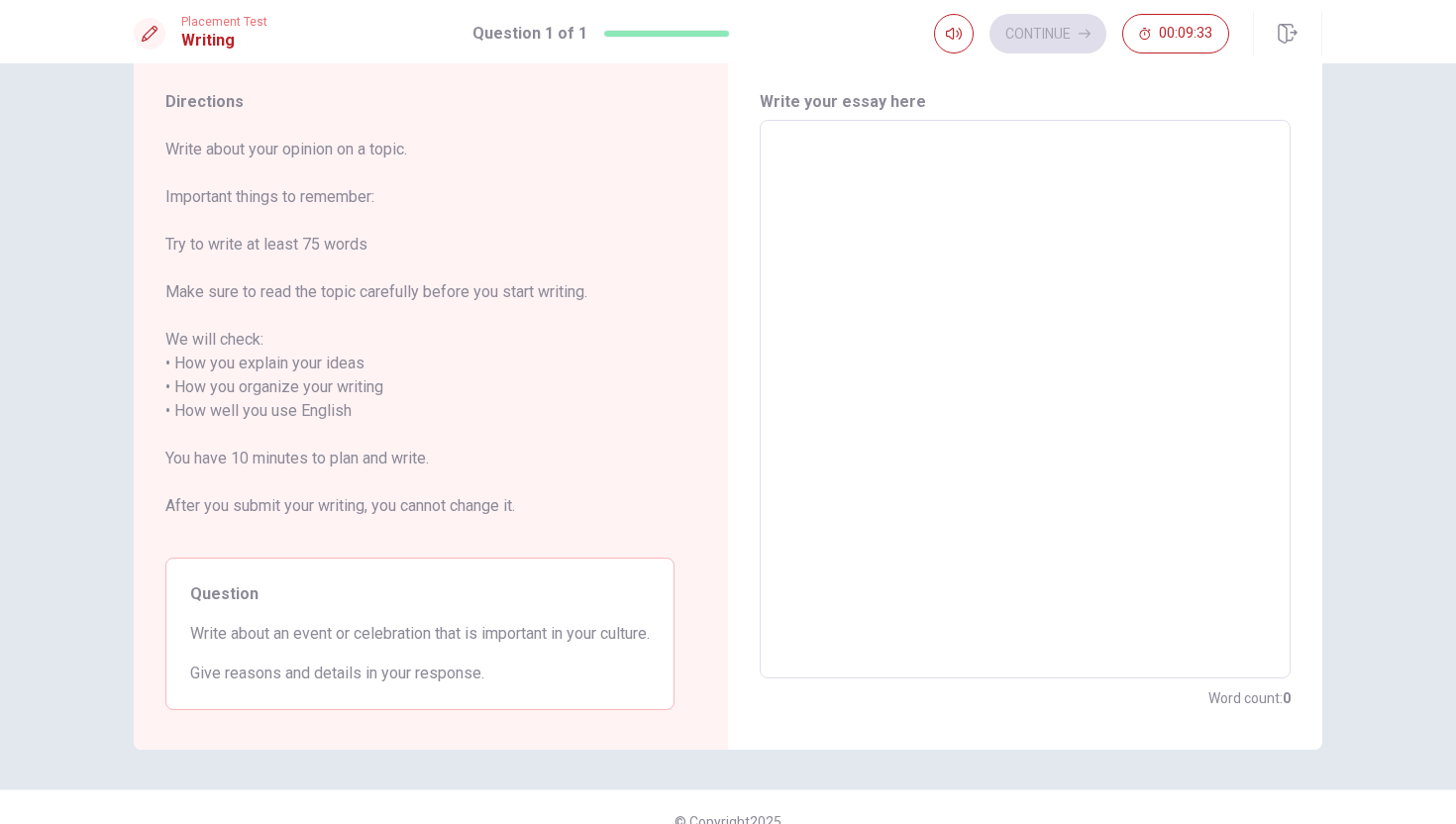 type on "ㄛ" 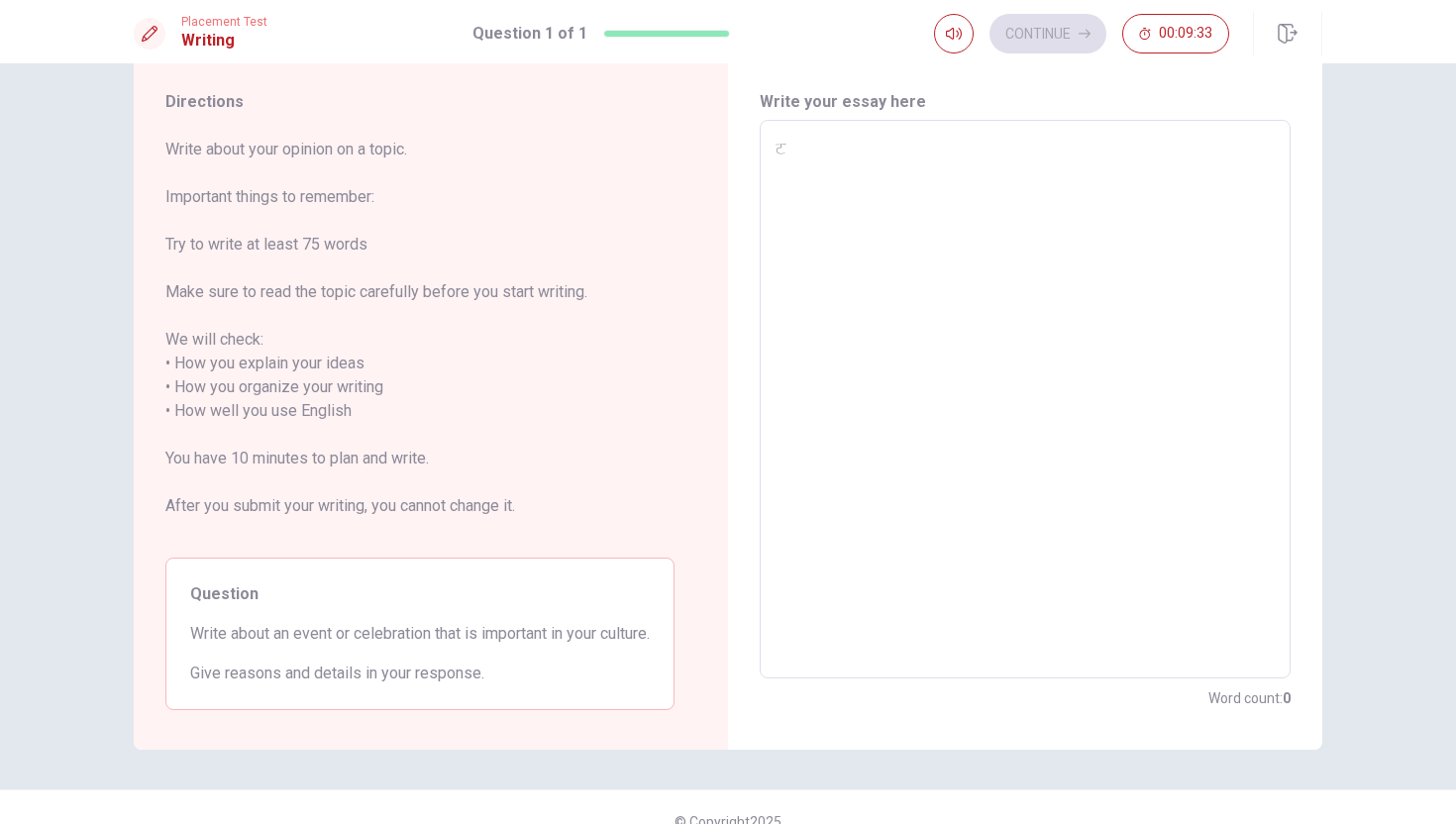type on "x" 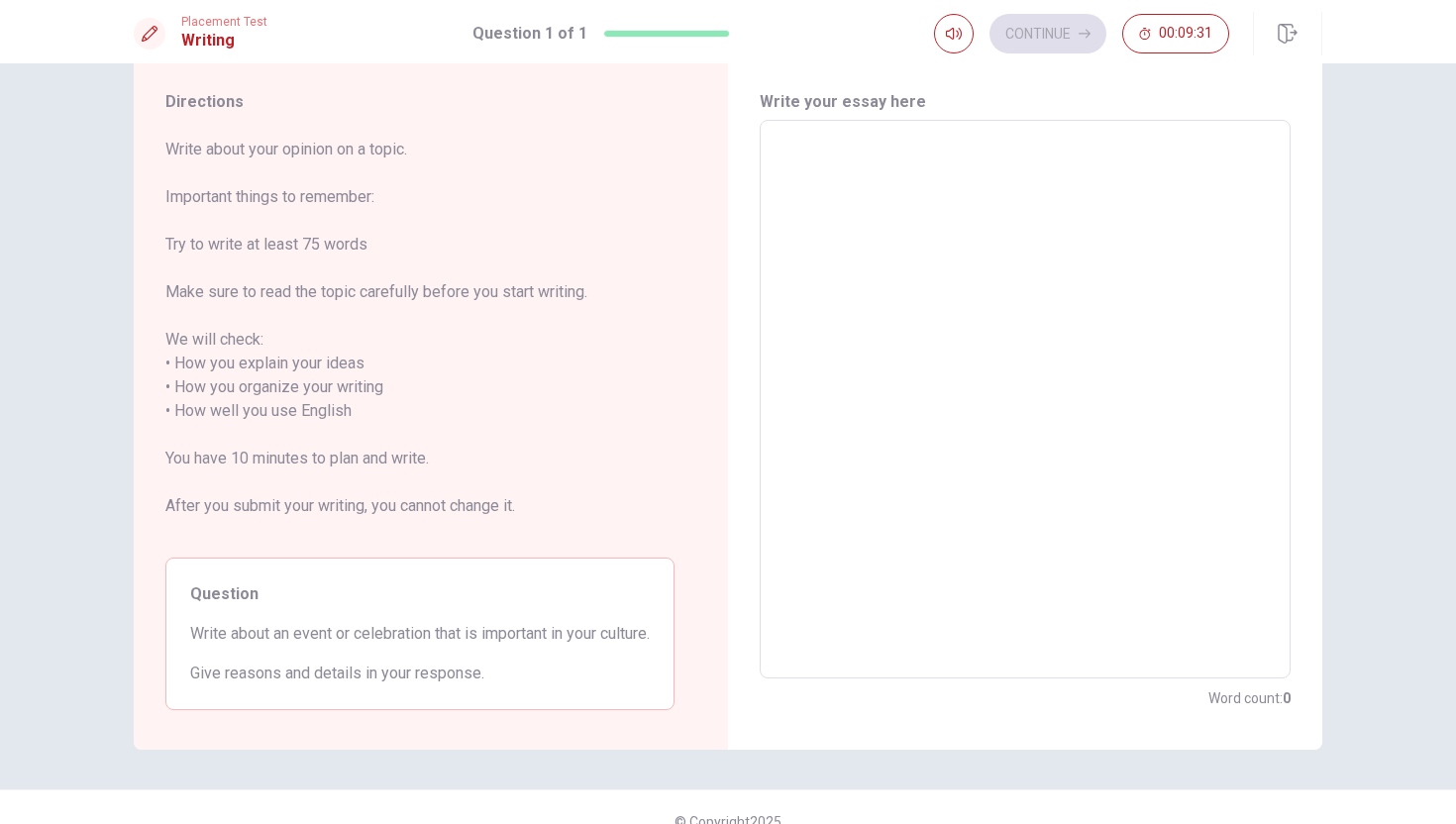 type on "i" 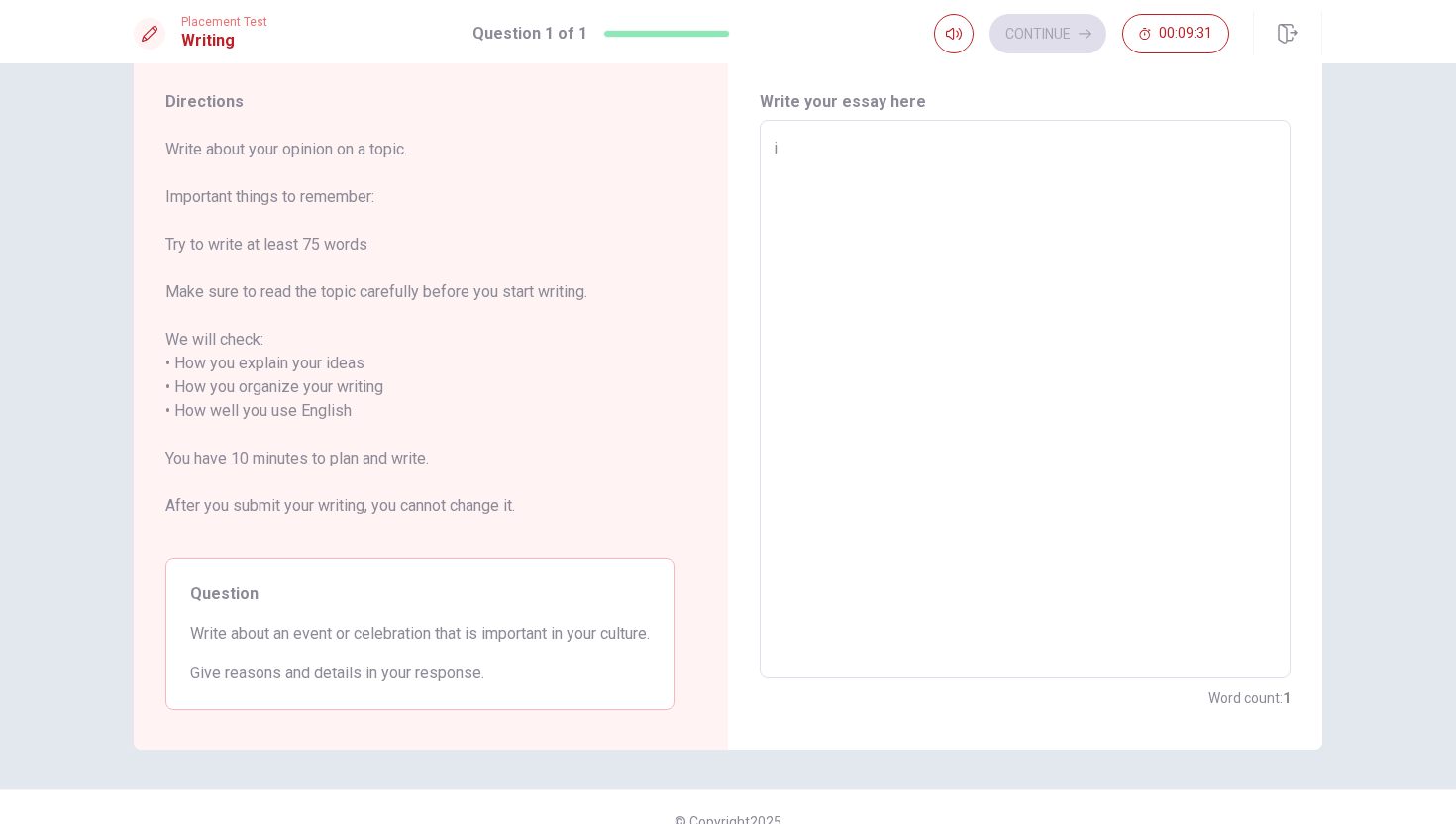 type on "x" 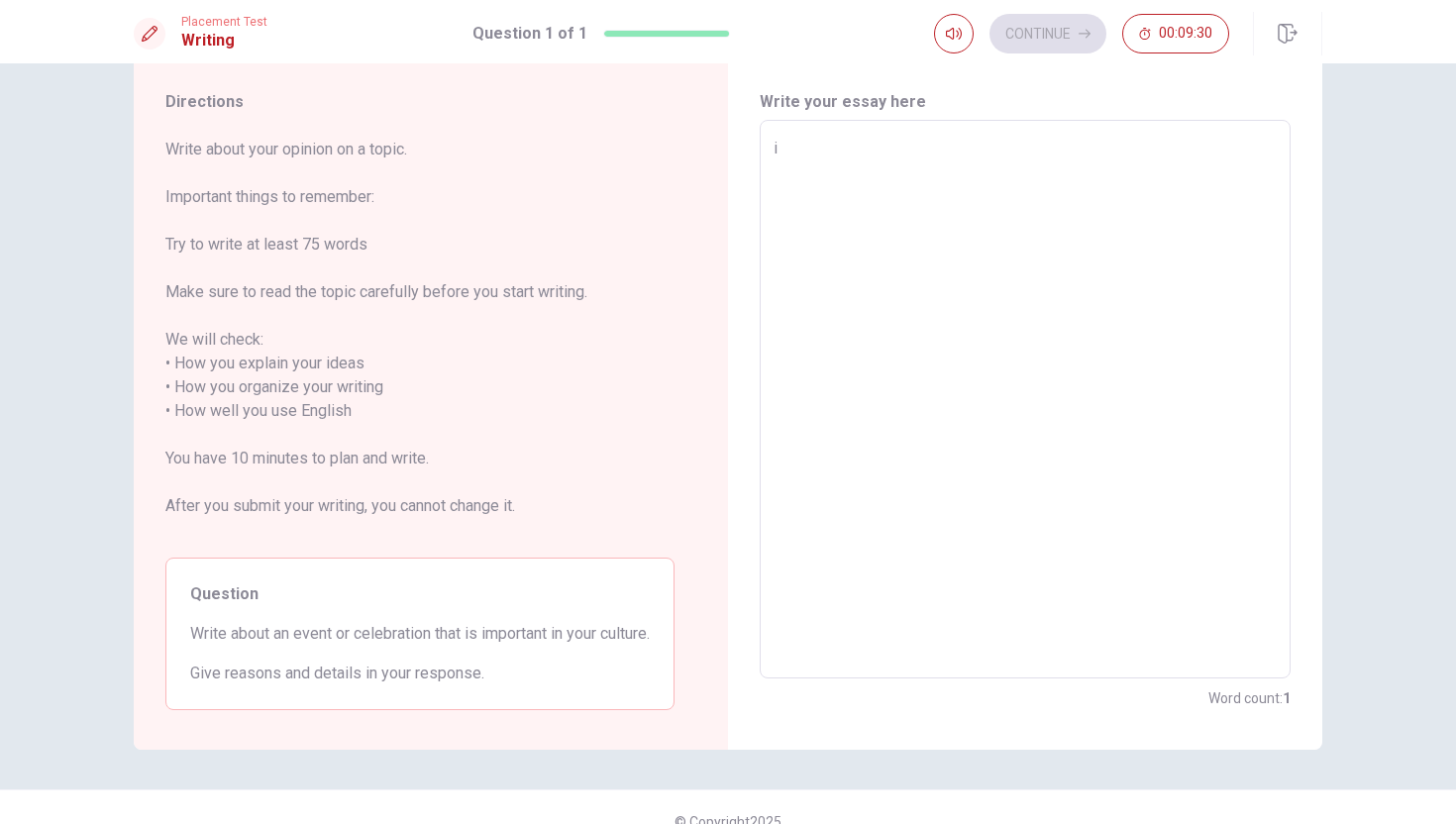 type on "i" 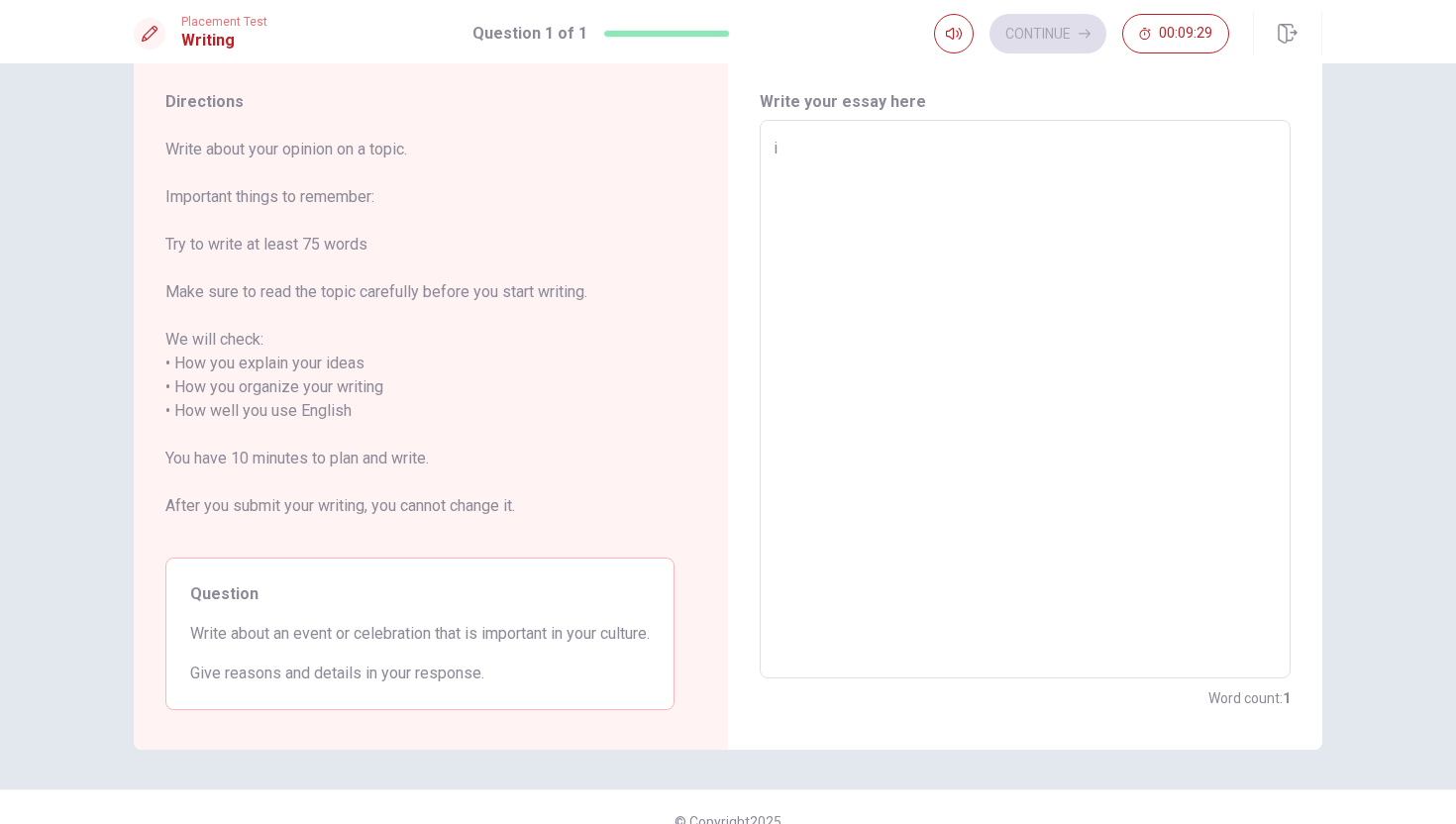 type on "i t" 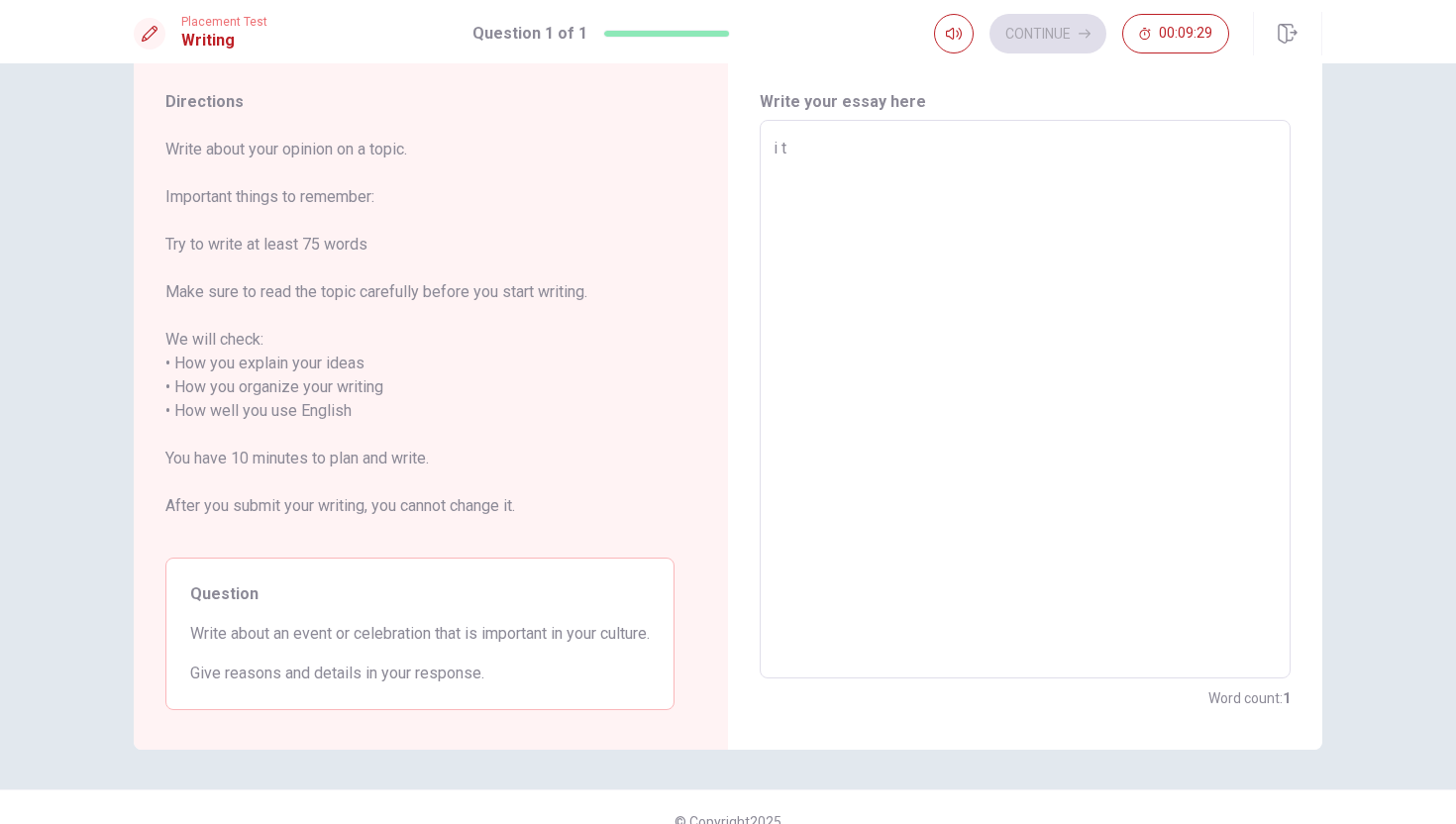 type on "x" 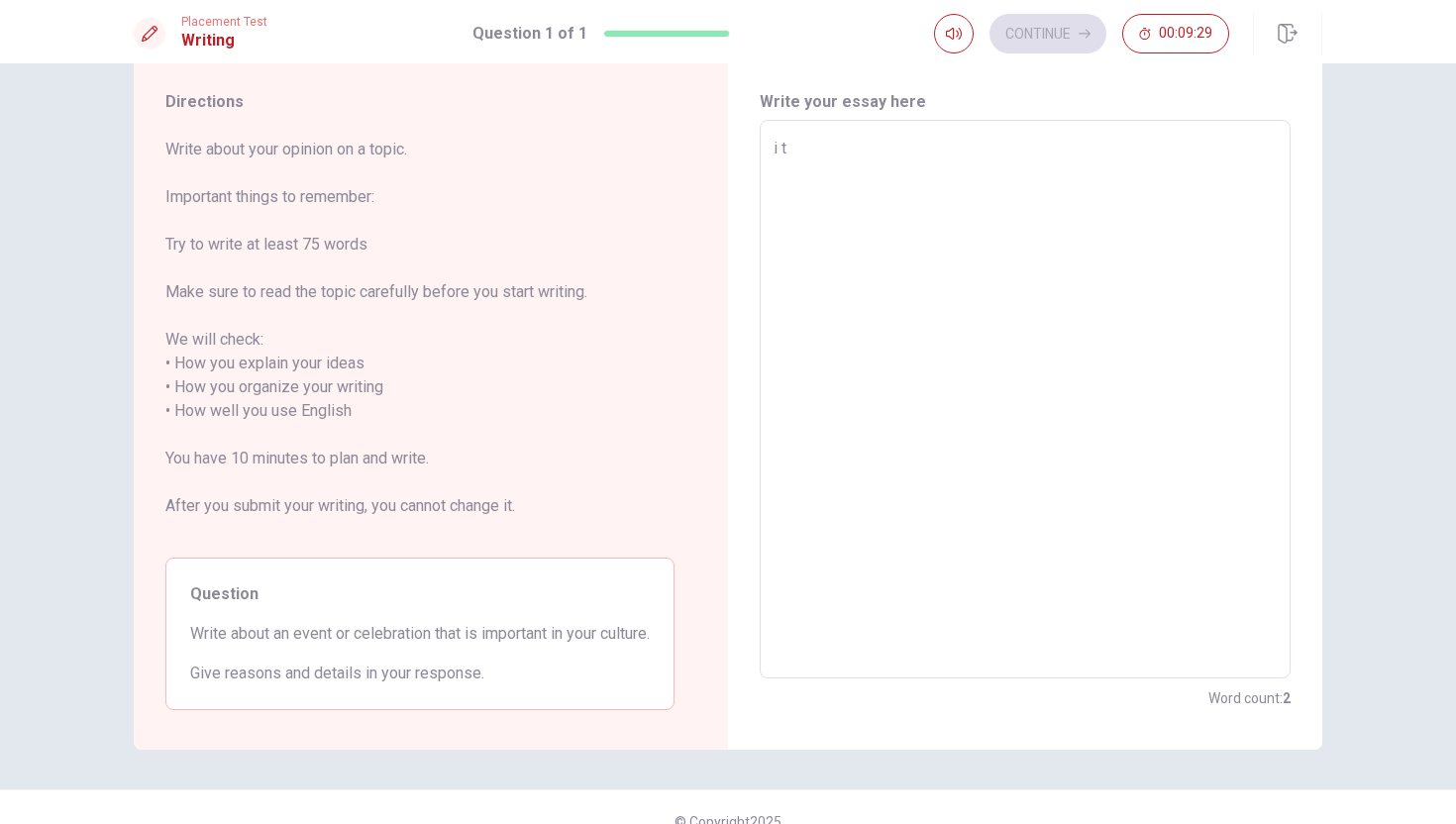 type on "i th" 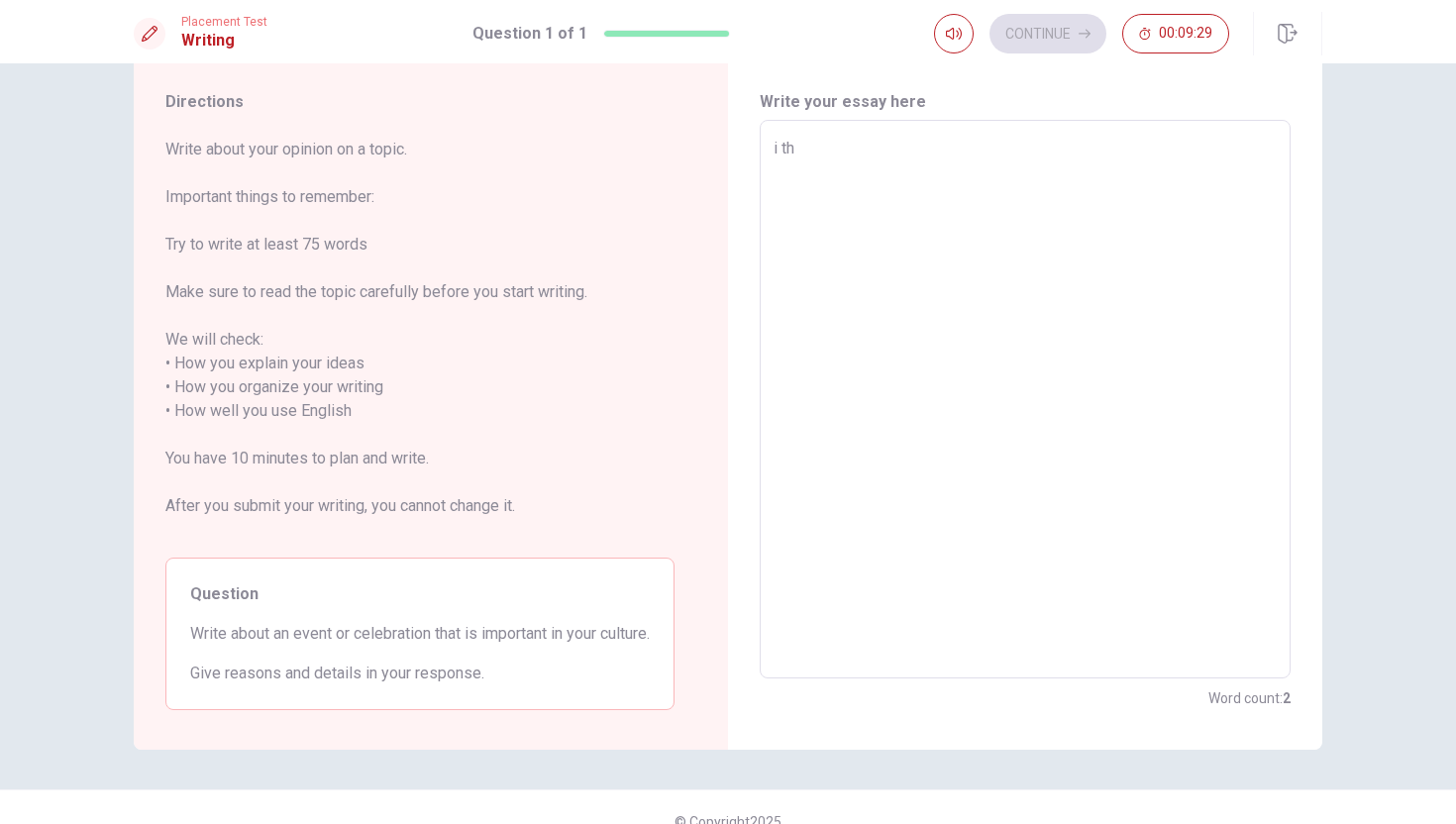 type on "x" 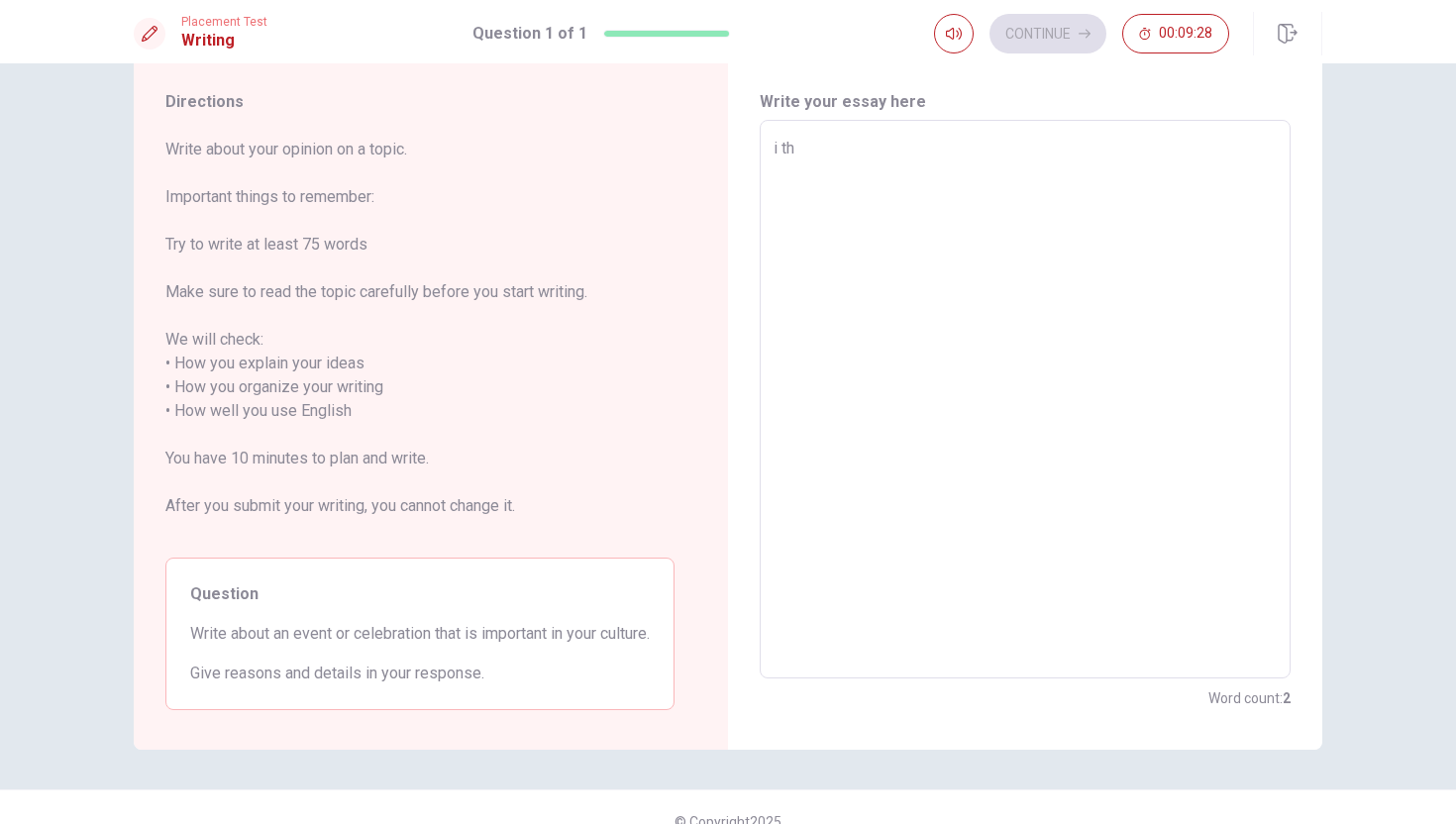 type on "i thi" 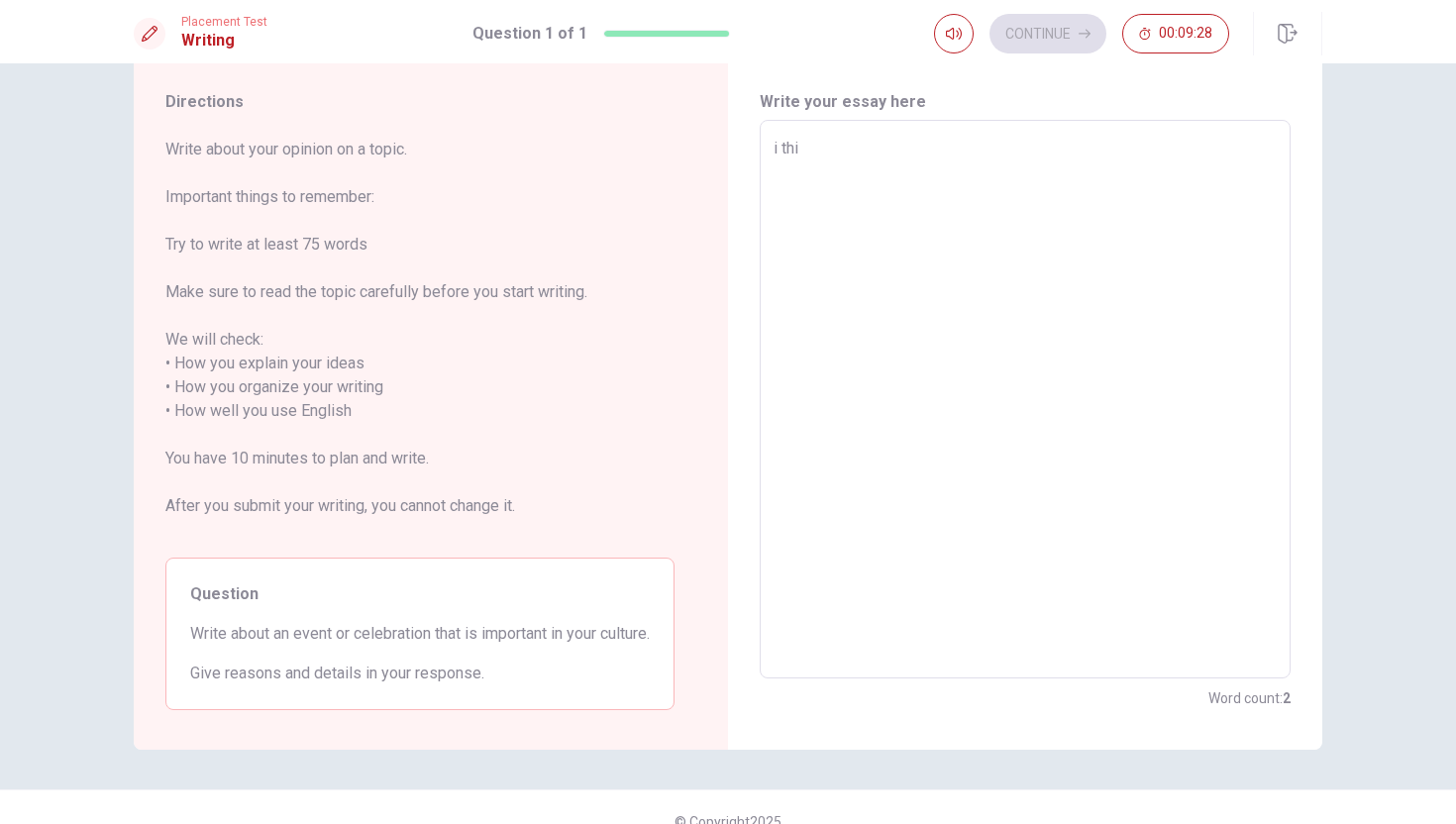 type on "x" 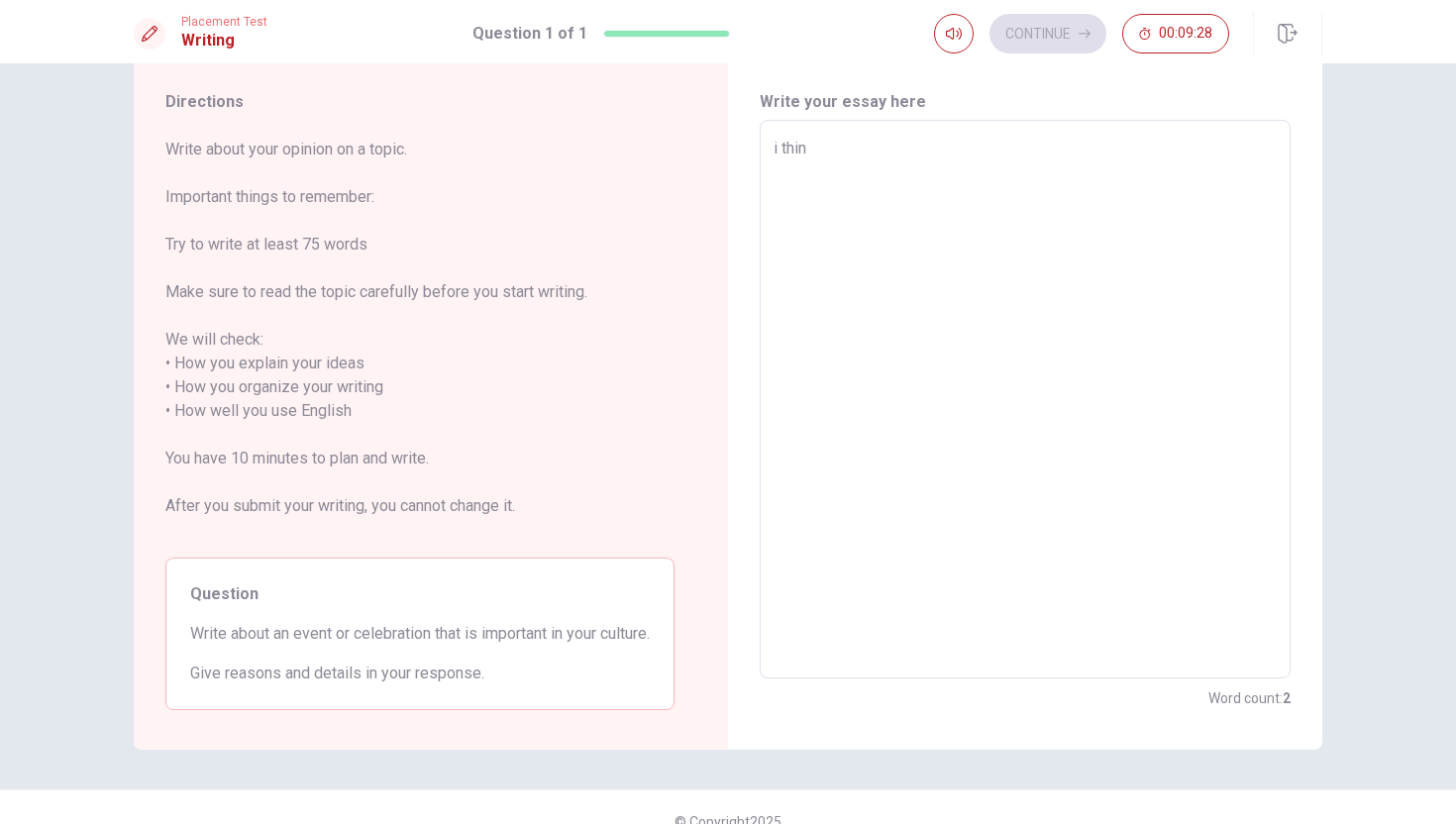 type on "x" 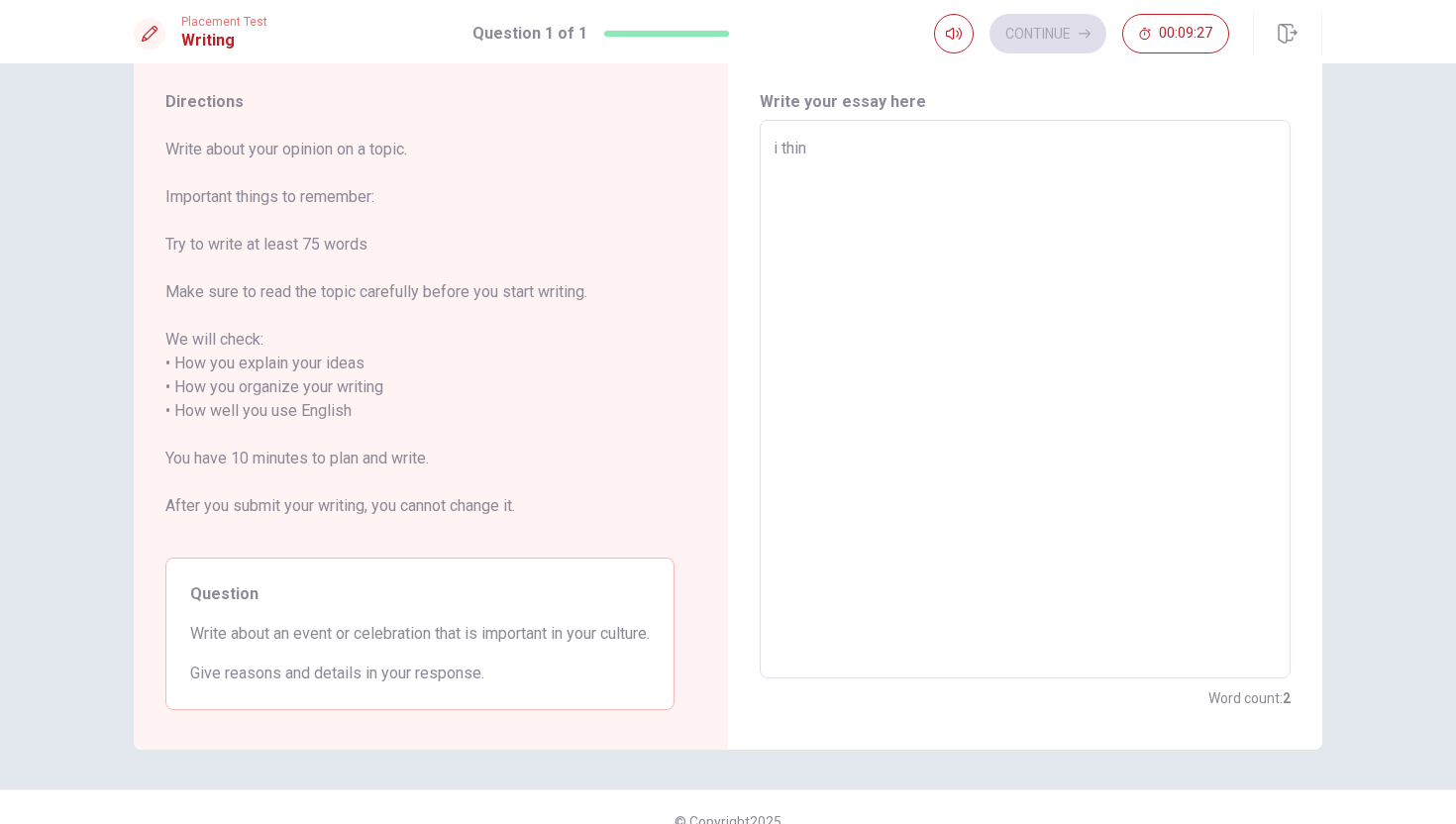 type on "i think" 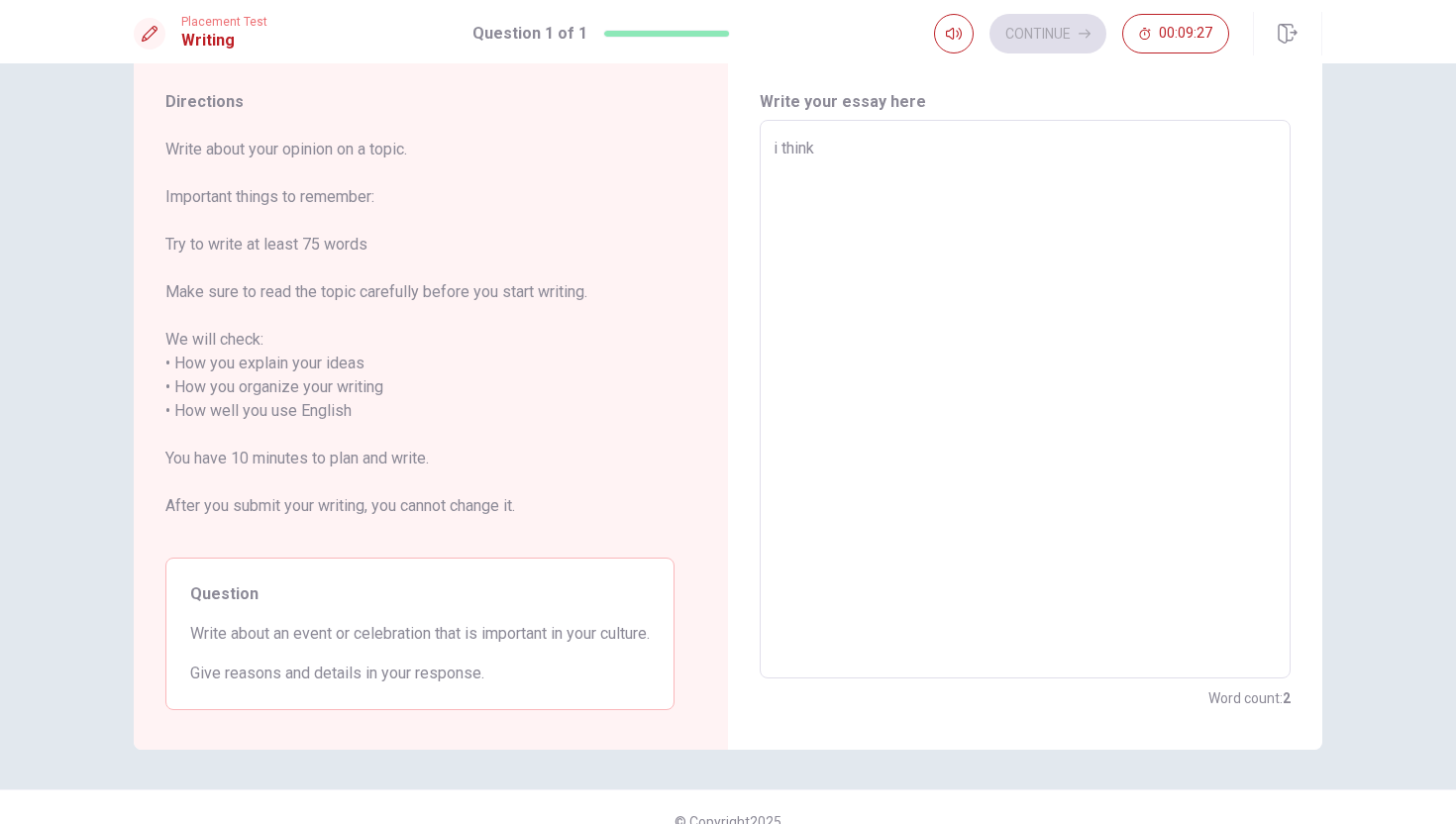 type on "x" 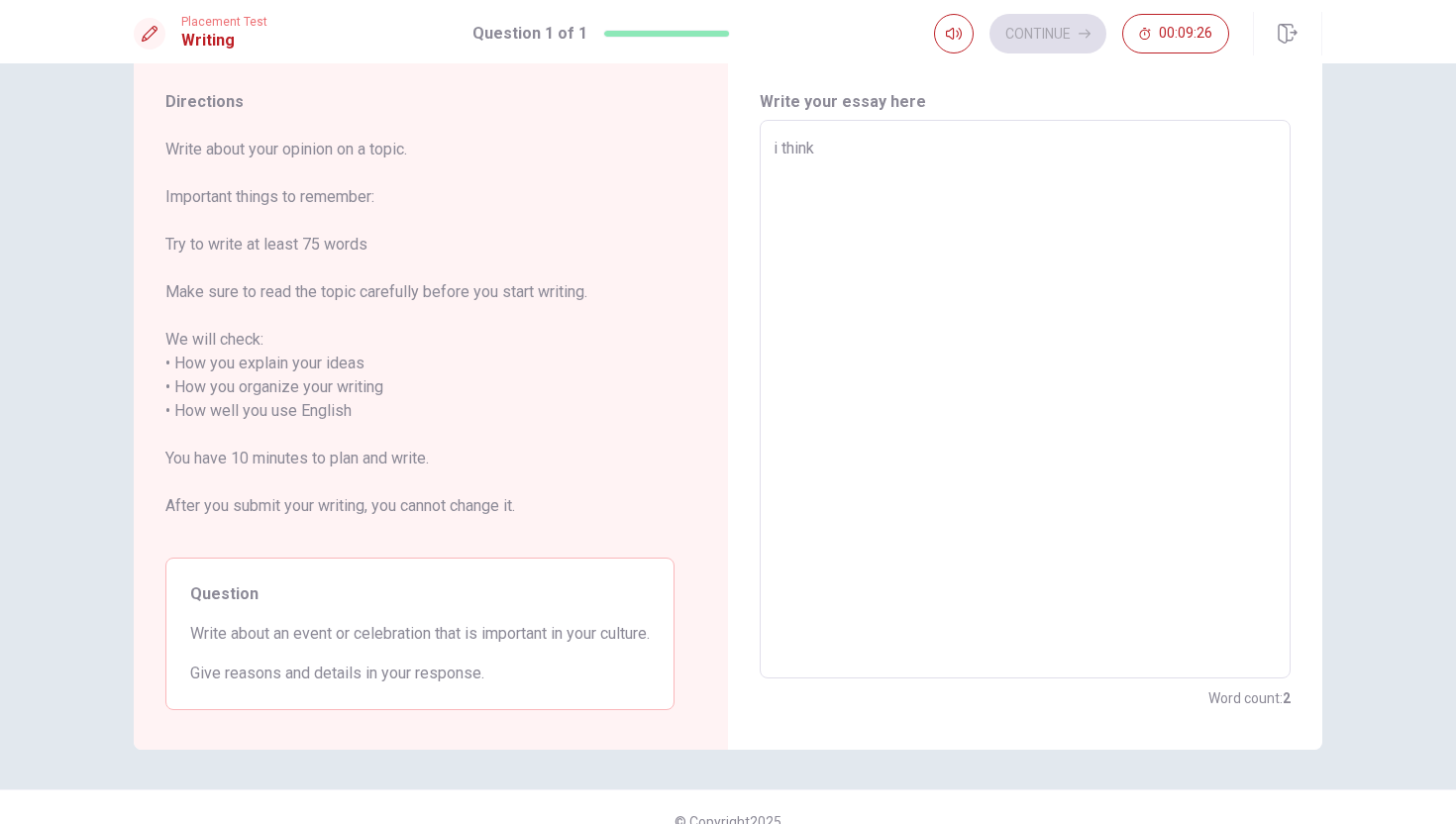 type on "i think e" 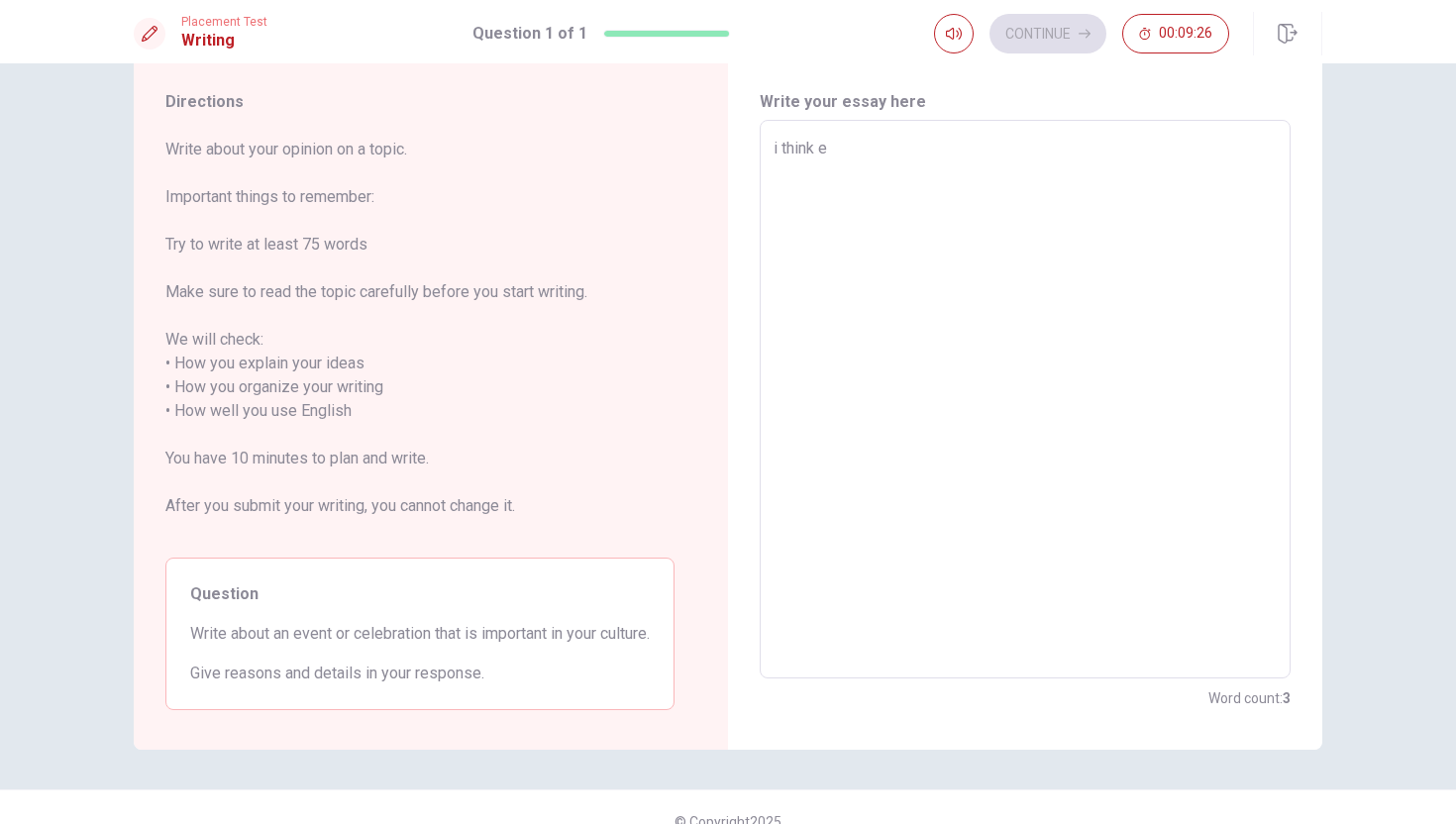 type on "x" 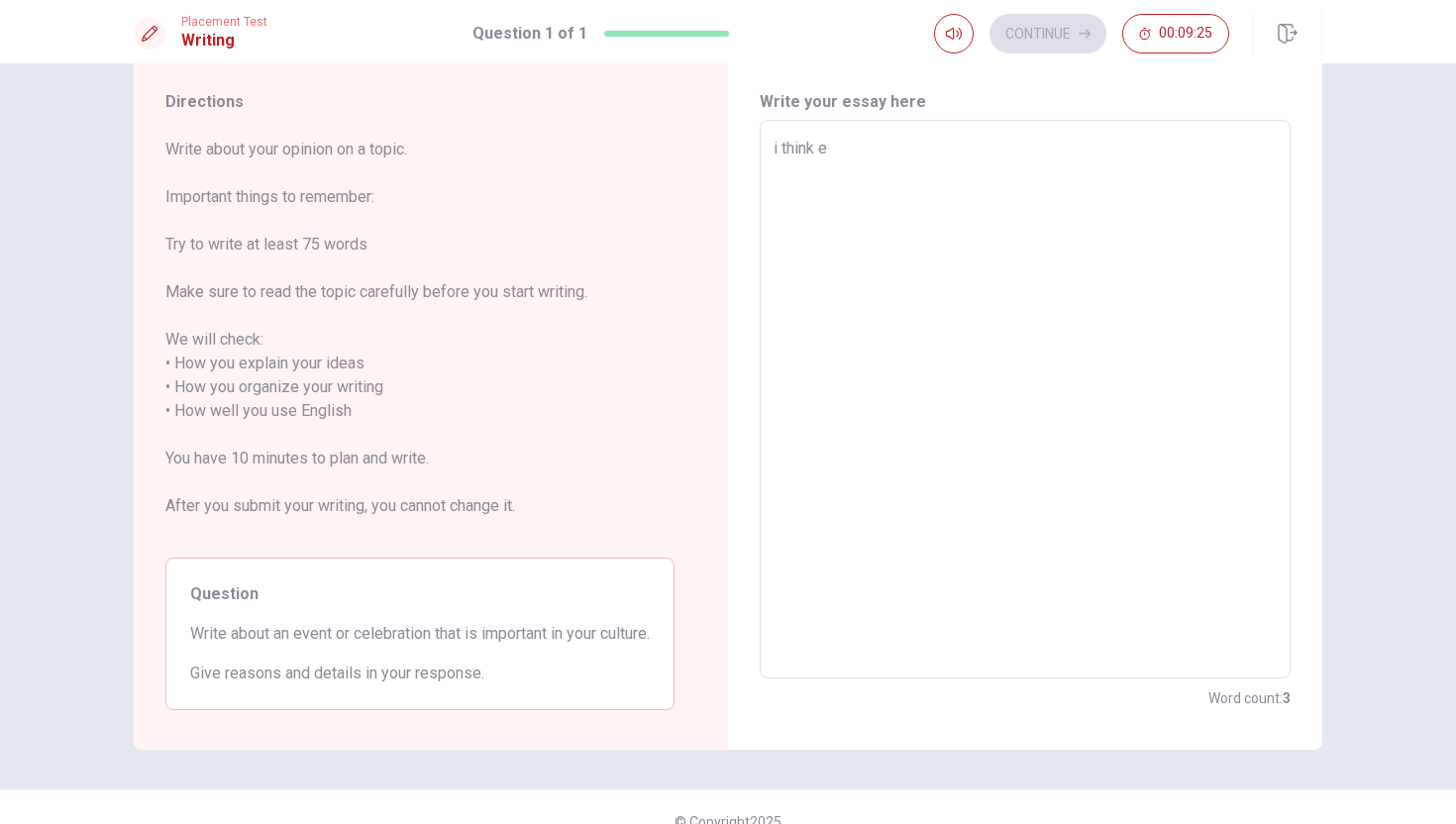type on "i think en" 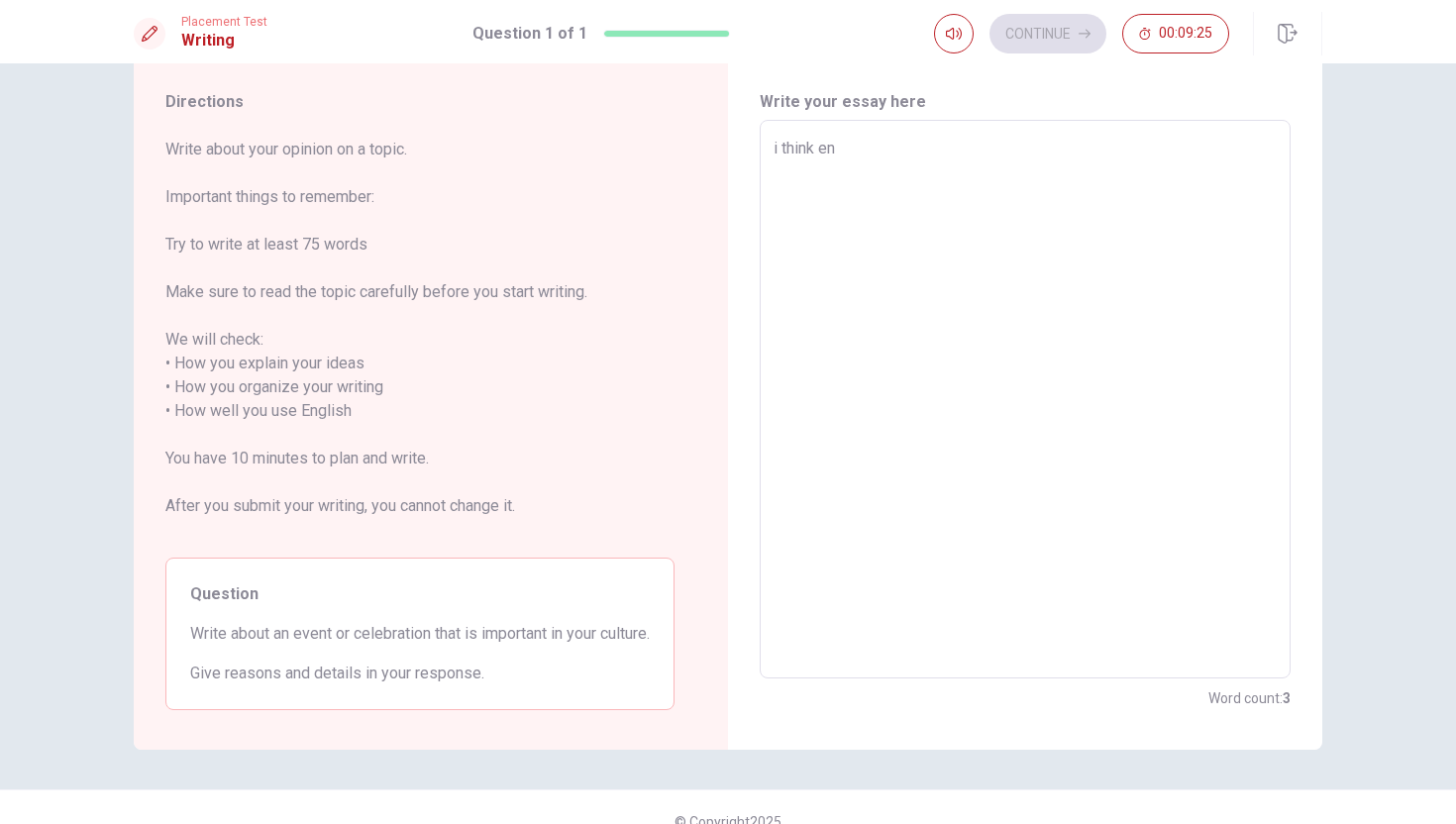 type on "x" 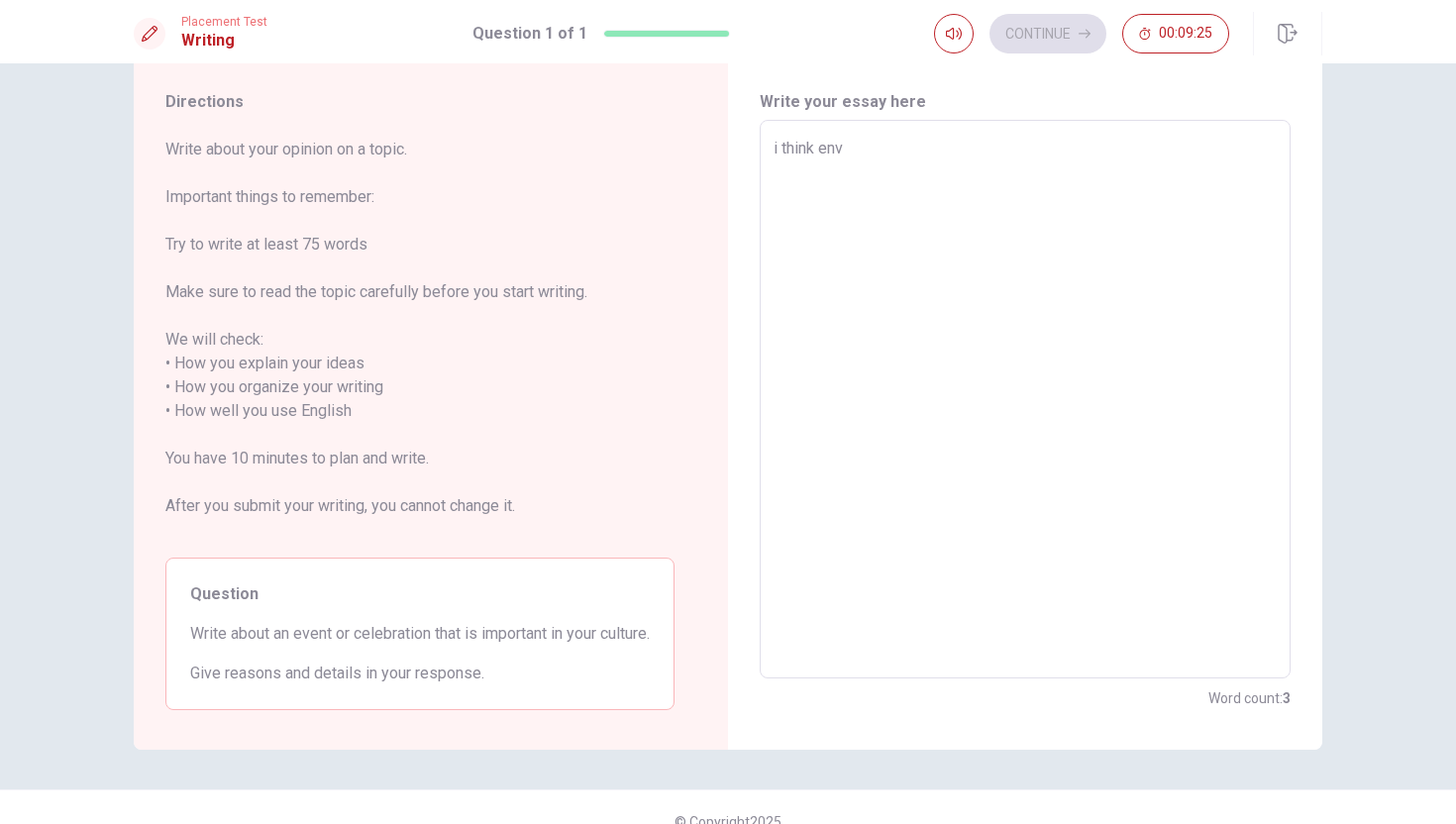 type on "x" 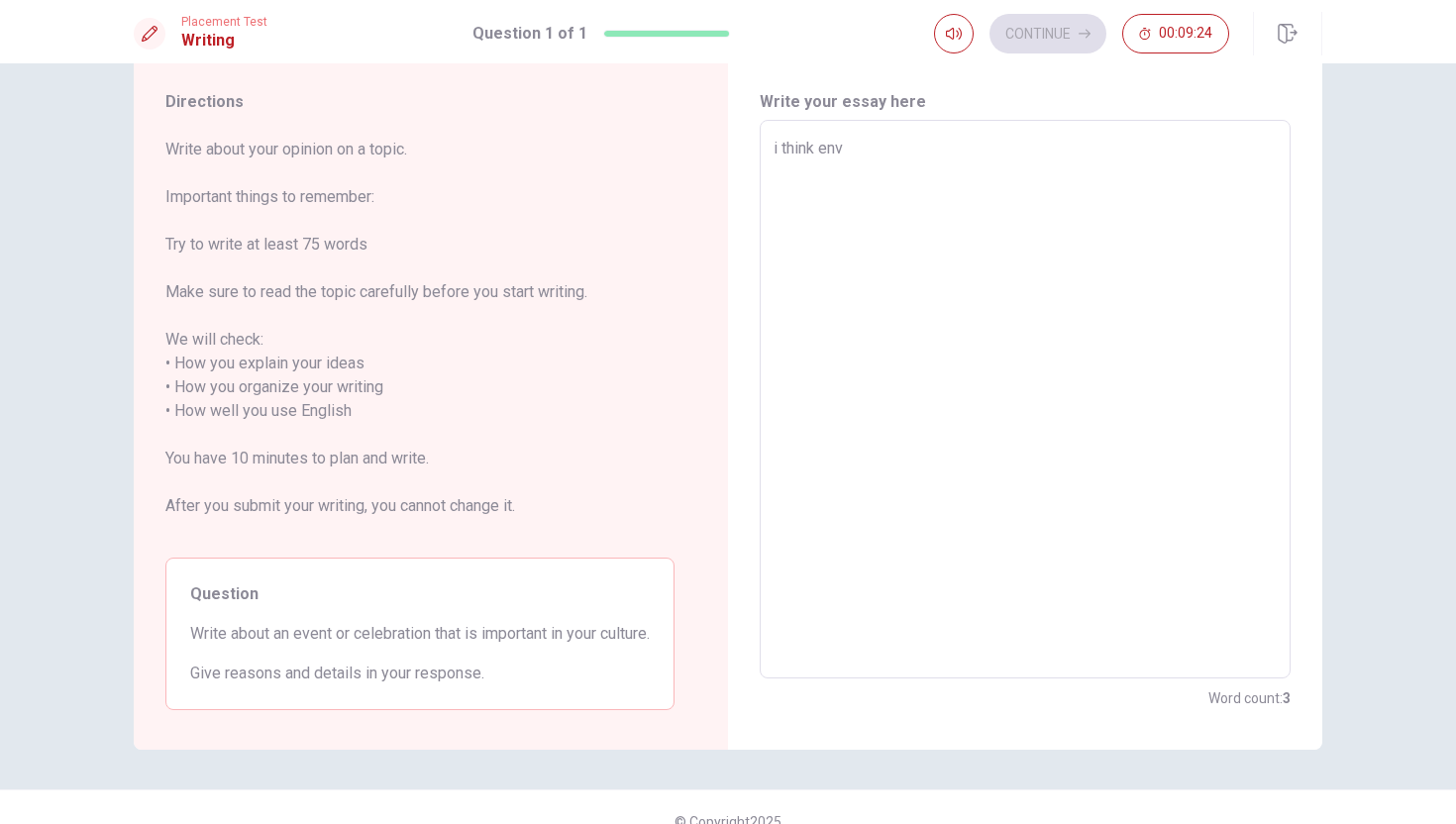 type on "i think envn" 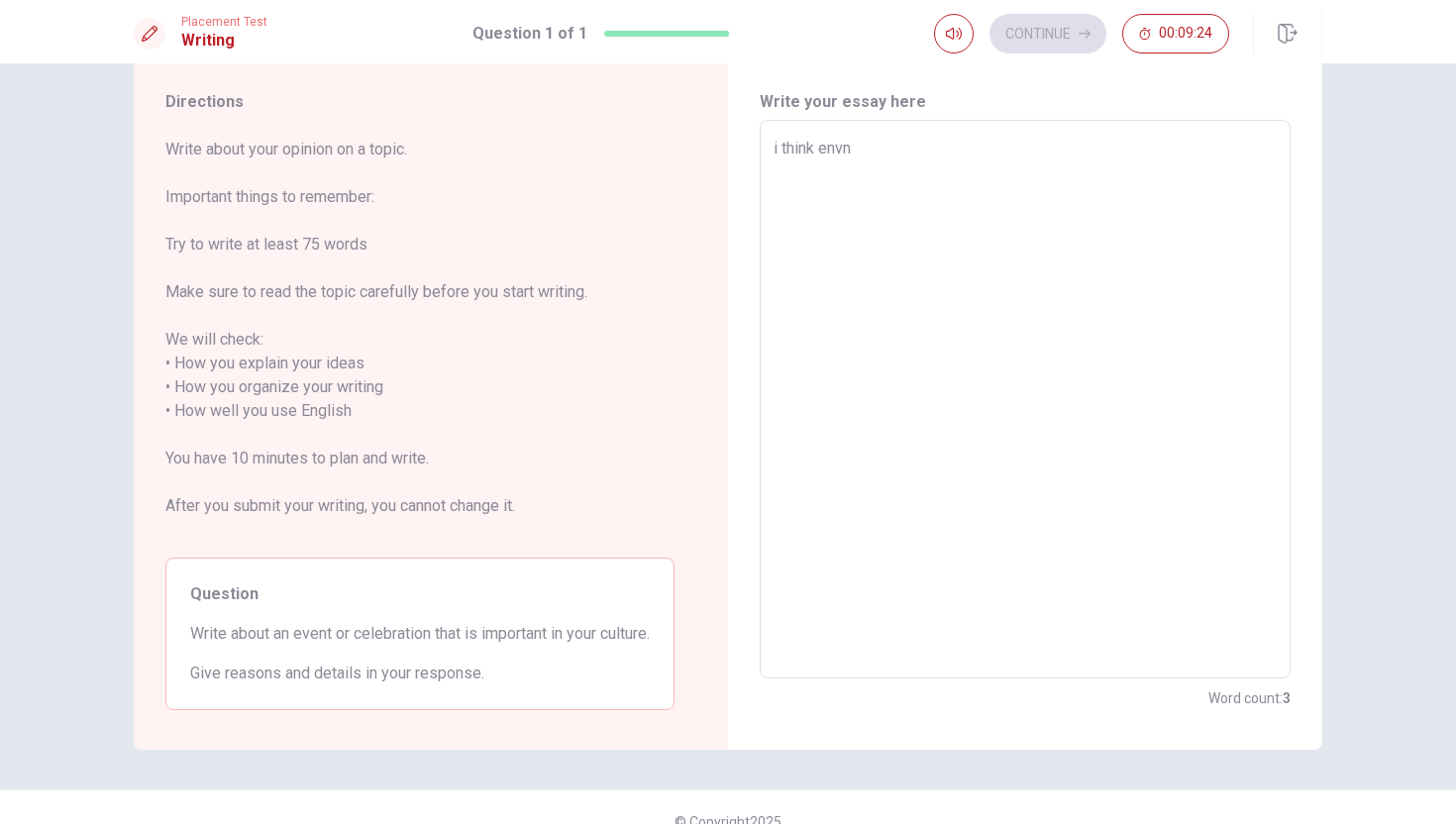 type on "x" 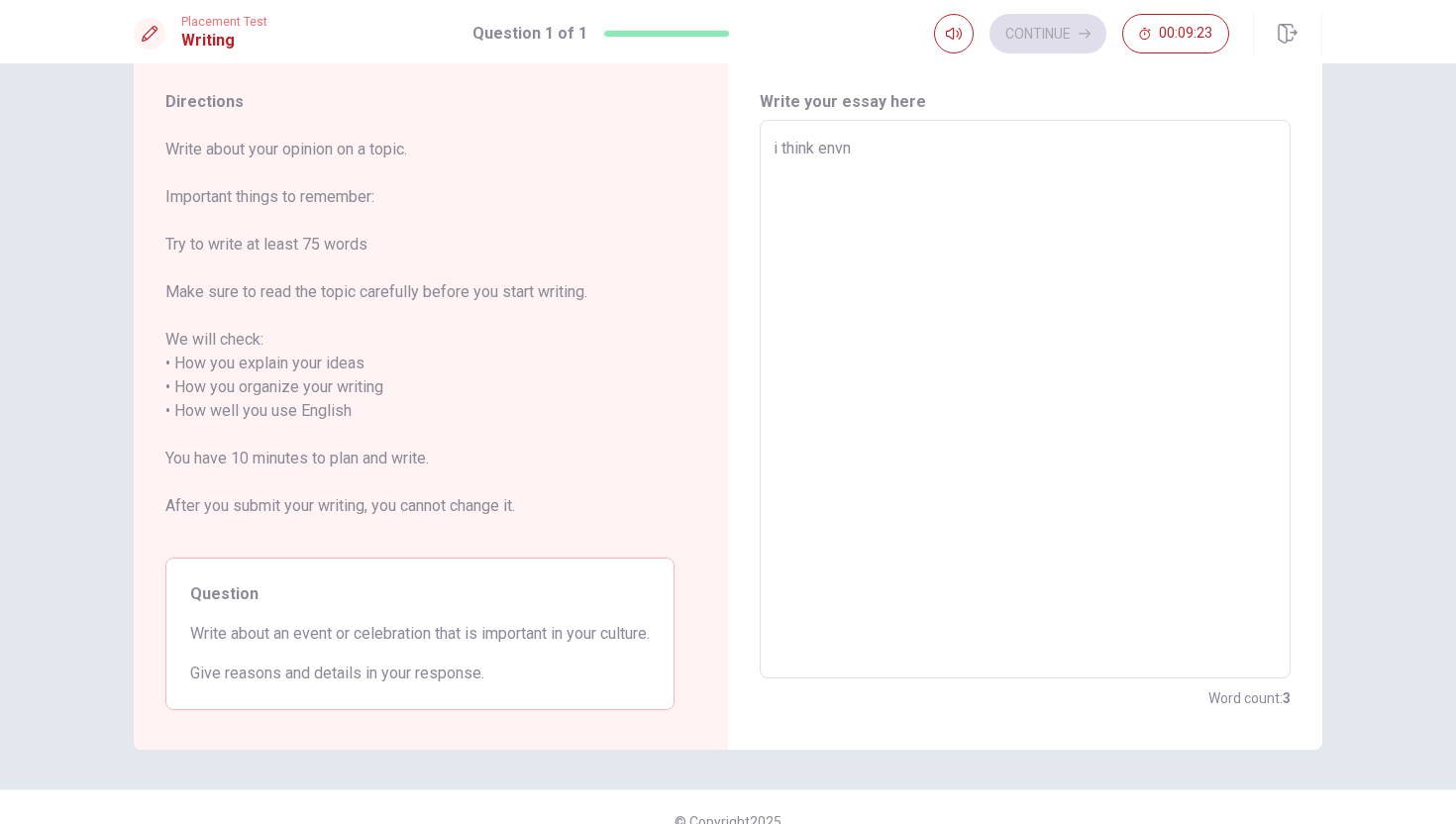 type on "i think envnt" 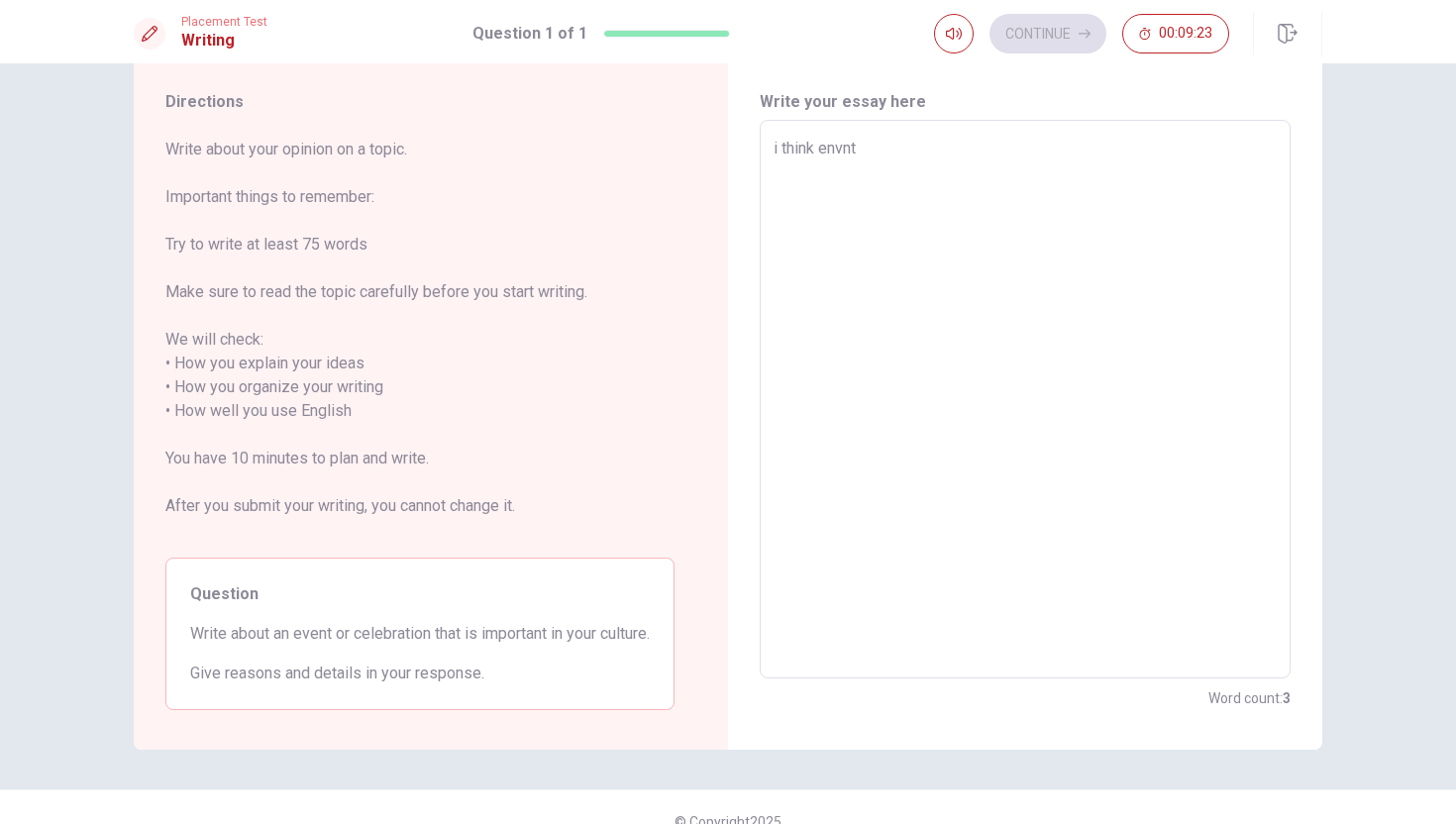 type on "x" 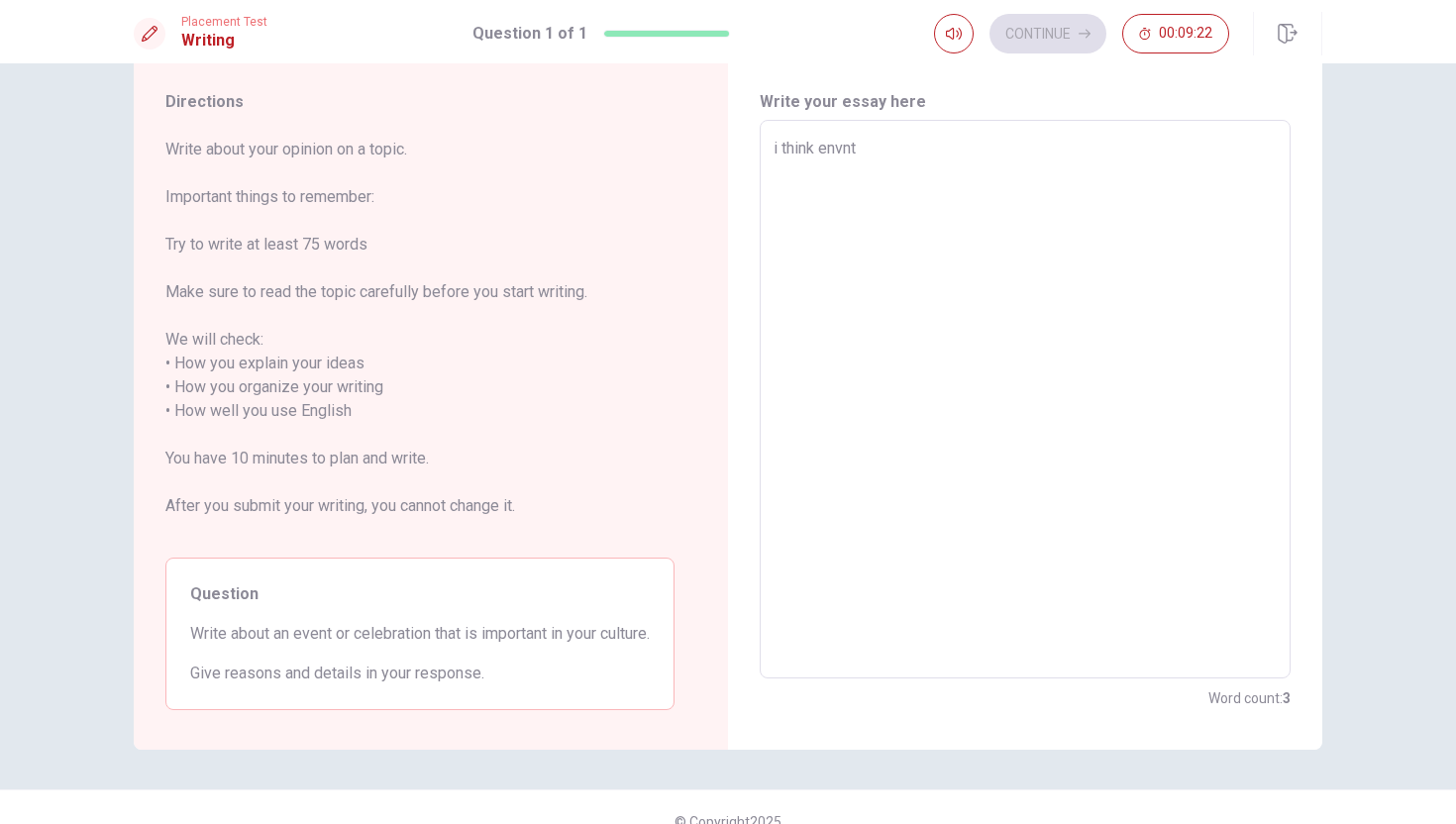 type on "i think envnt i" 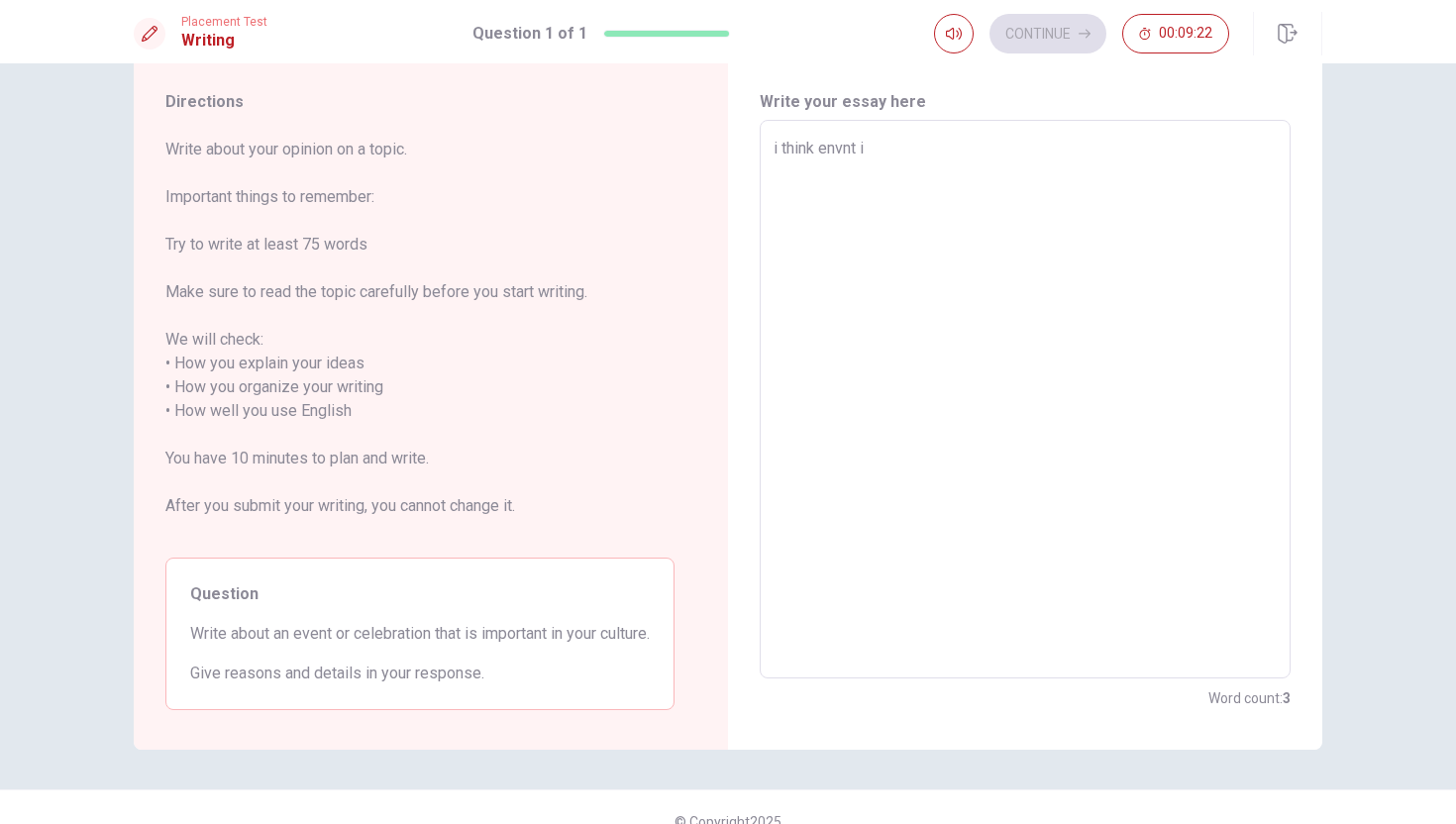 type on "x" 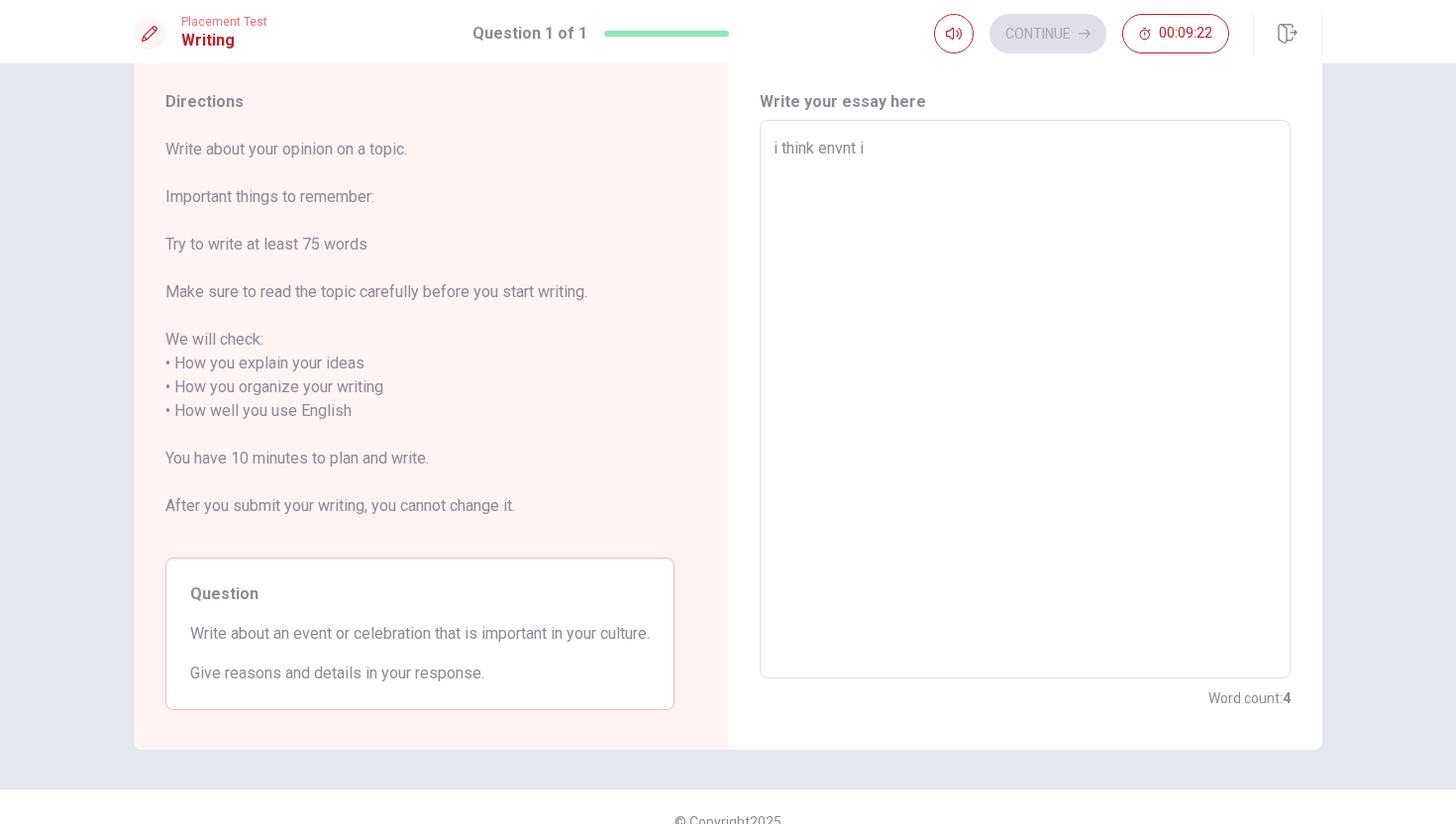 type on "i think envnt is" 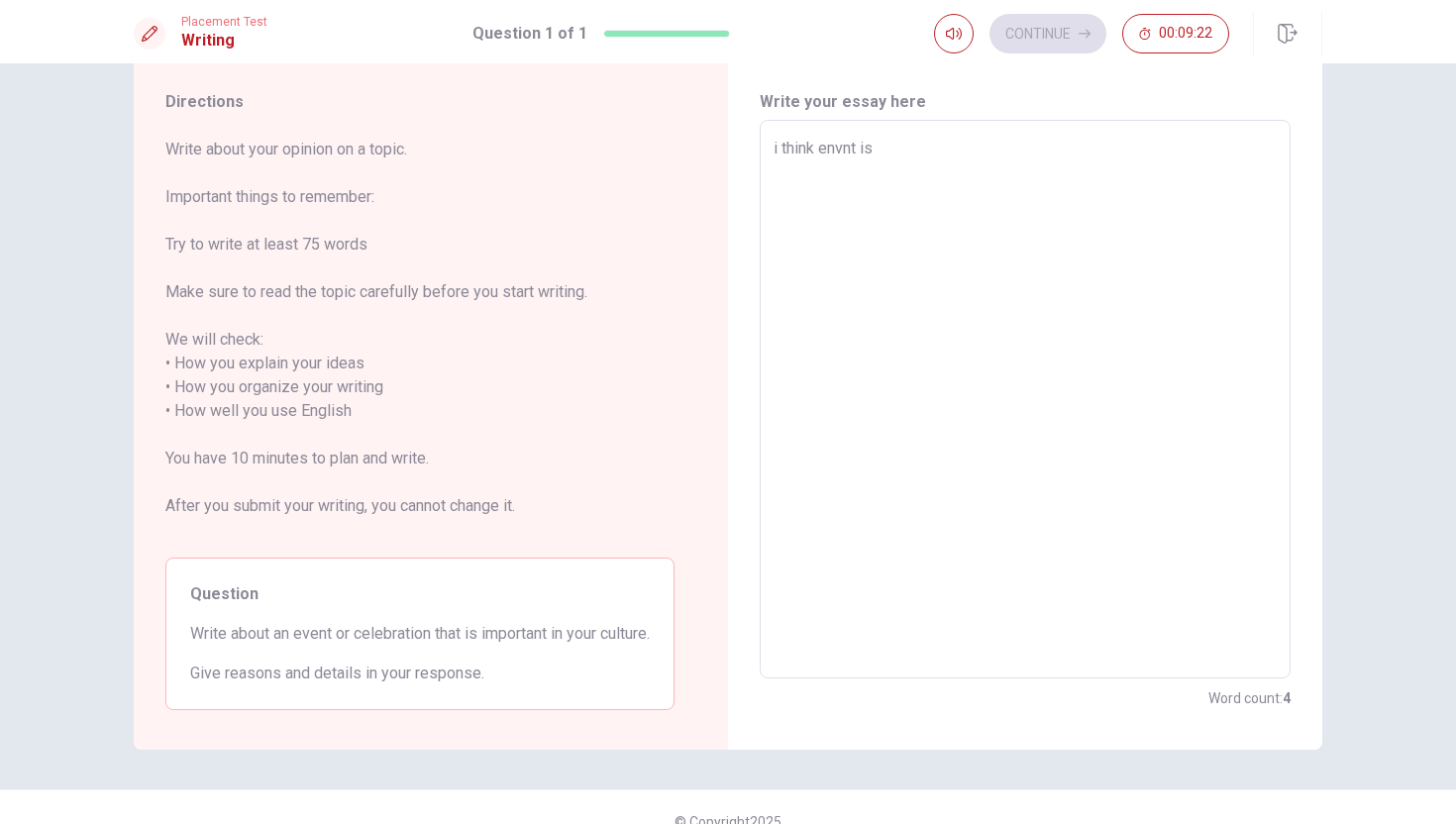 type on "x" 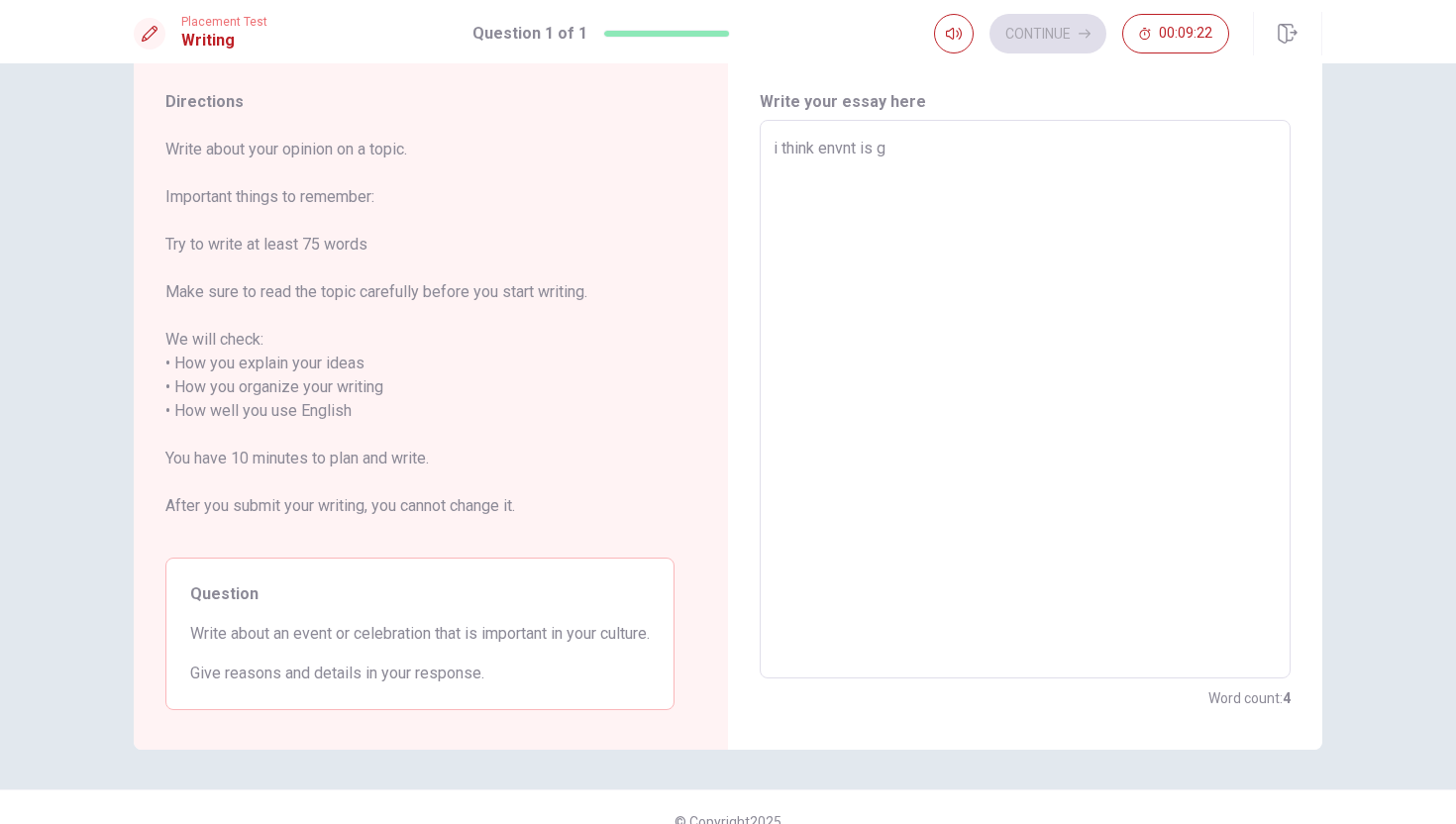 type on "x" 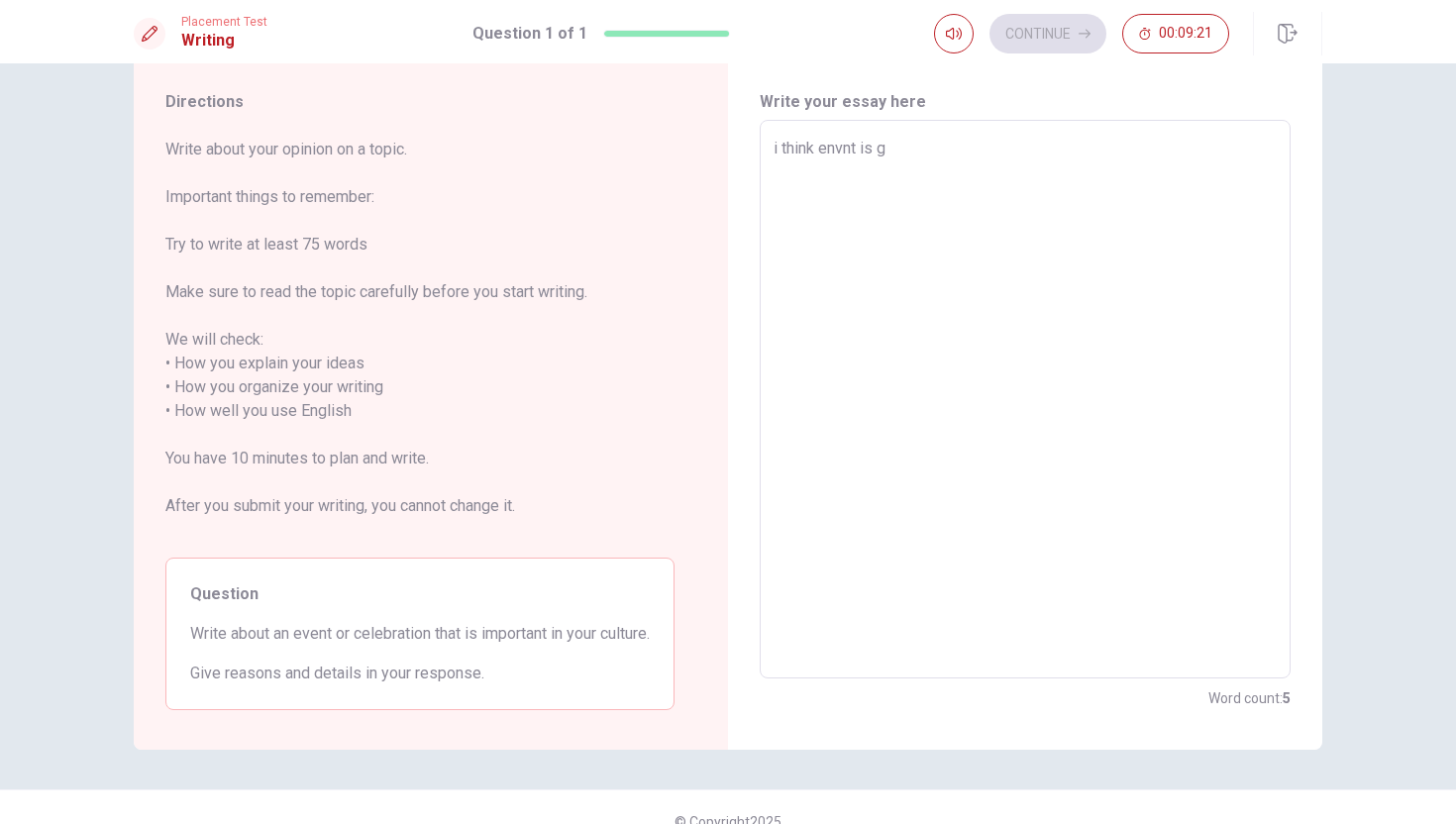 type on "i think envnt is go" 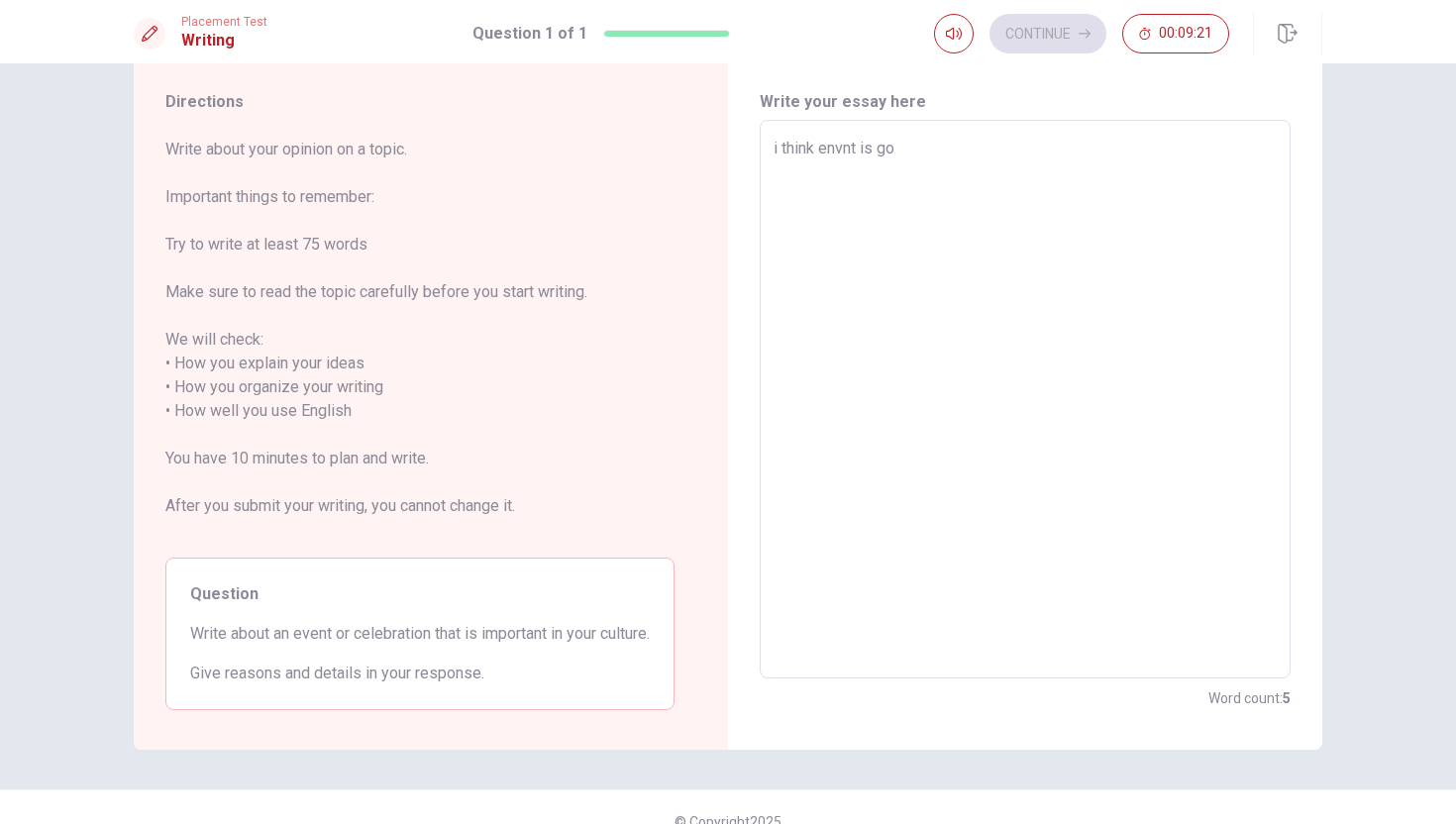 type on "x" 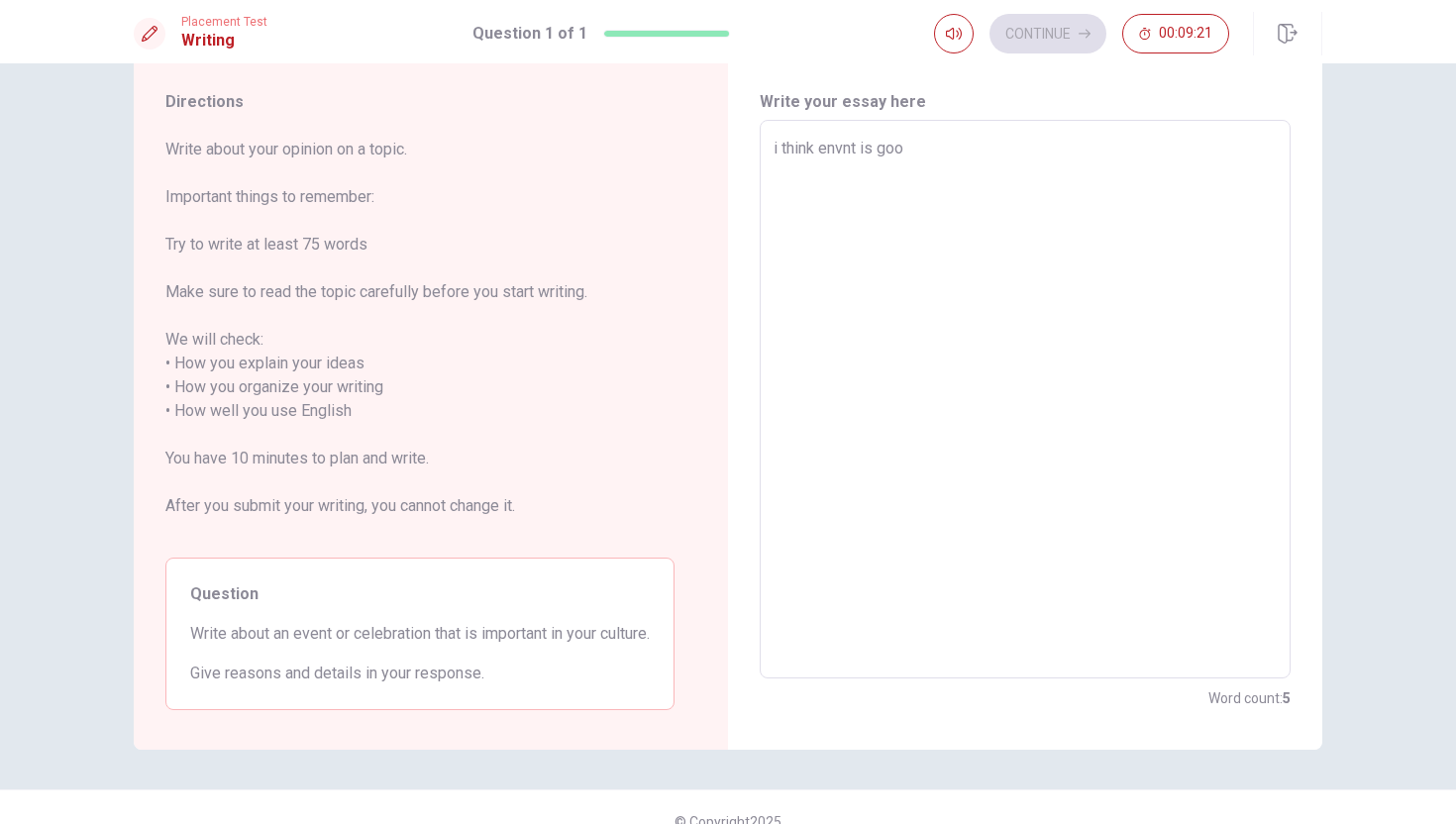 type on "x" 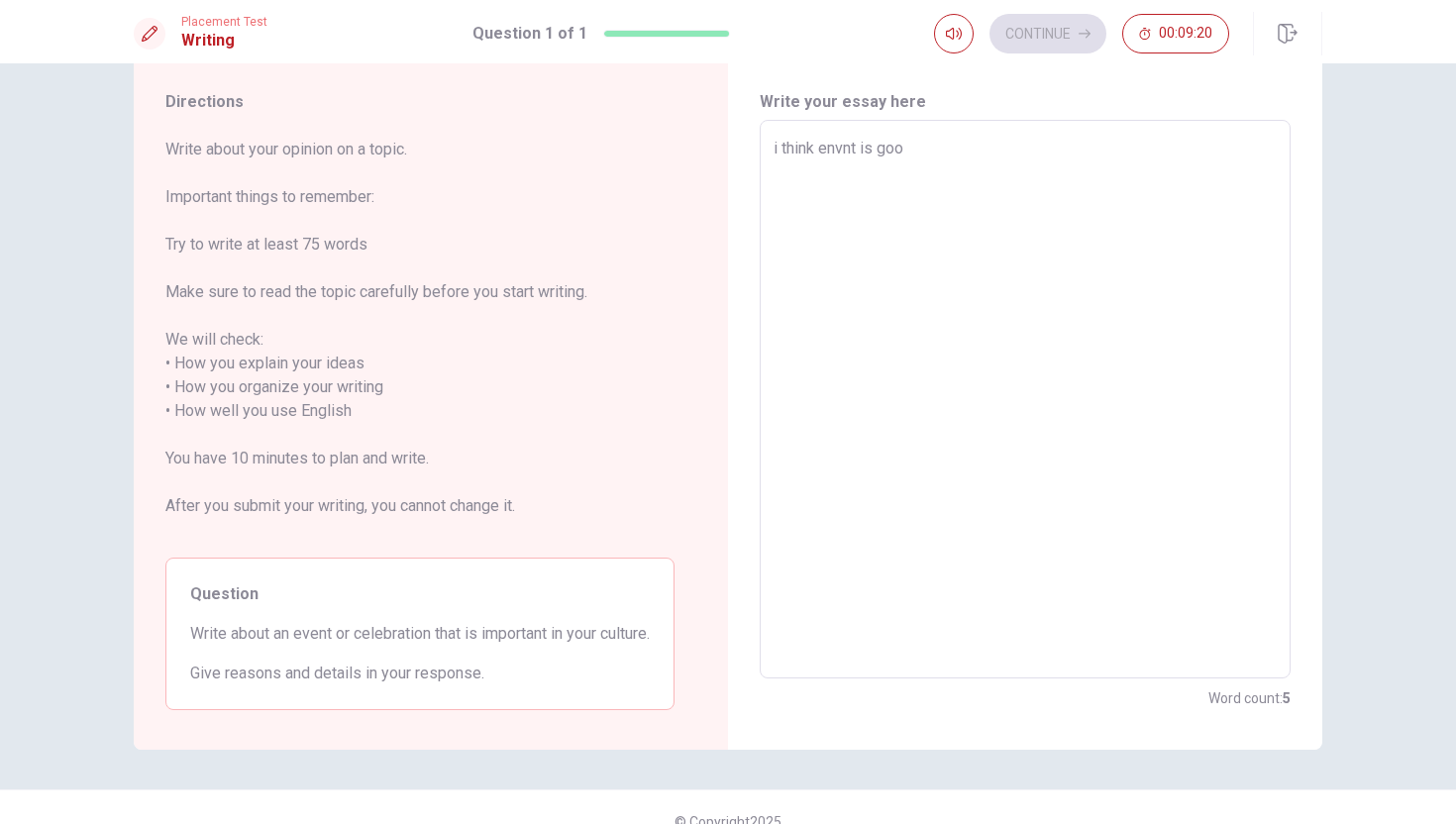 type on "i think envnt is good" 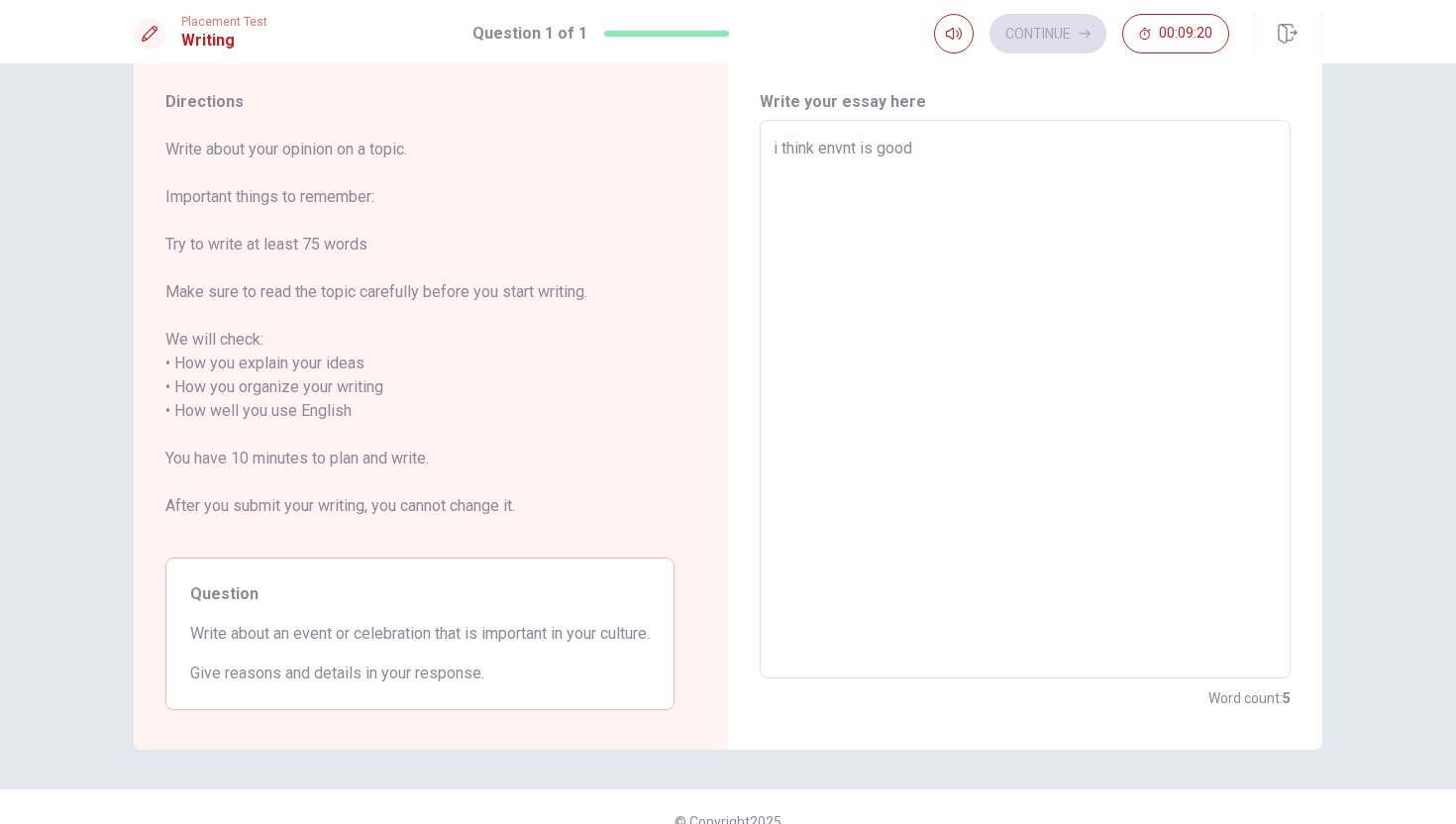 type on "x" 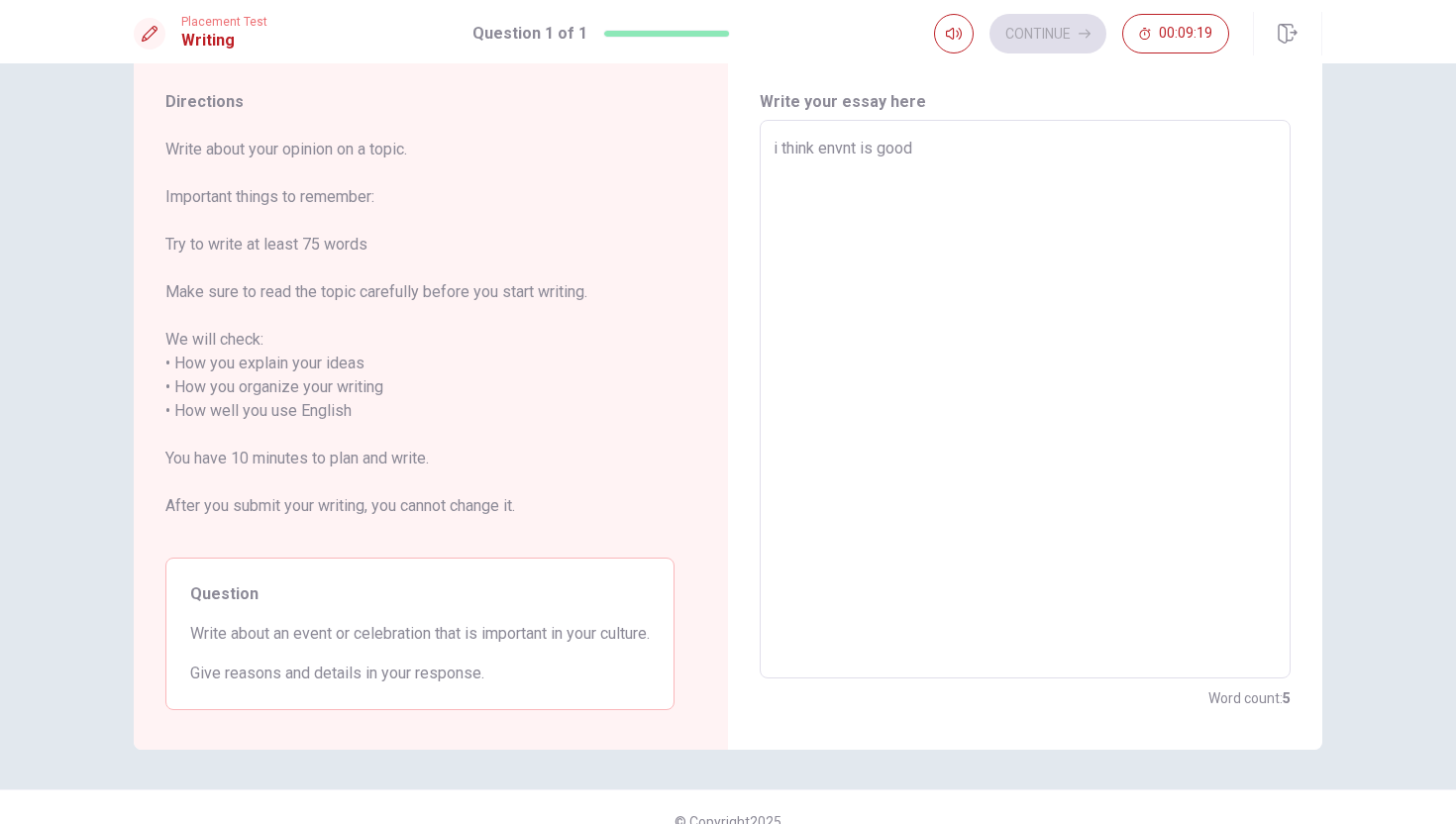 type on "i think envnt is good" 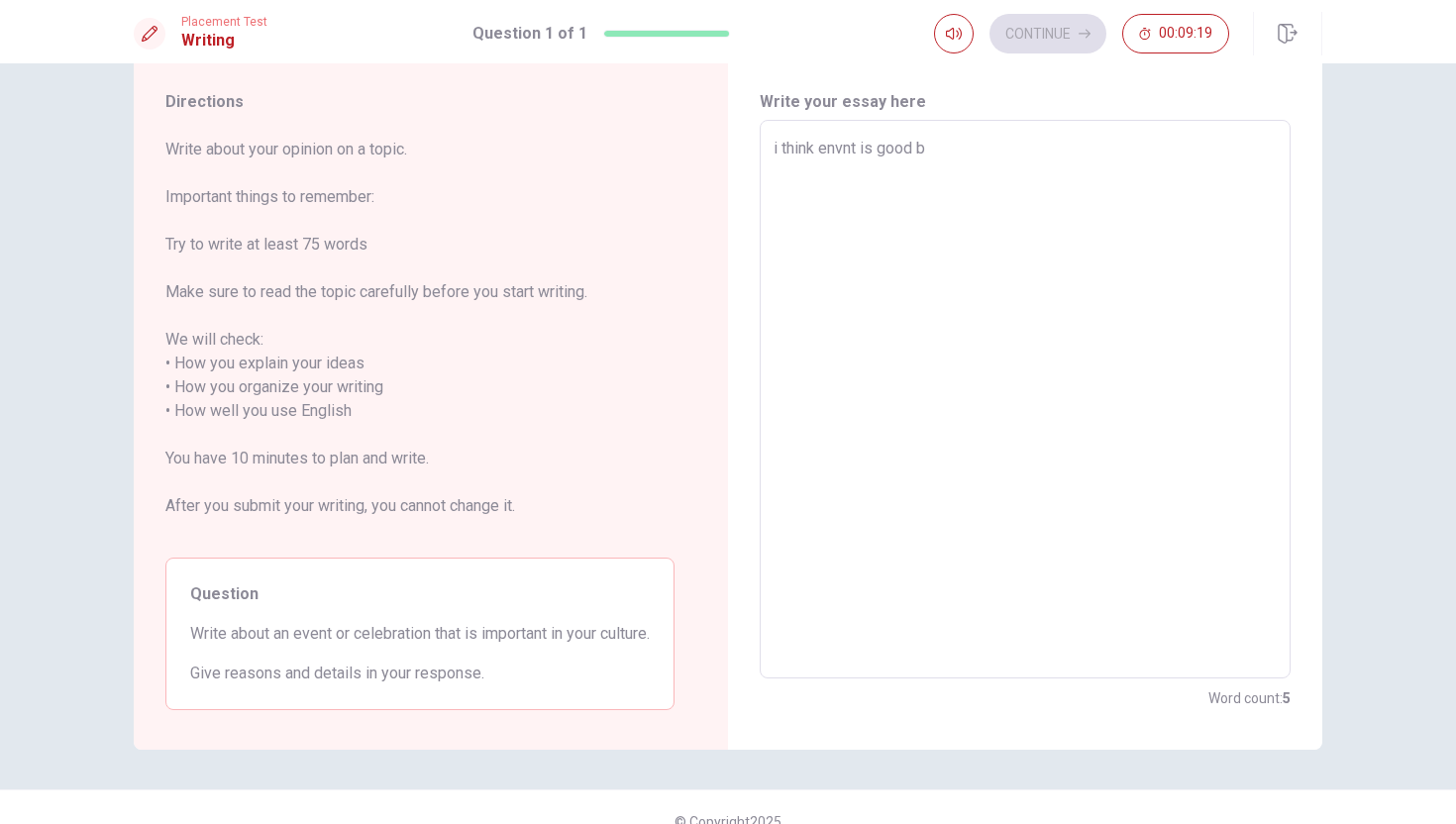 type on "x" 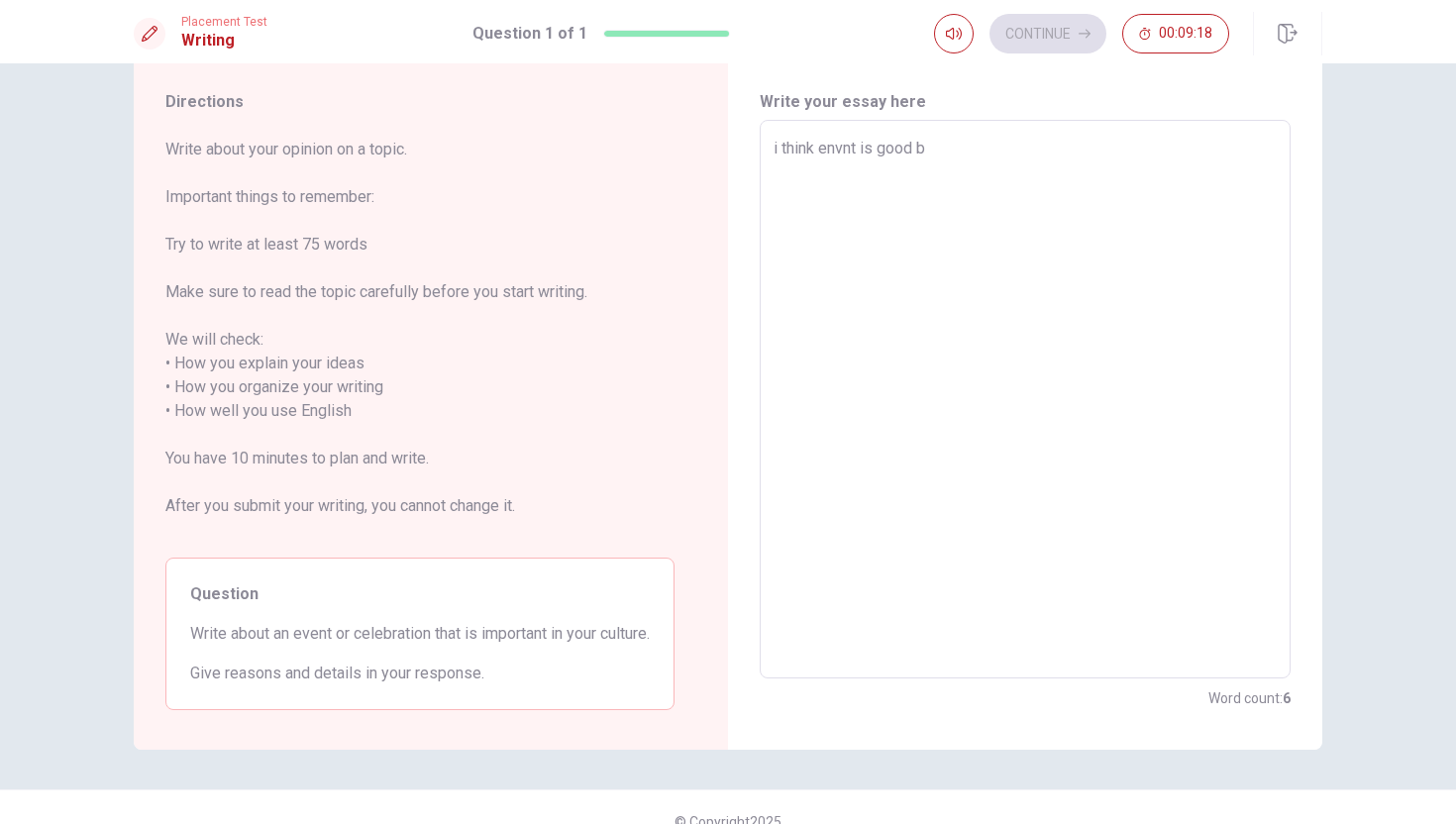 type on "i think envnt is good be" 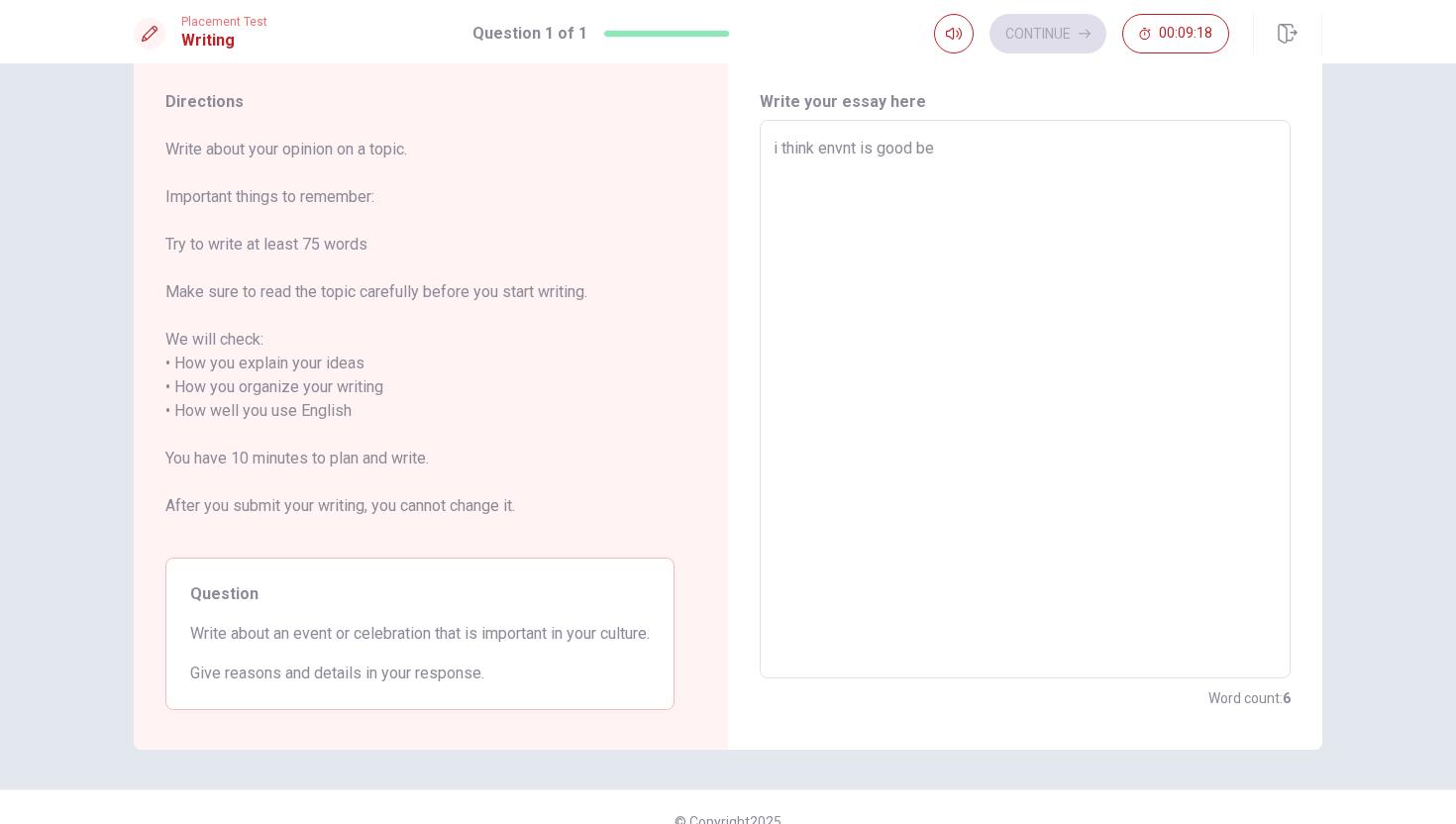 type on "x" 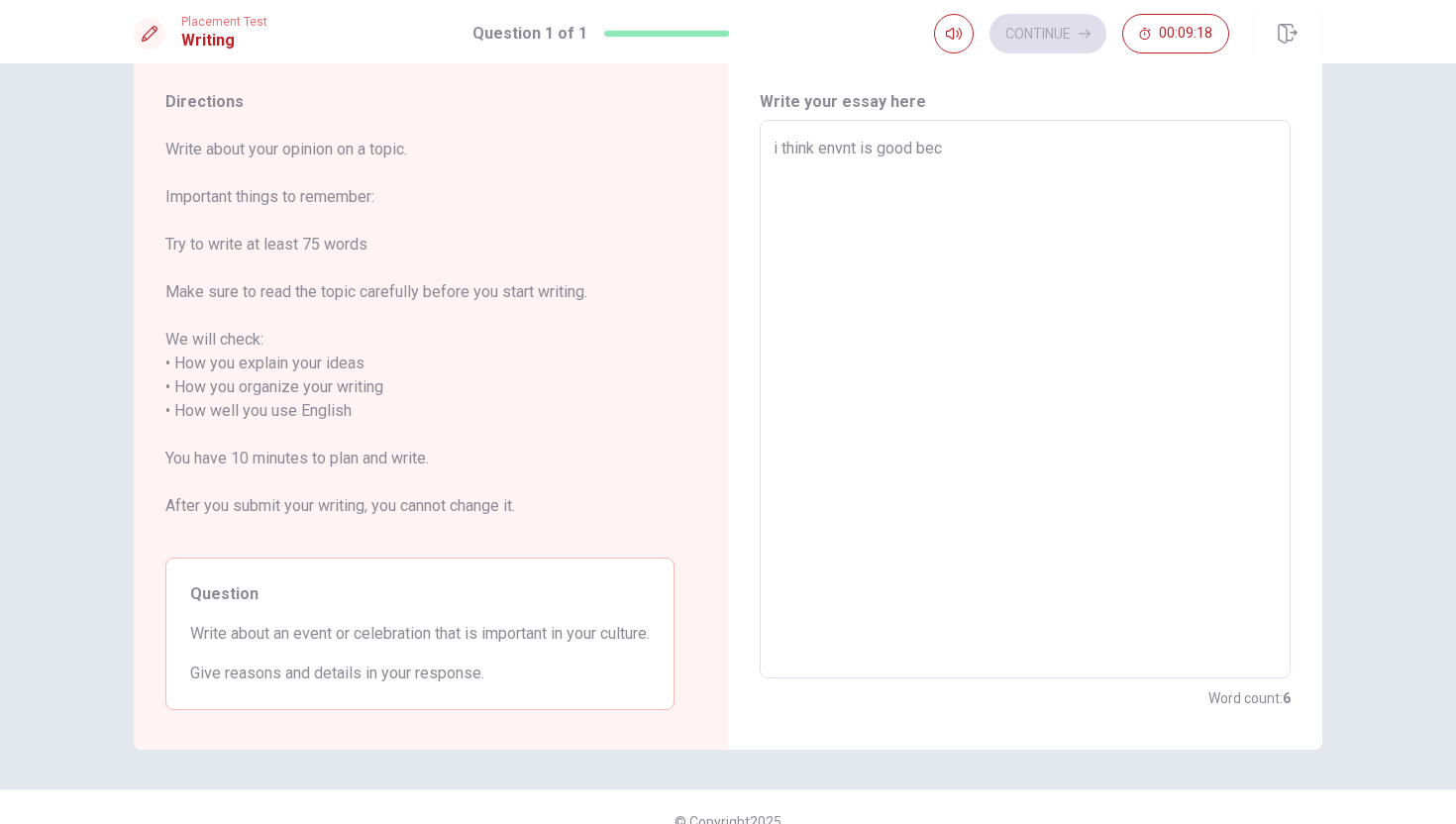 type on "x" 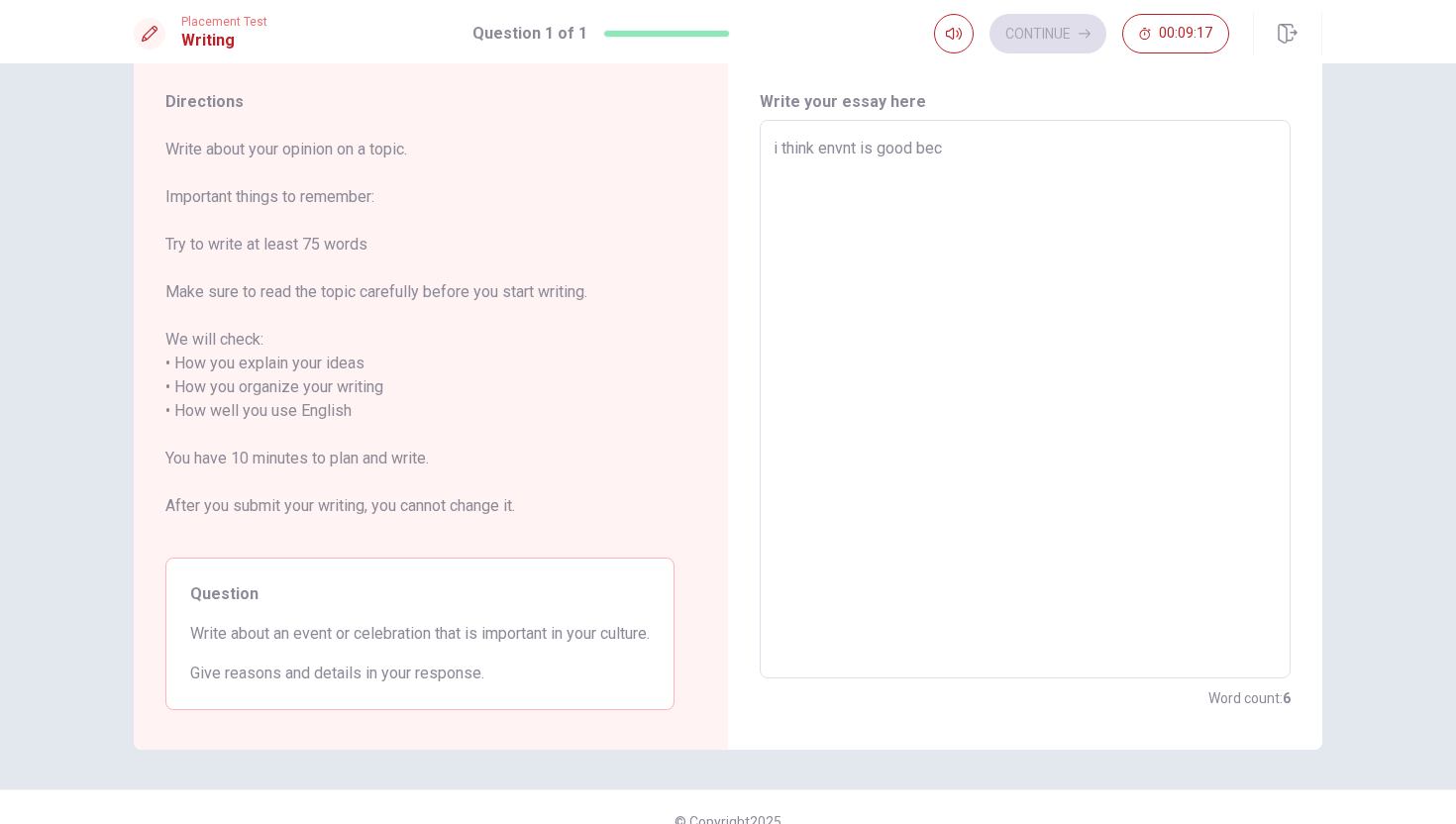 type on "i think envnt is good beca" 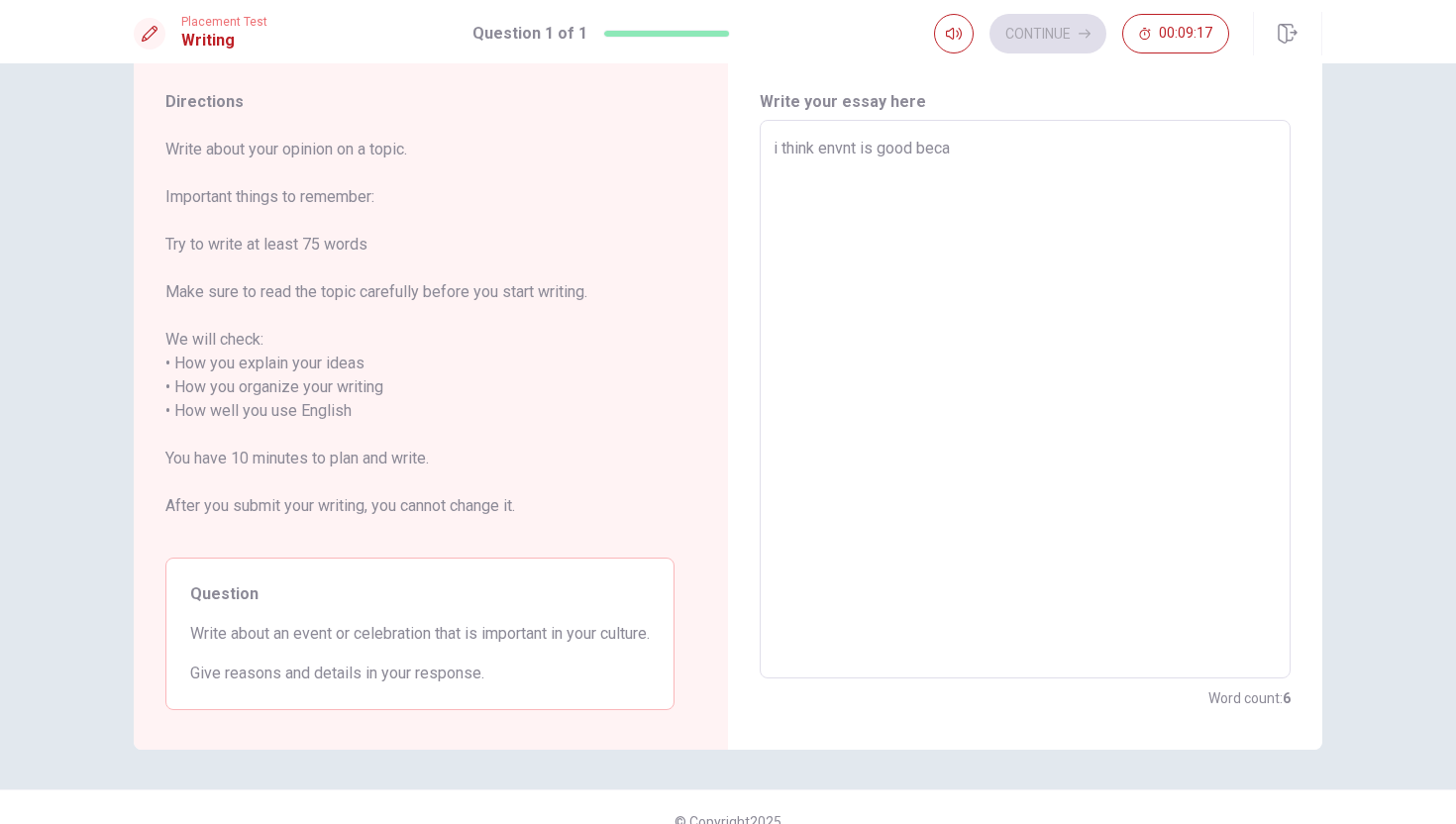 type on "x" 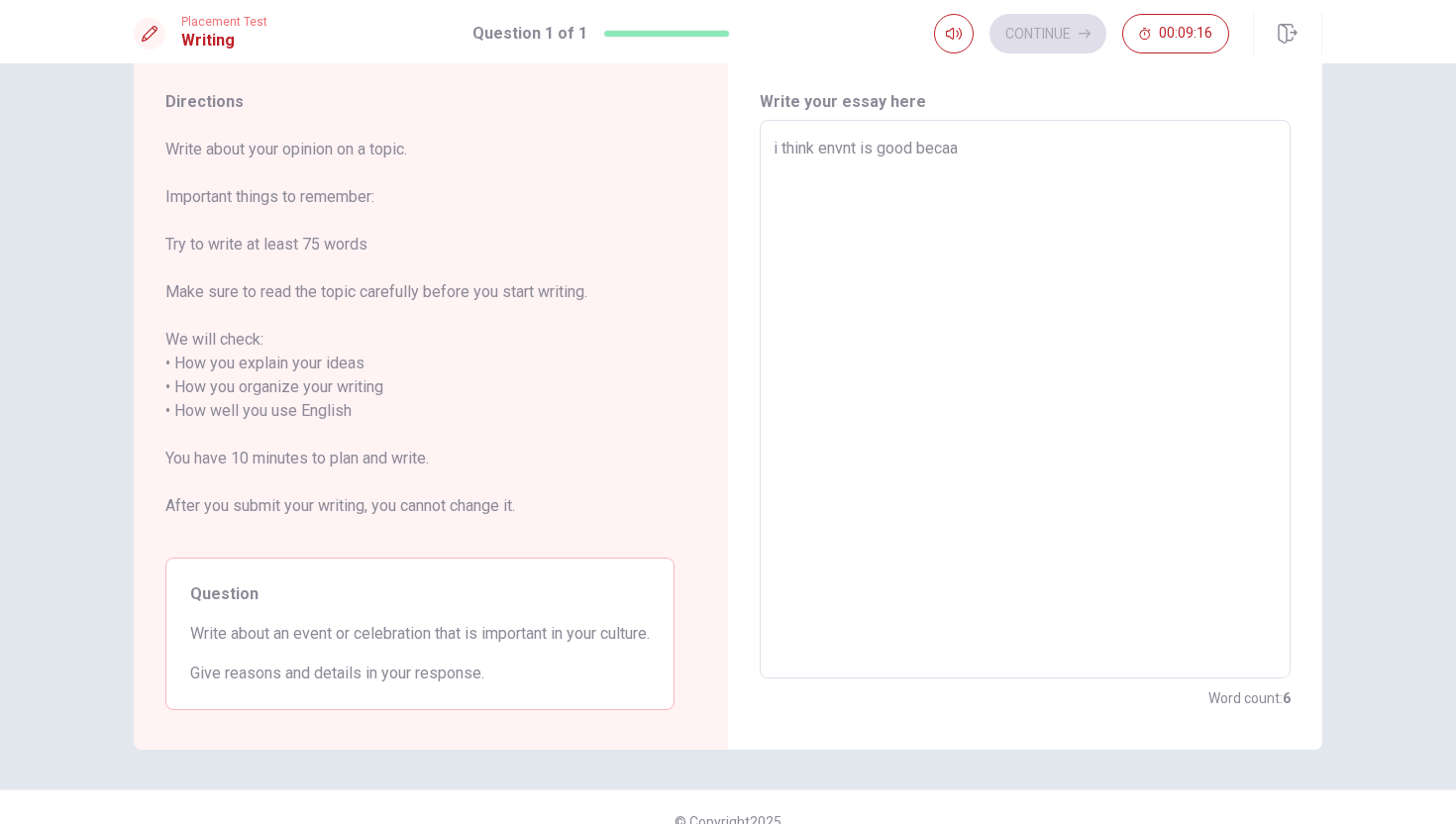 type on "x" 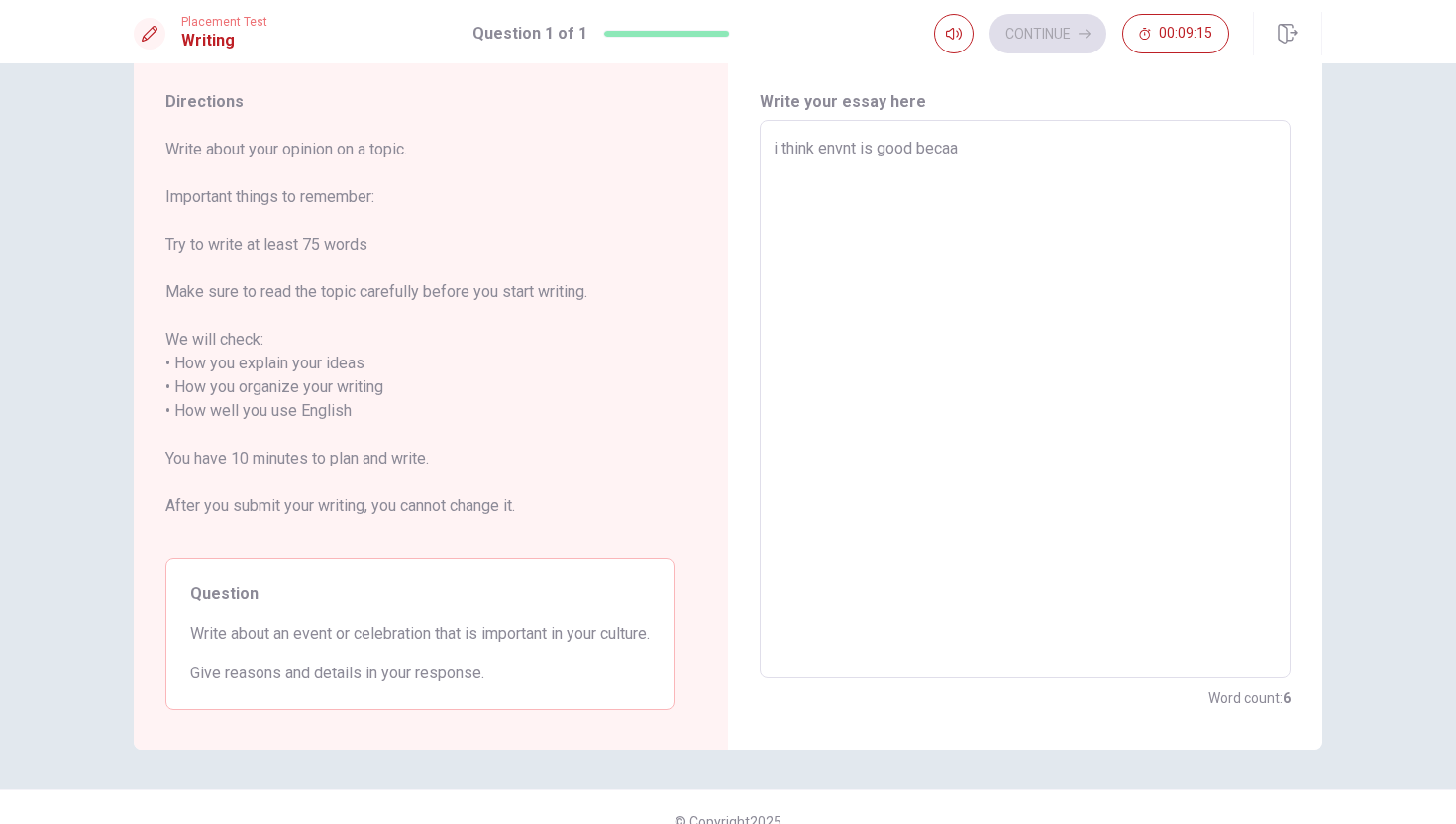 type on "i think envnt is good beca" 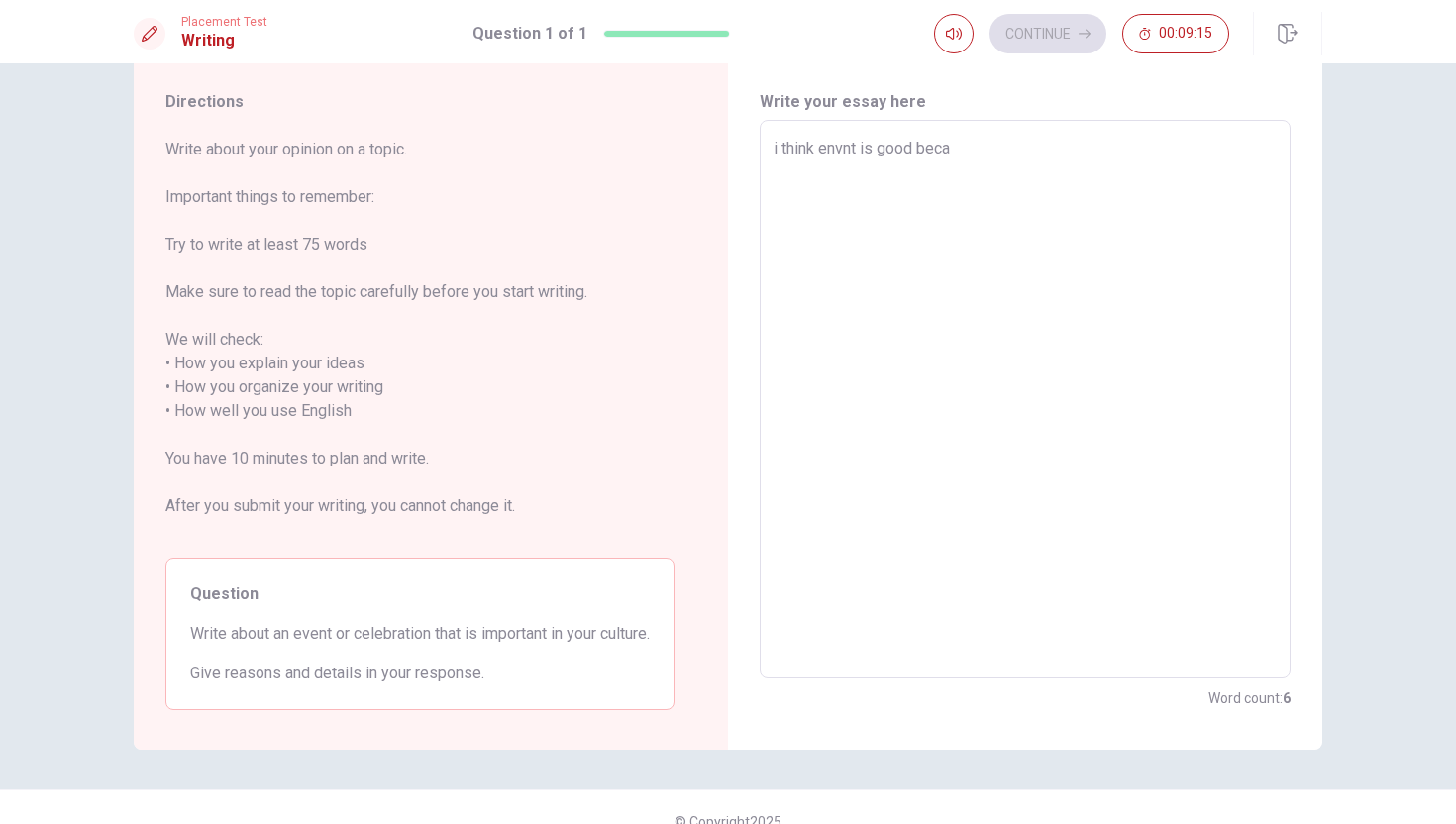 type on "x" 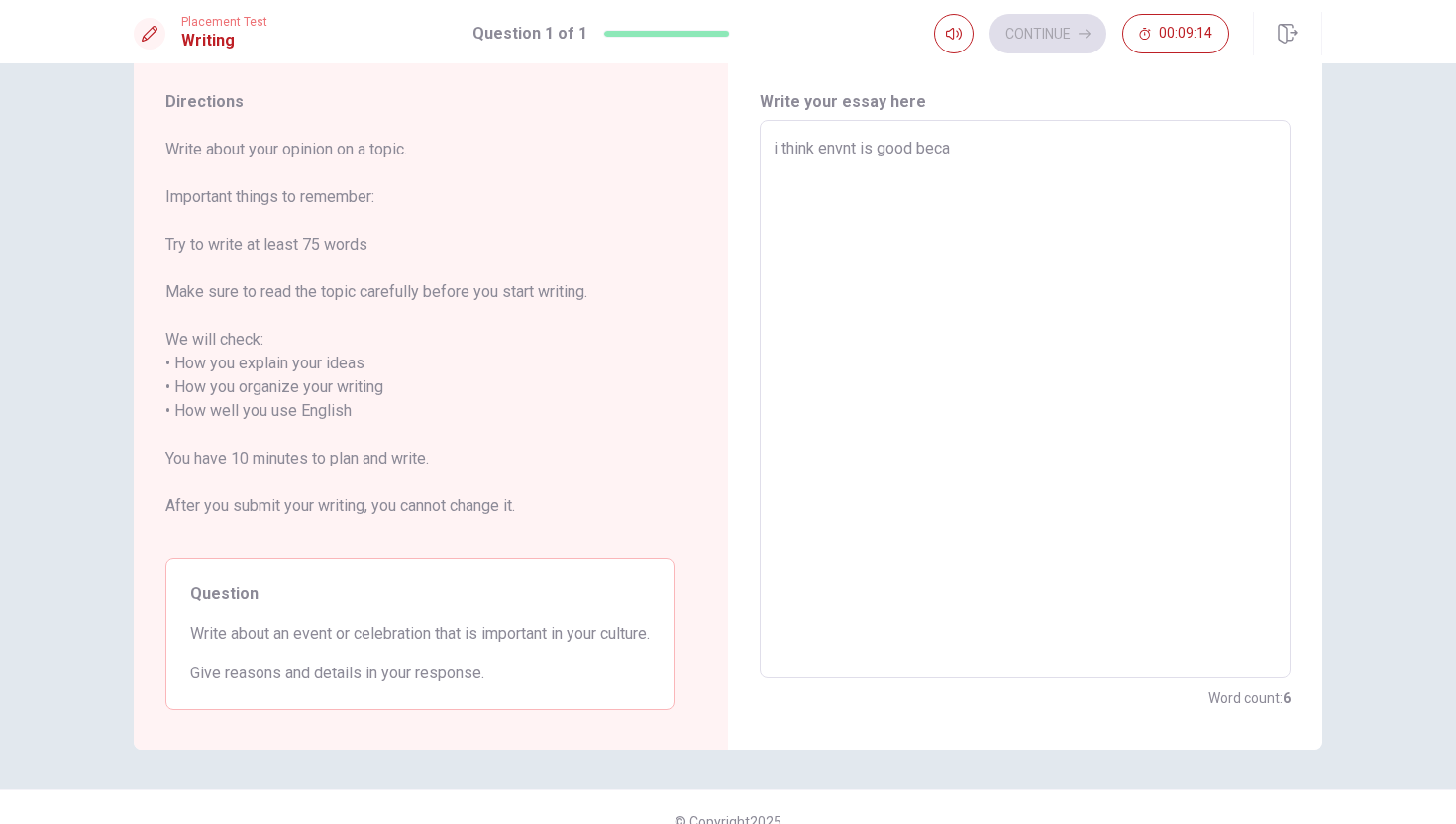 type on "i think envnt is good becau" 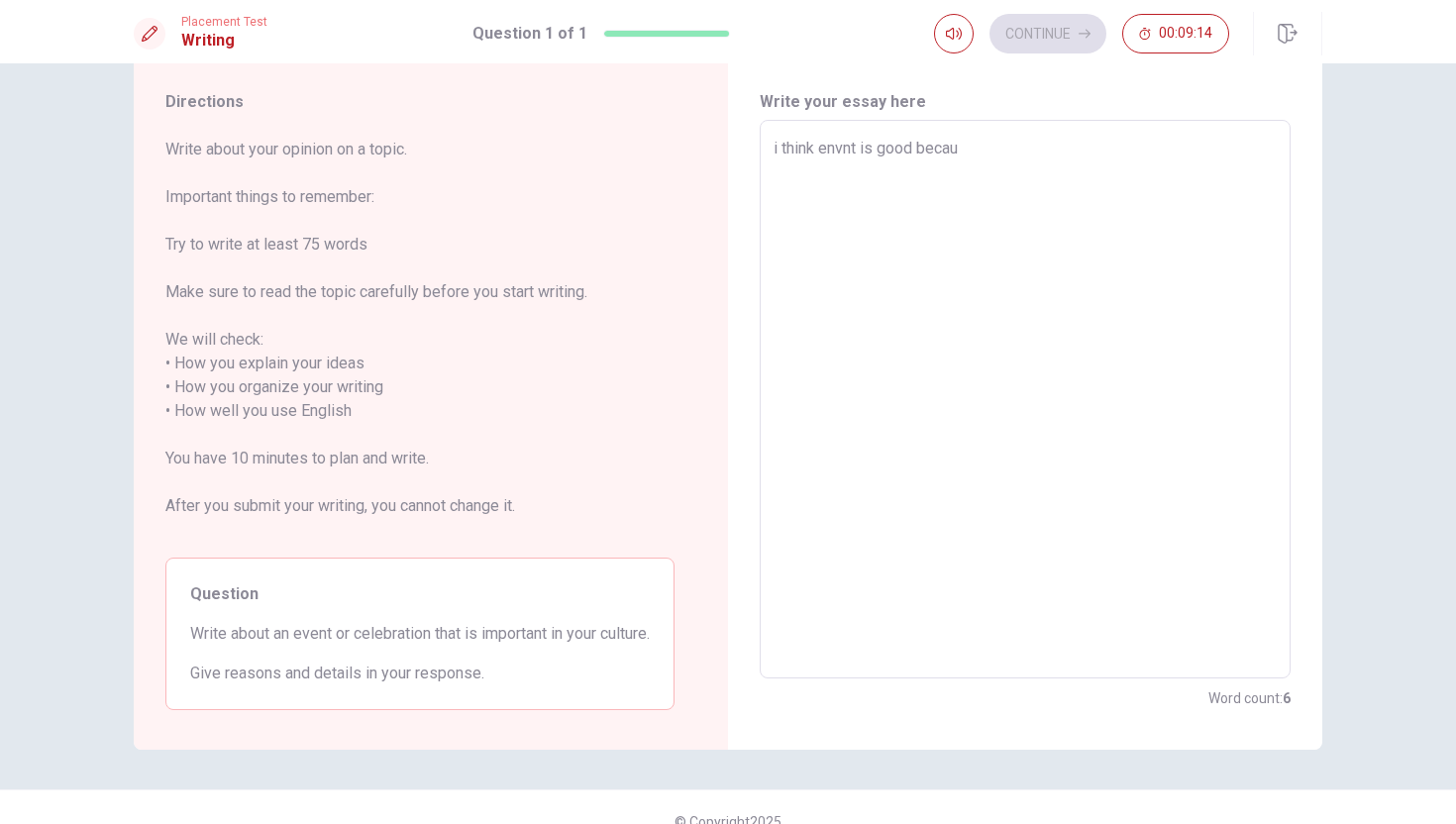 type on "x" 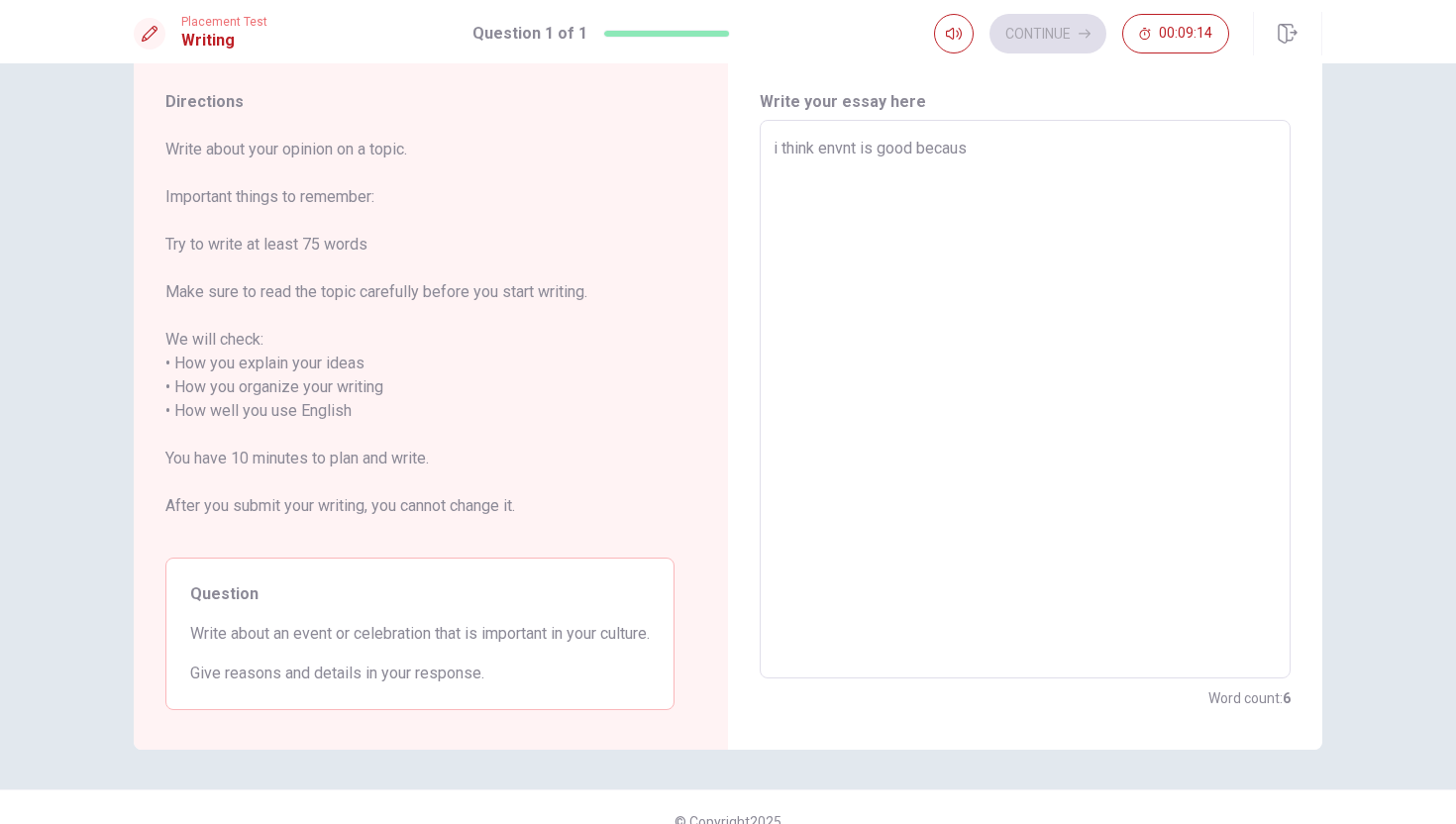 type on "x" 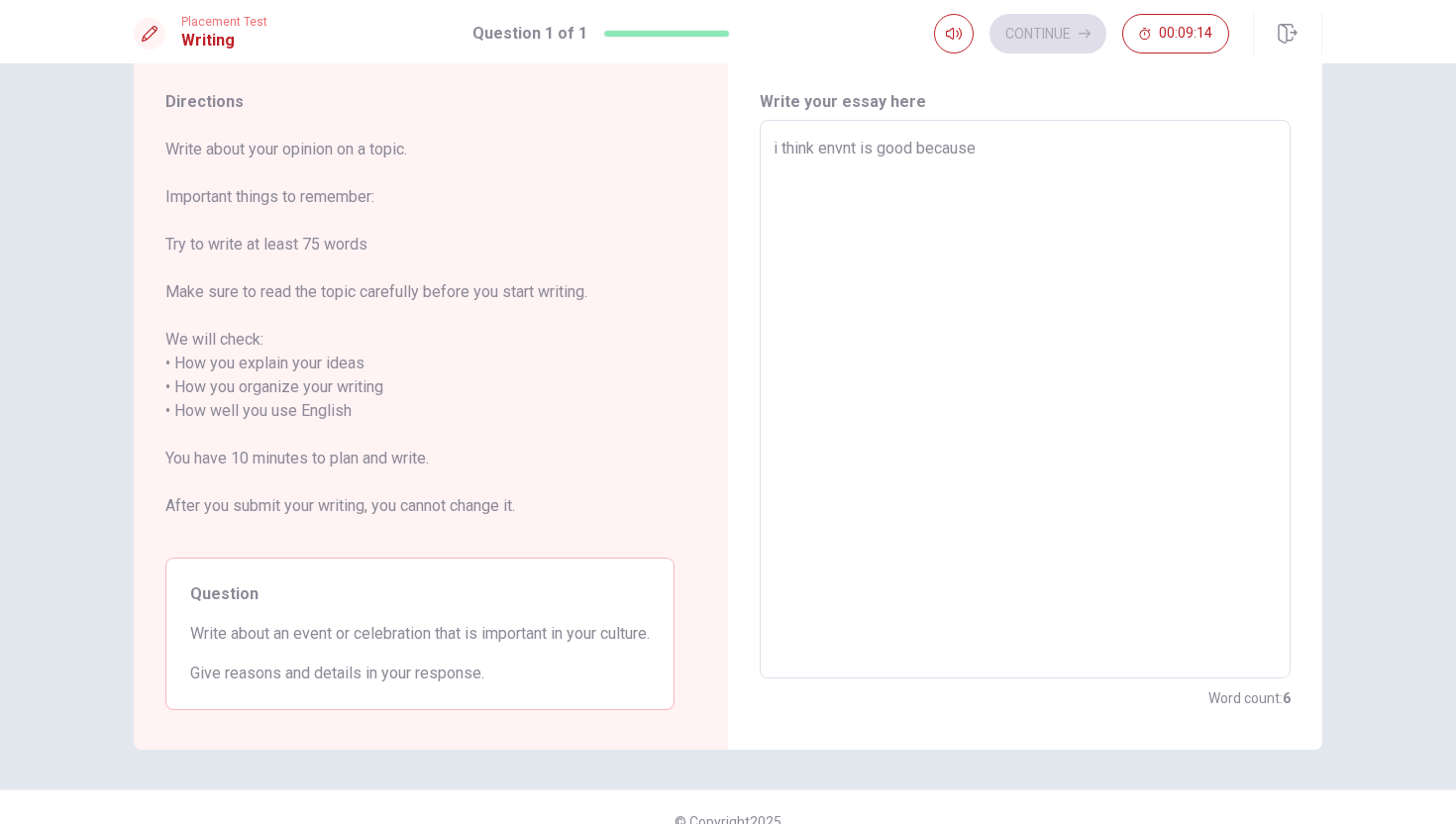 type on "x" 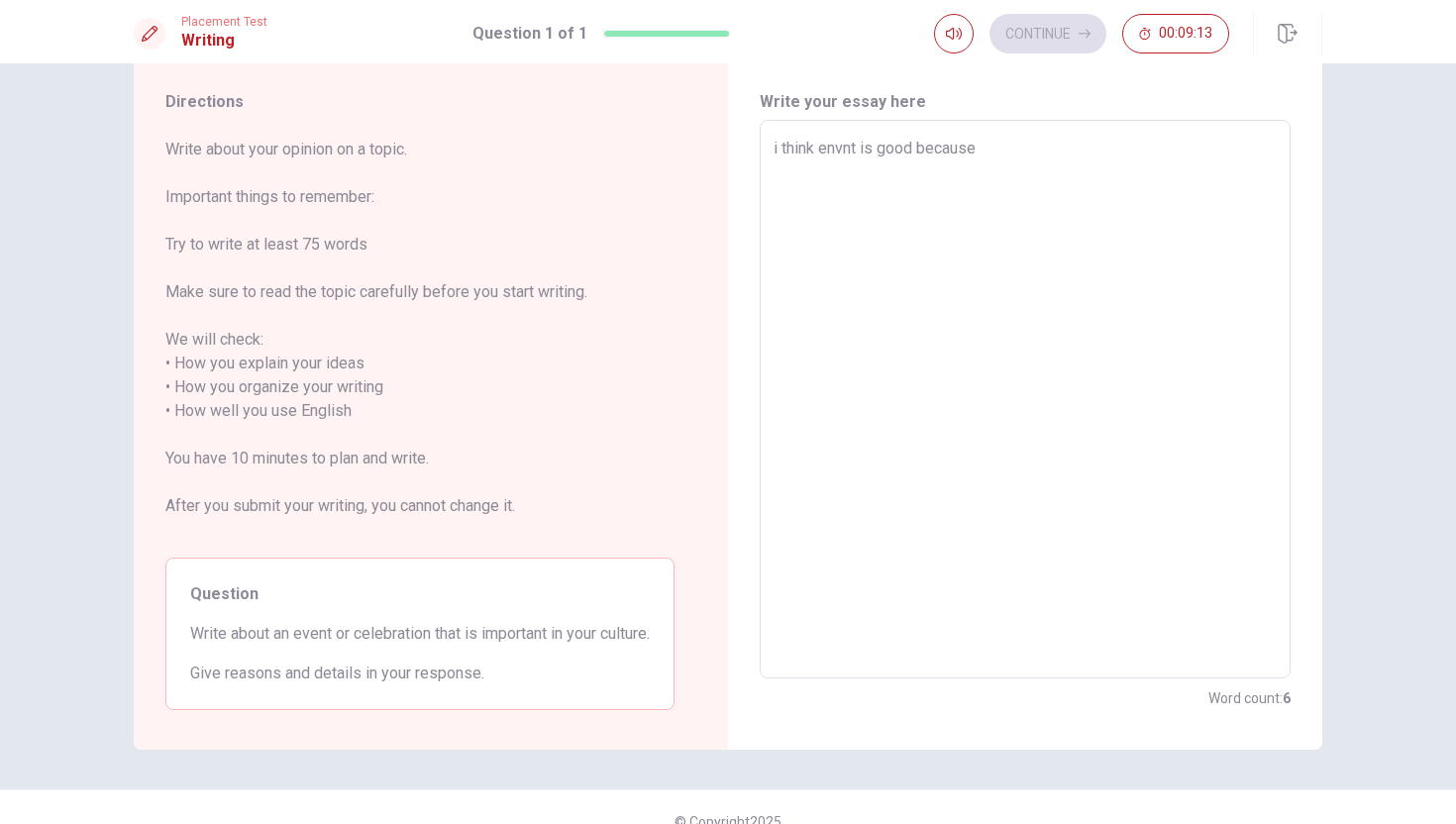 type on "i think envnt is good because" 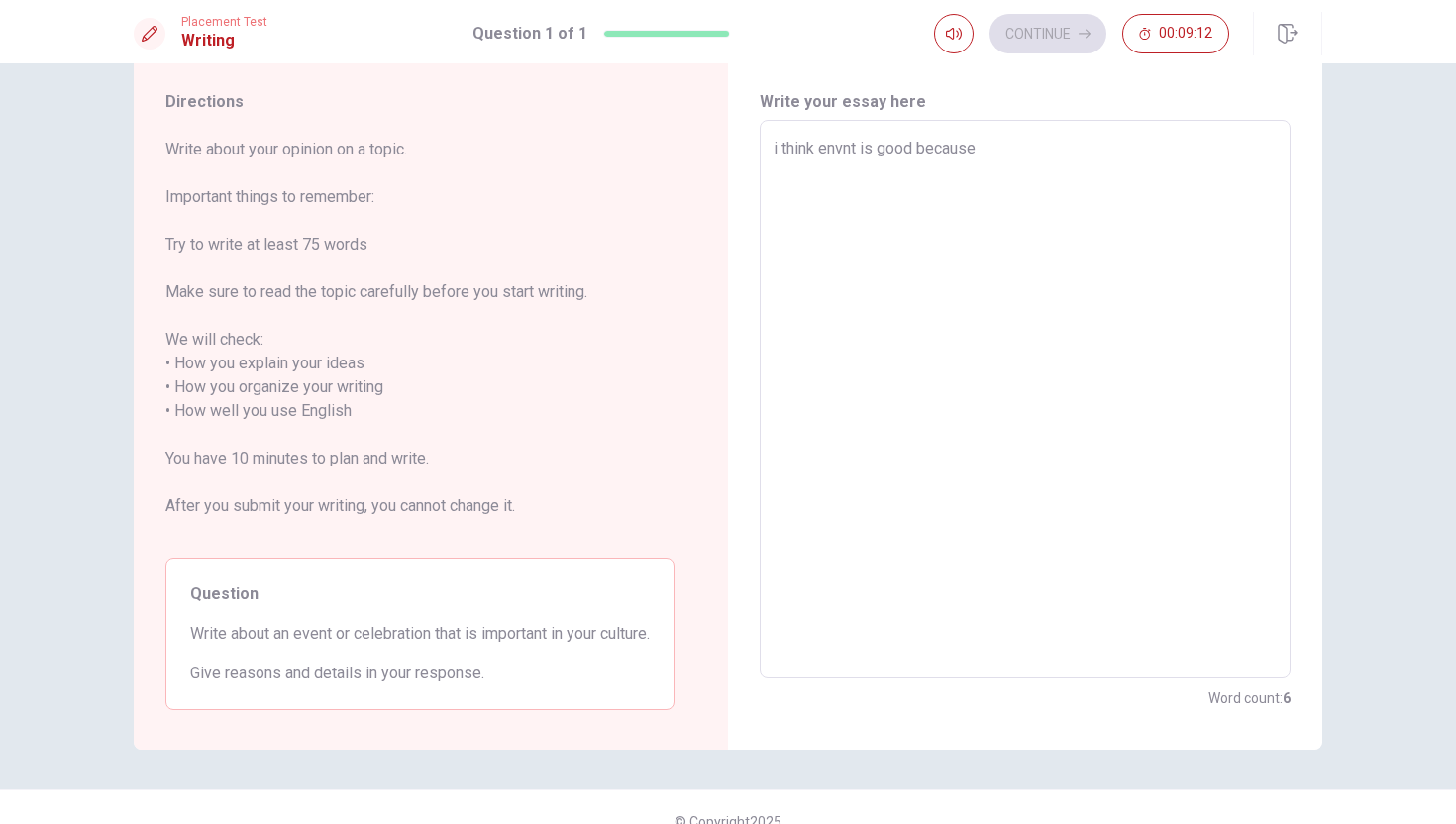 type on "i think envnt is good because e" 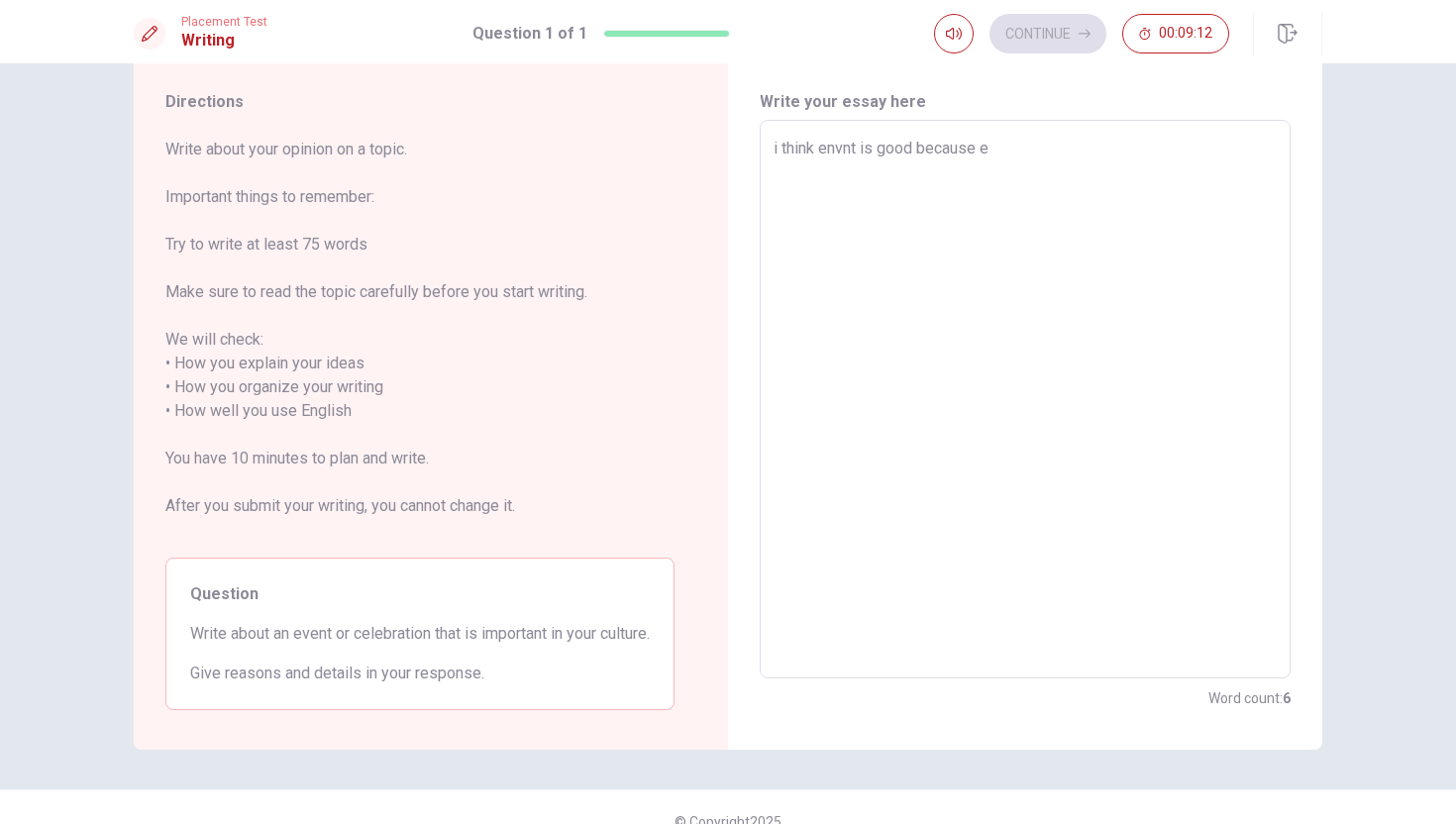 type on "x" 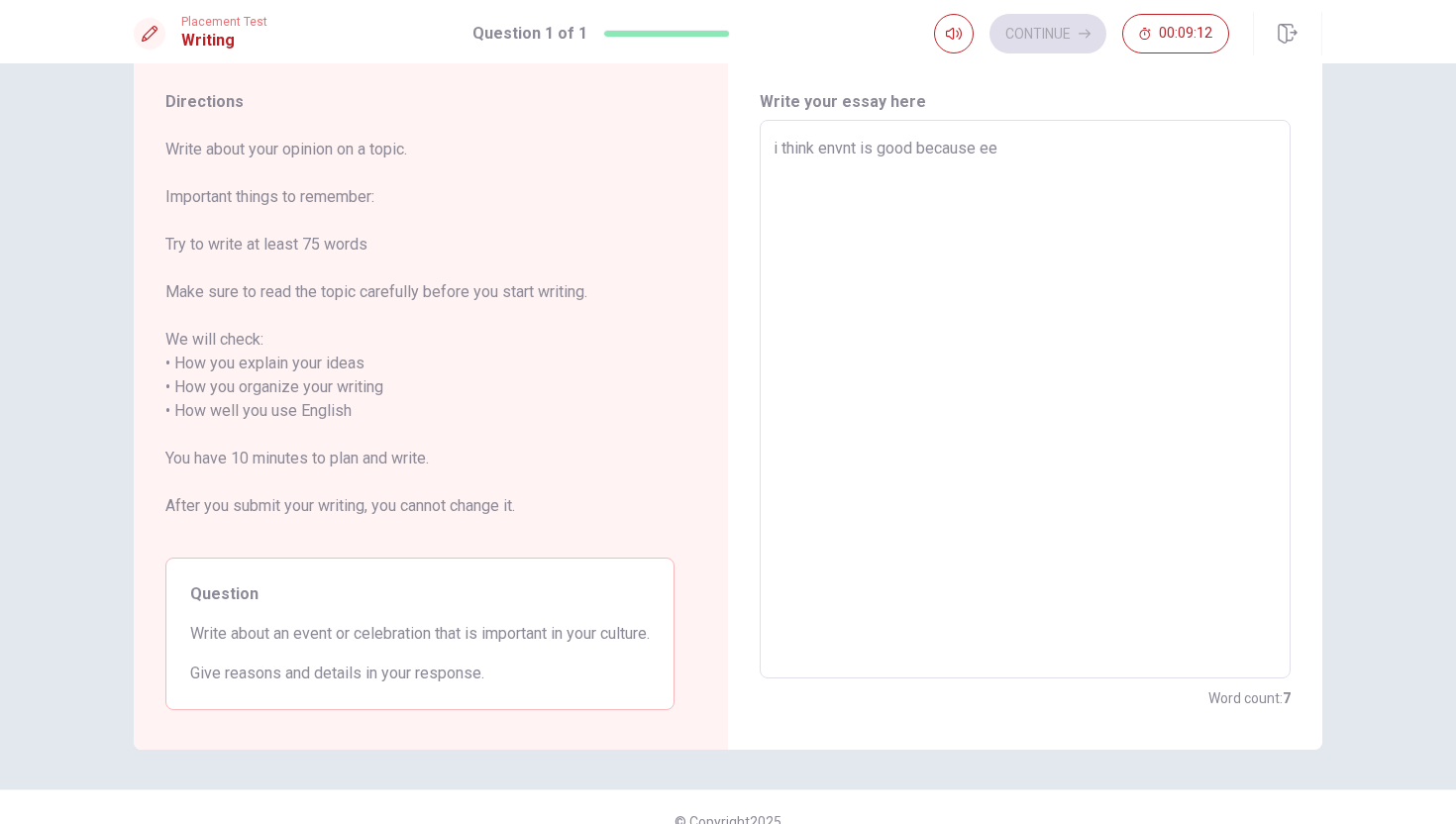 type on "x" 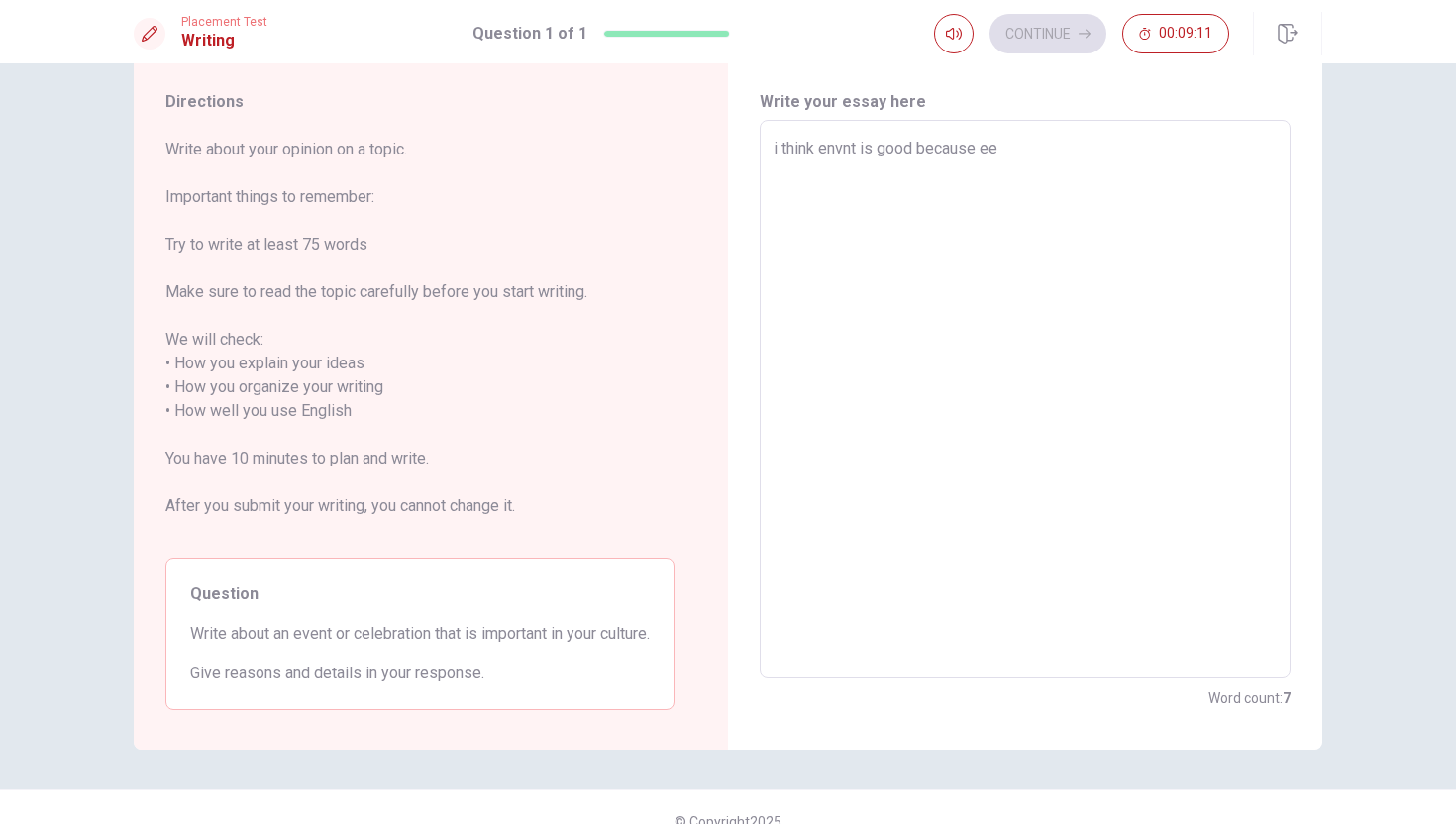type on "i think envnt is good because eev" 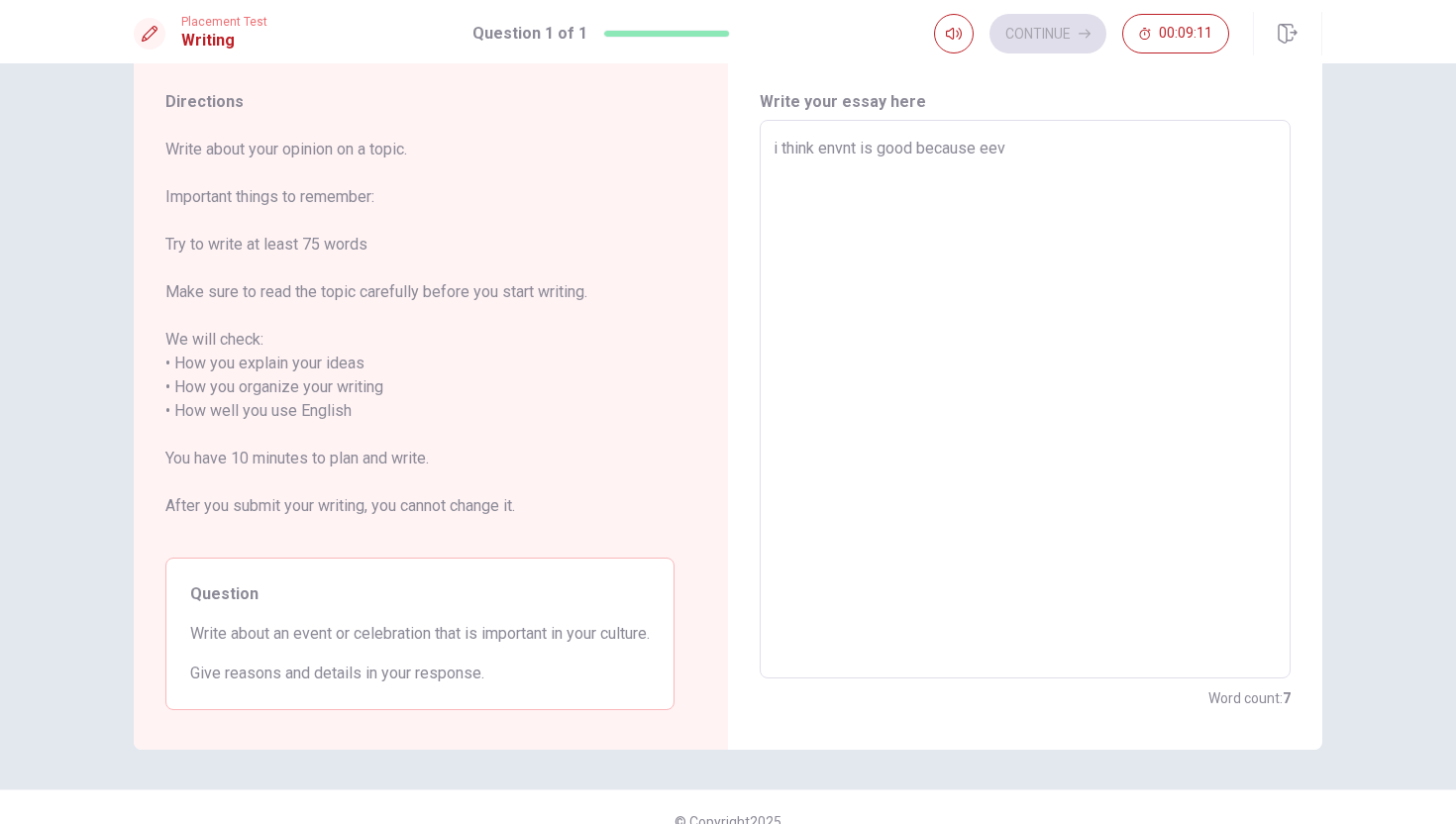 type on "x" 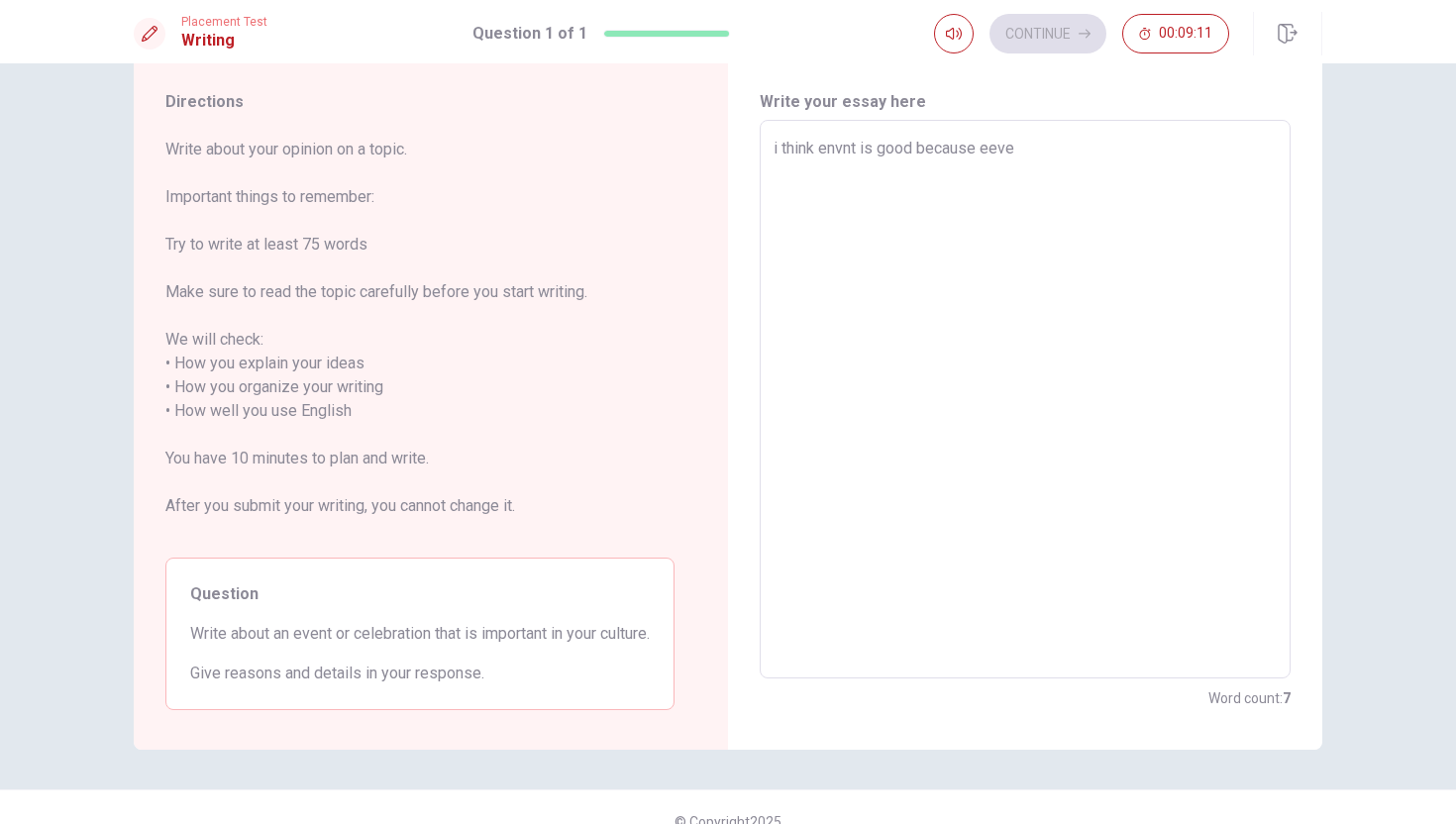 type on "x" 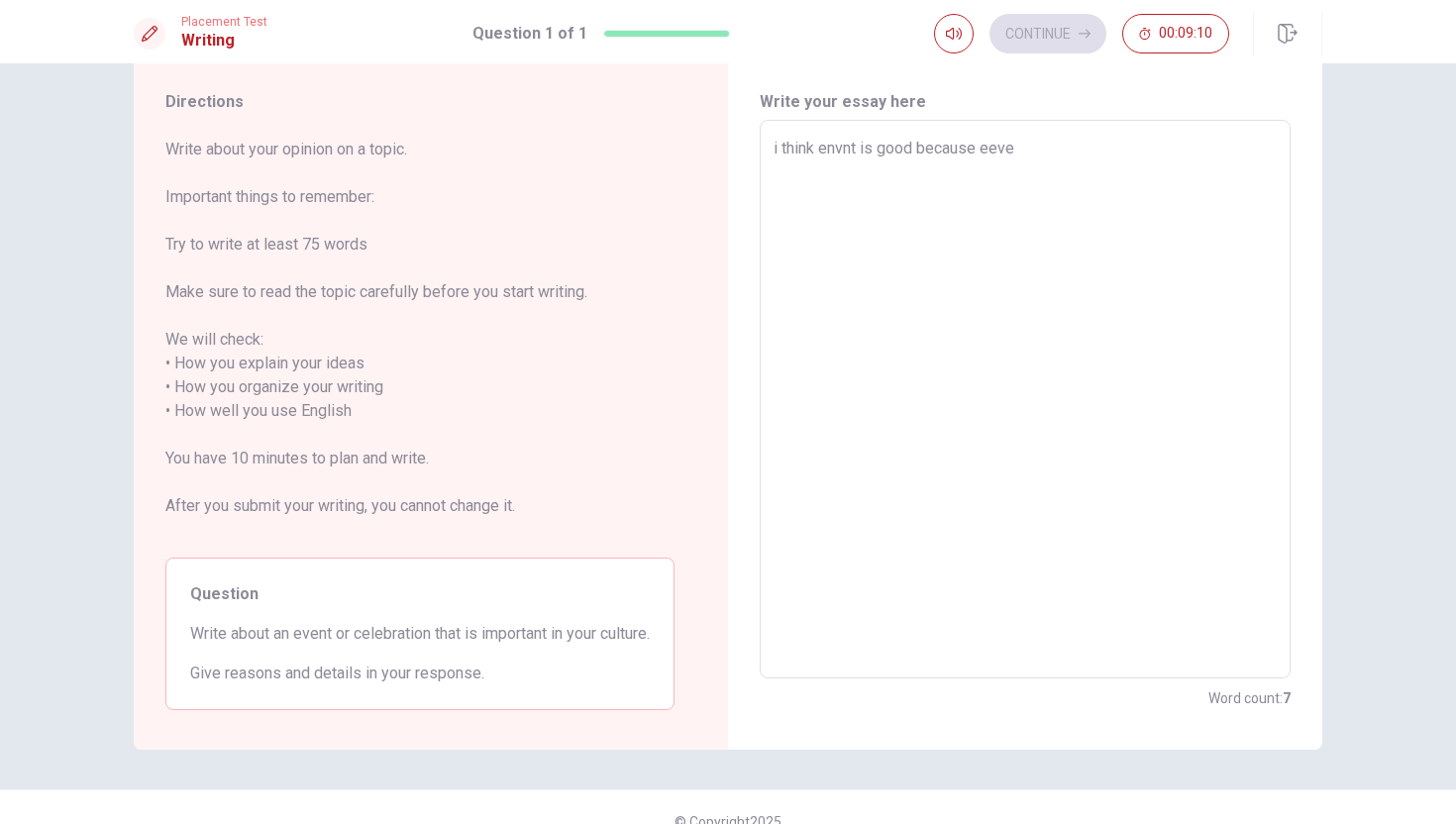 type on "i think envnt is good because eeven" 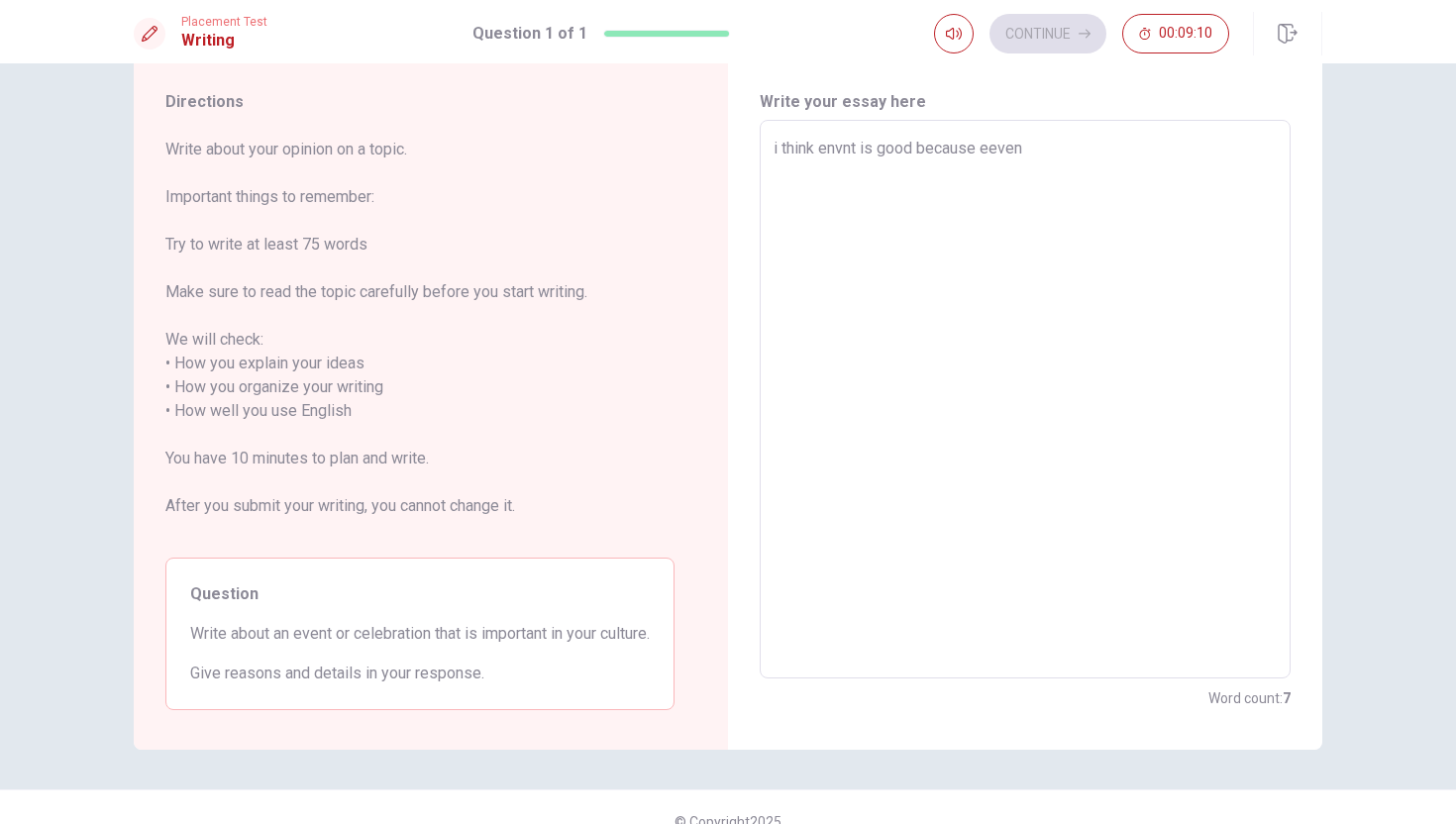 type on "x" 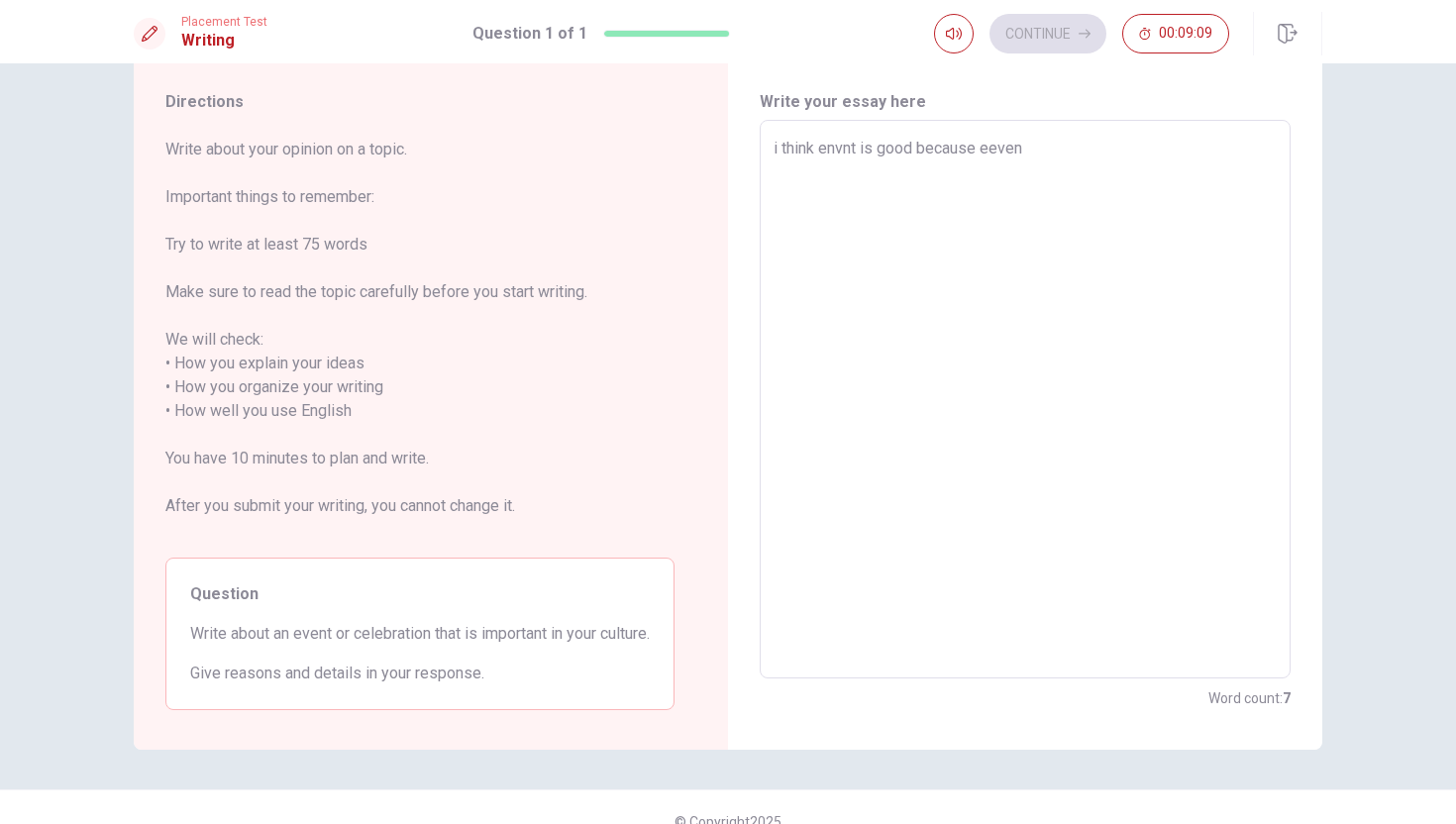 type on "i think envnt is good because eevent" 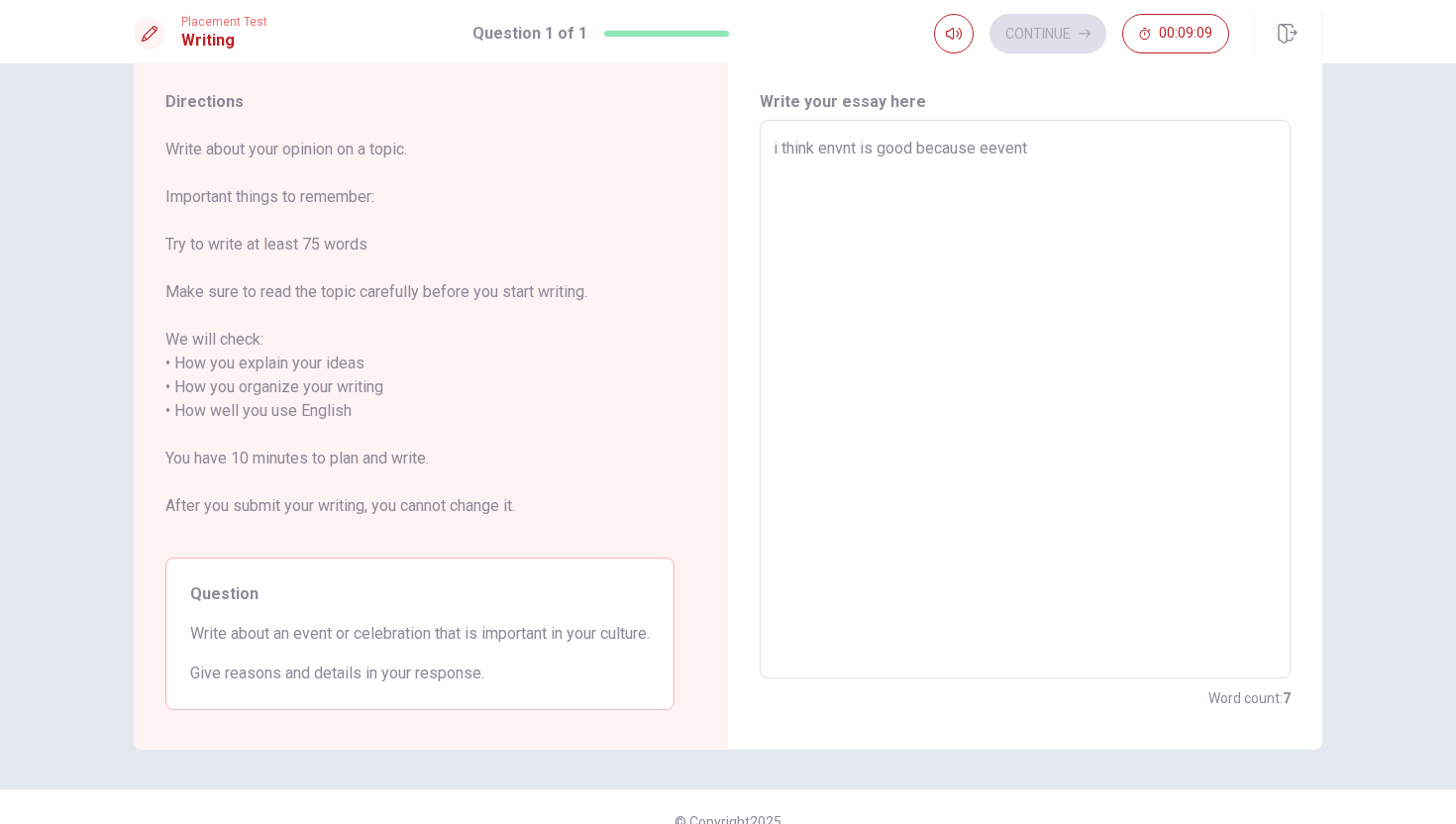 type on "x" 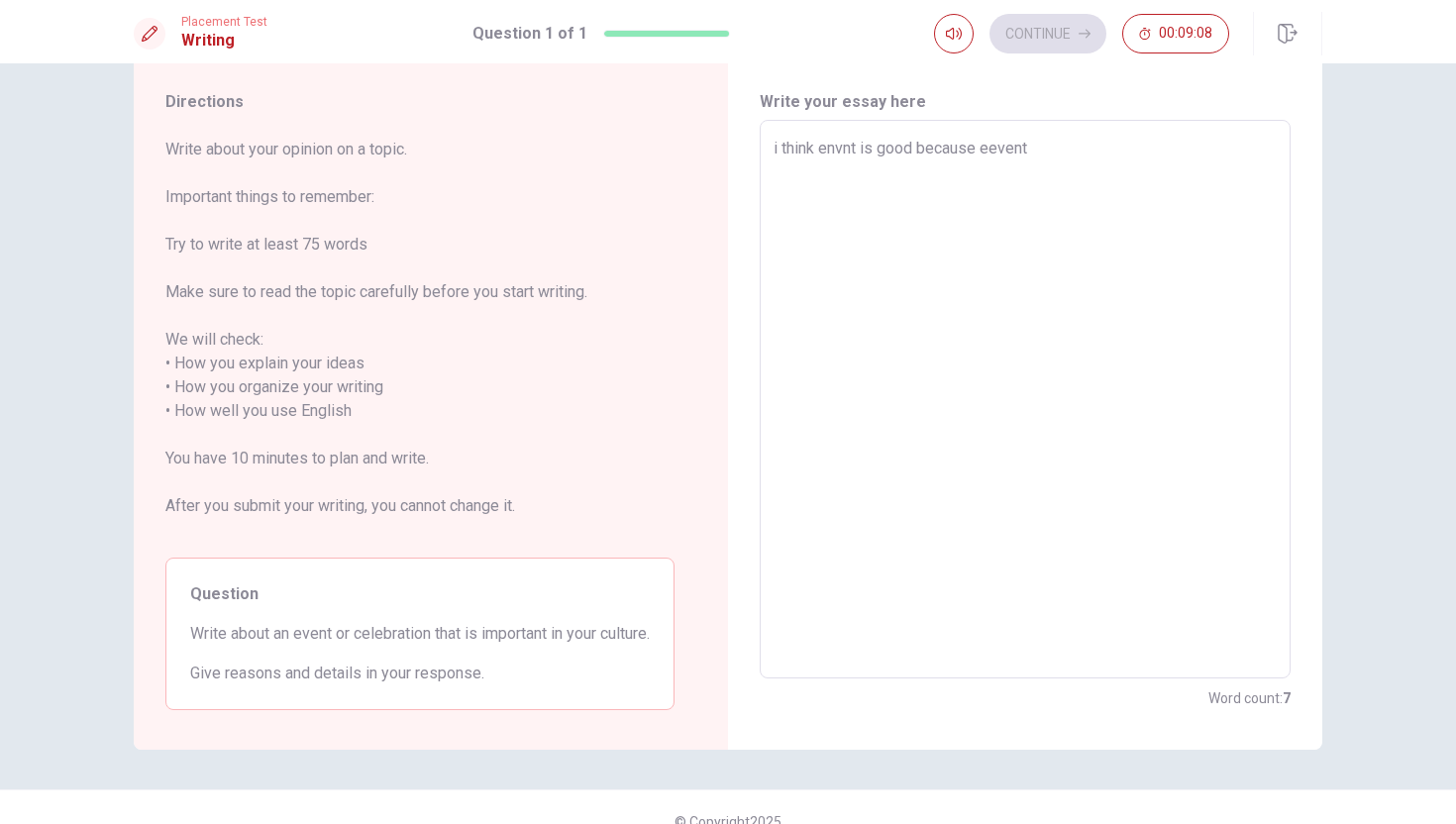 type on "i think envnt is good because eeven" 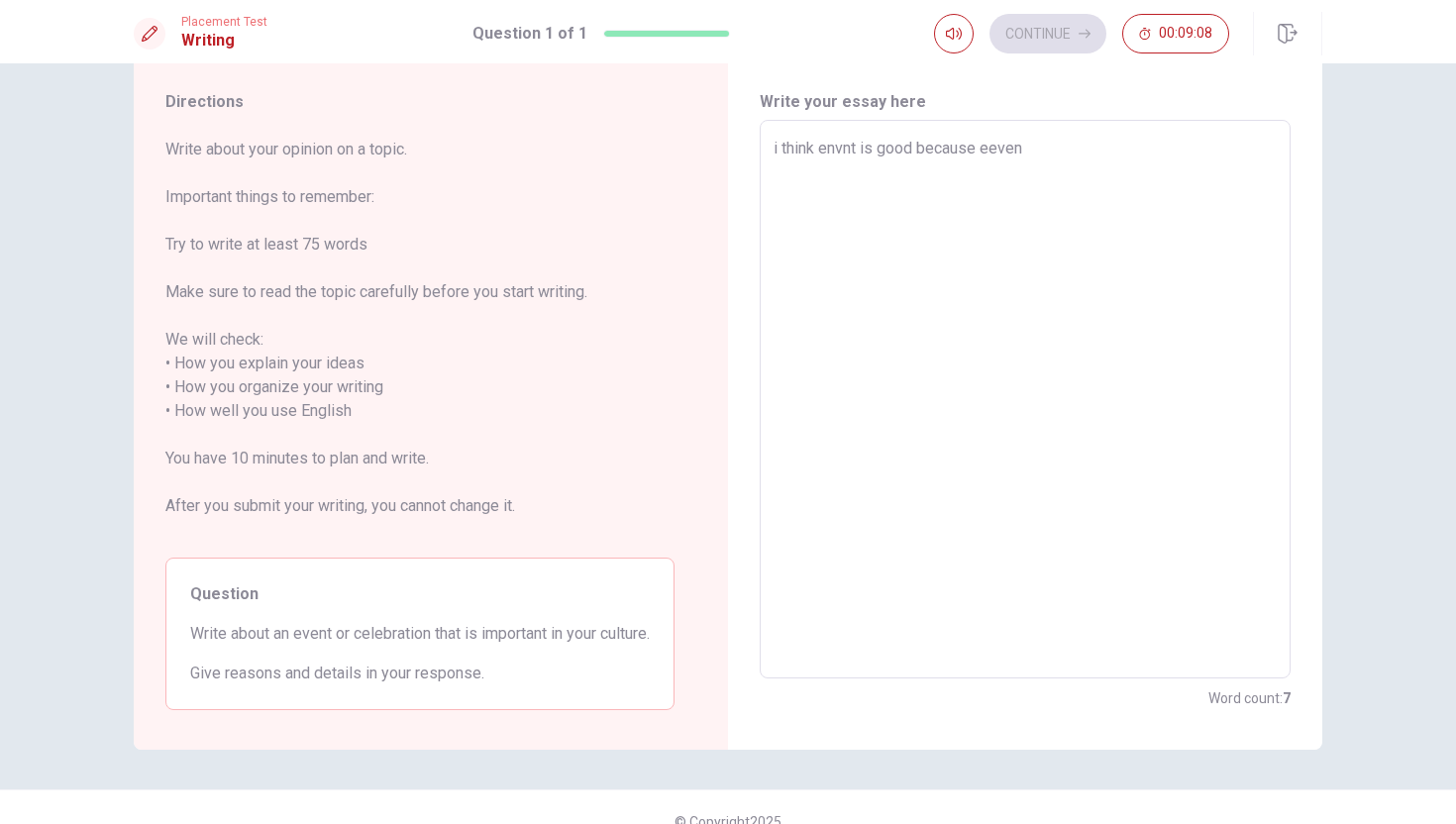 type on "x" 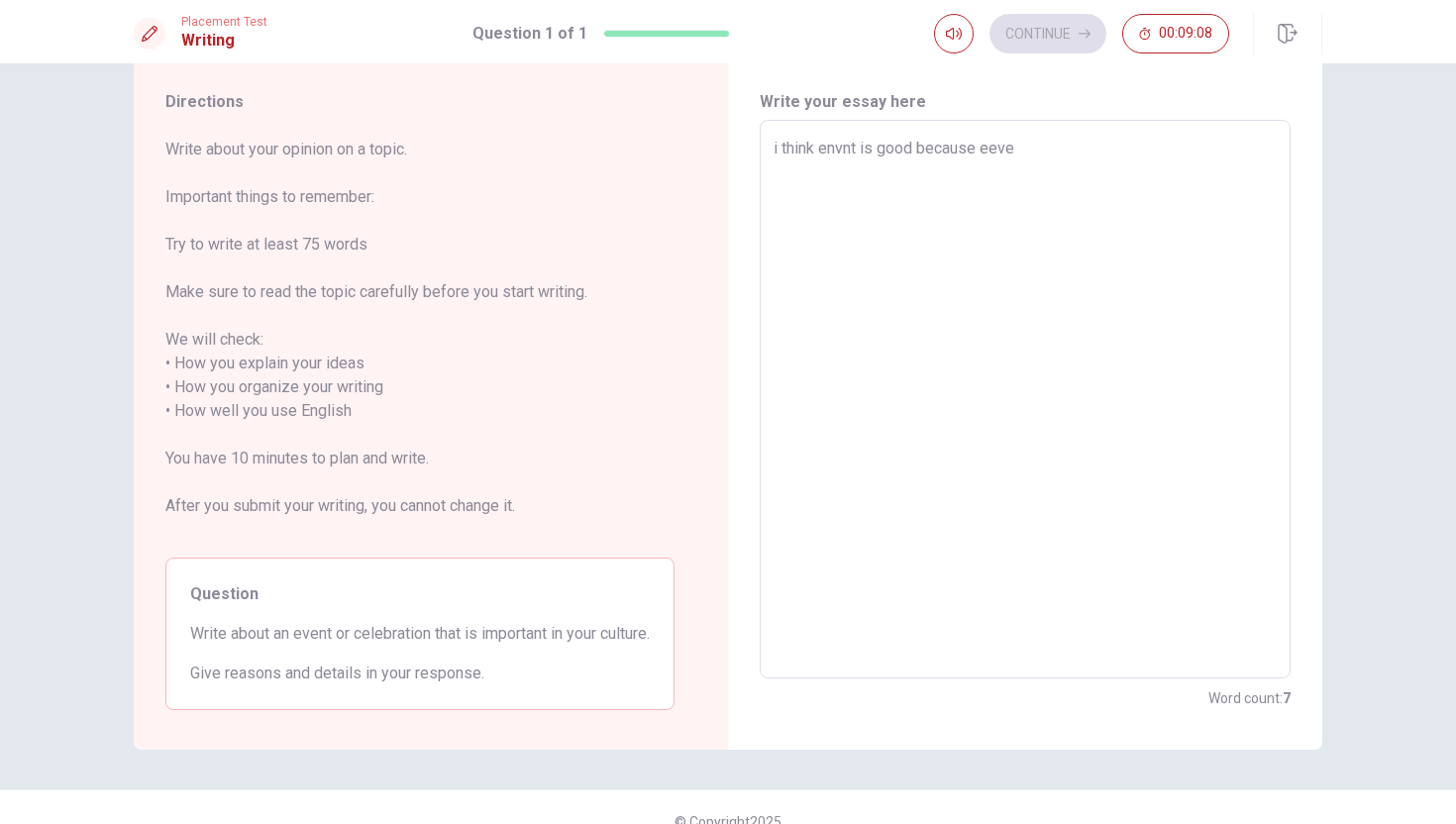 type on "x" 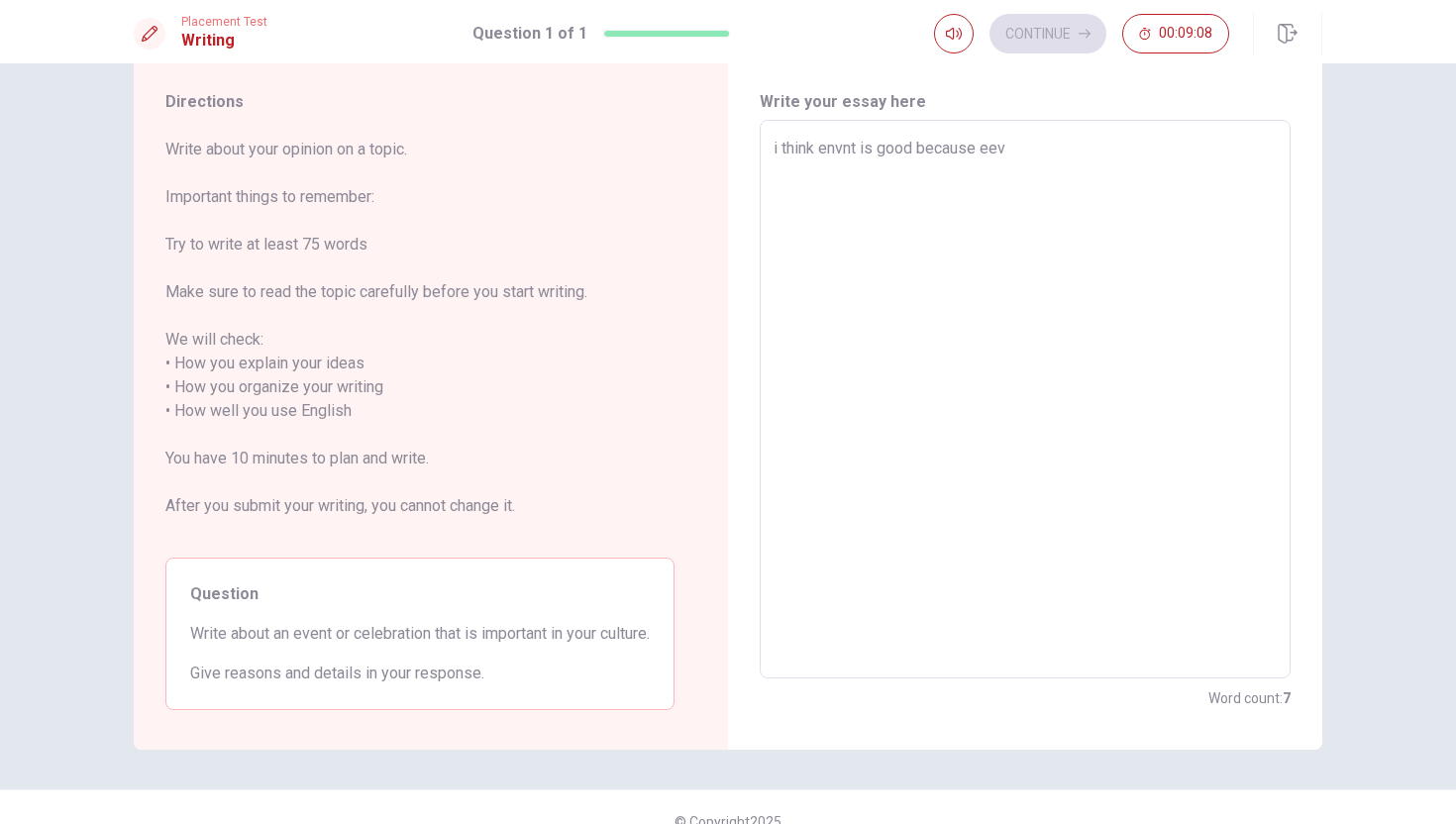 type on "x" 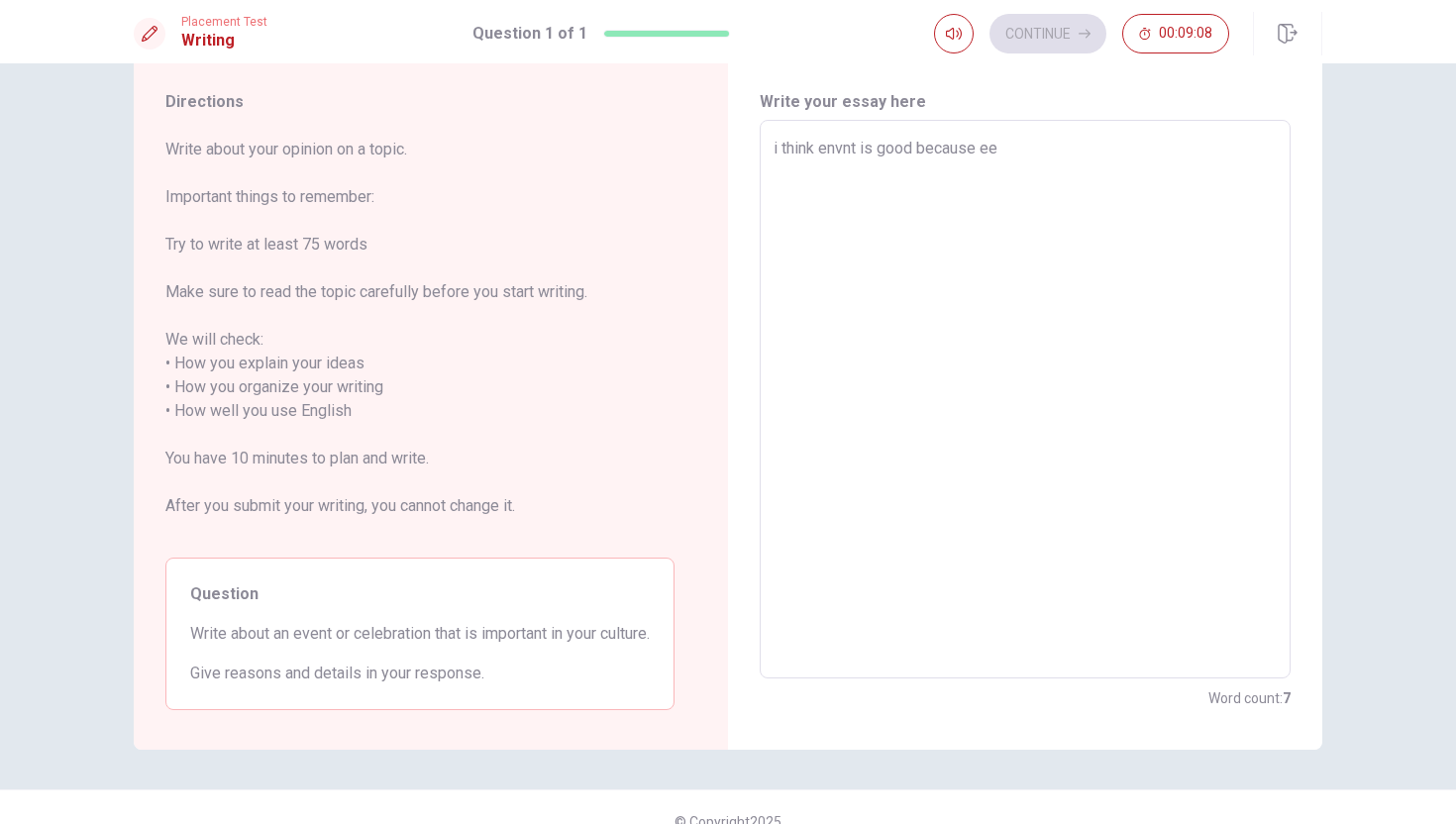 type on "x" 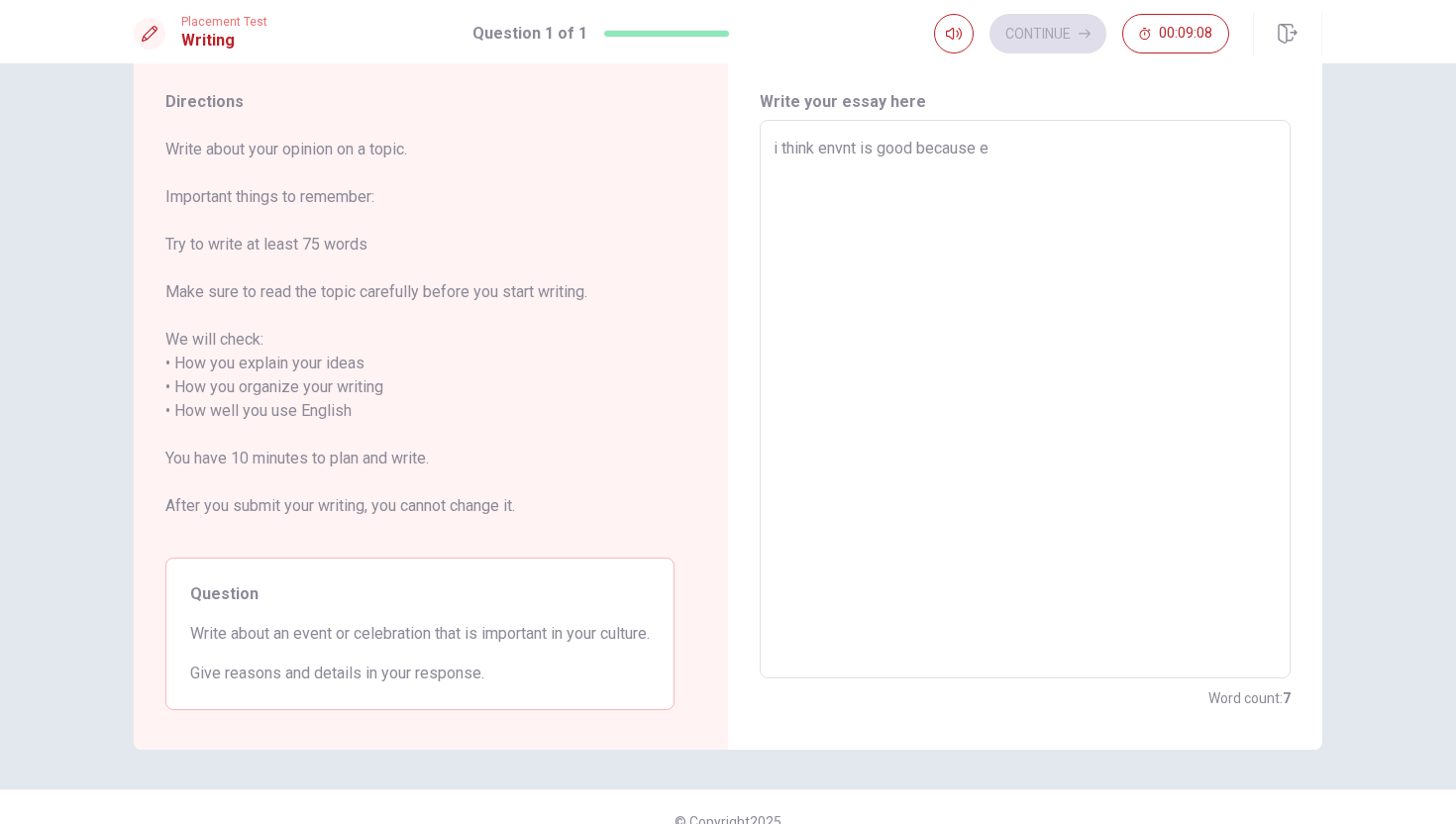type on "x" 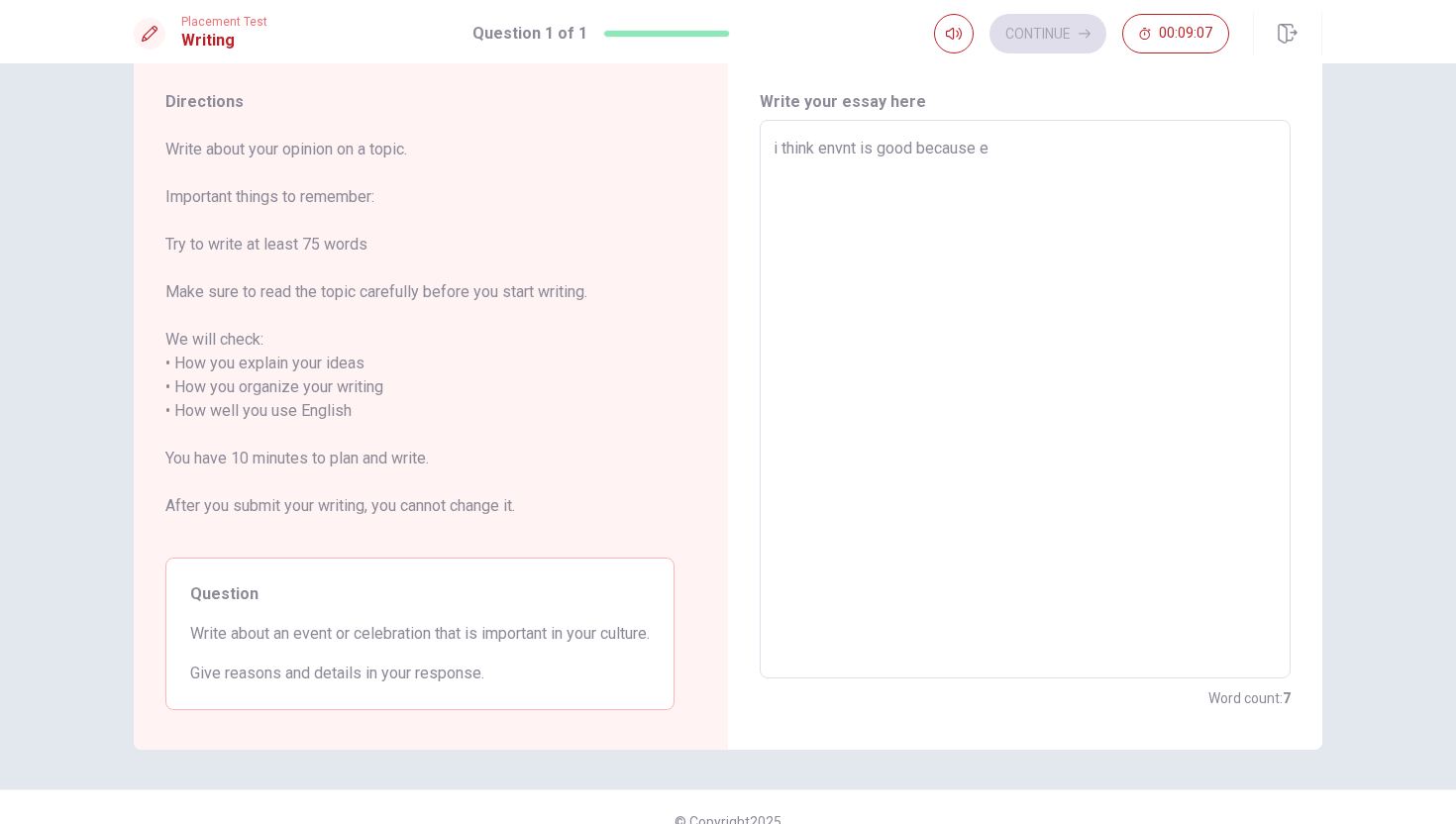 type on "i think envnt is good because ev" 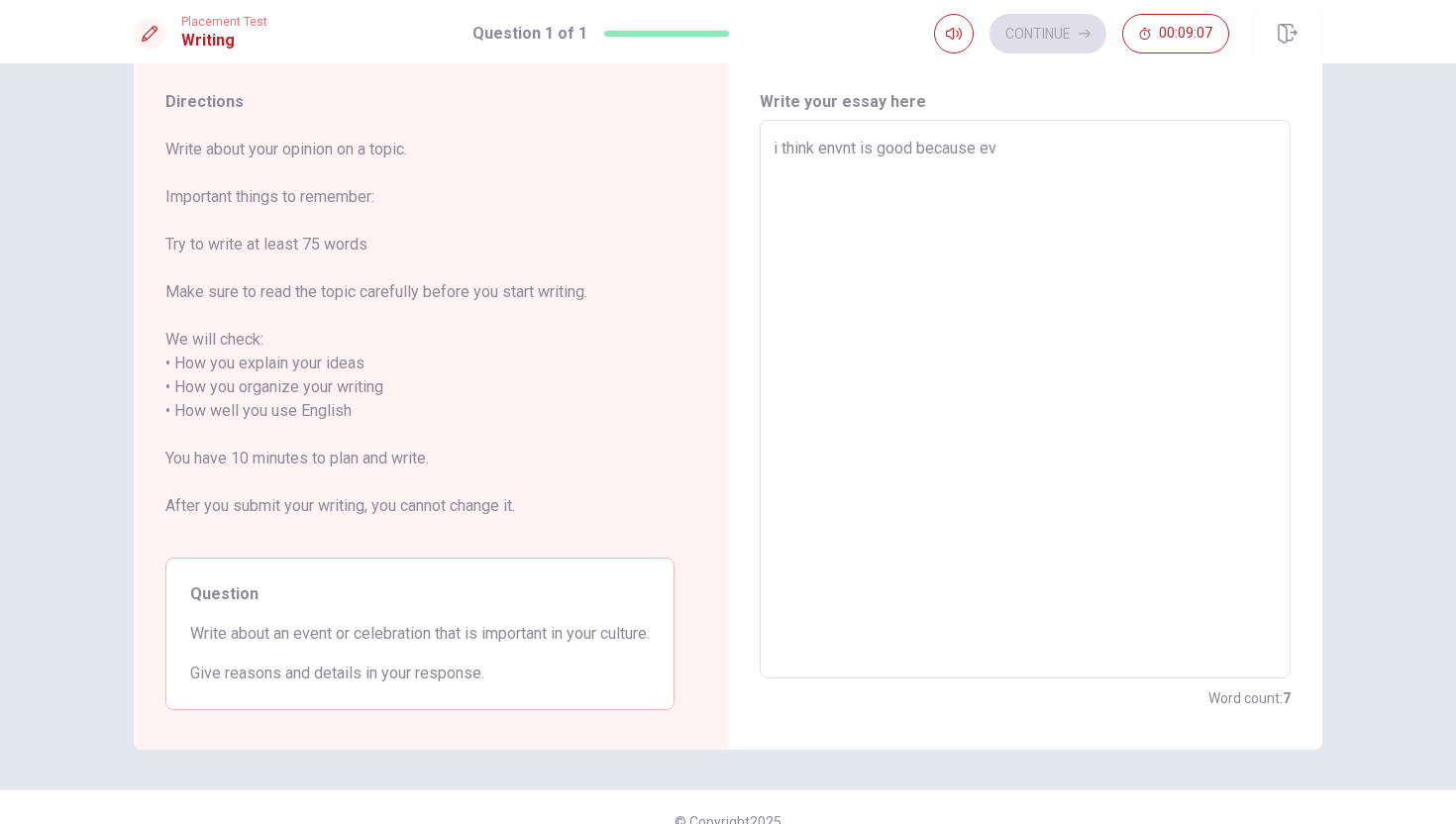 type on "x" 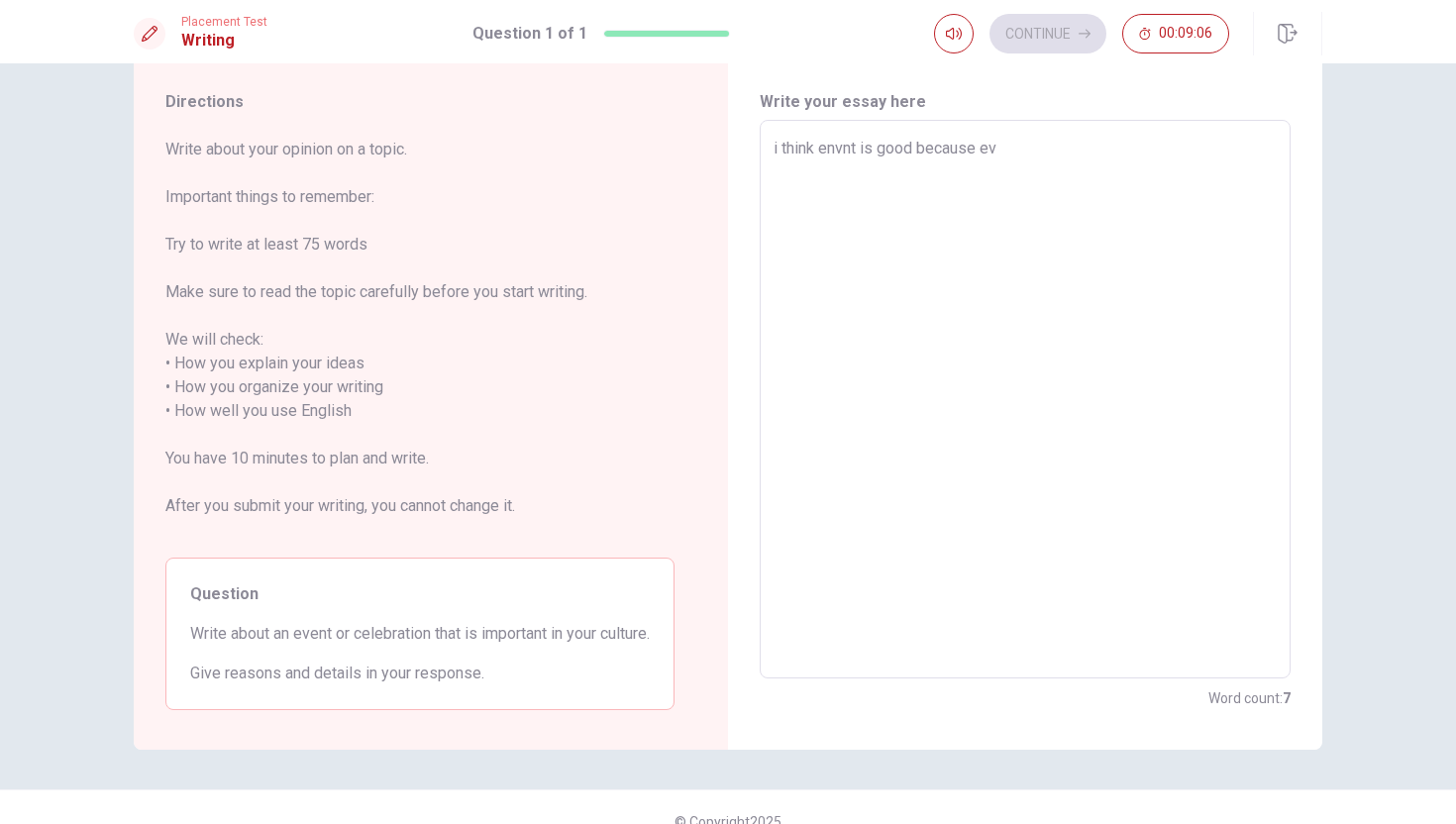 type on "i think envnt is good because [PERSON_NAME]" 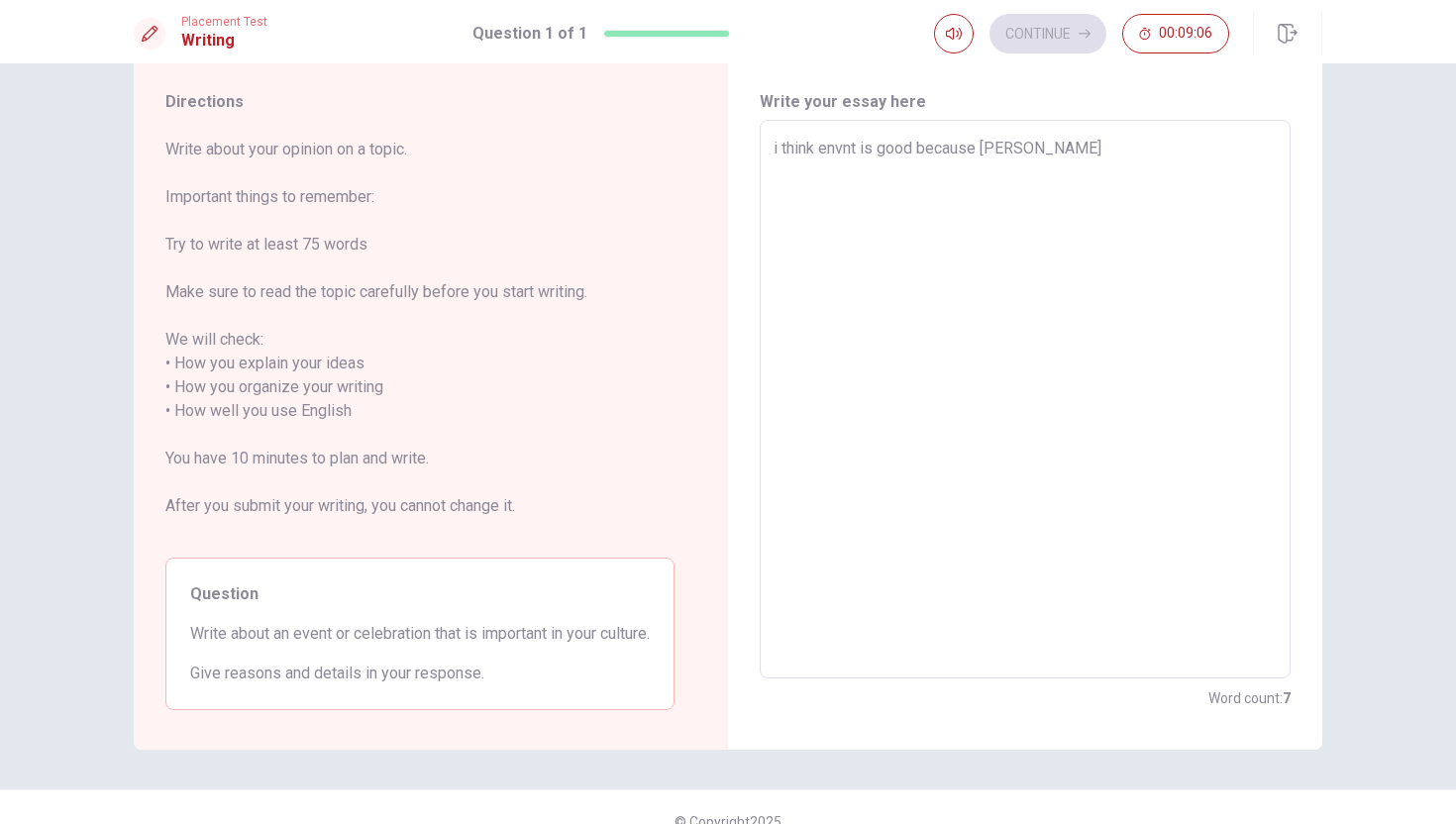 type on "x" 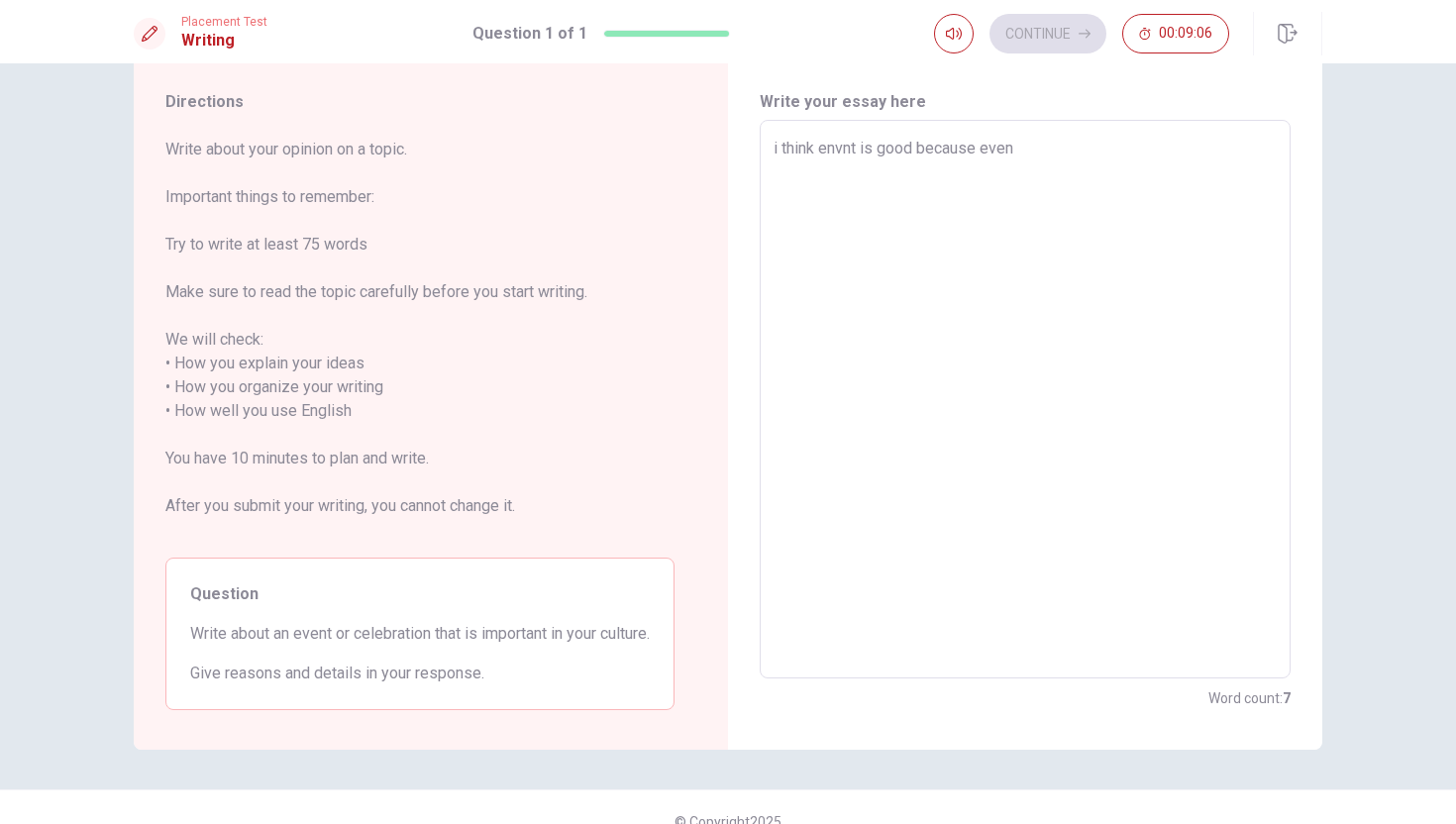 type on "x" 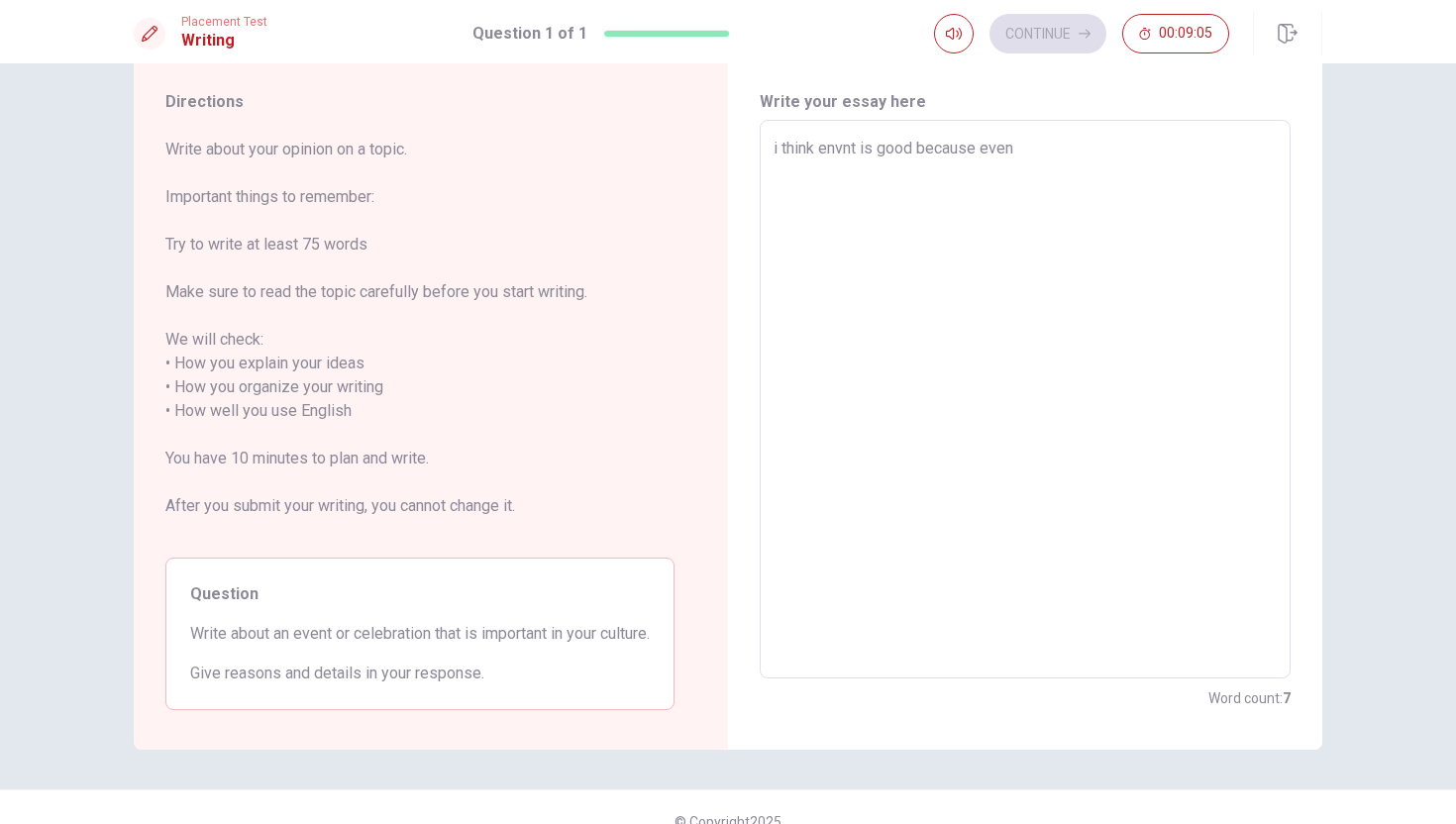 type on "i think envnt is good because event" 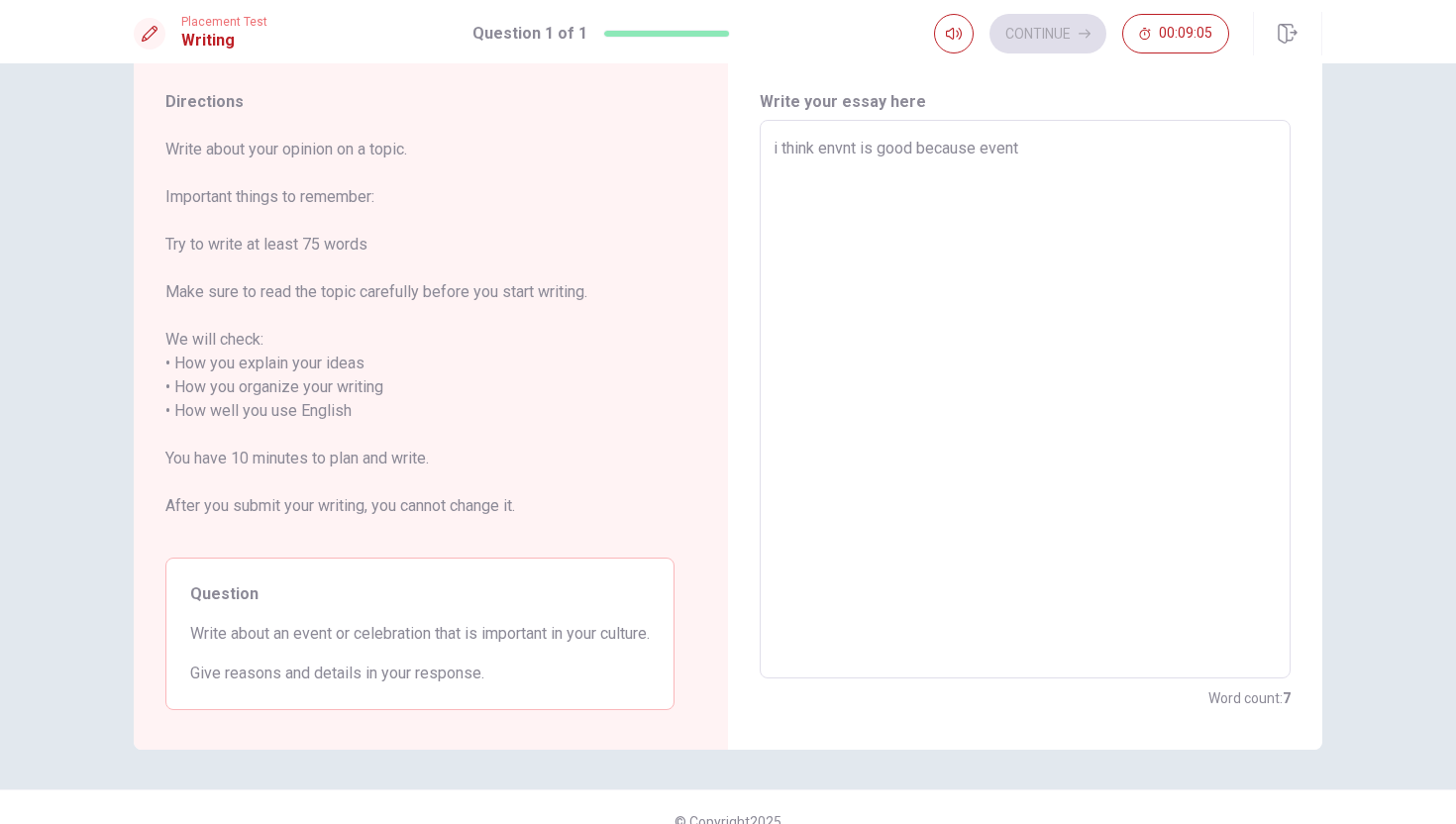 type on "x" 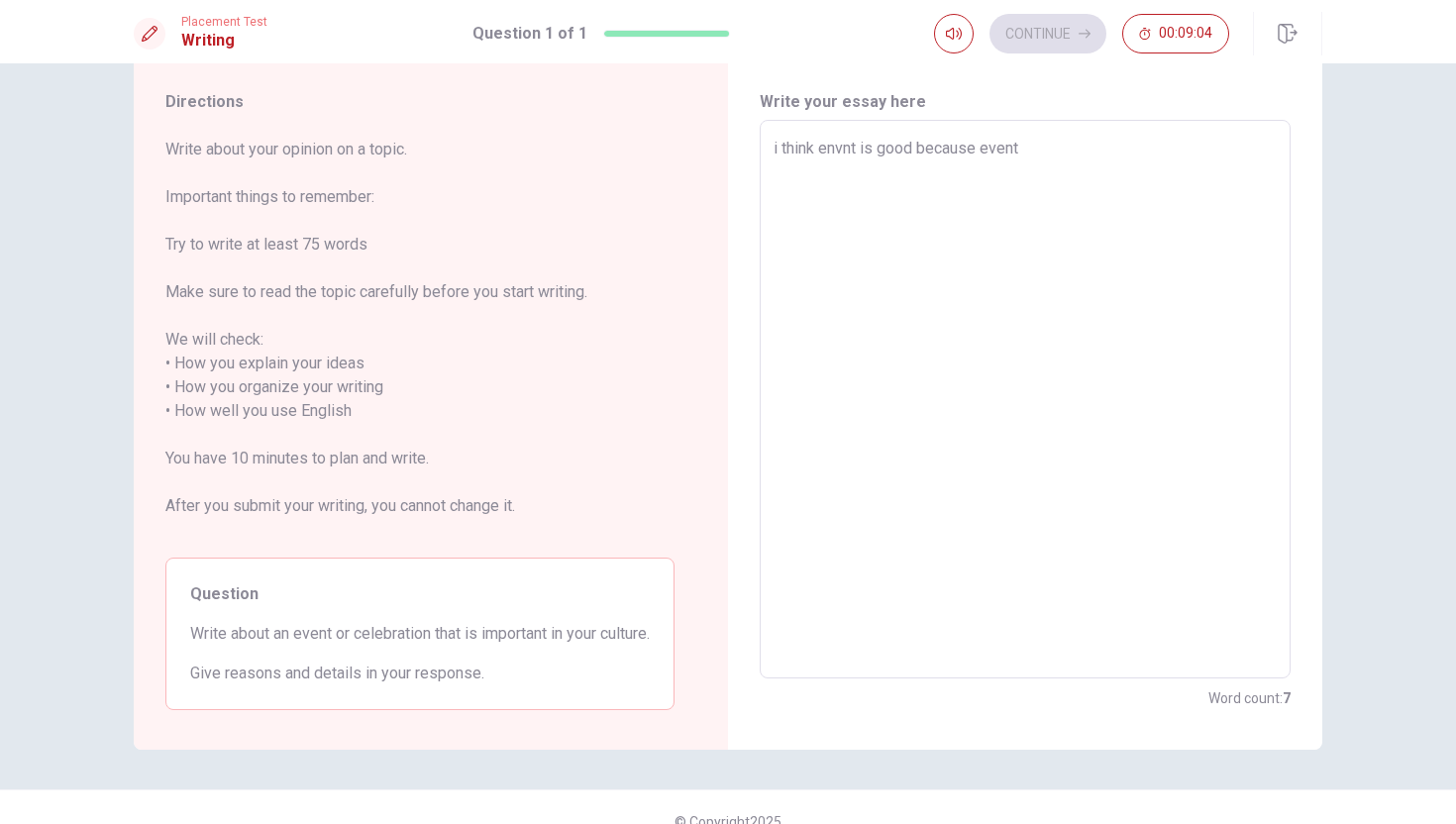 type on "i think envnt is good because event c" 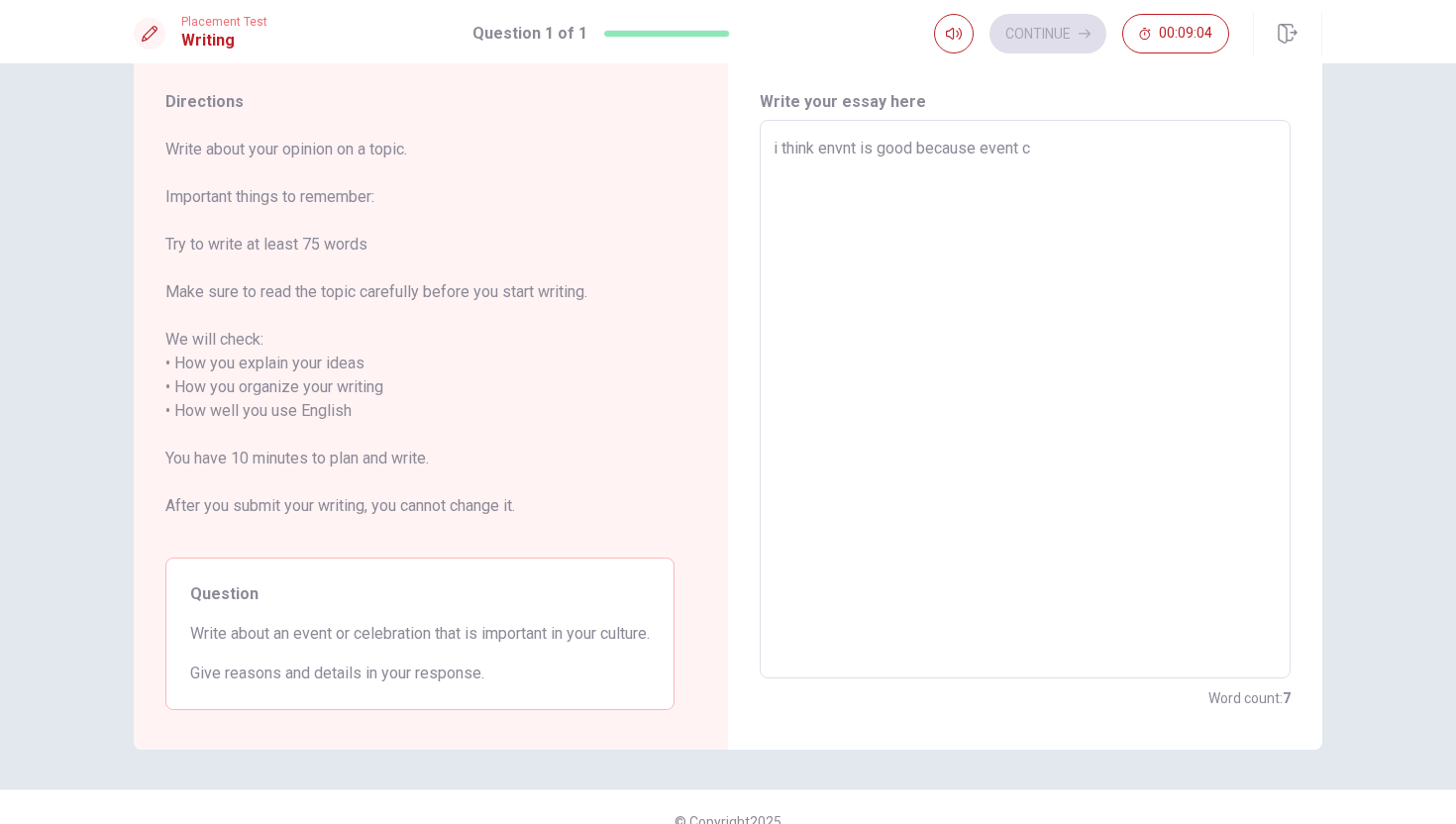 type on "x" 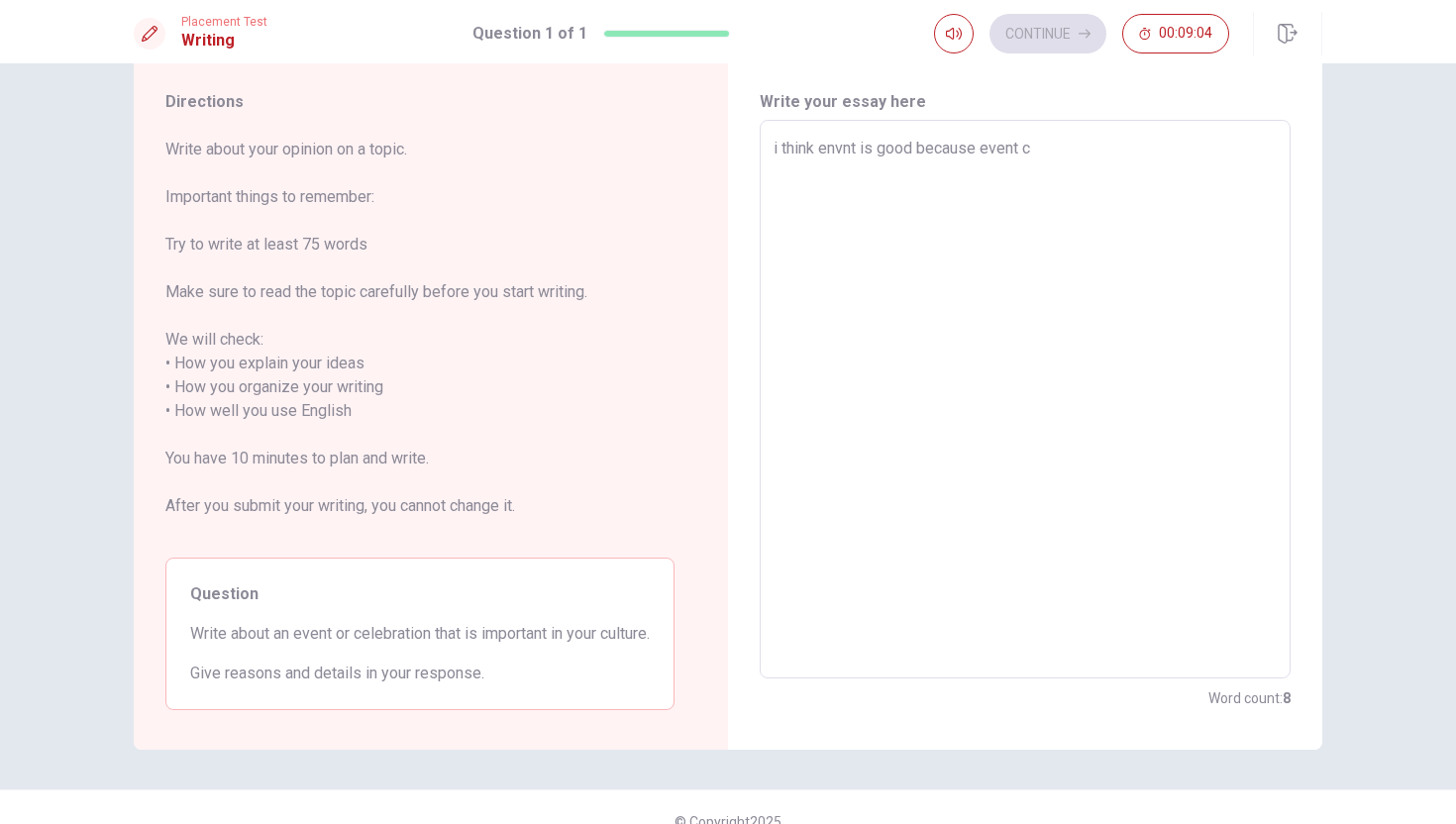 type on "i think envnt is good because event ca" 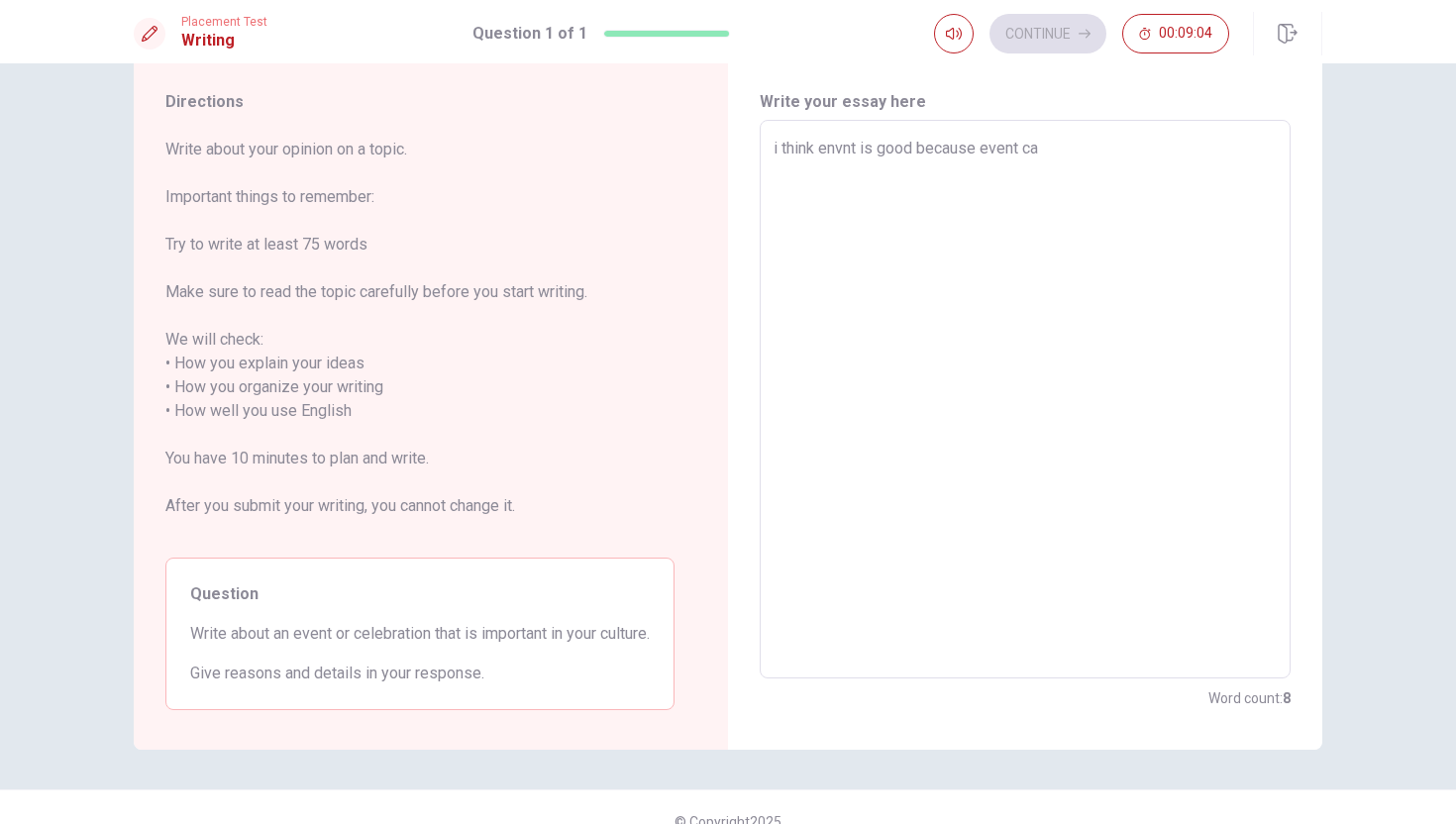 type on "x" 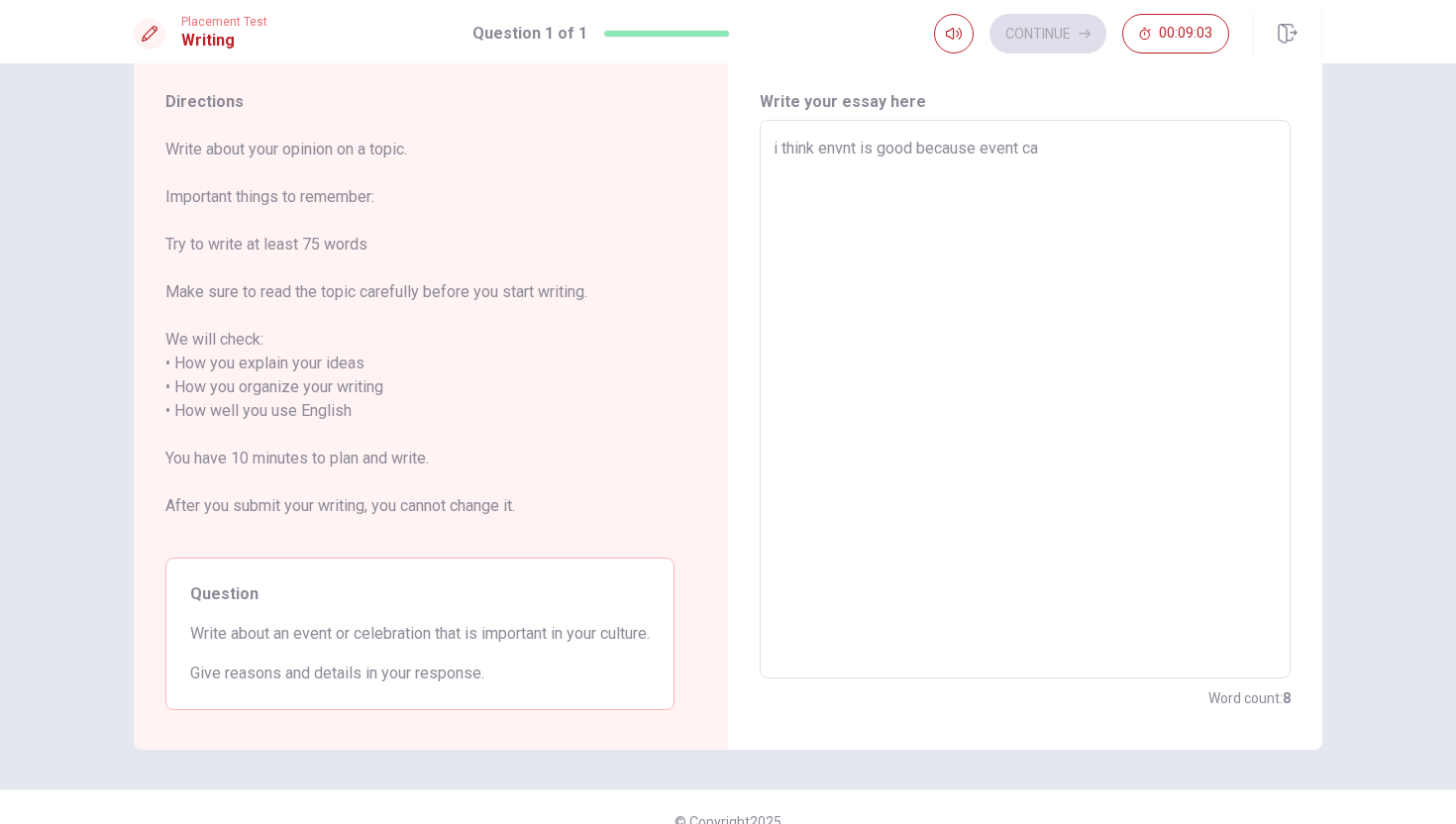 type on "i think envnt is good because event c" 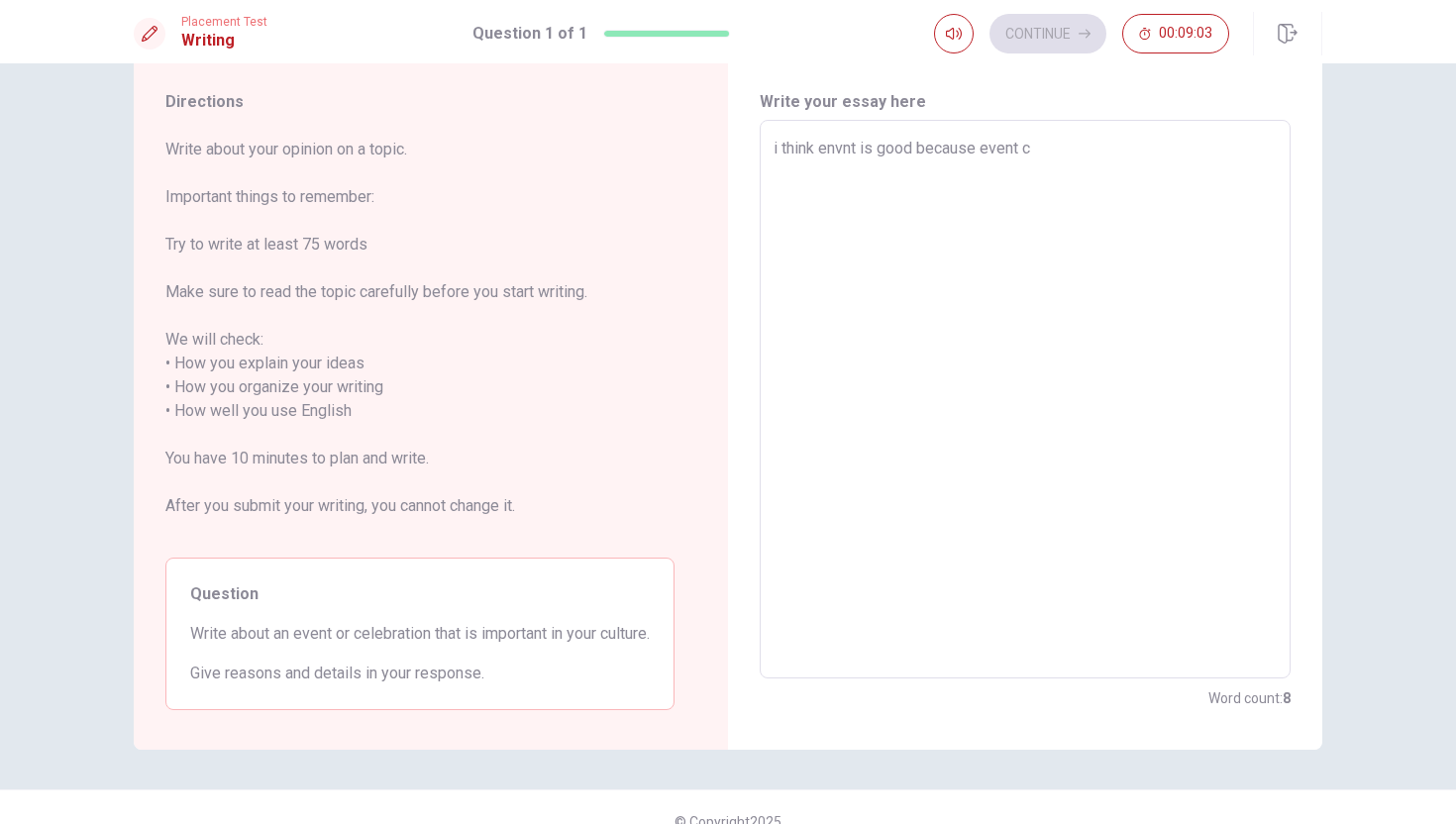 type on "x" 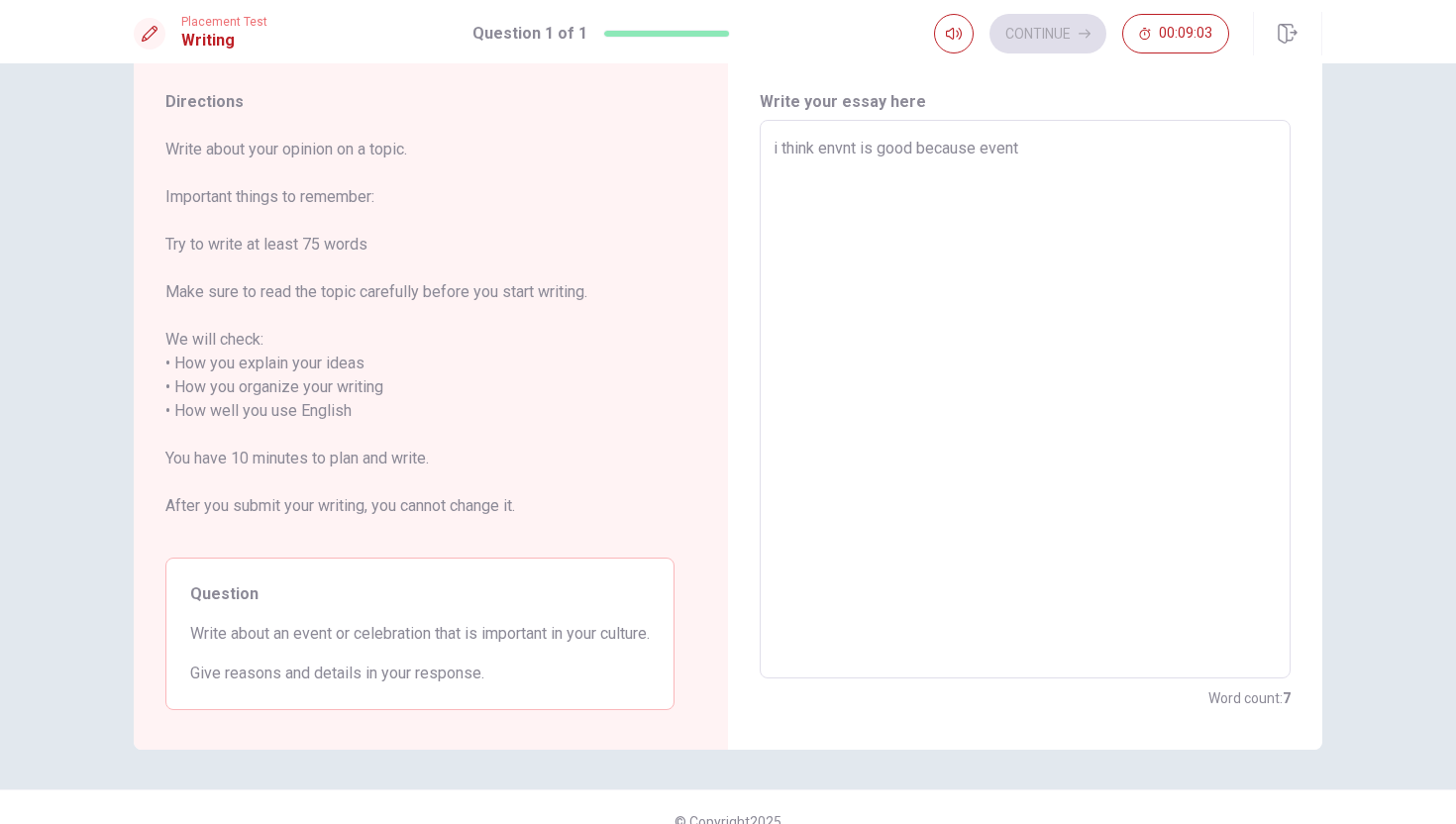 type on "x" 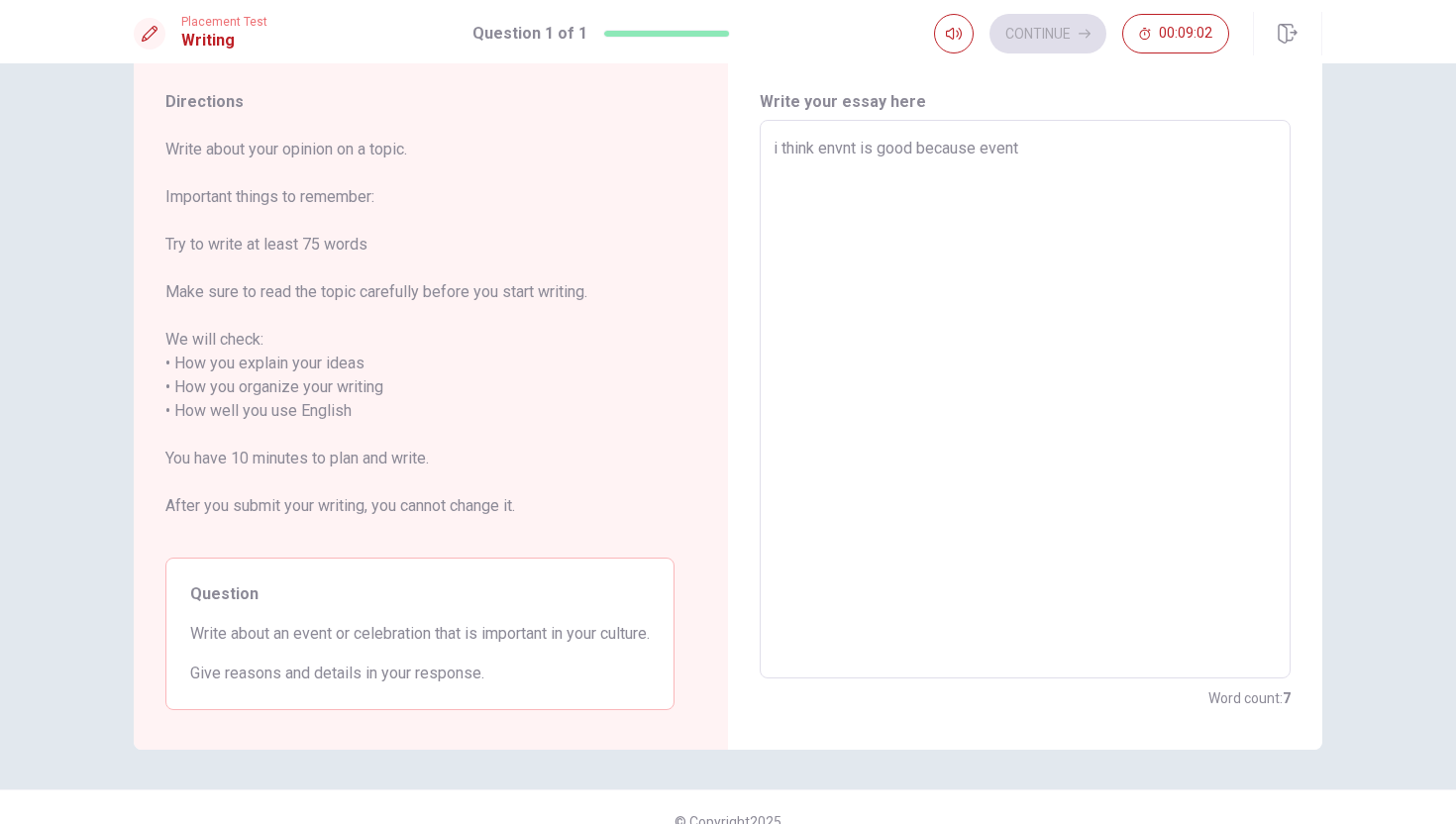 type on "i think envnt is good because event i" 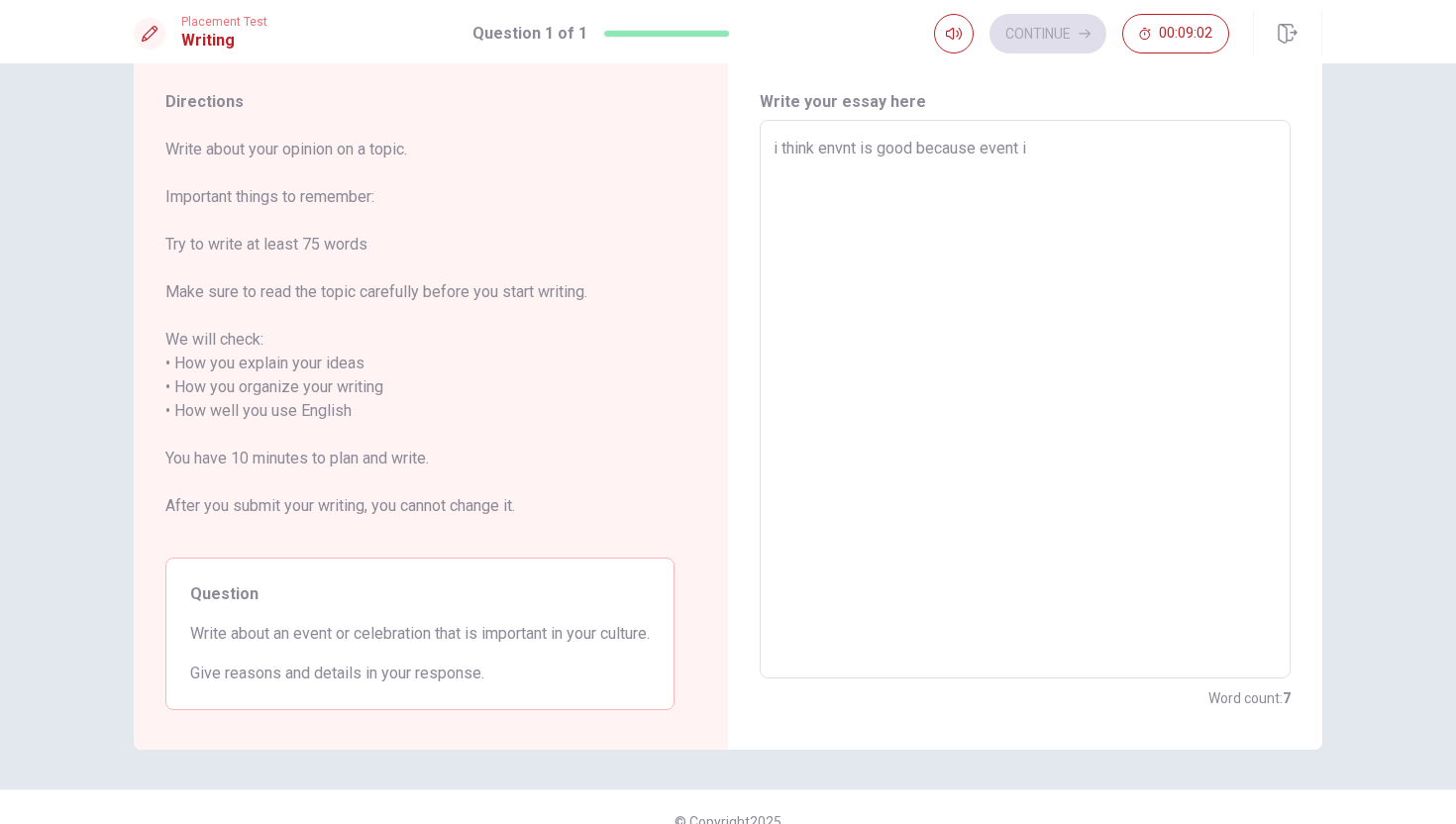 type on "x" 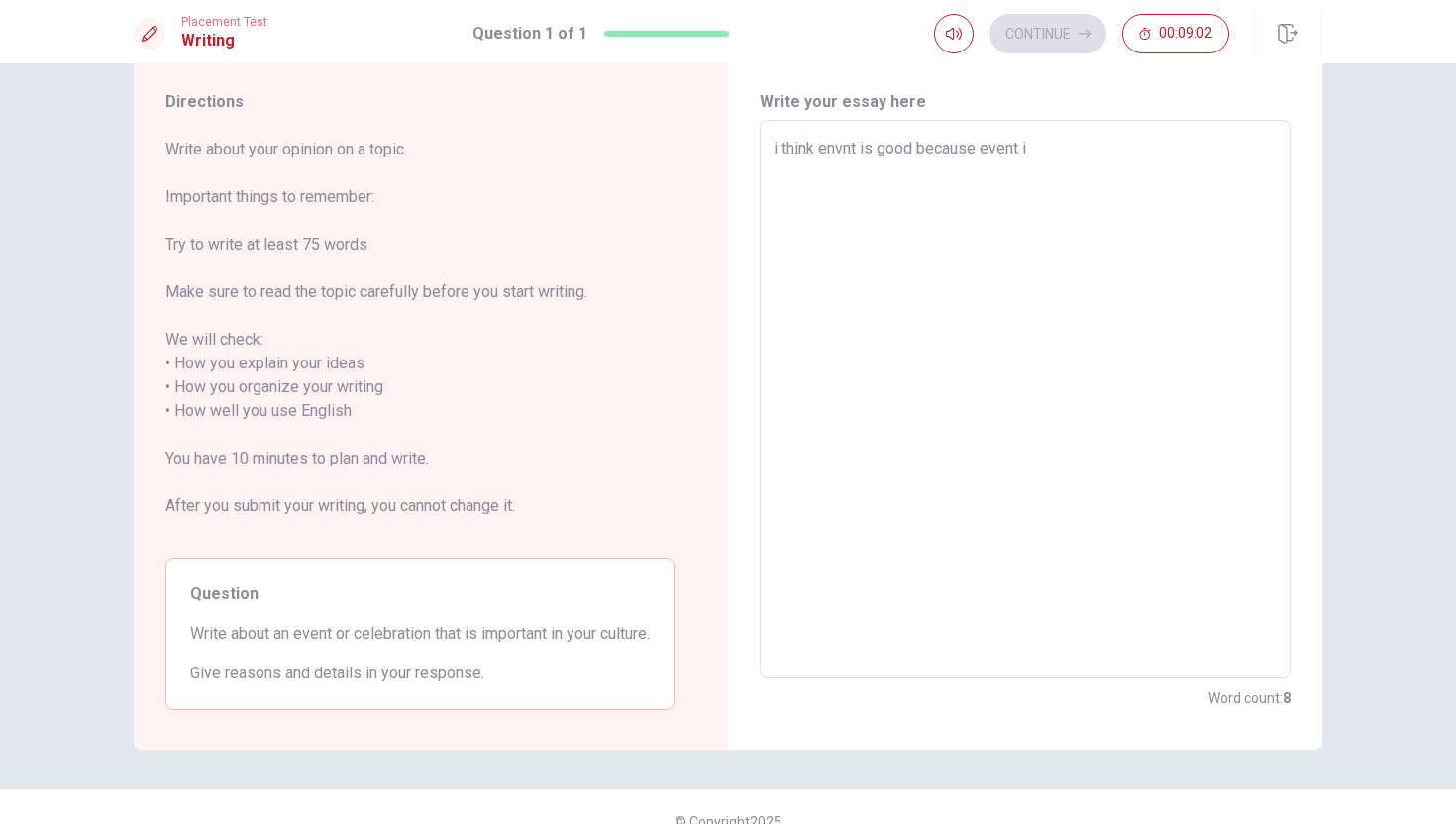 type on "i think envnt is good because event is" 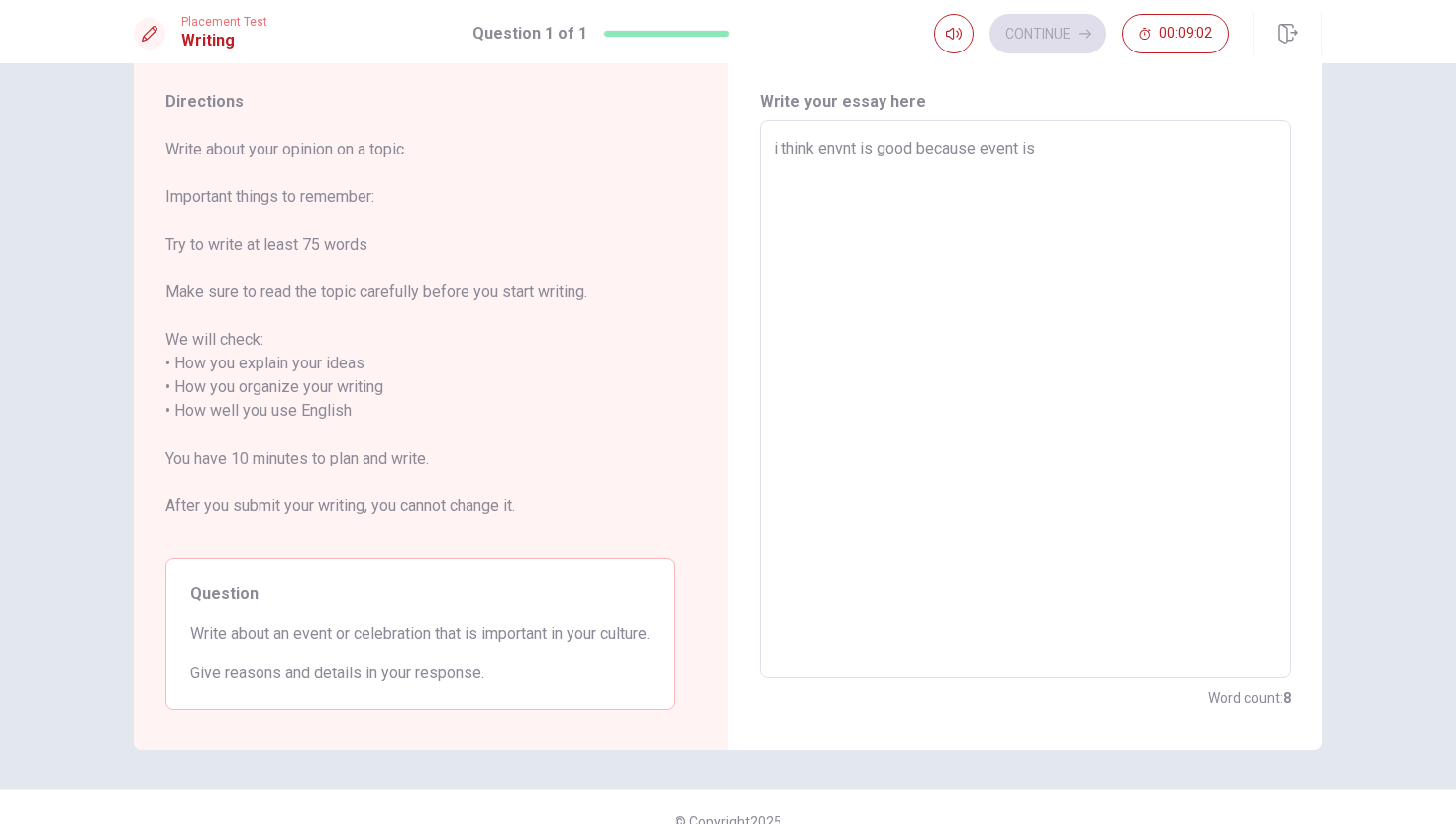 type on "x" 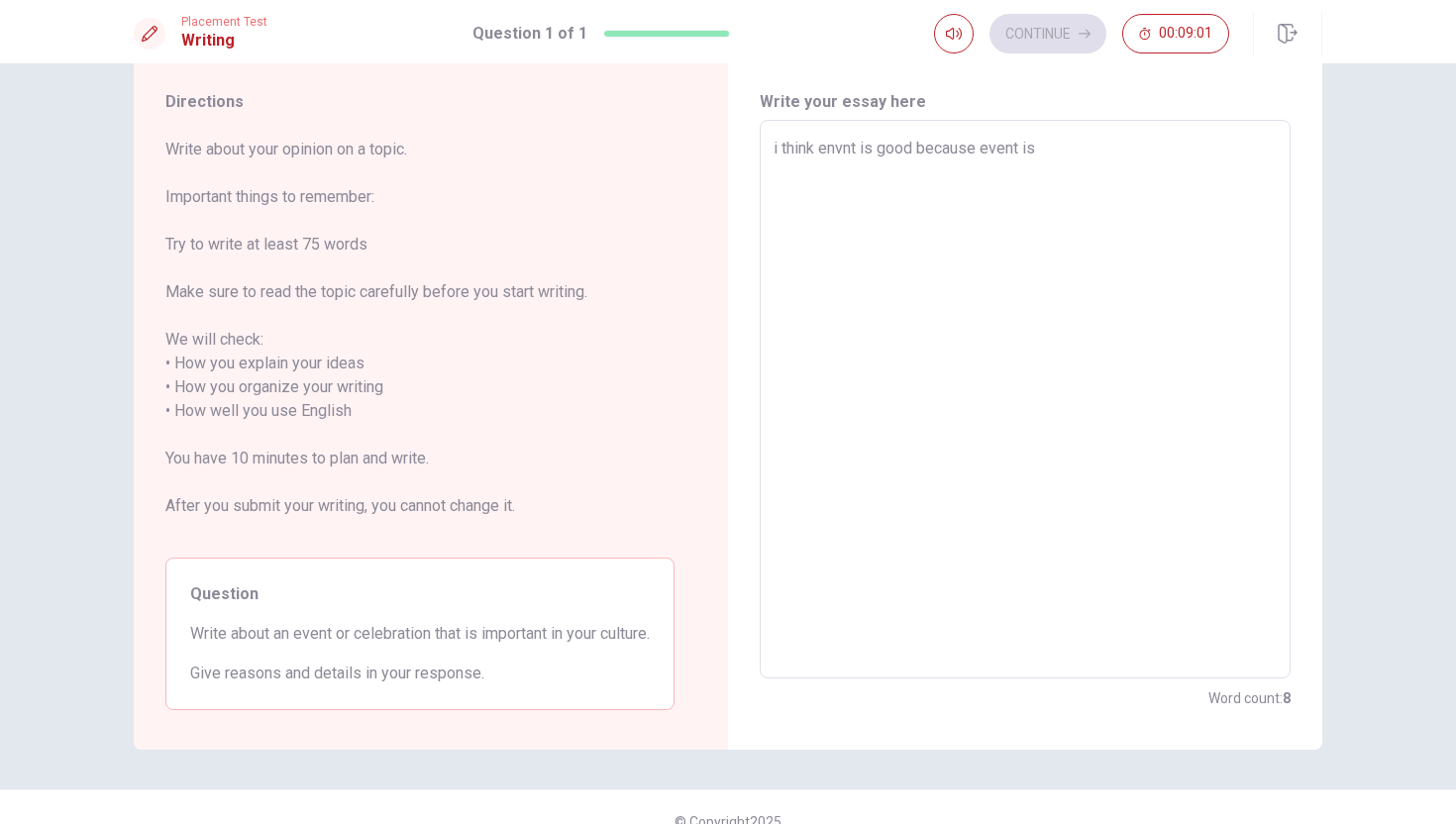 type on "i think envnt is good because event is v" 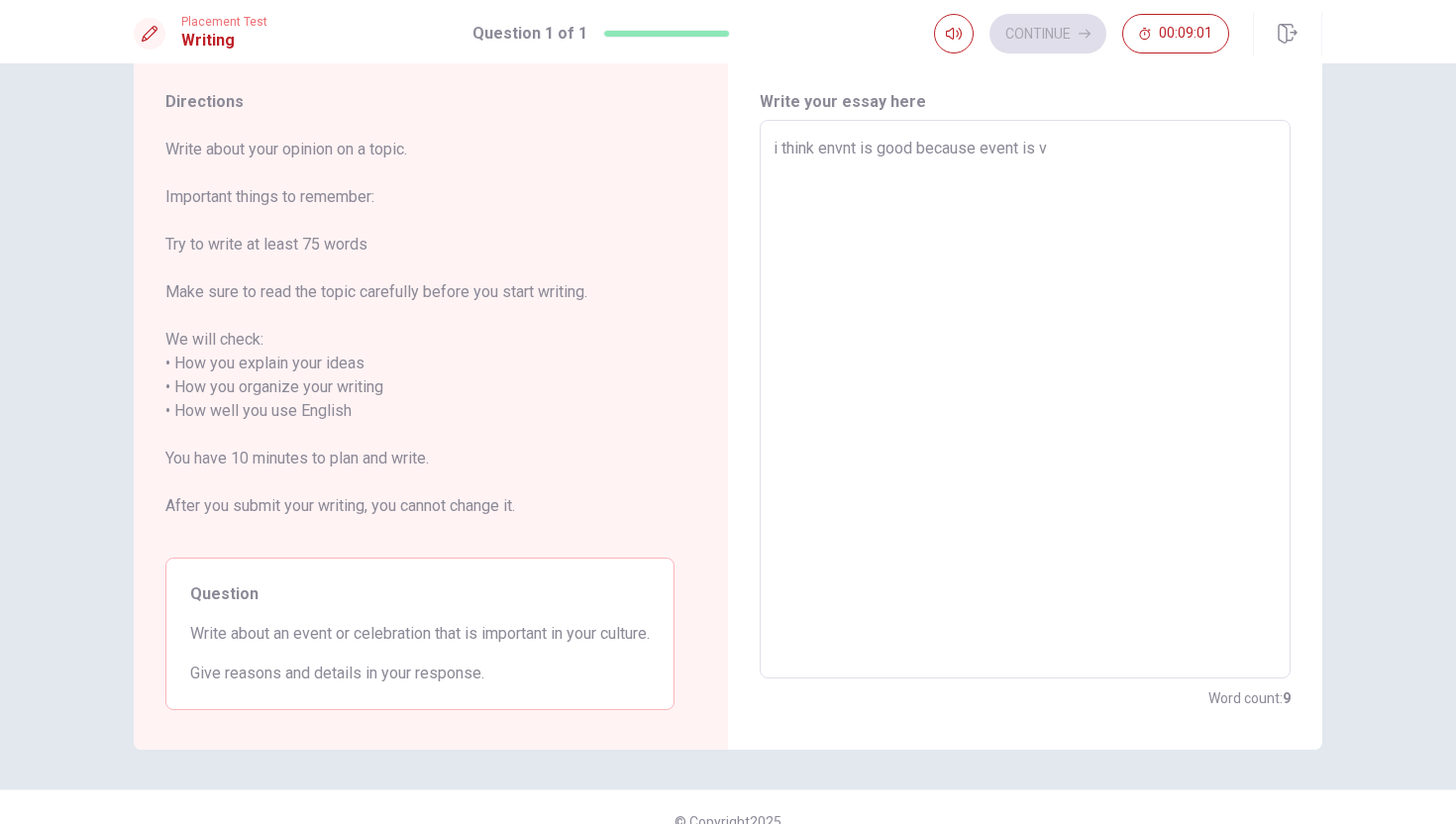 type on "x" 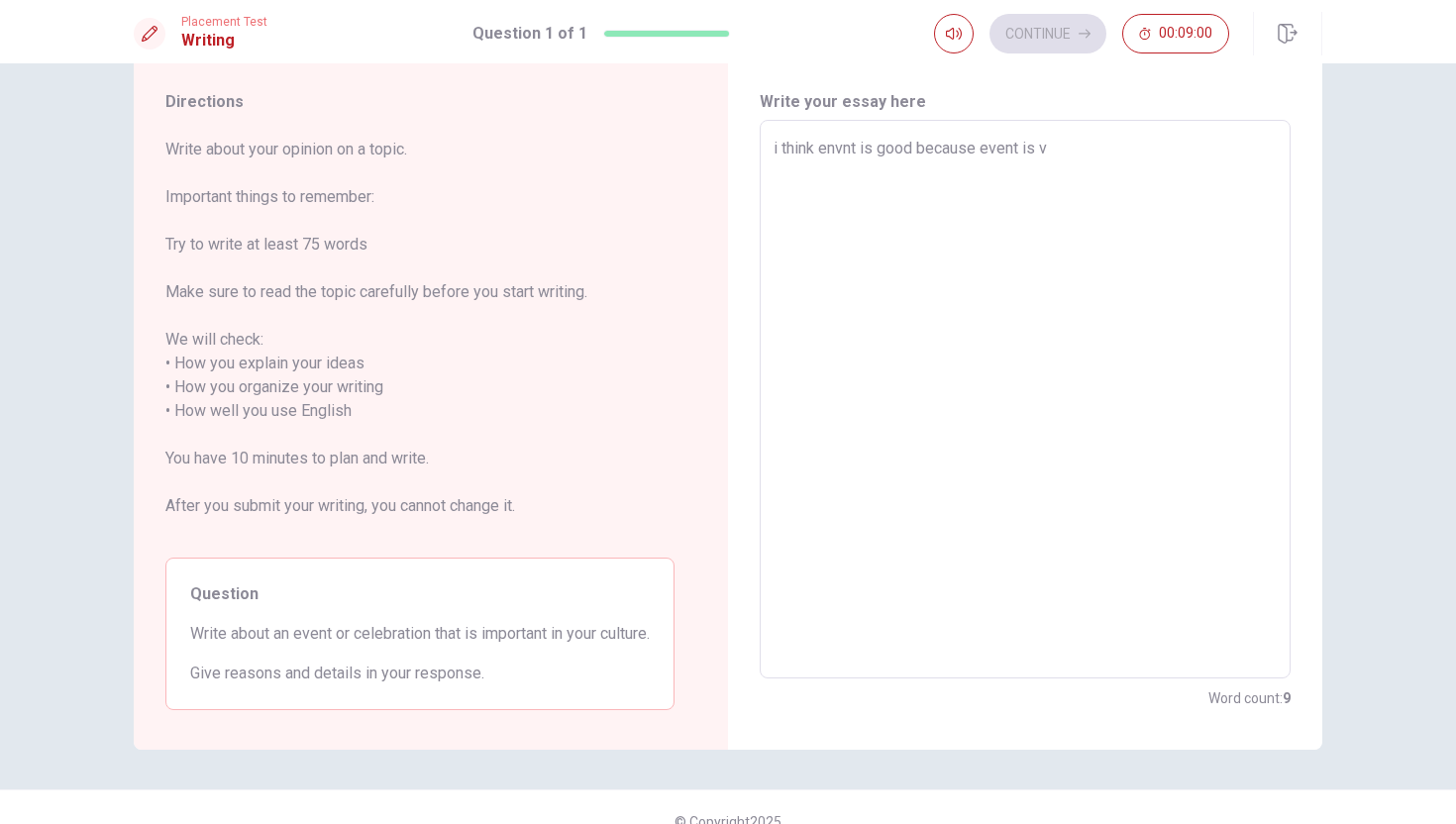 type on "i think envnt is good because event is ve" 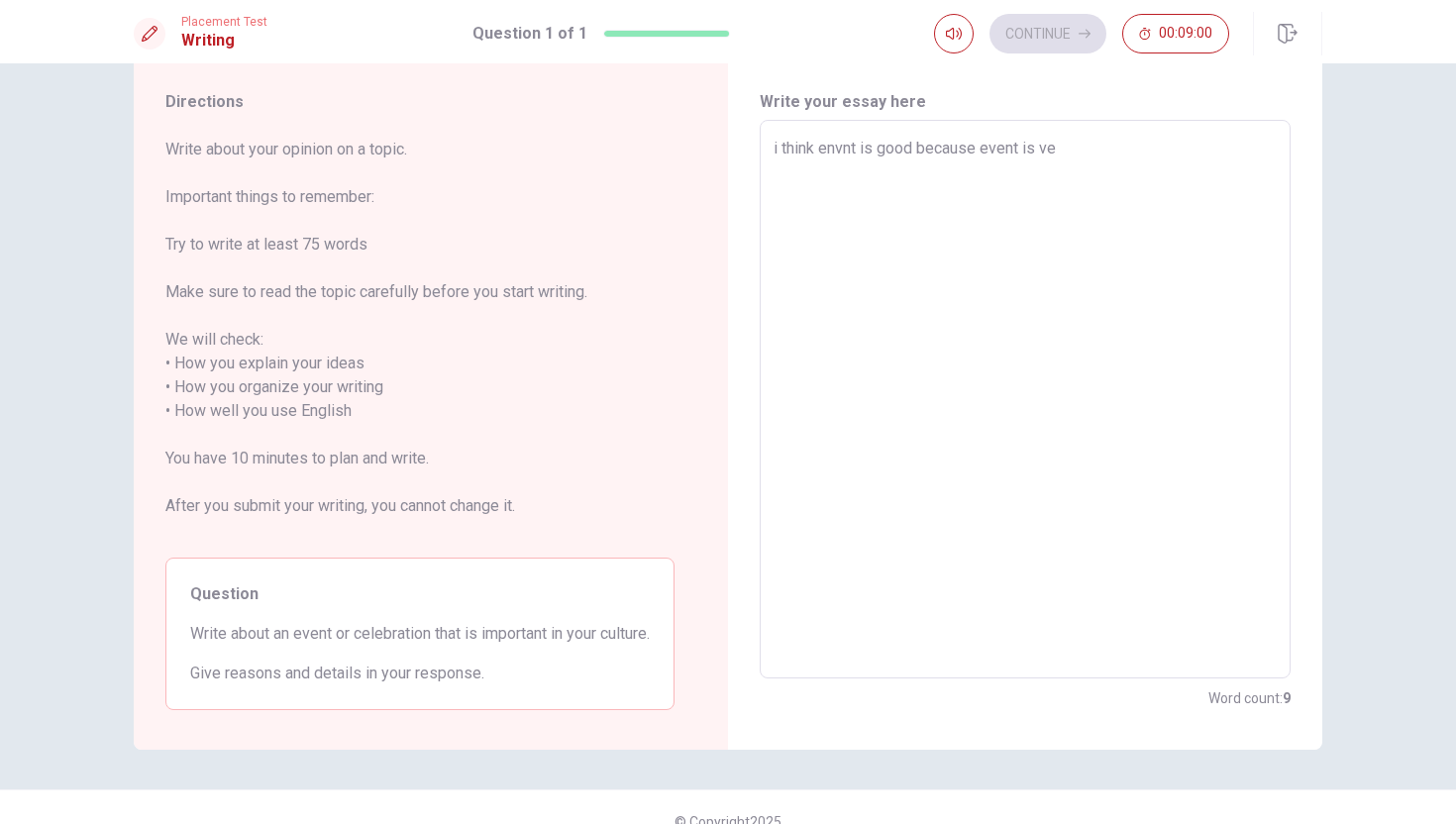 type on "x" 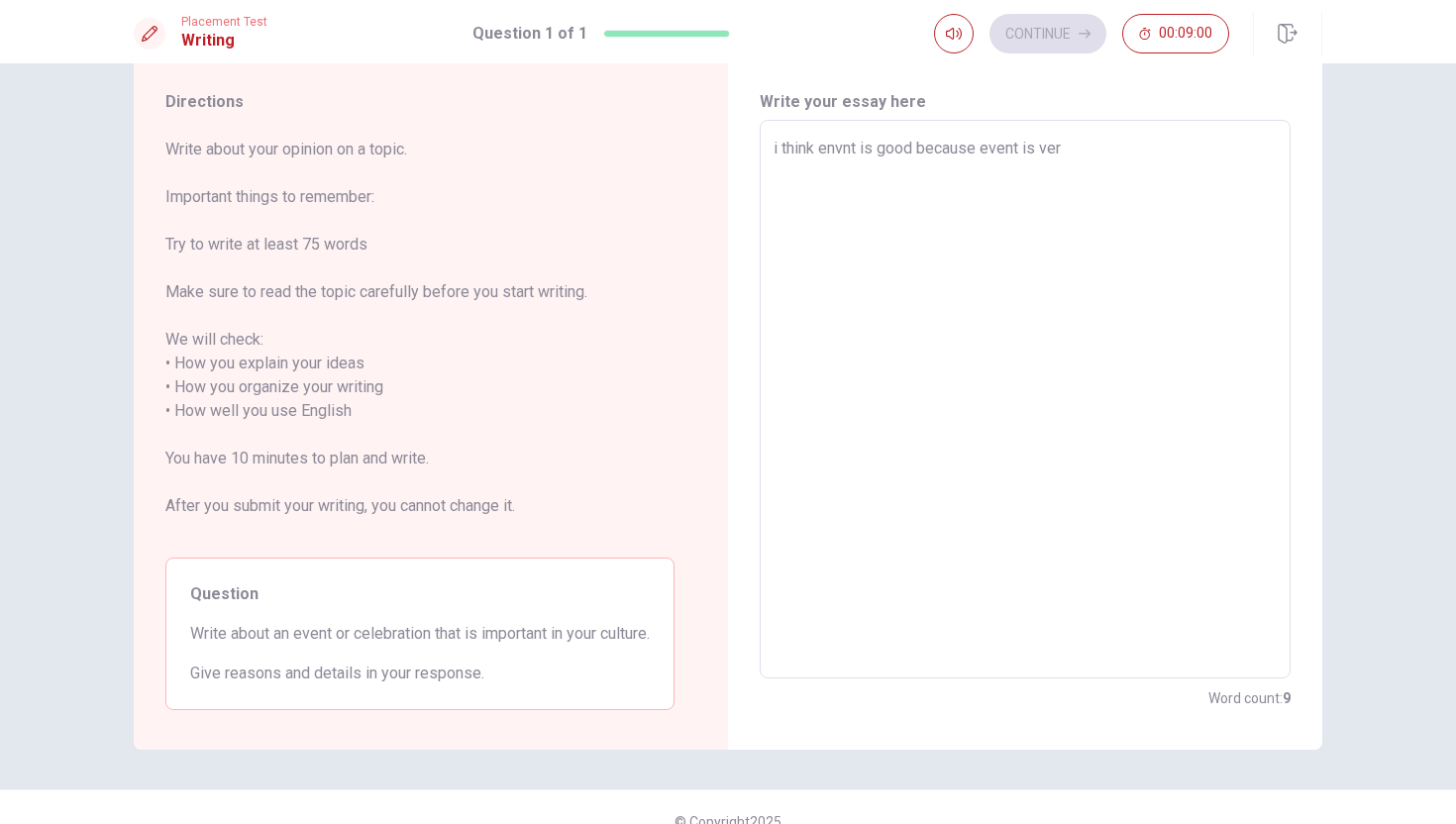 type on "x" 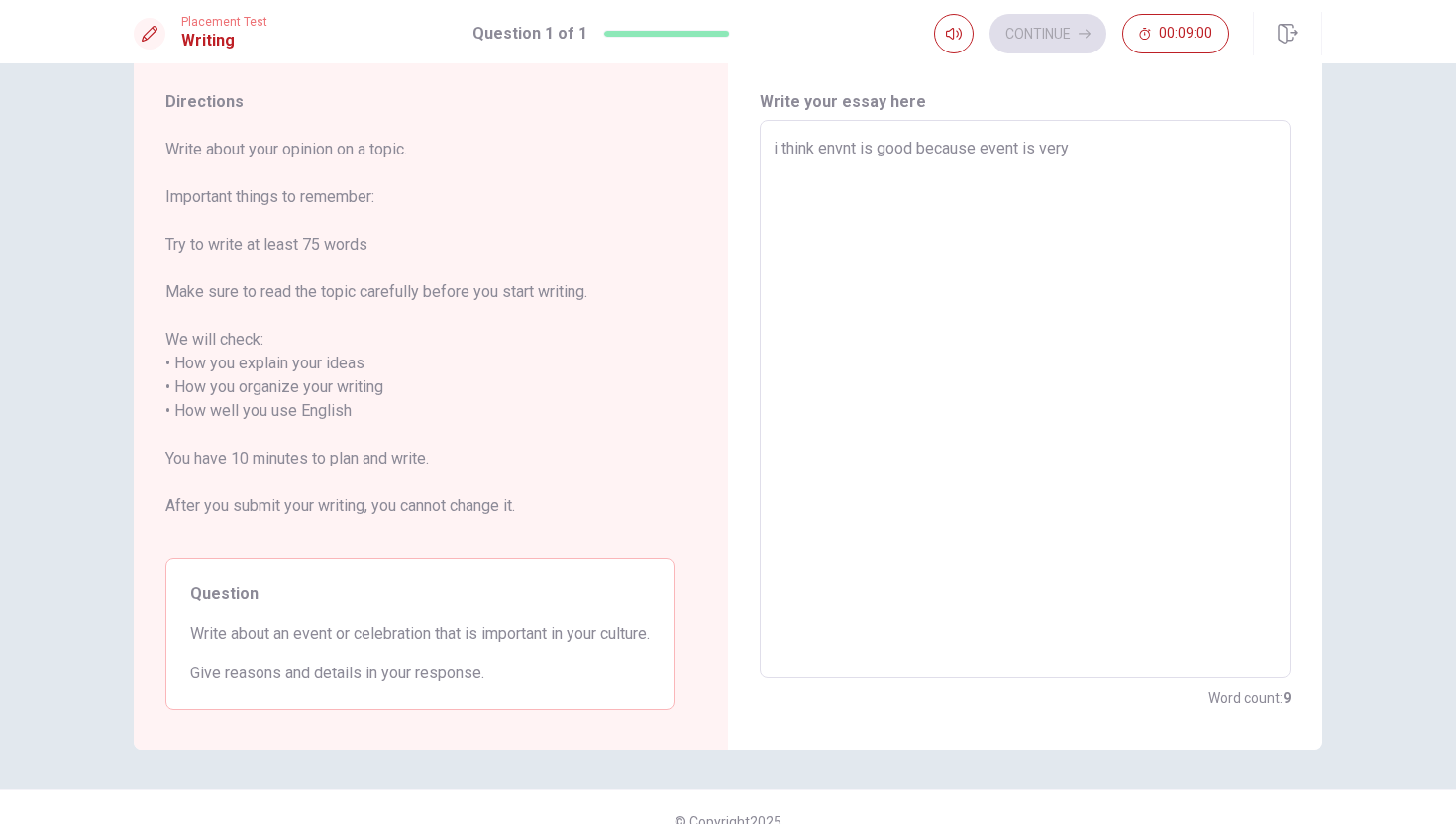 type on "x" 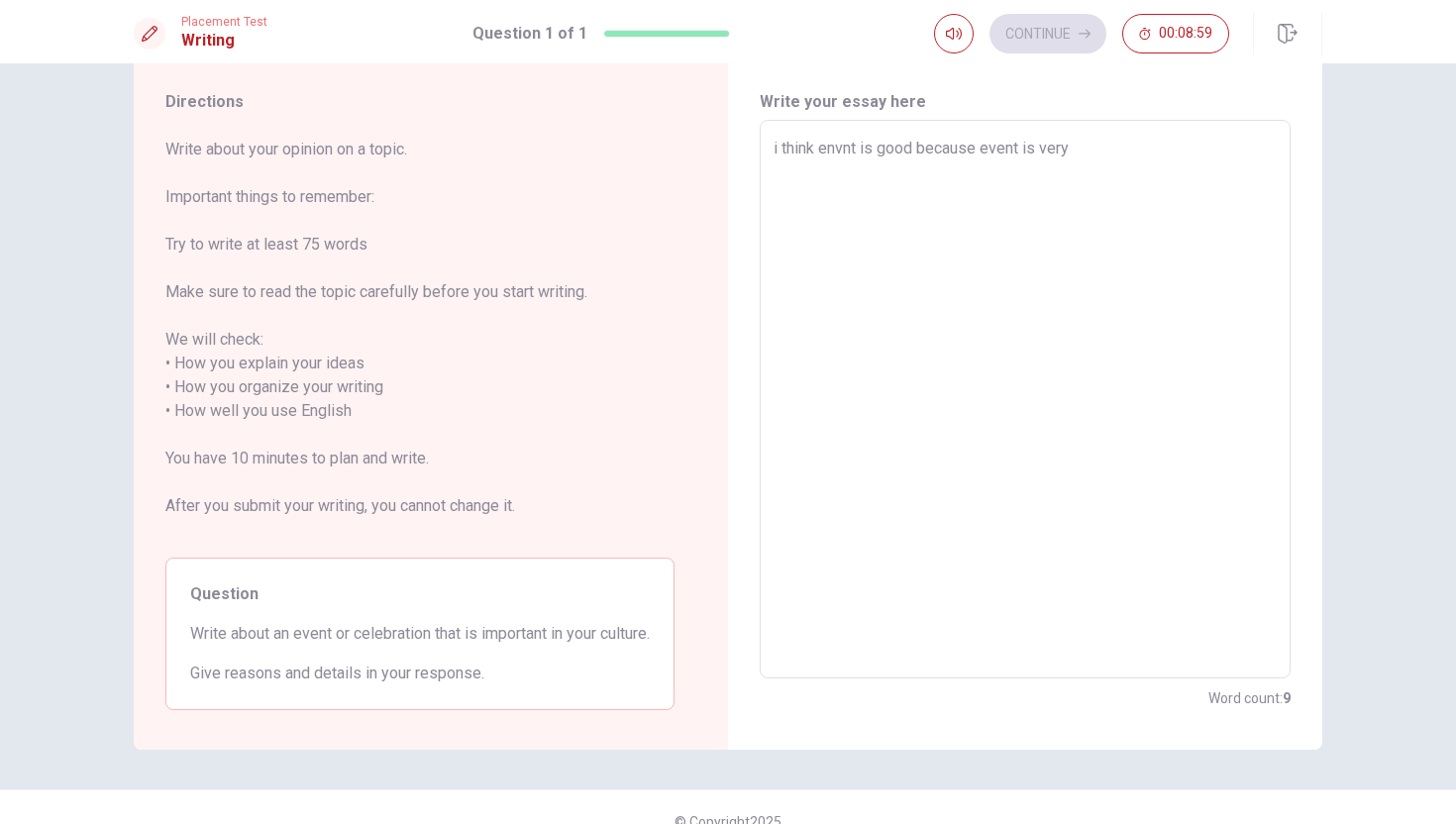 type on "x" 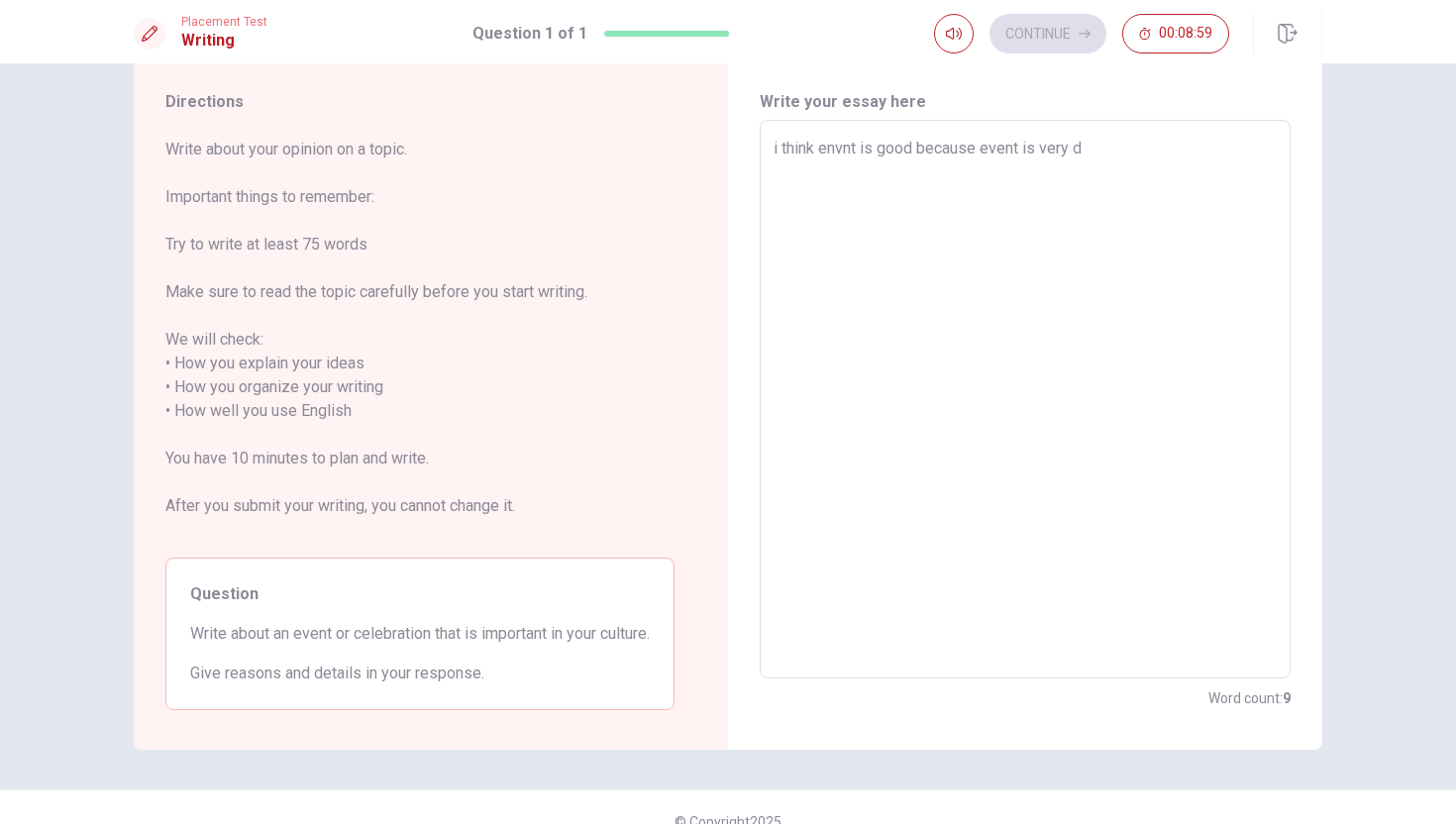 type on "x" 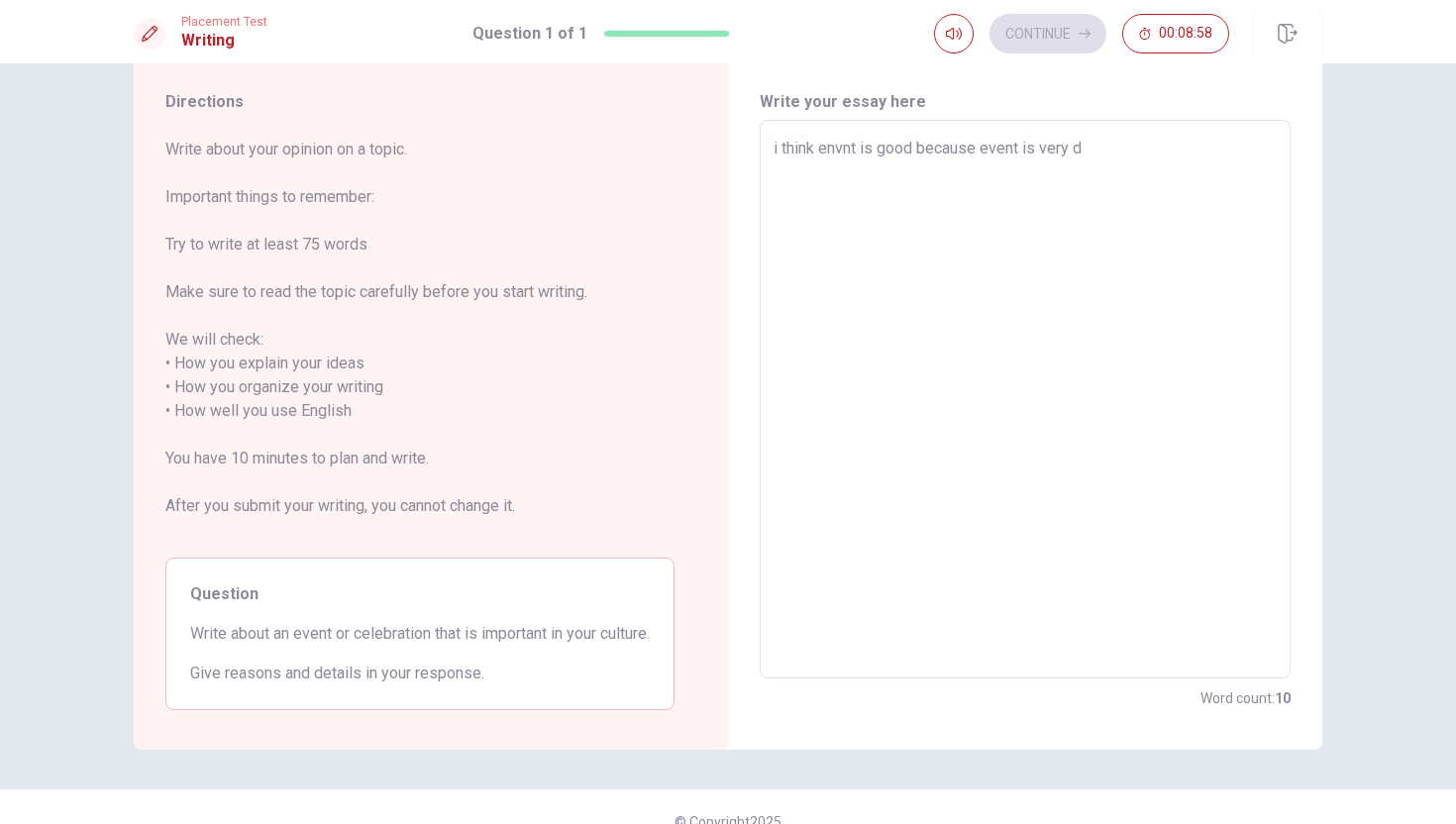 type on "i think envnt is good because event is very di" 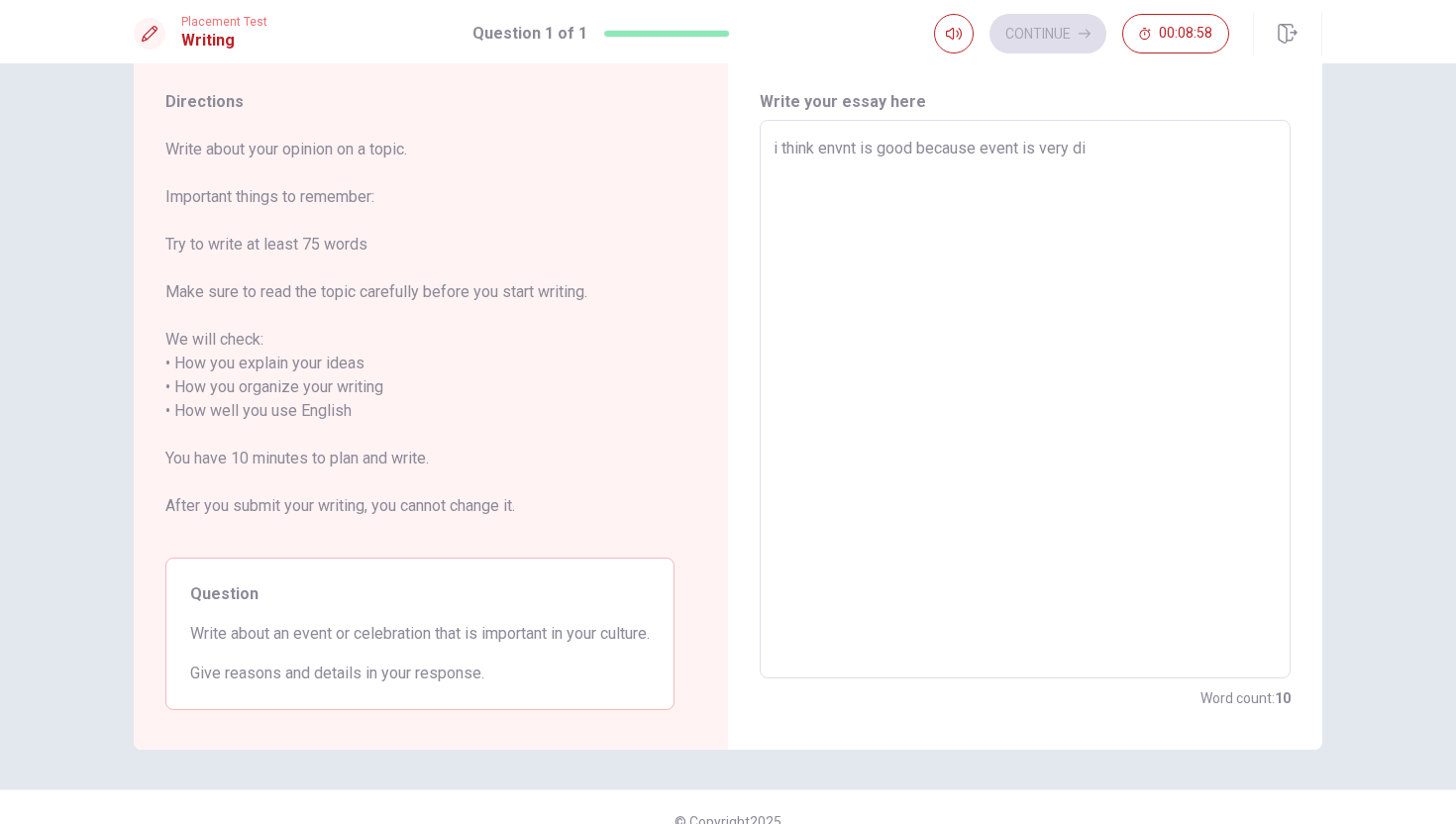type on "x" 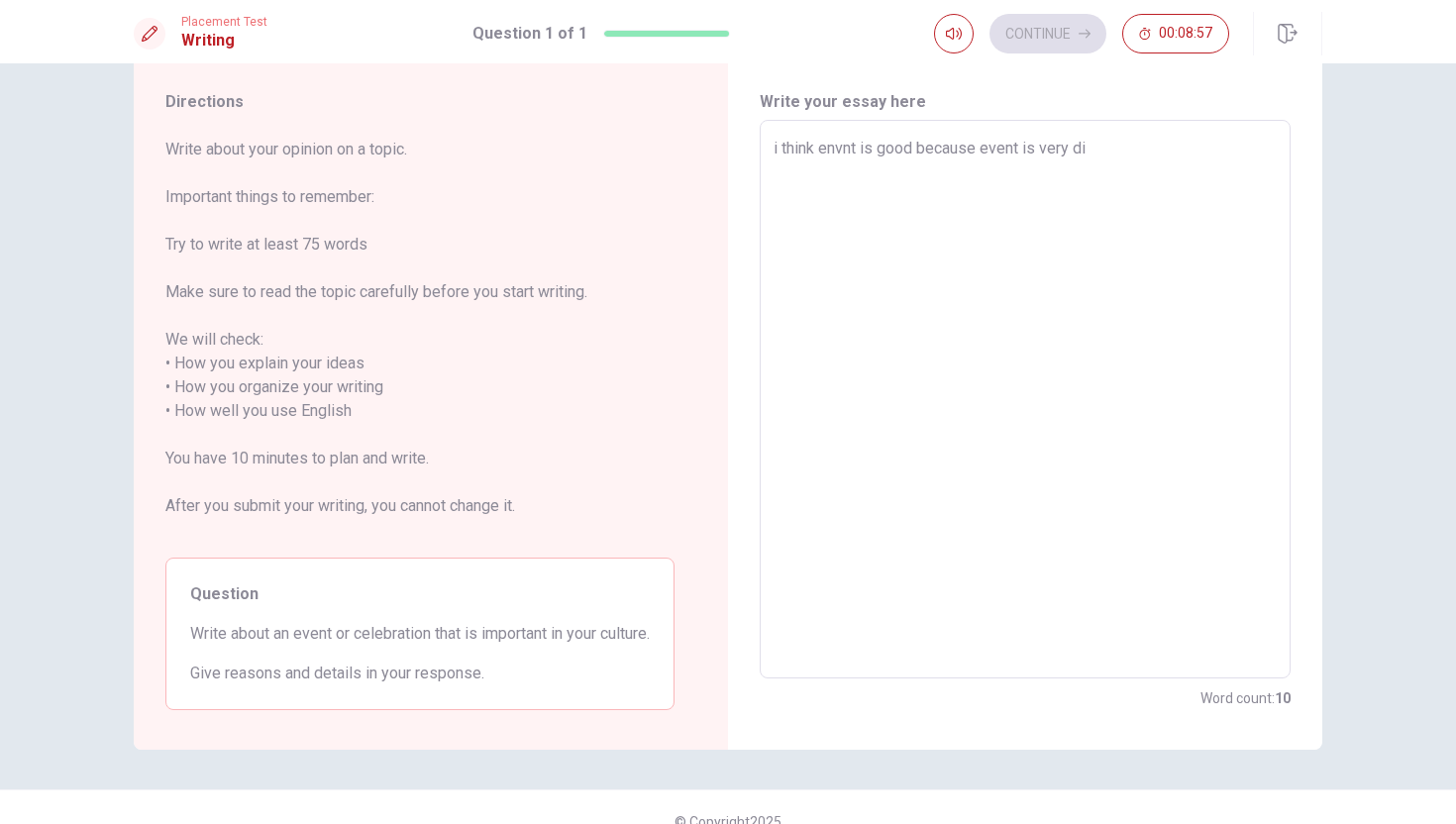 type on "i think envnt is good because event is very dif" 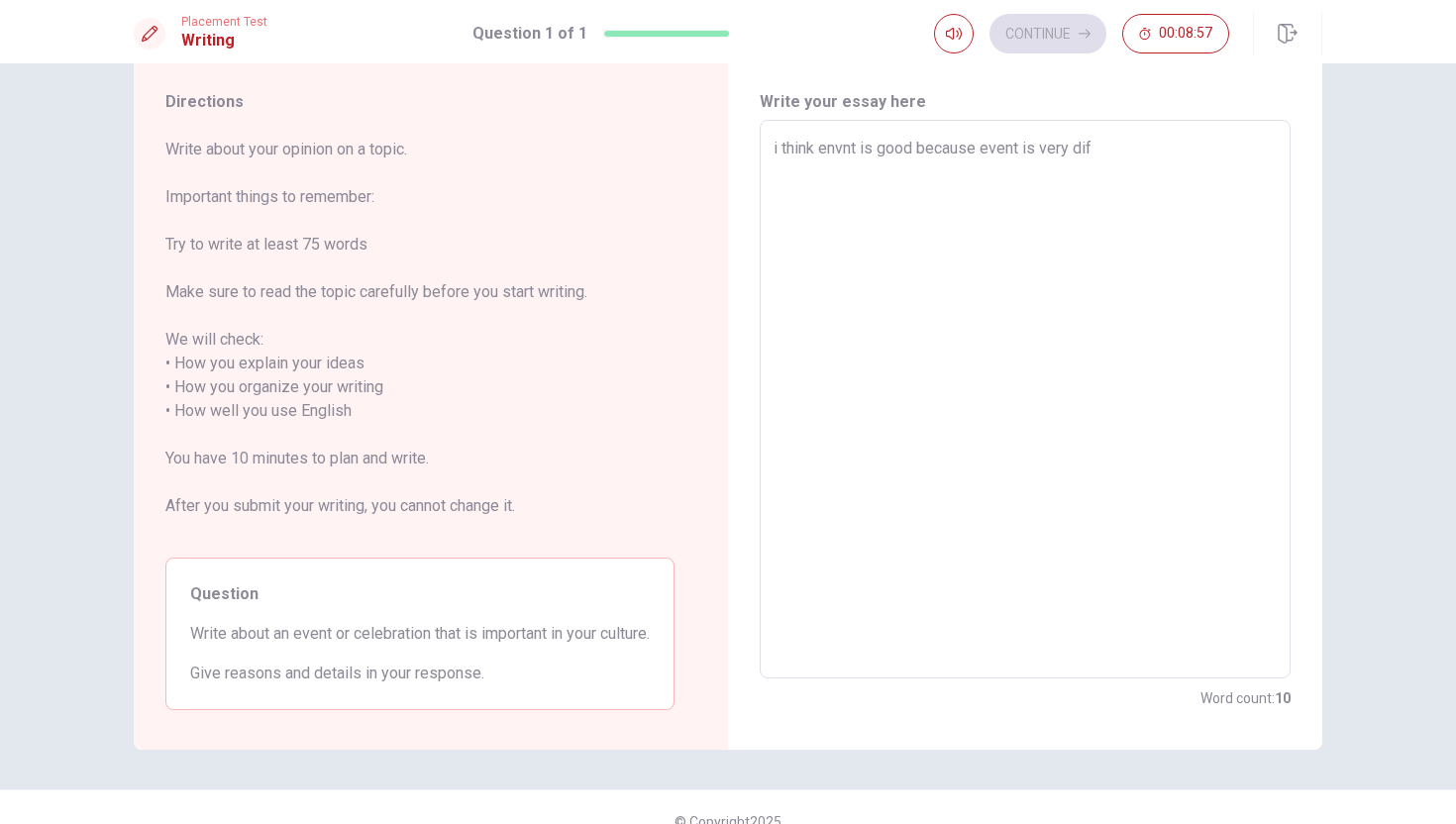 type on "x" 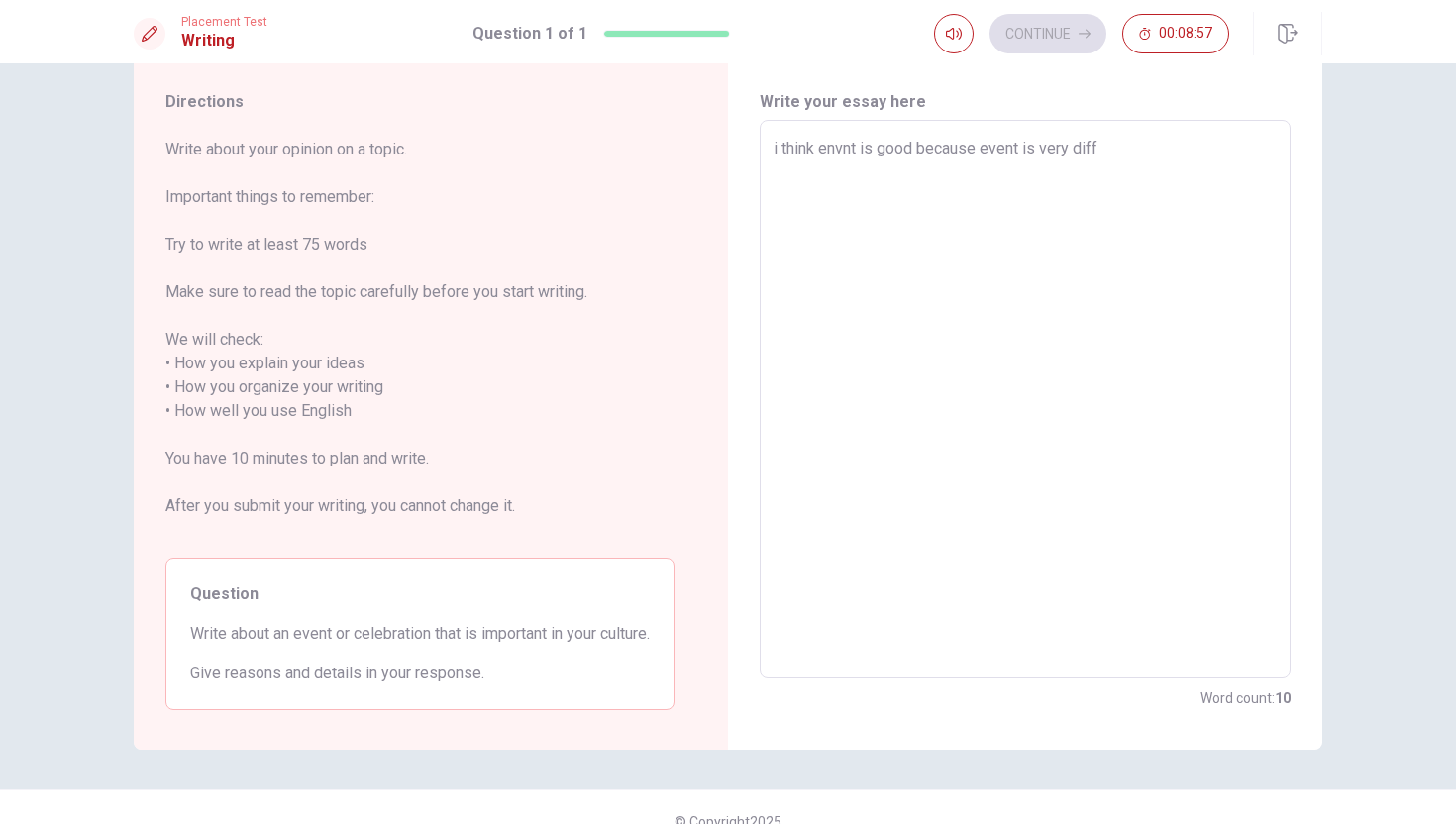 type on "x" 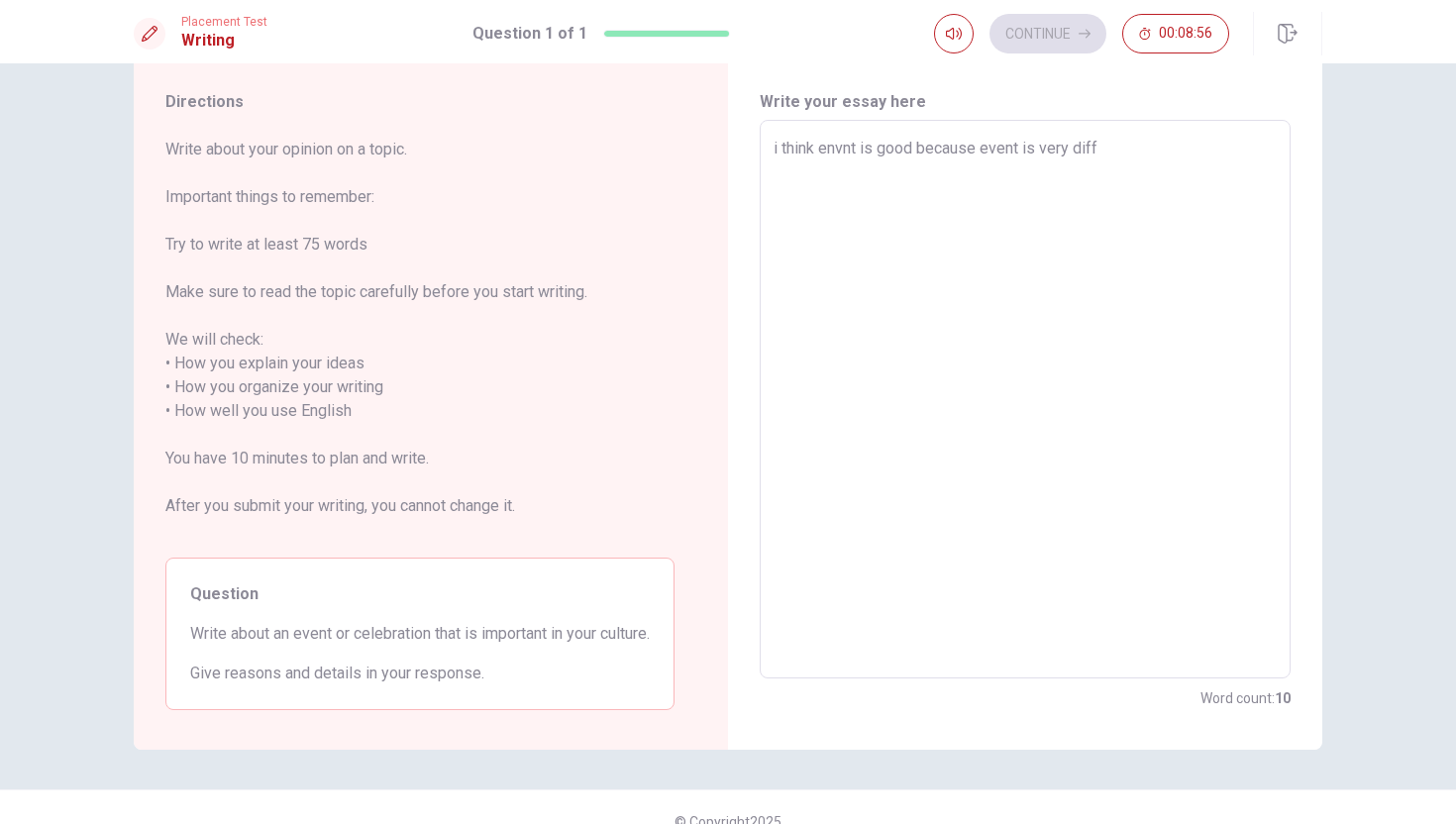 type on "i think envnt is good because event is very diffe" 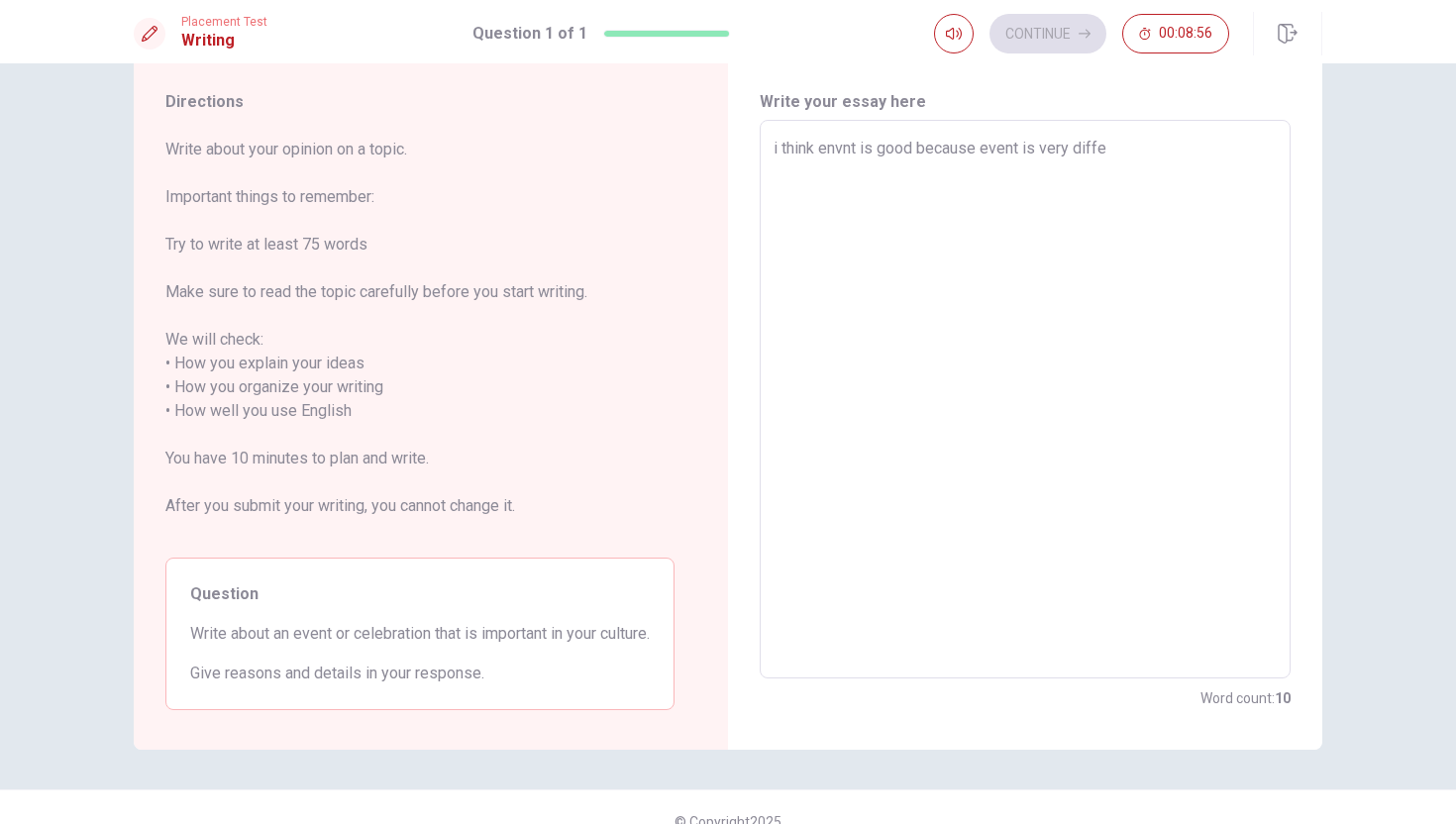 type on "x" 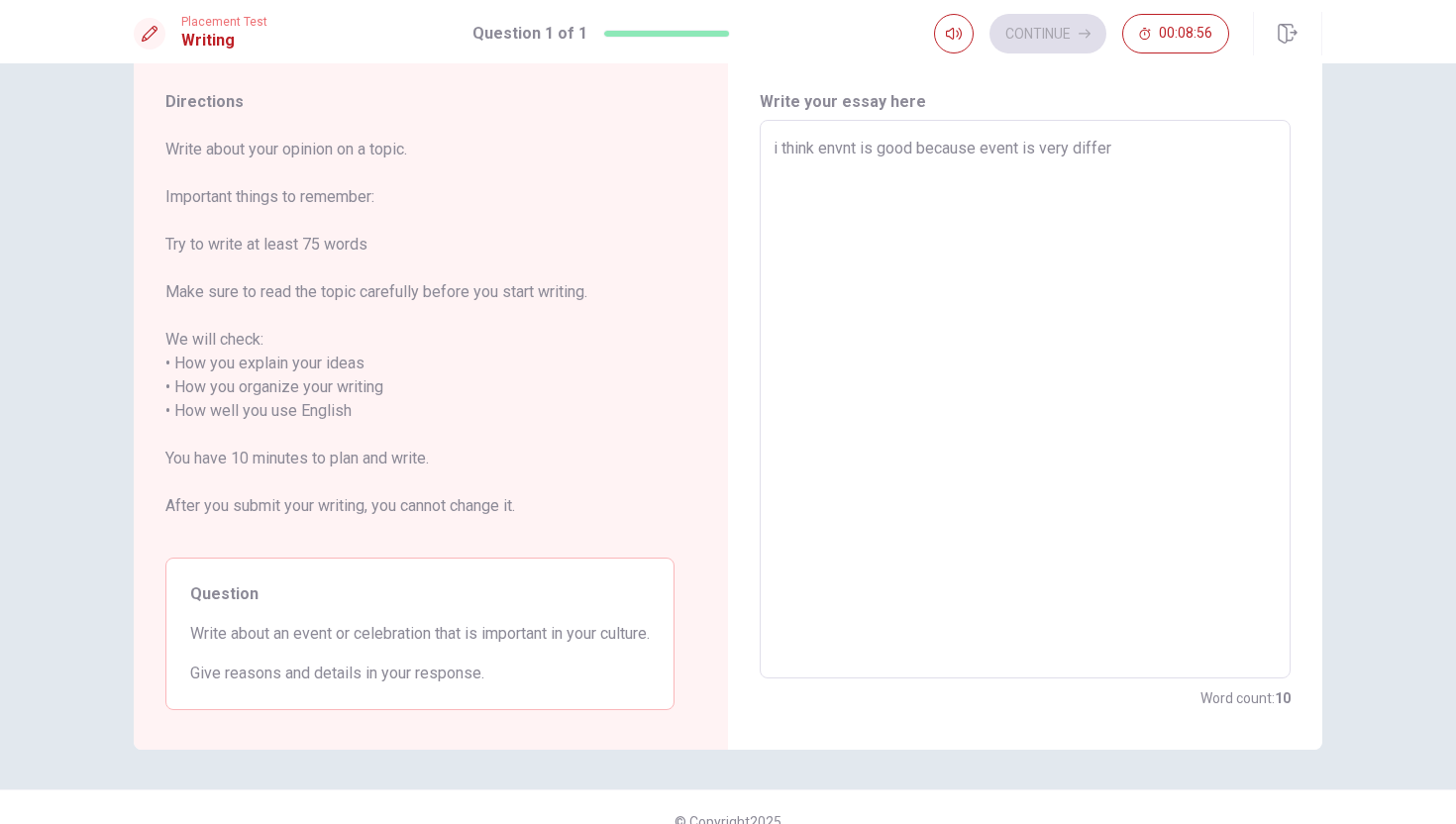 type on "x" 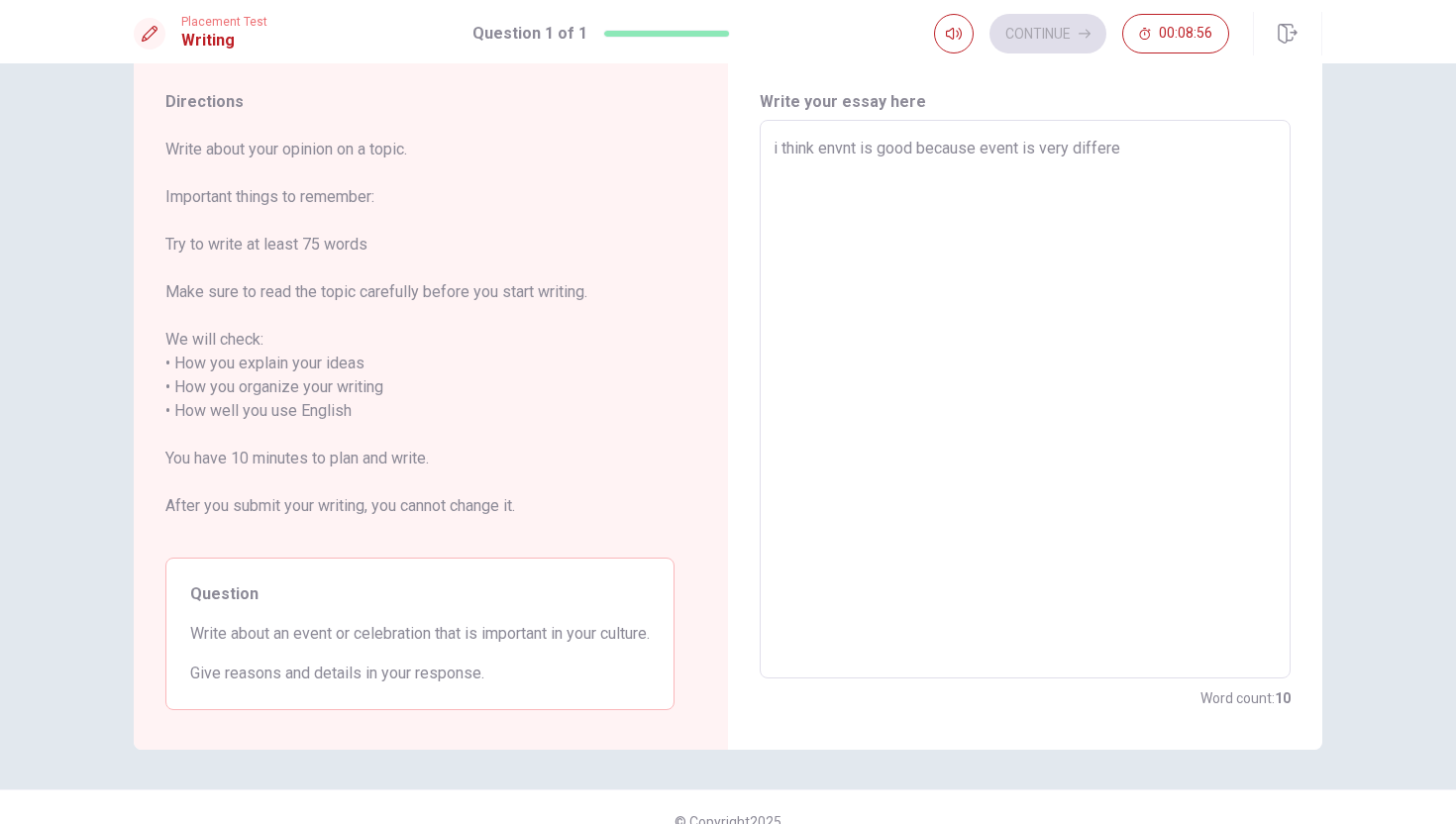 type on "x" 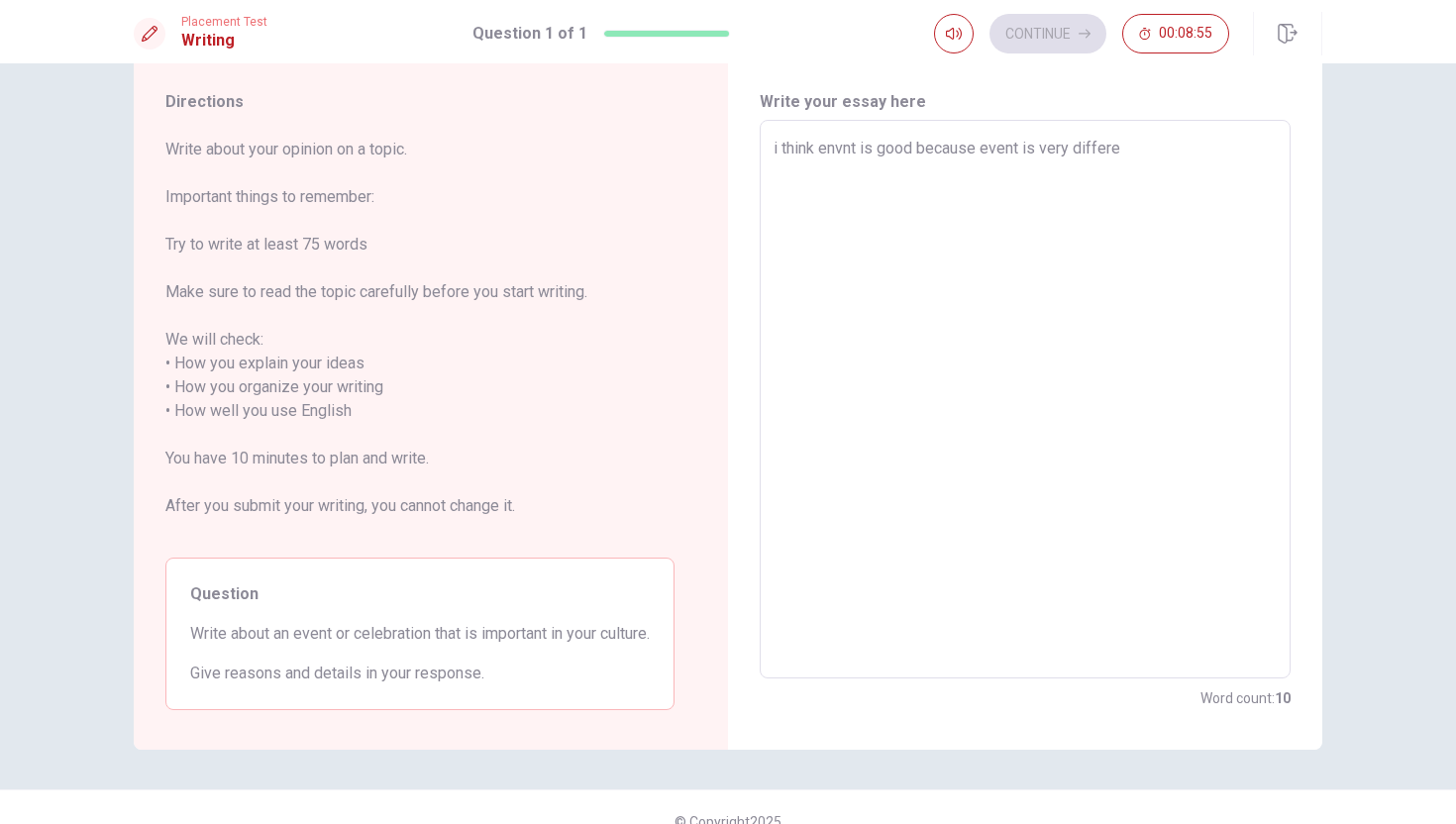 type on "i think envnt is good because event is very differen" 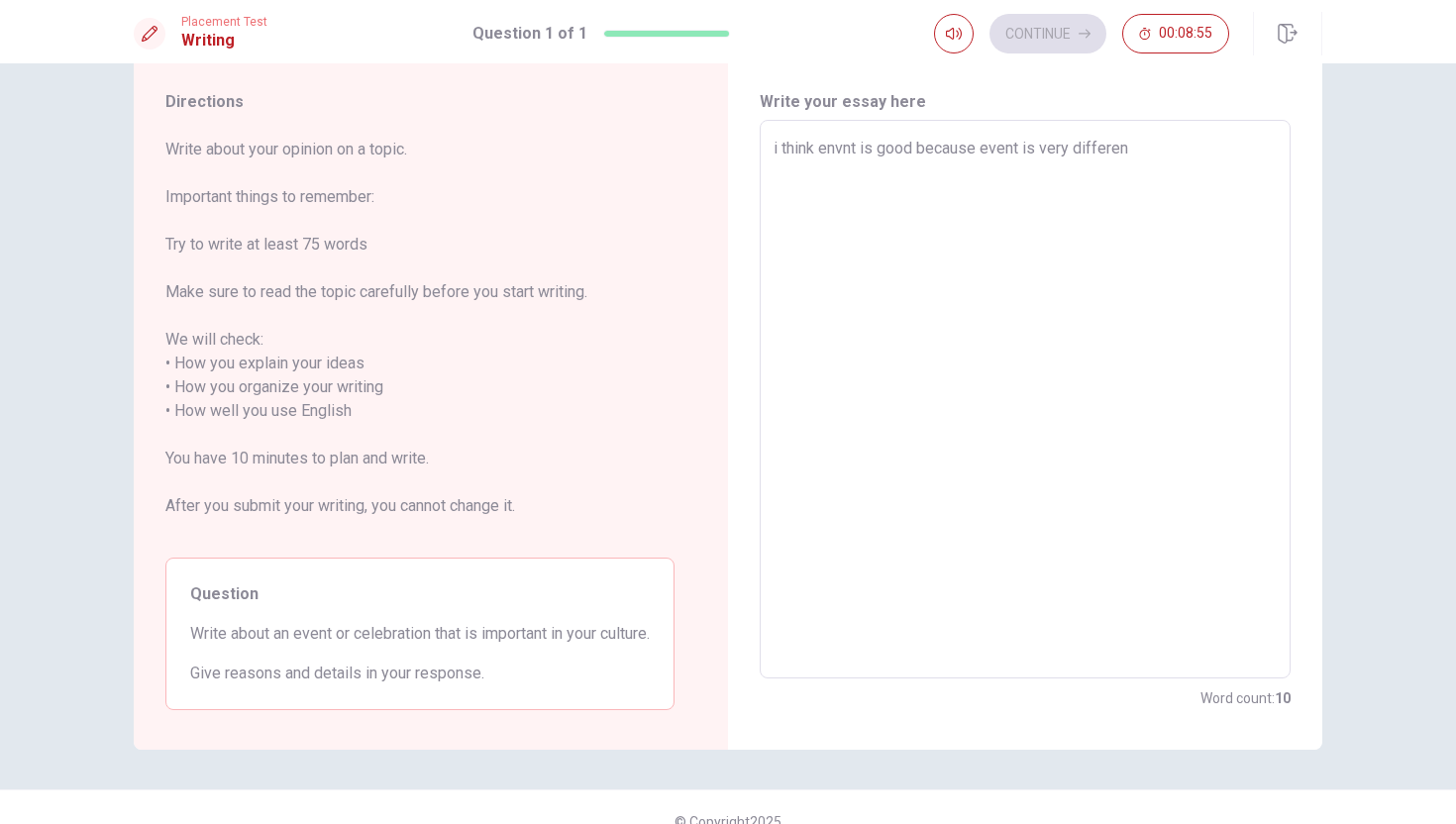 type on "x" 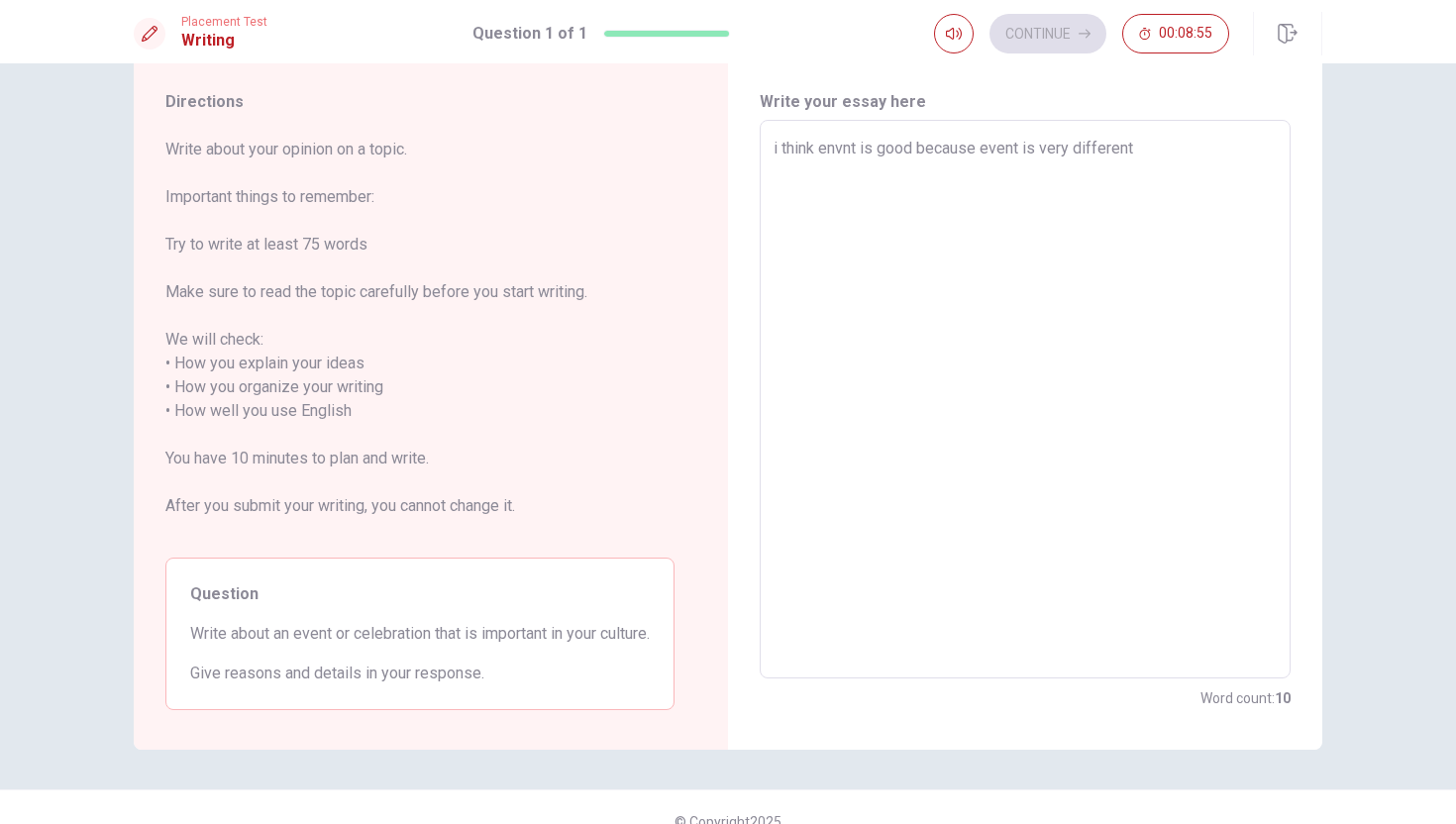 type on "x" 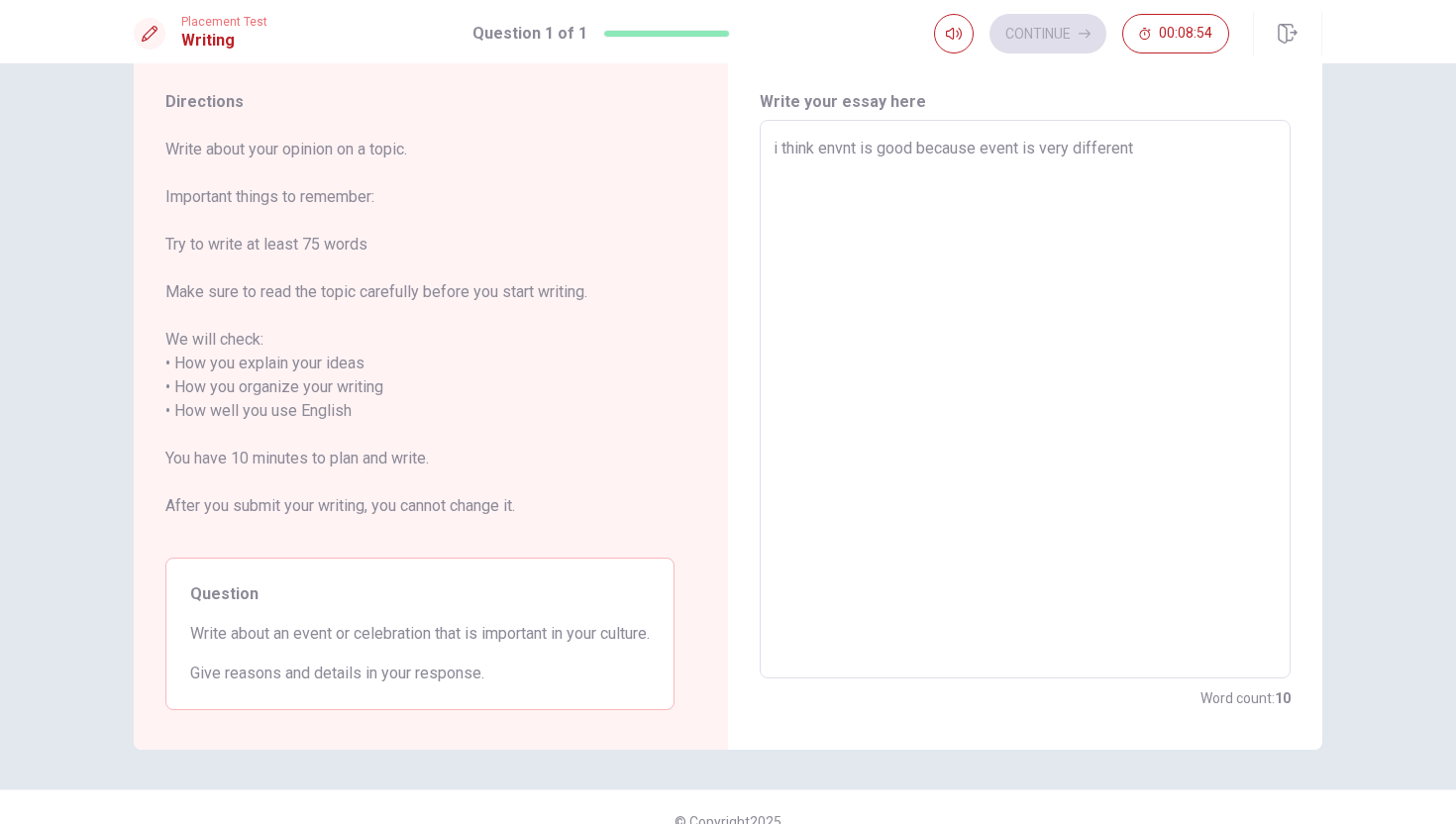 type on "i think envnt is good because event is very different" 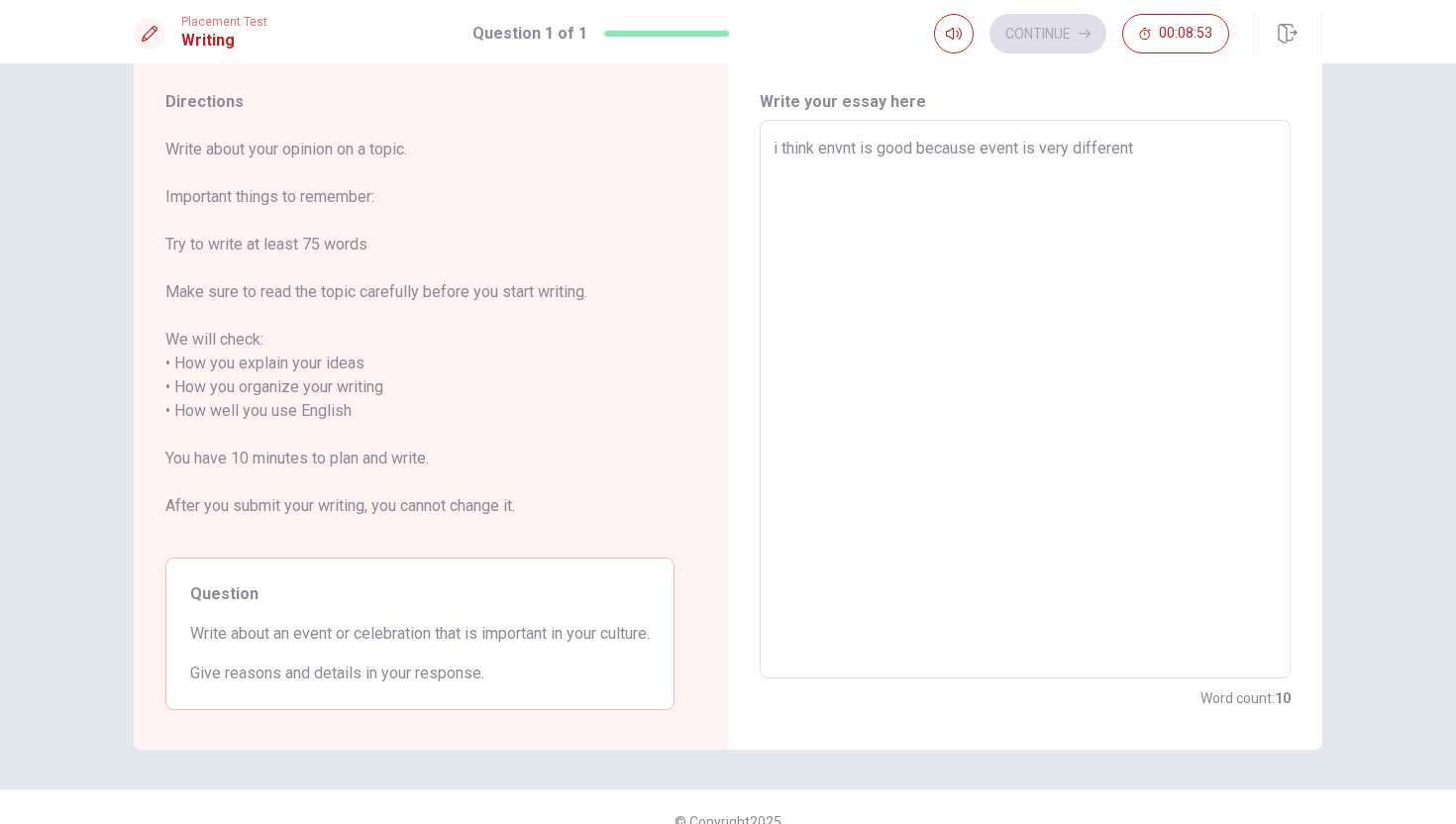 type on "i think envnt is good because event is very different l" 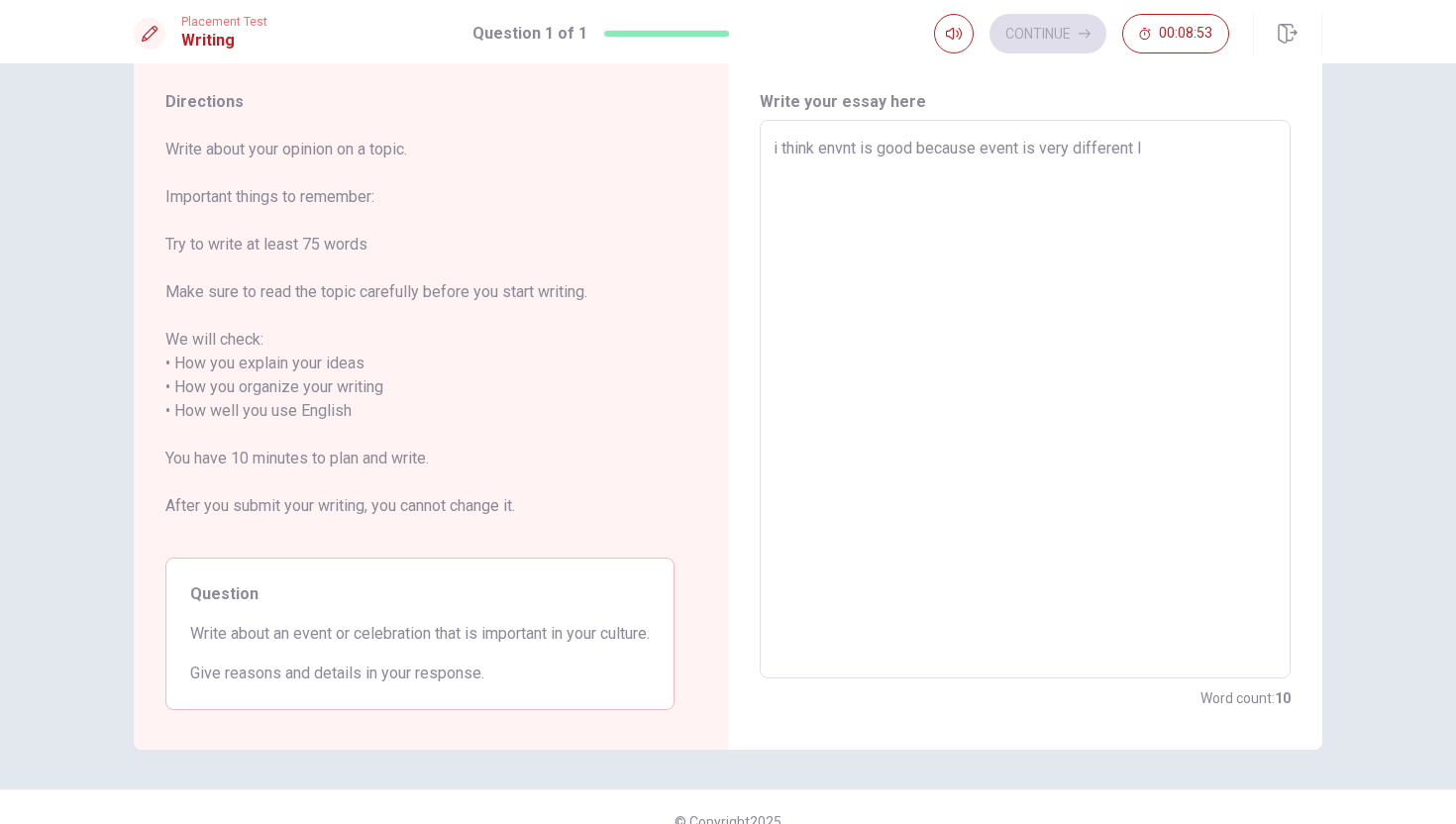 type on "x" 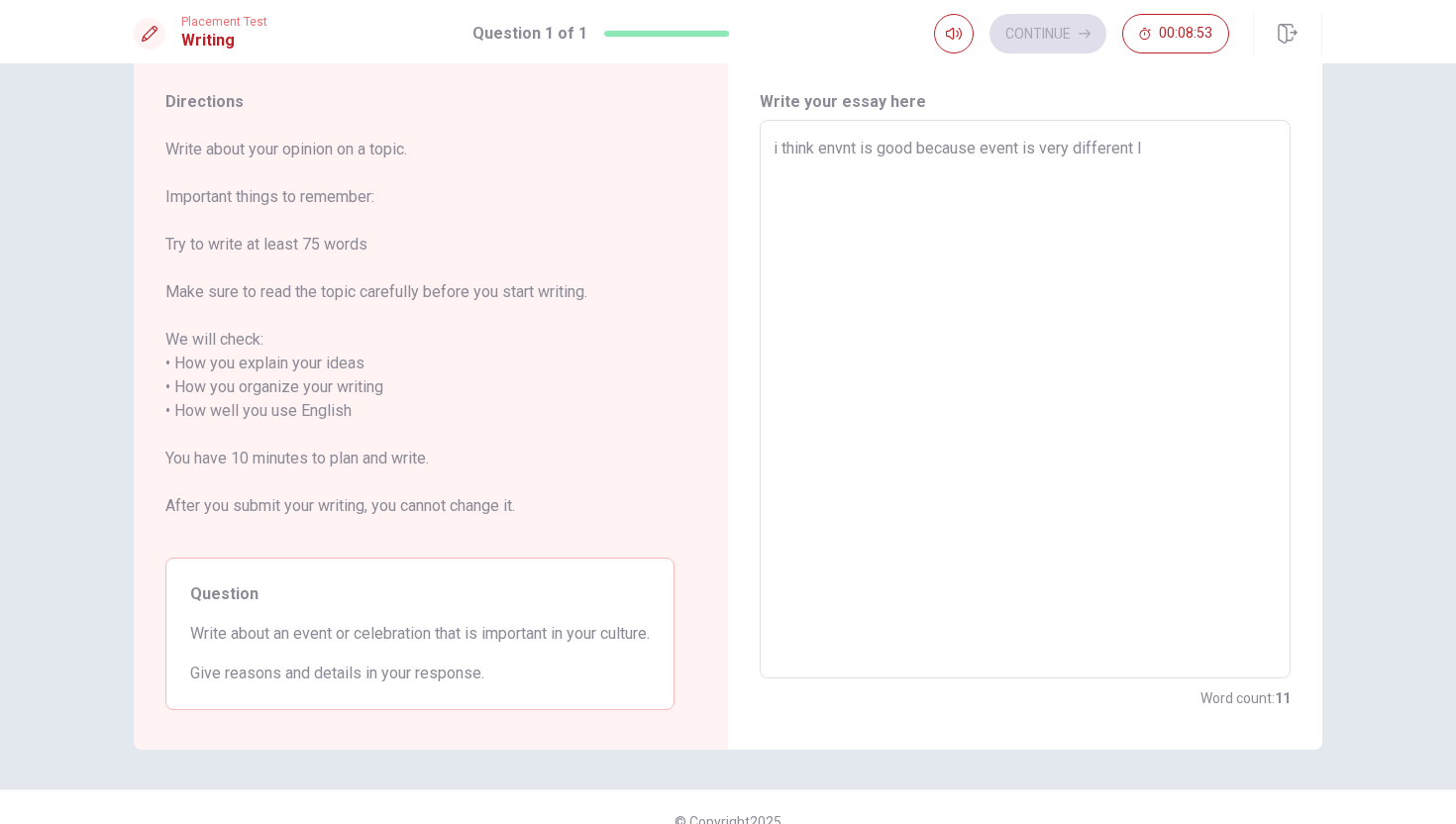 type on "i think envnt is good because event is very different li" 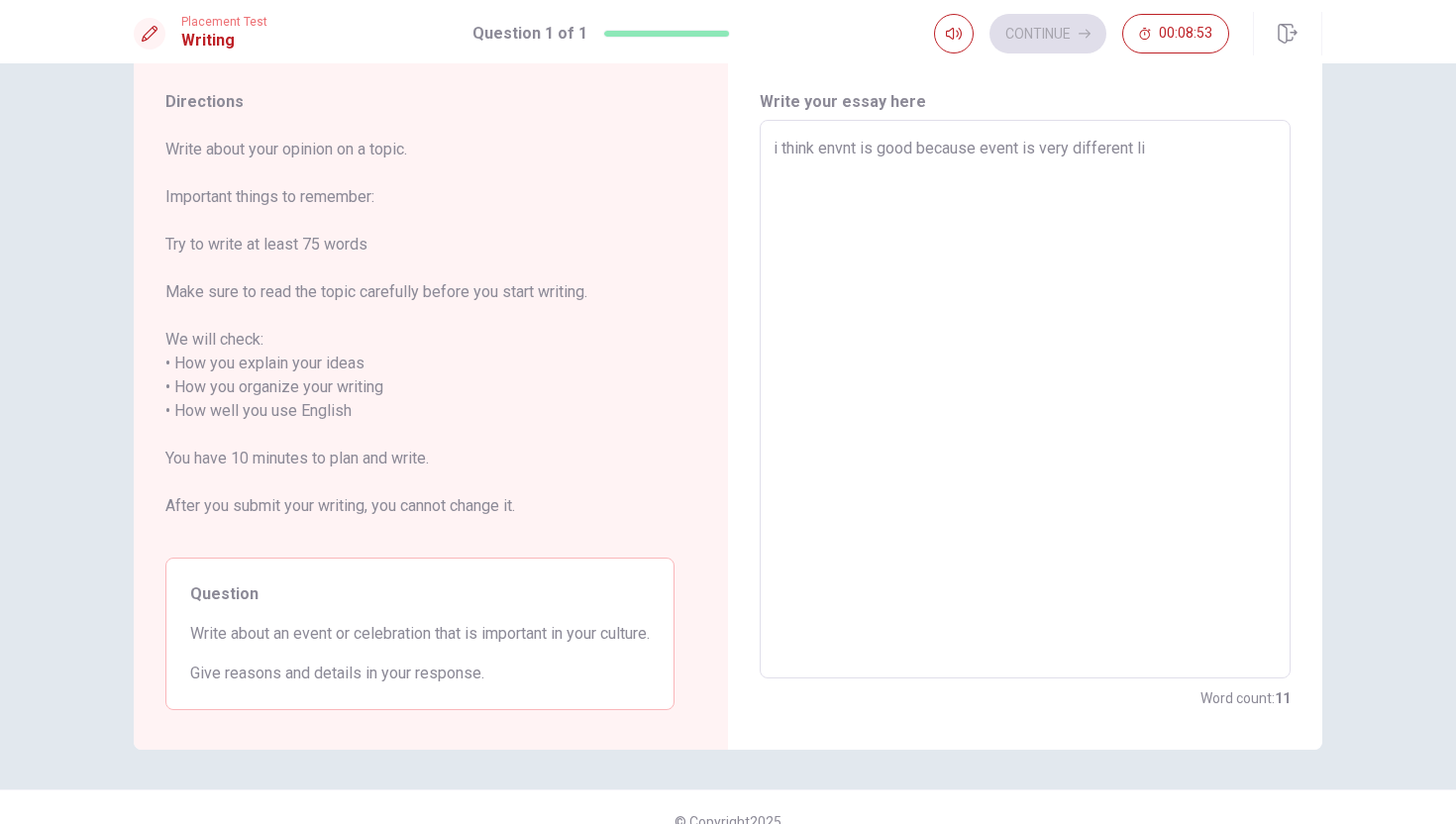 type on "x" 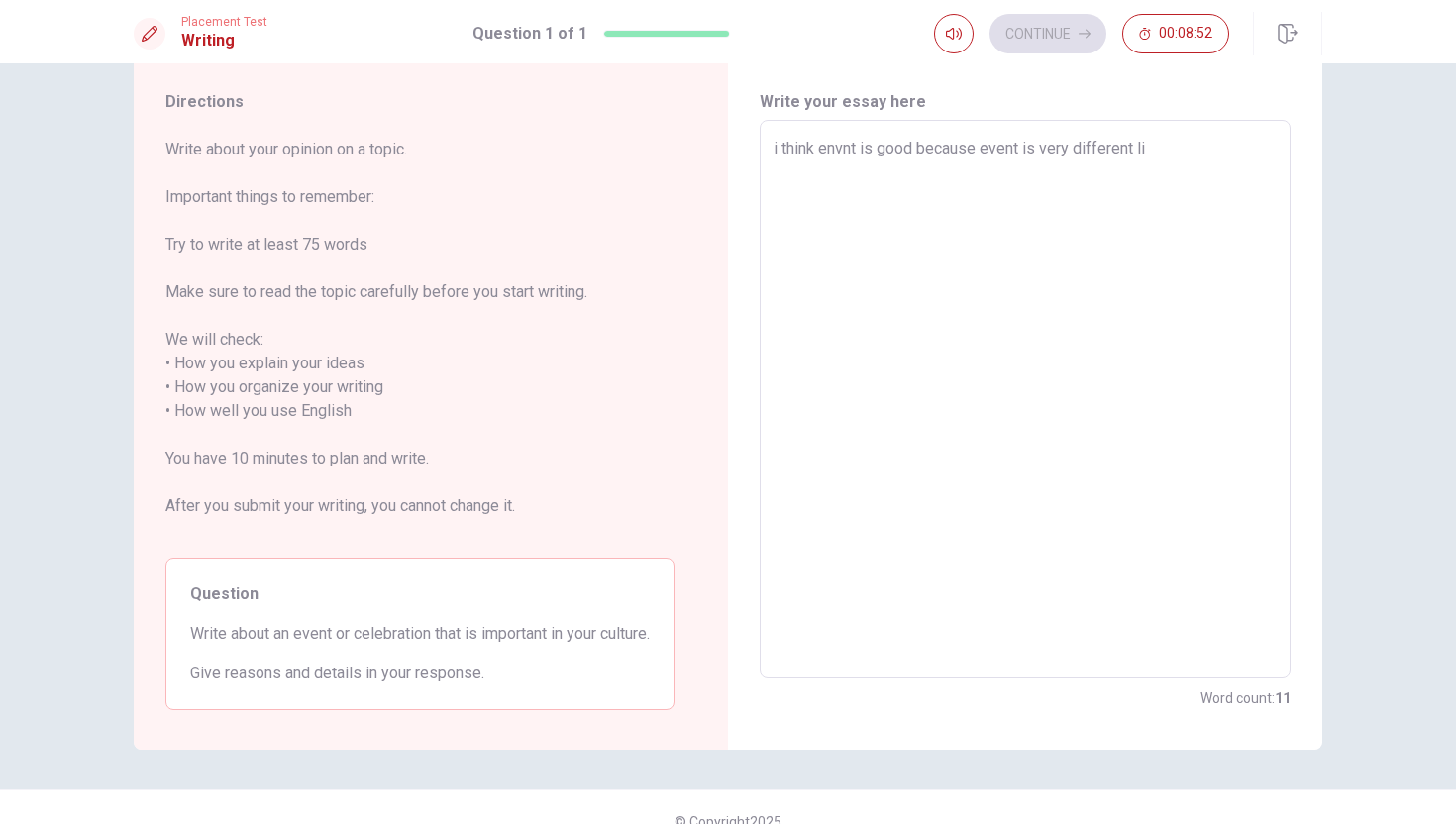 type on "i think envnt is good because event is very different lik" 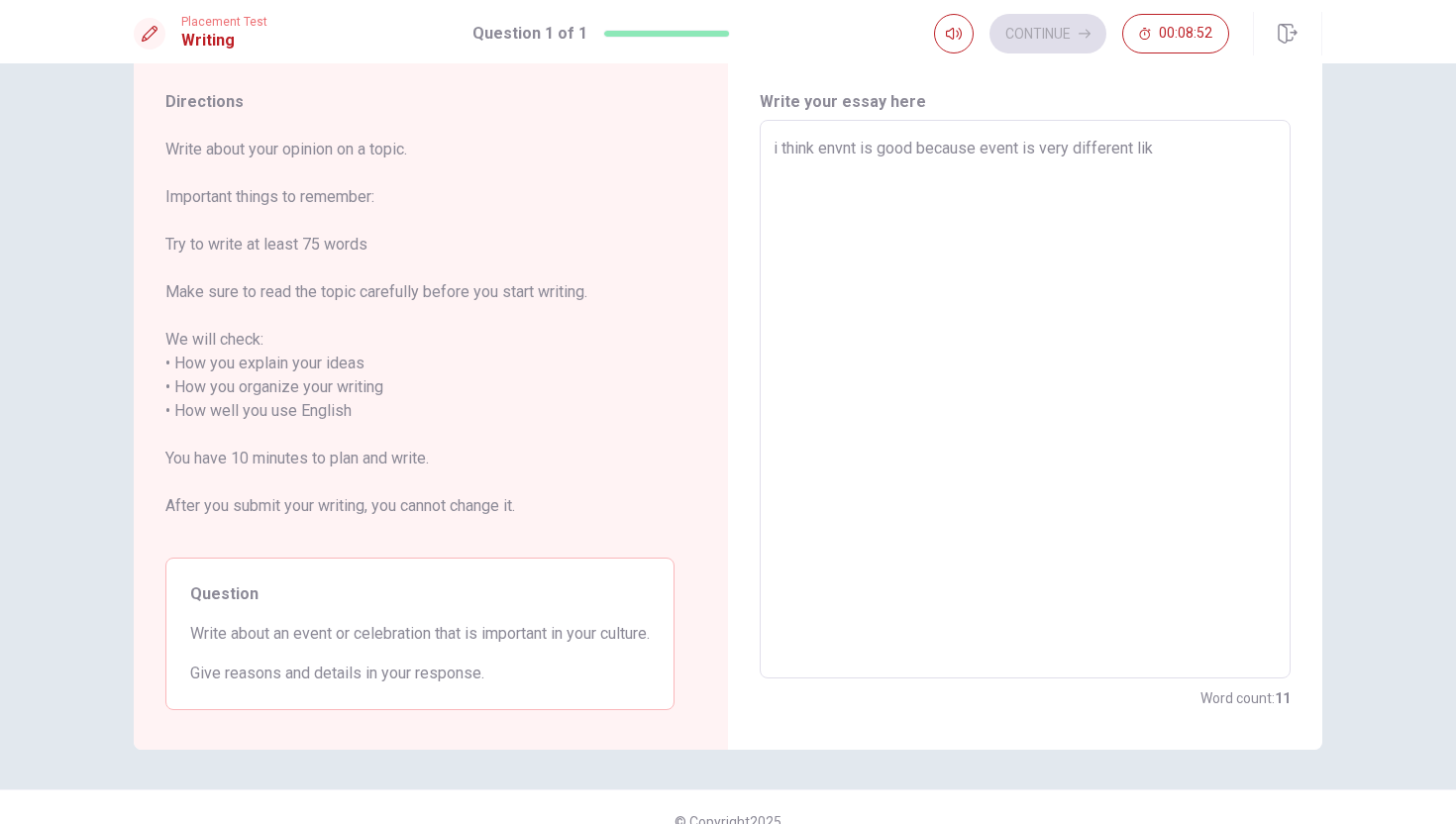 type on "x" 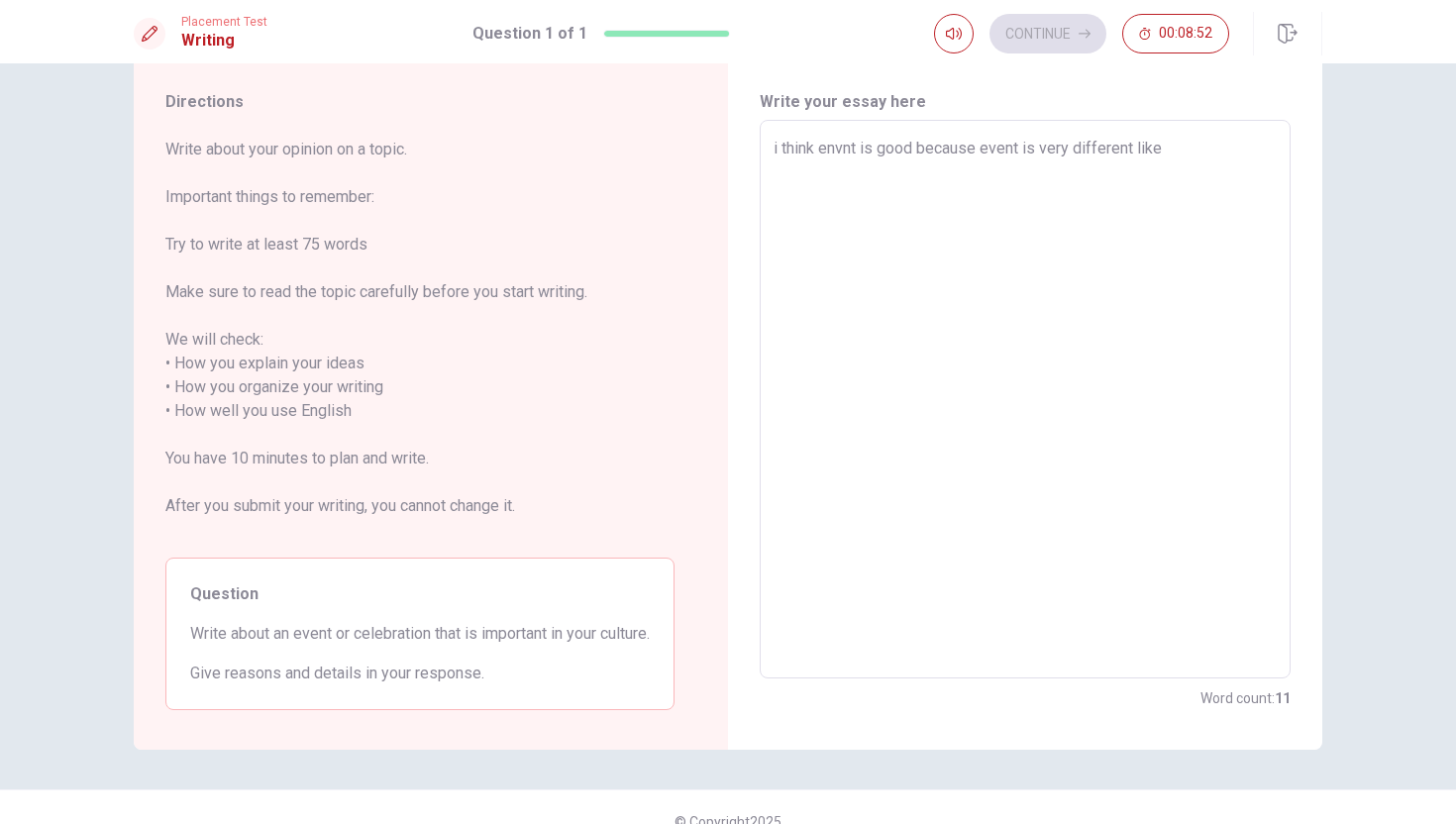 type on "x" 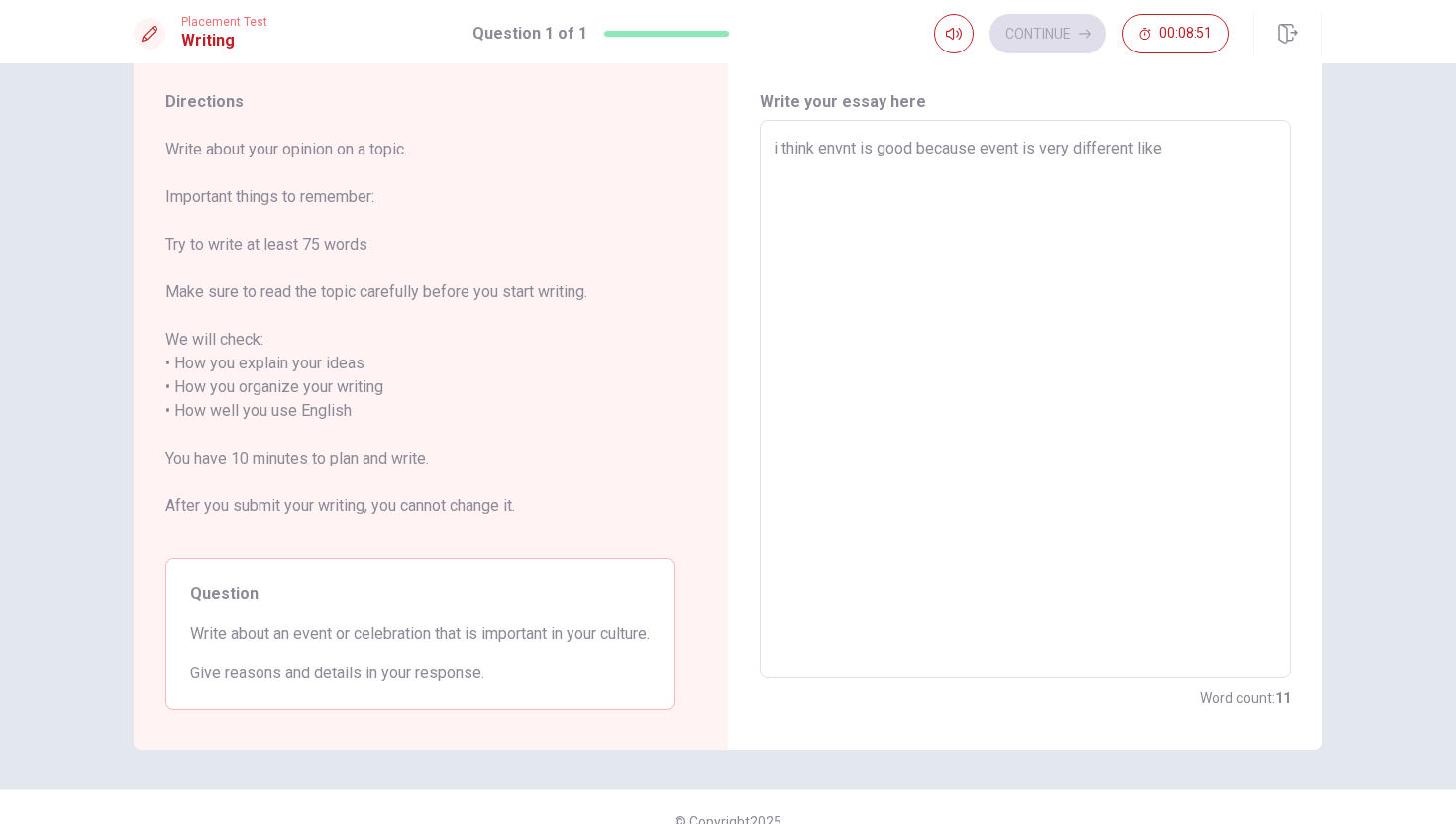 type on "i think envnt is good because event is very different like" 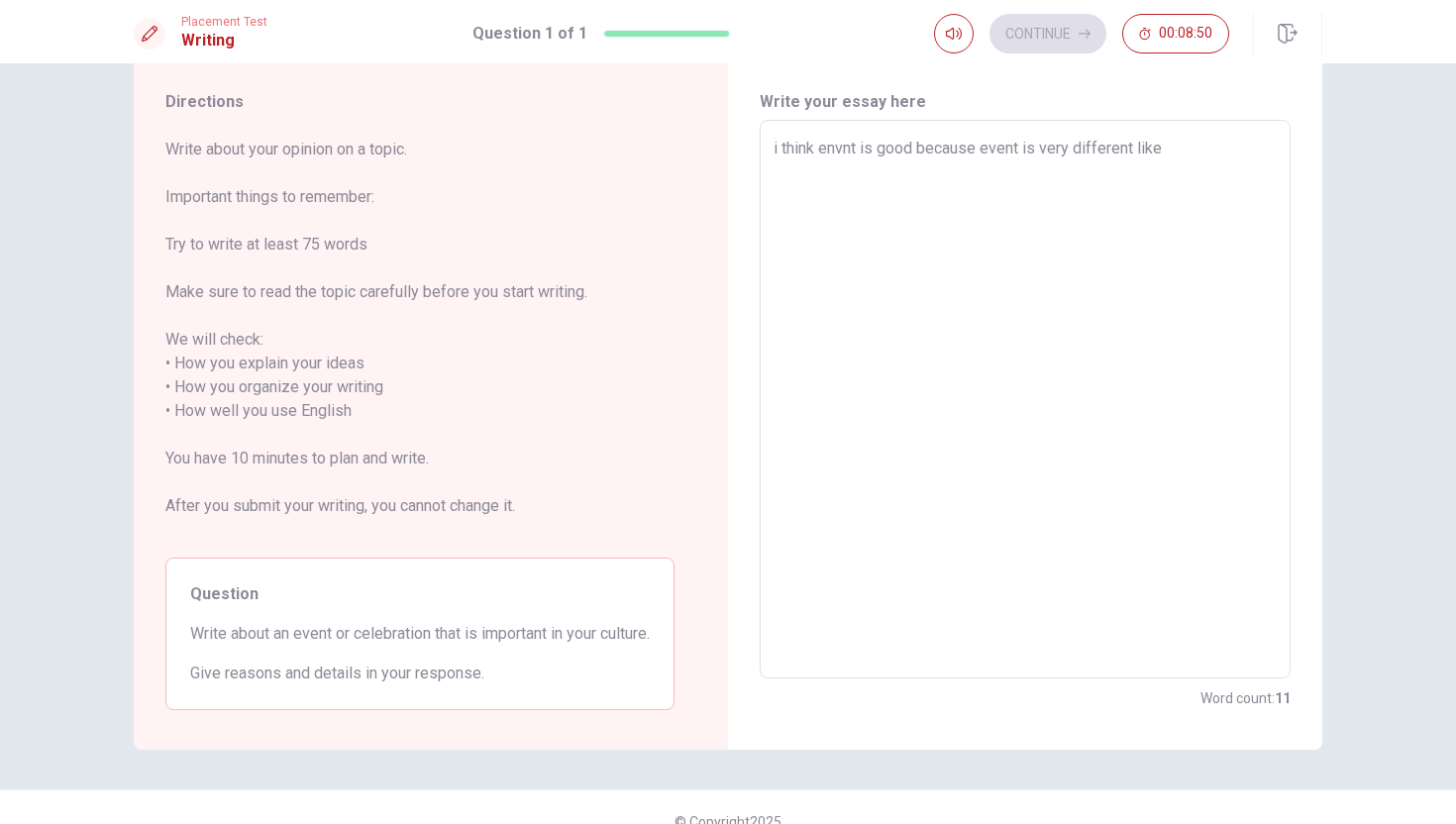 type on "i think envnt is good because event is very different like v" 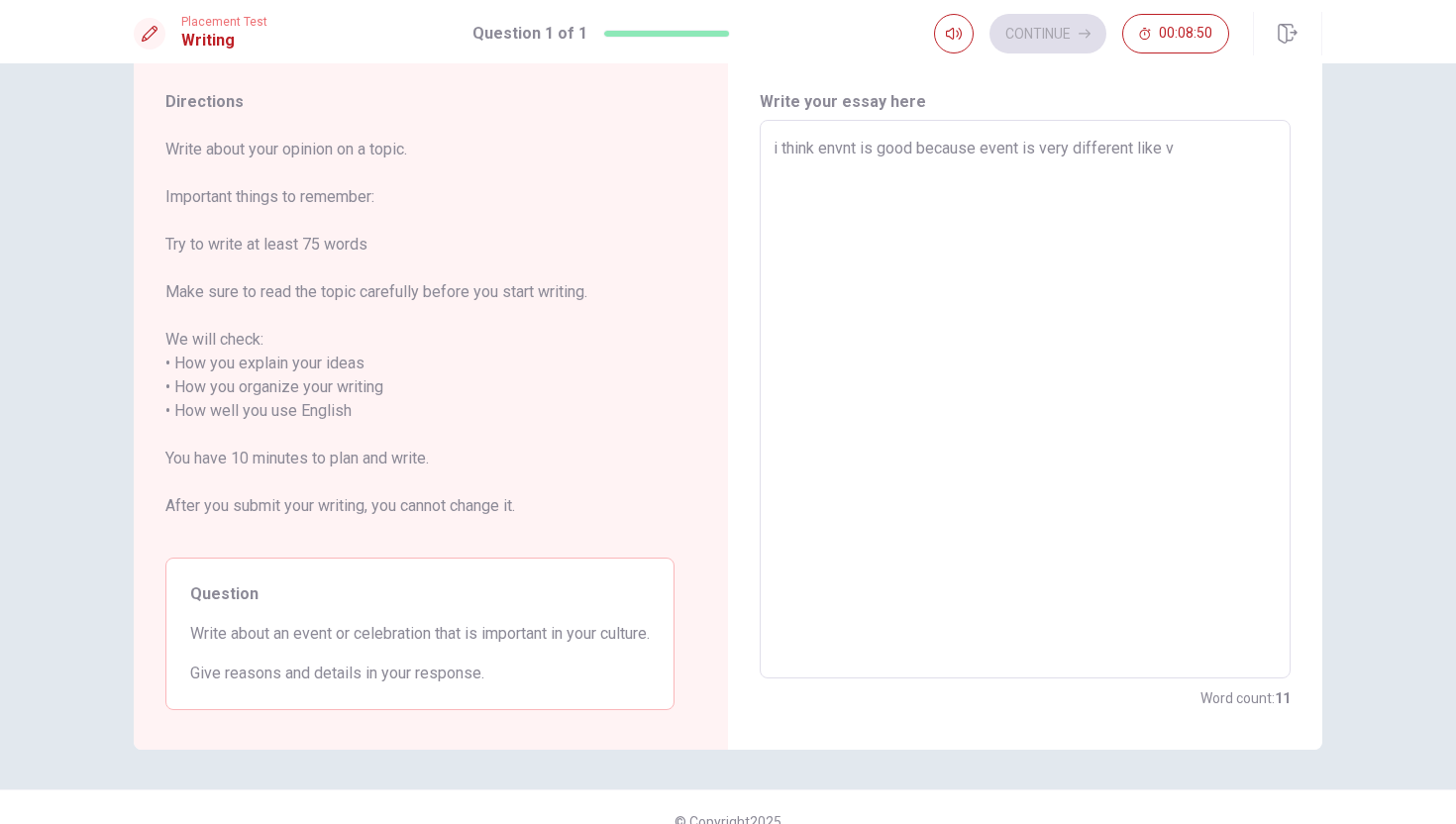 type on "x" 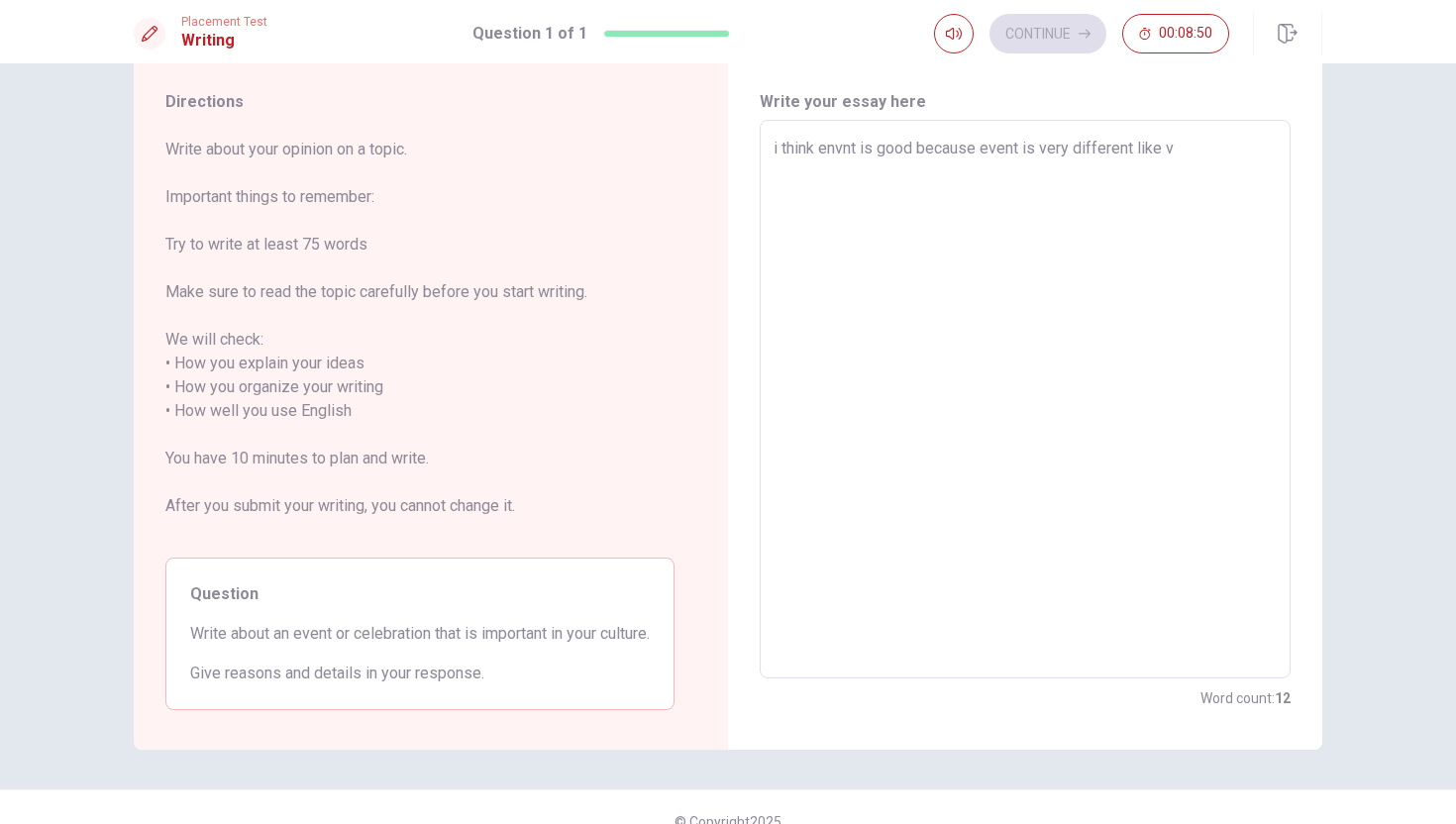 type on "i think envnt is good because event is very different like ve" 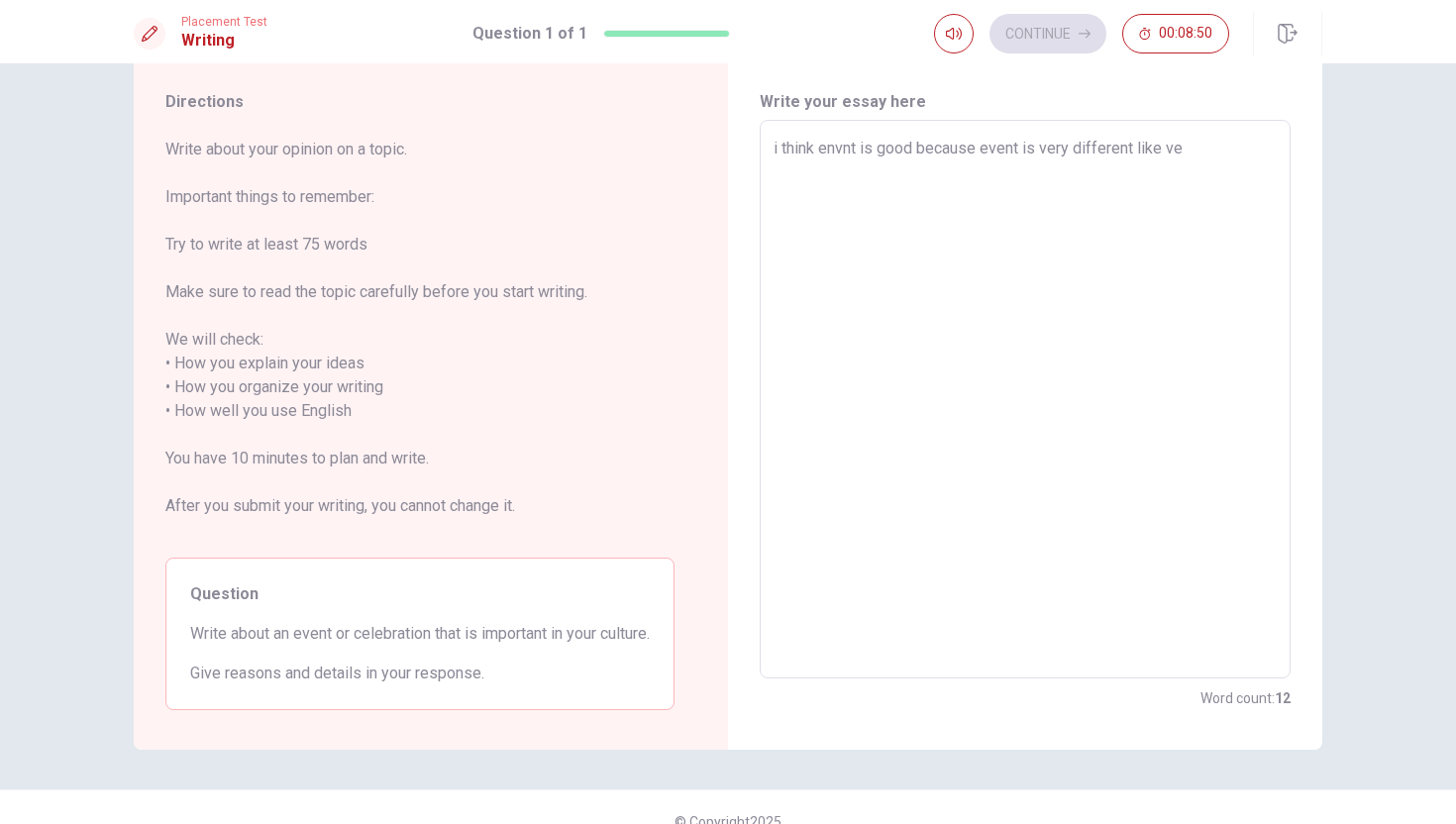 type on "x" 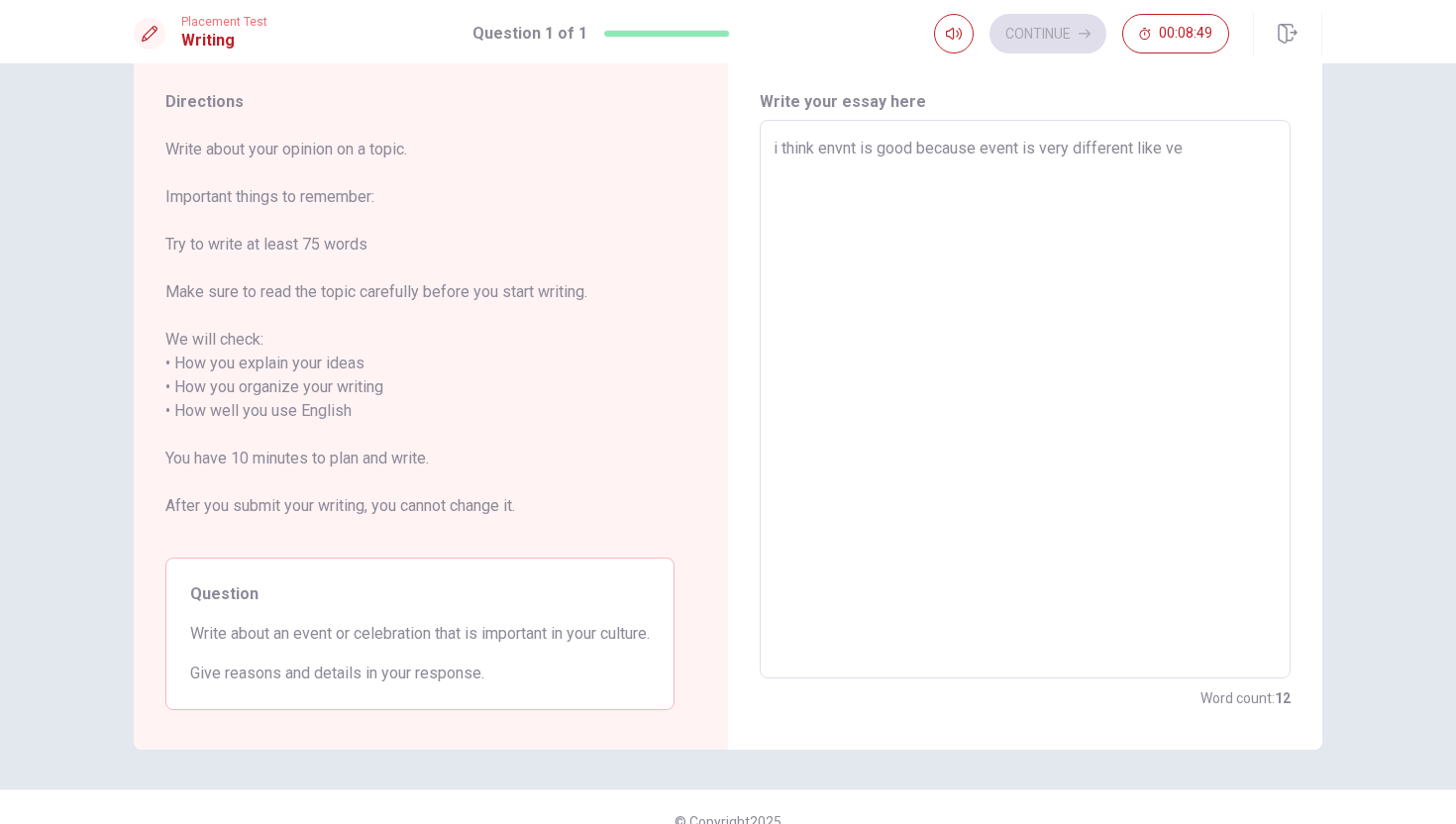 type on "i think envnt is good because event is very different like vey" 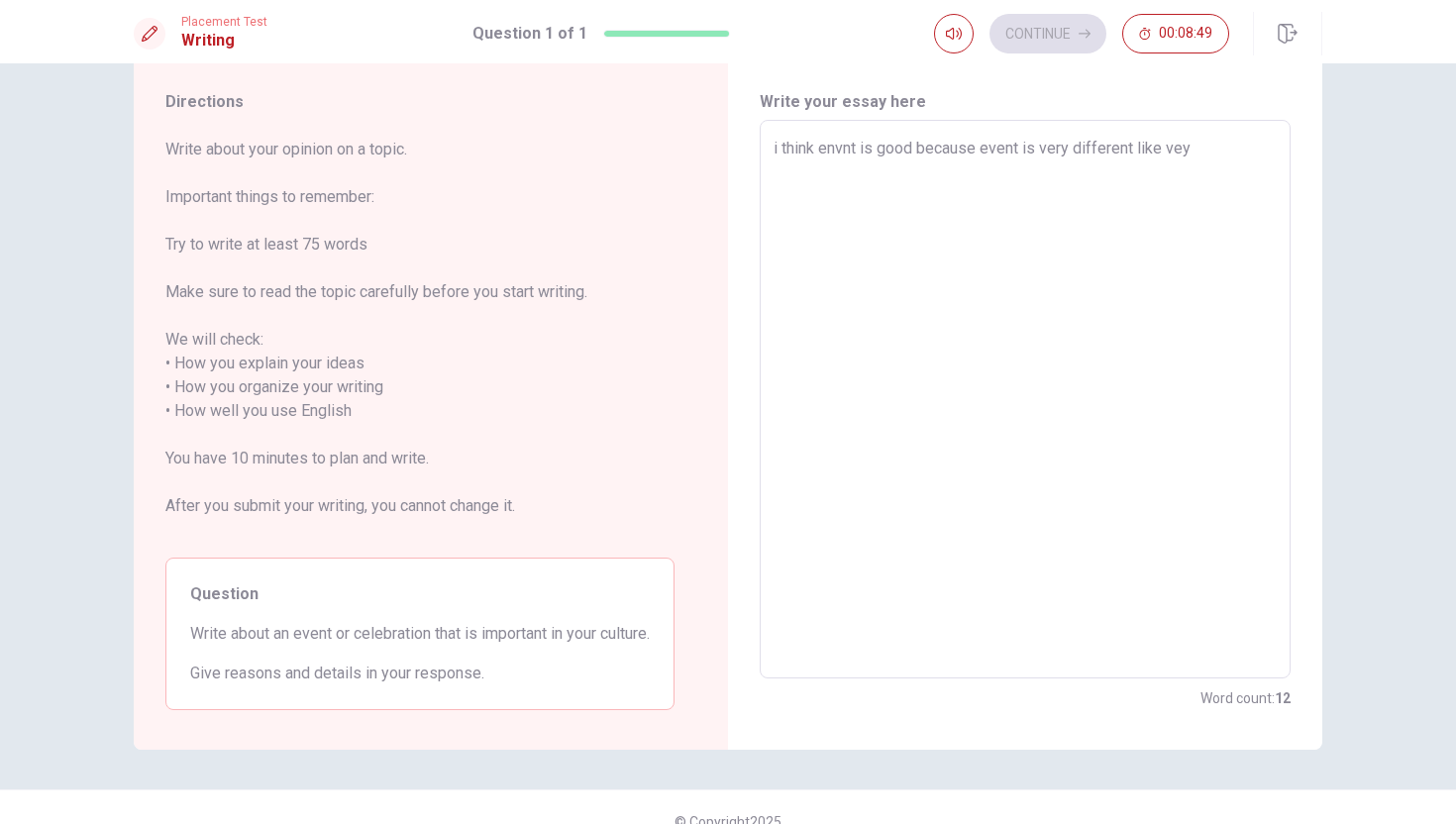type on "x" 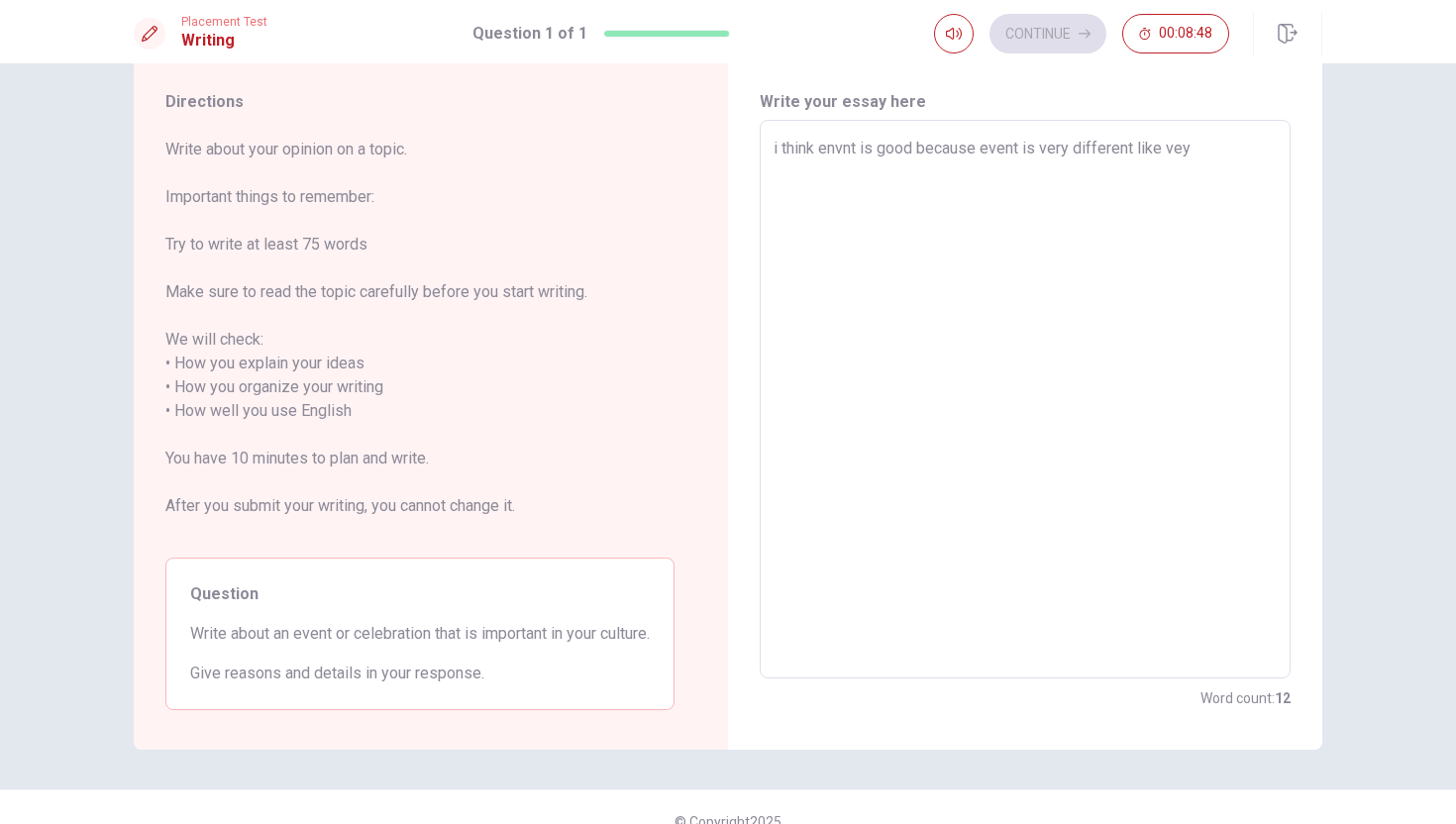 type on "i think envnt is good because event is very different like vey k" 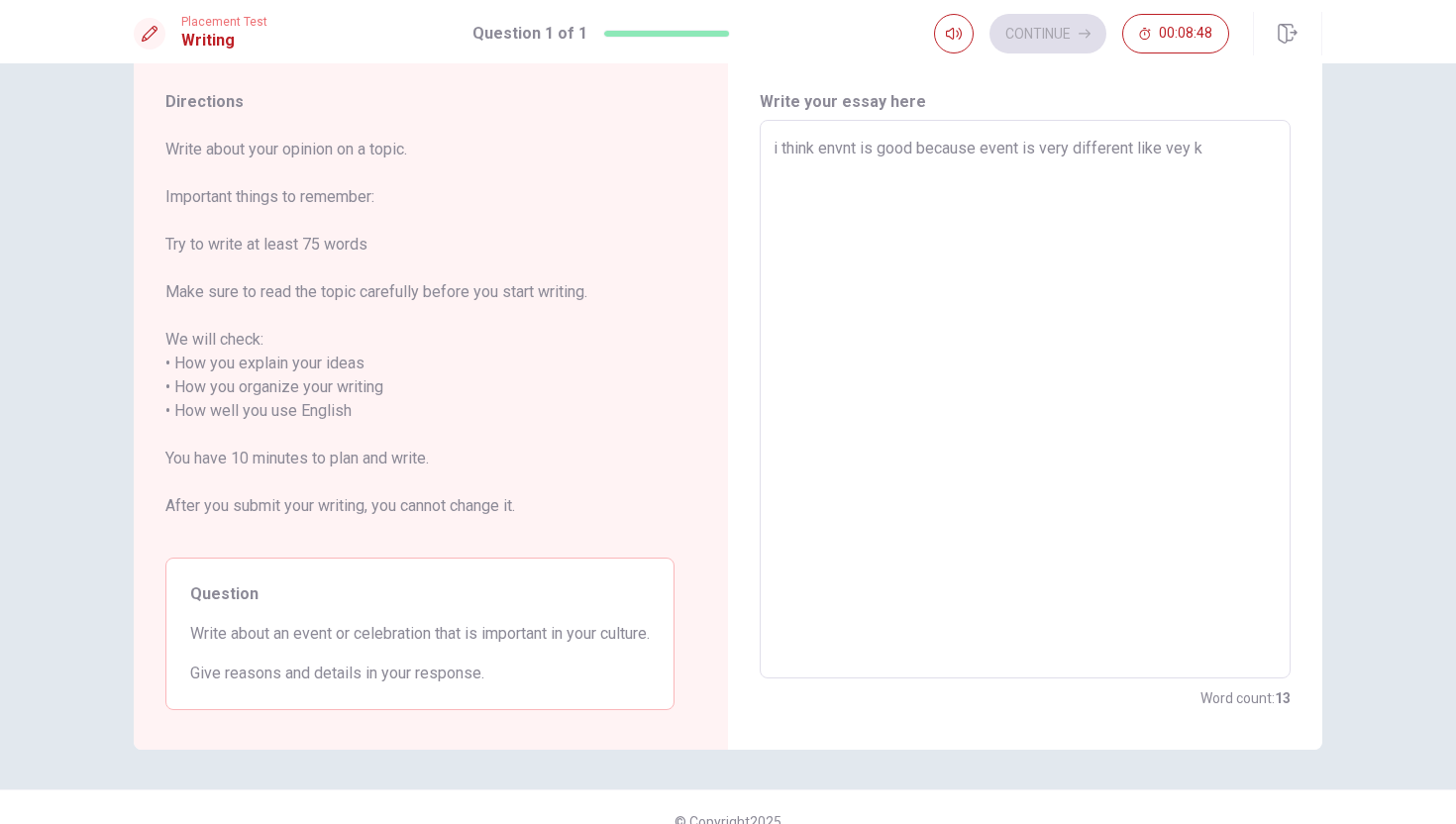 type on "x" 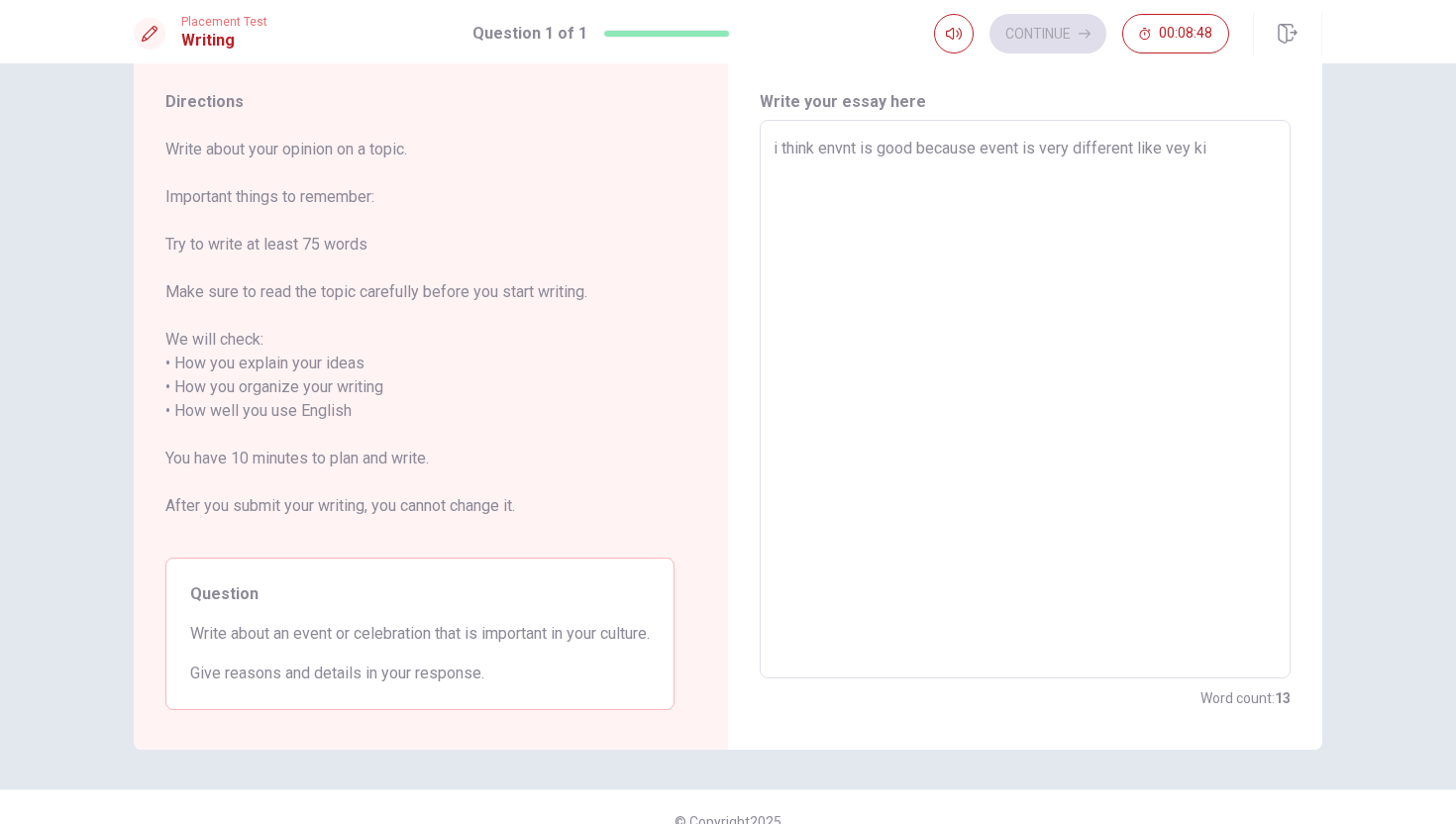 type on "x" 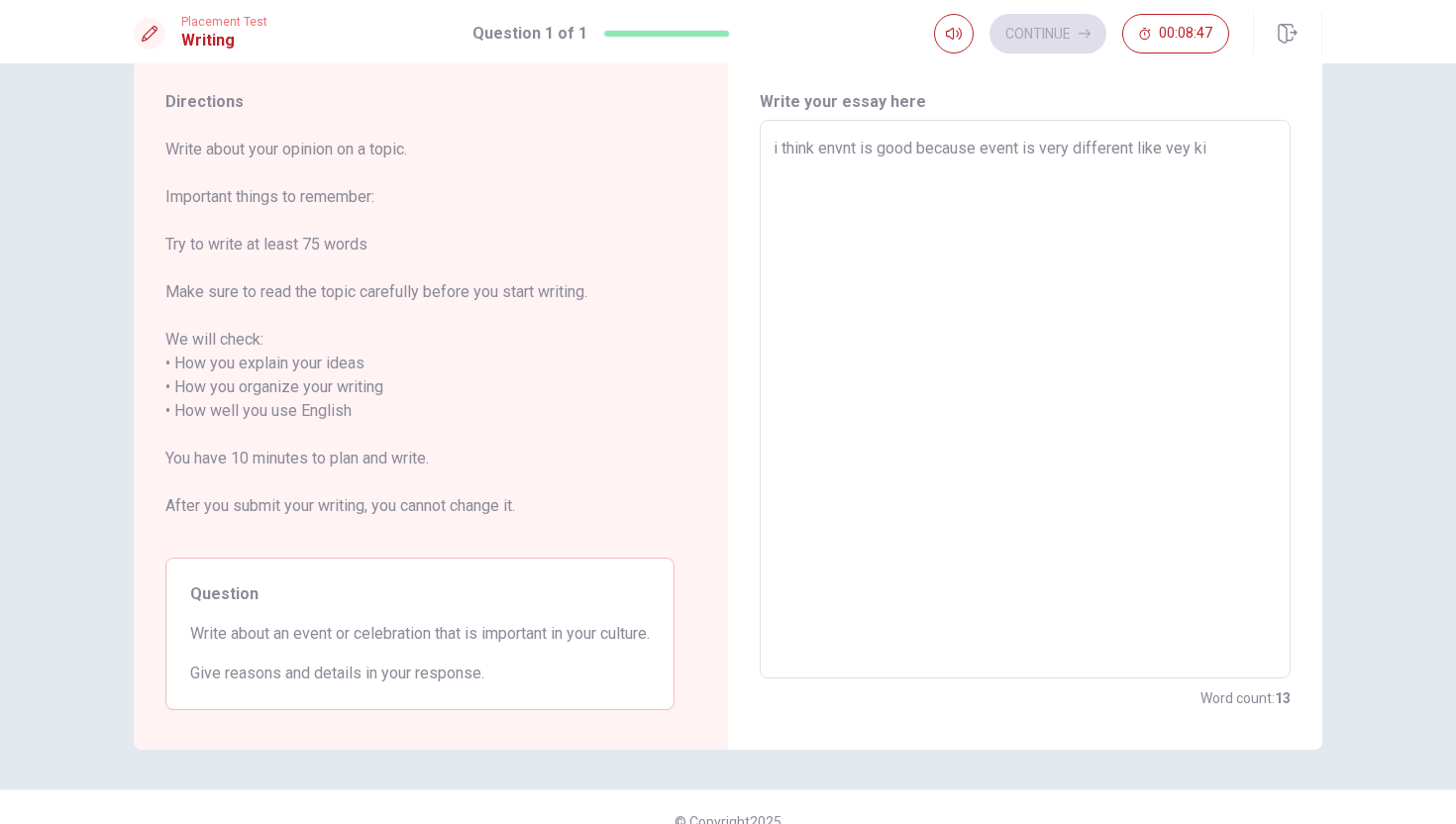 type on "i think envnt is good because event is very different like vey kin" 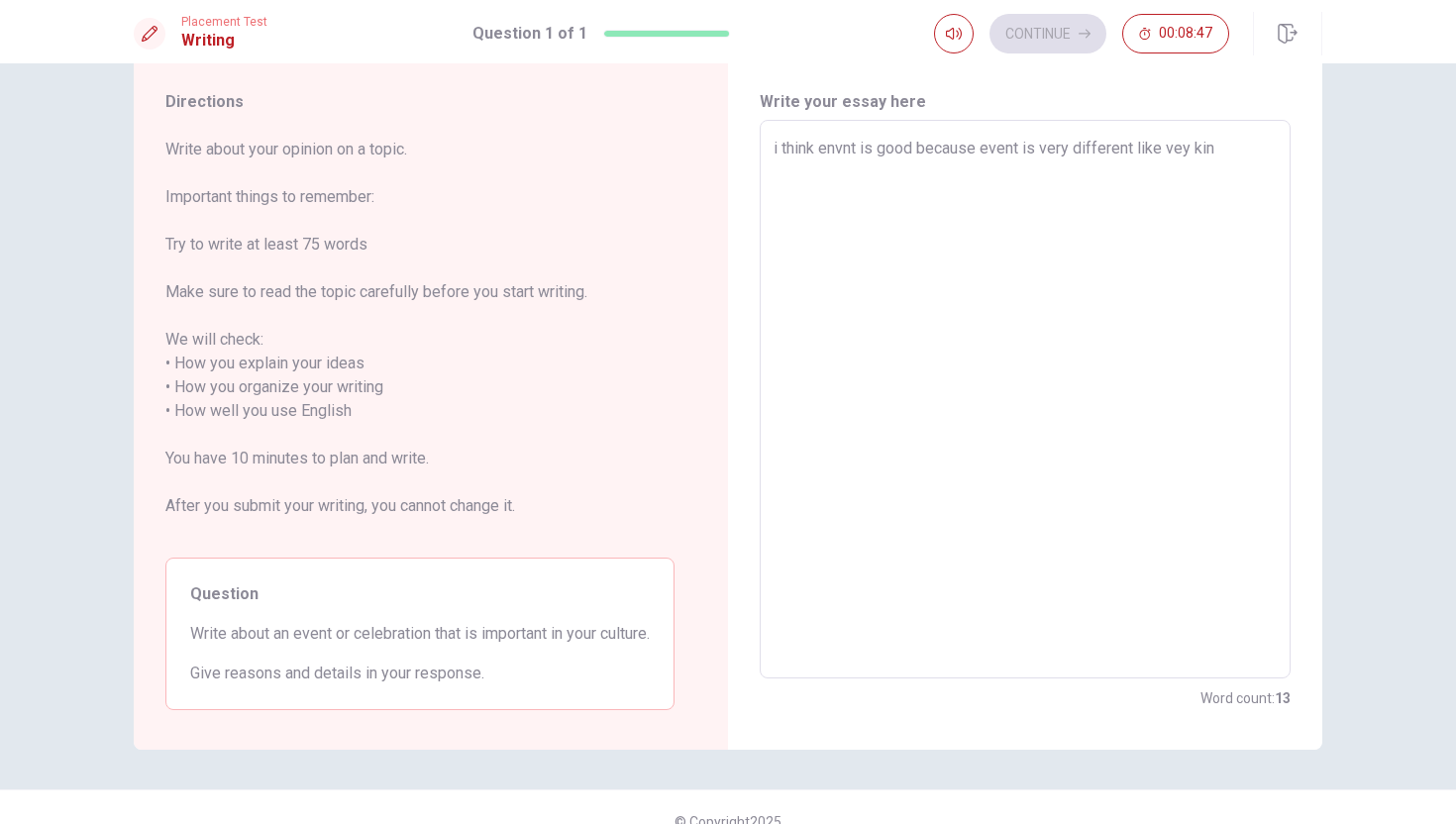type on "x" 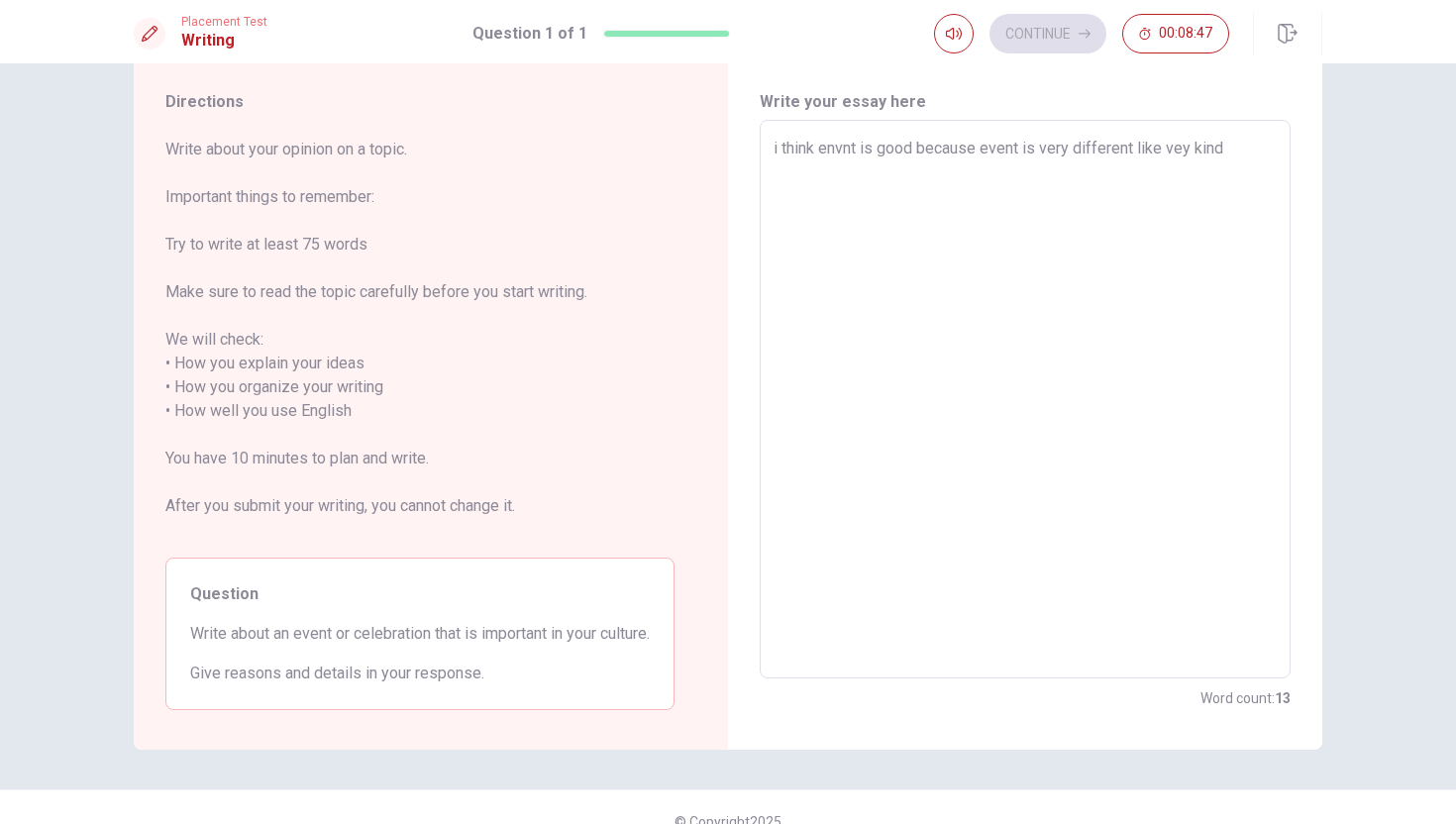 type on "x" 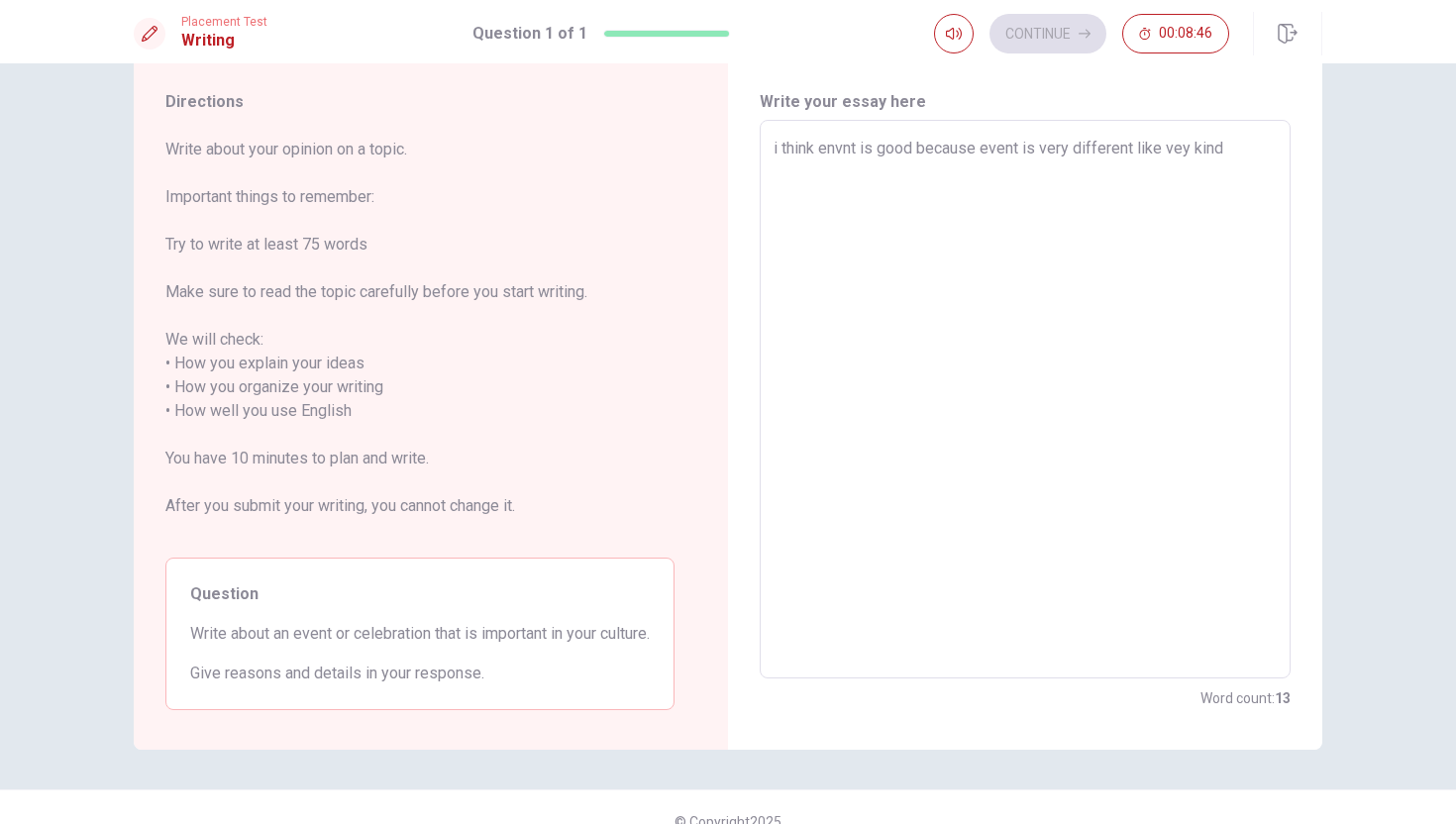 type on "i think envnt is good because event is very different like vey kind o" 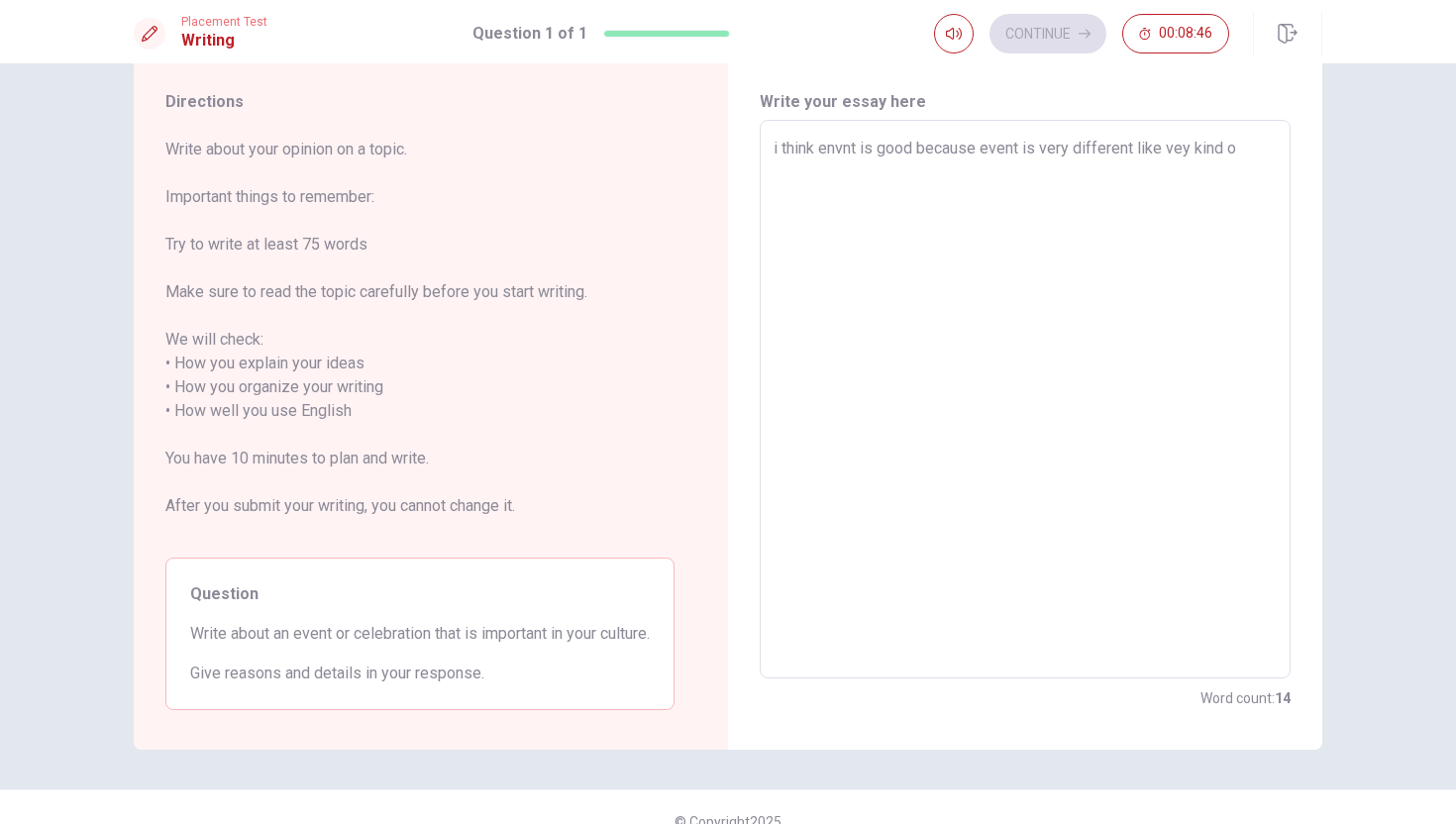 type on "x" 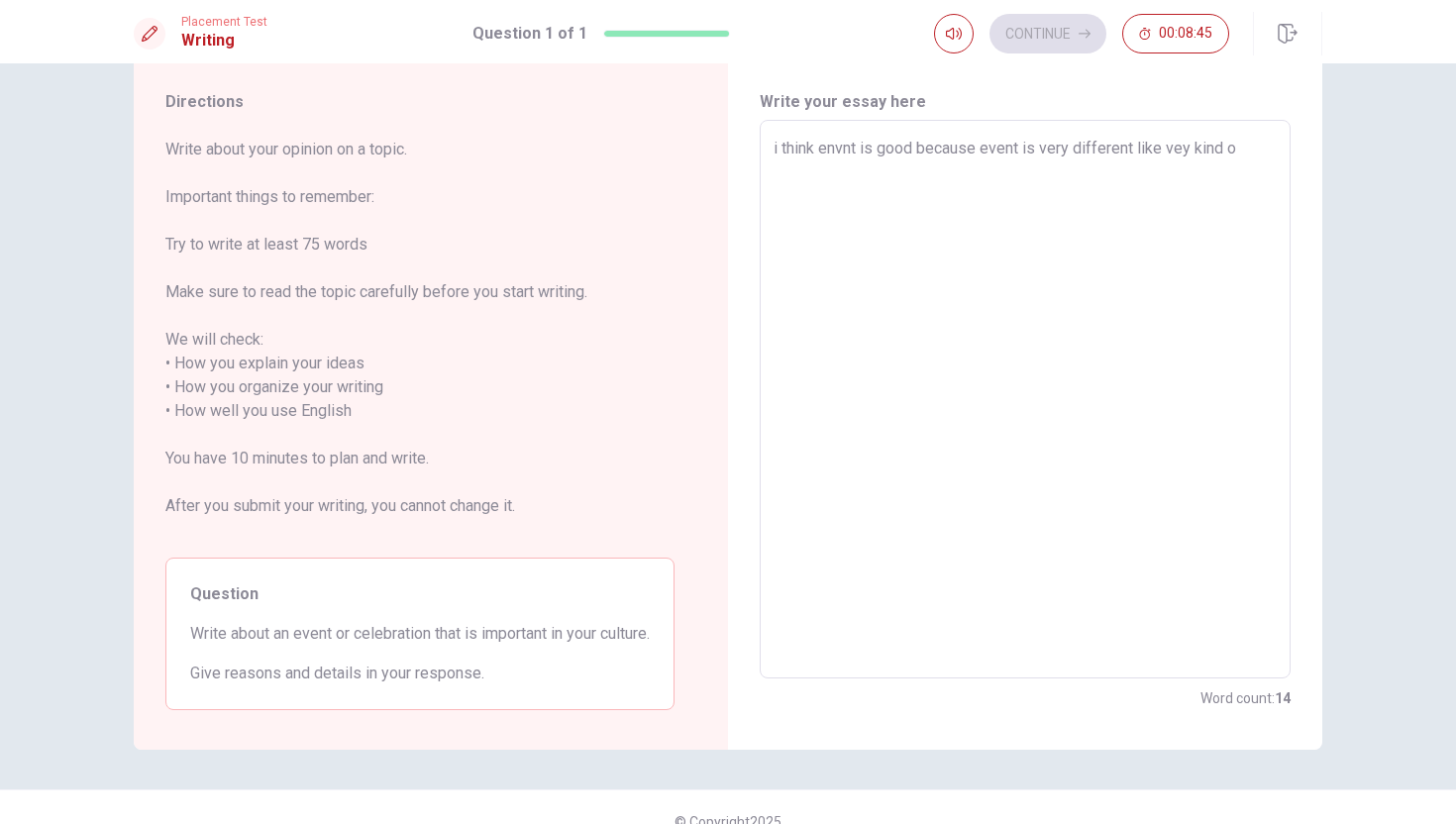 type on "i think envnt is good because event is very different like vey kind of" 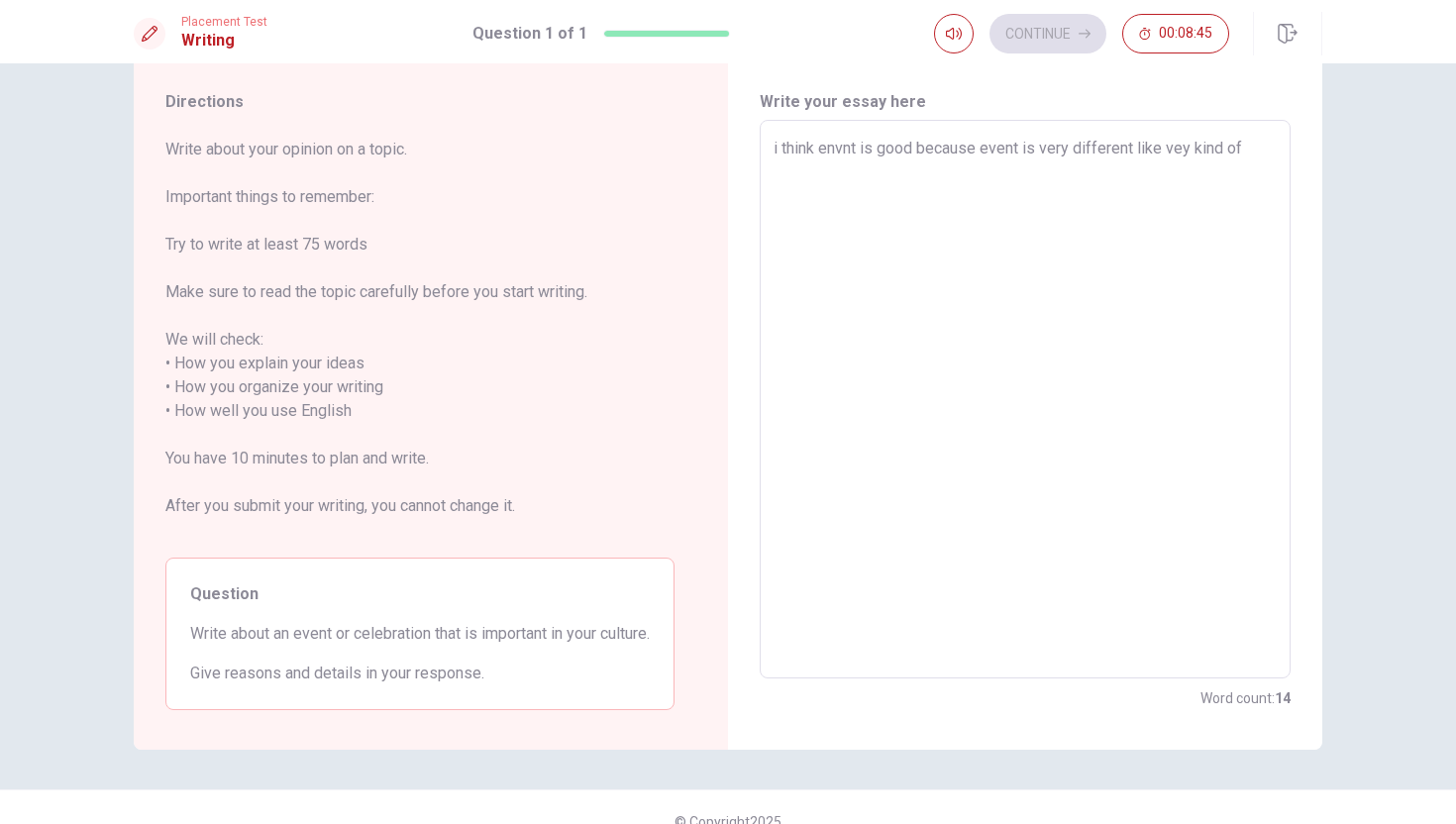 type on "x" 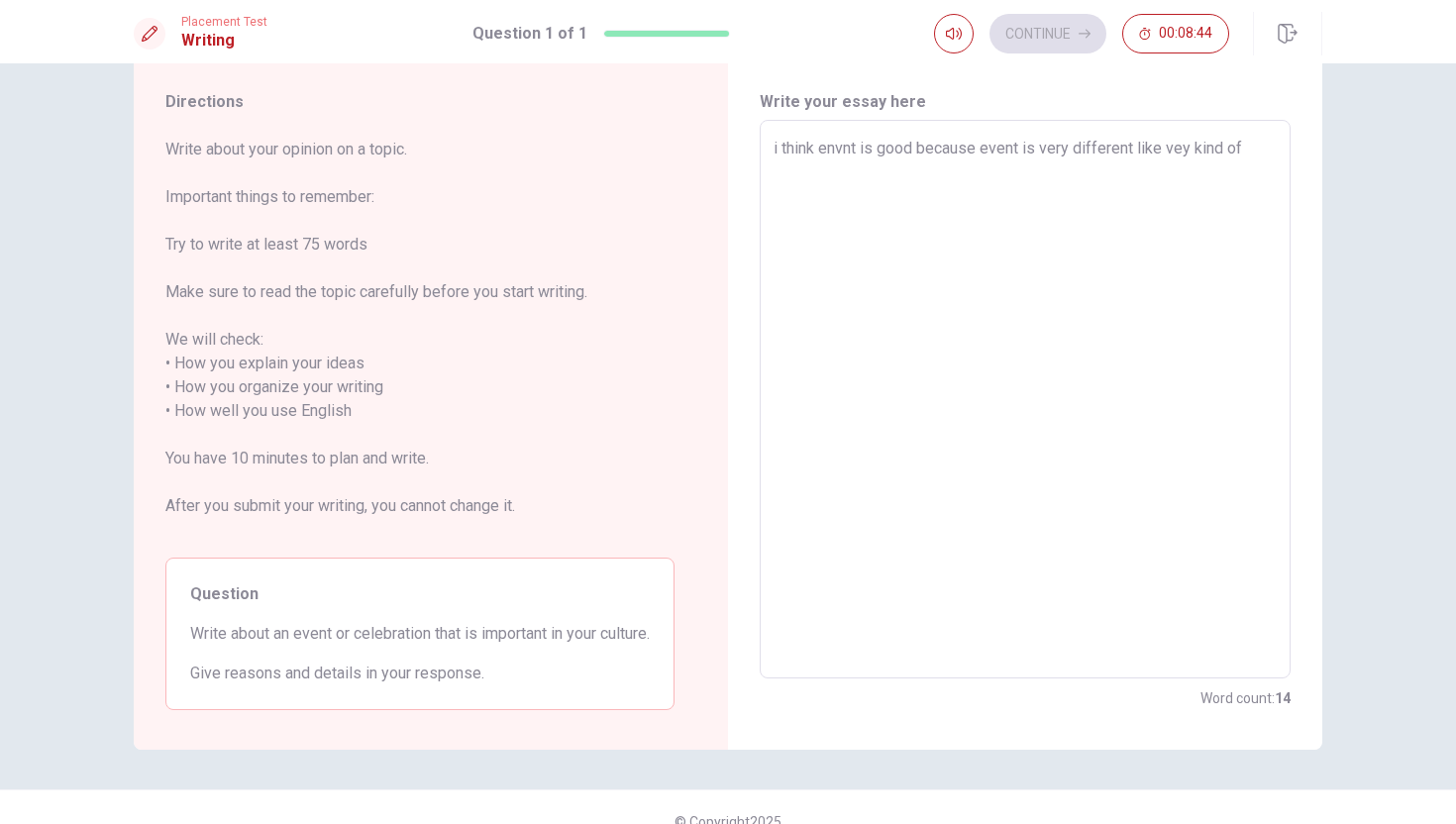 type on "i think envnt is good because event is very different like vey kind of o" 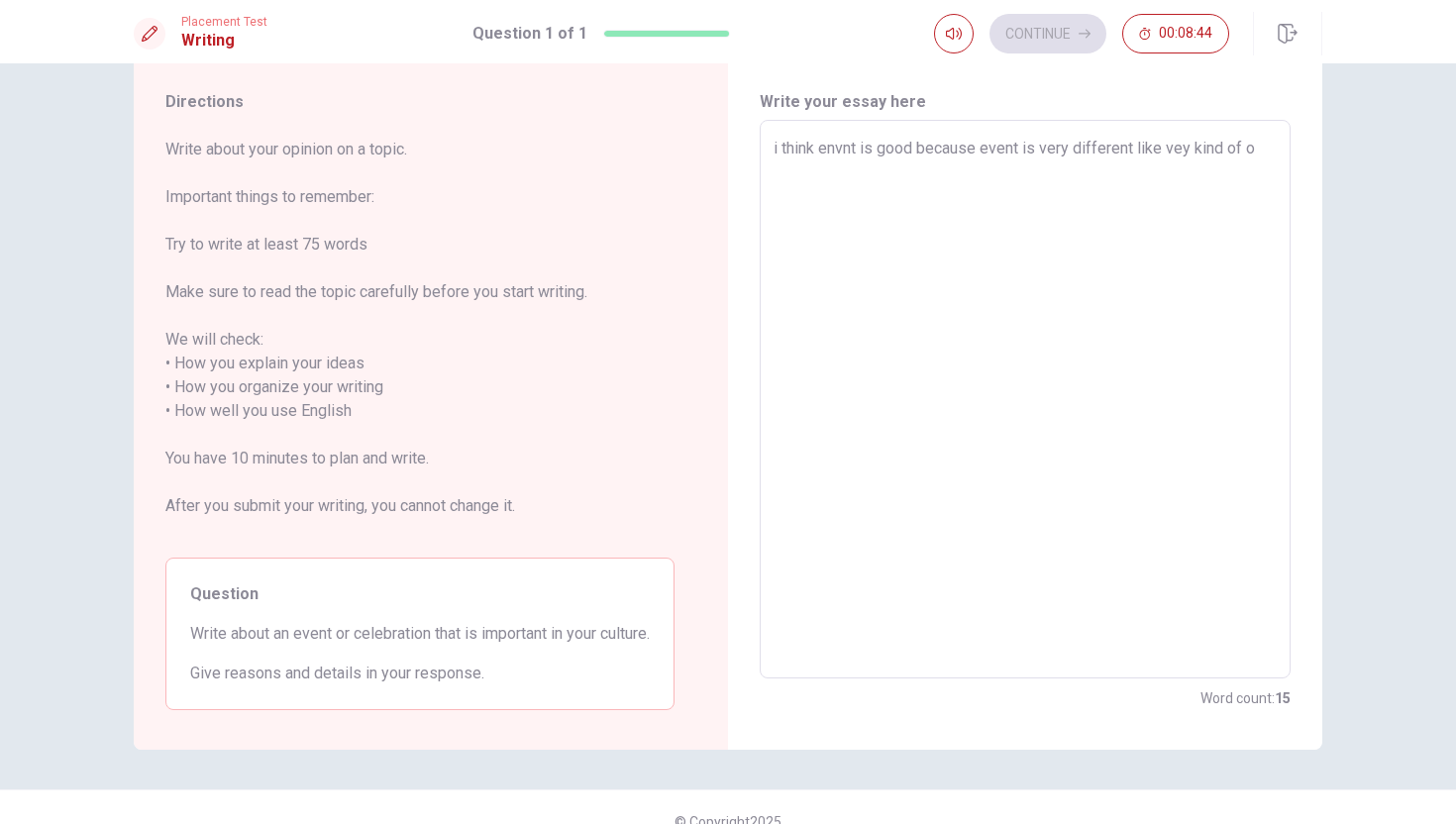 type on "x" 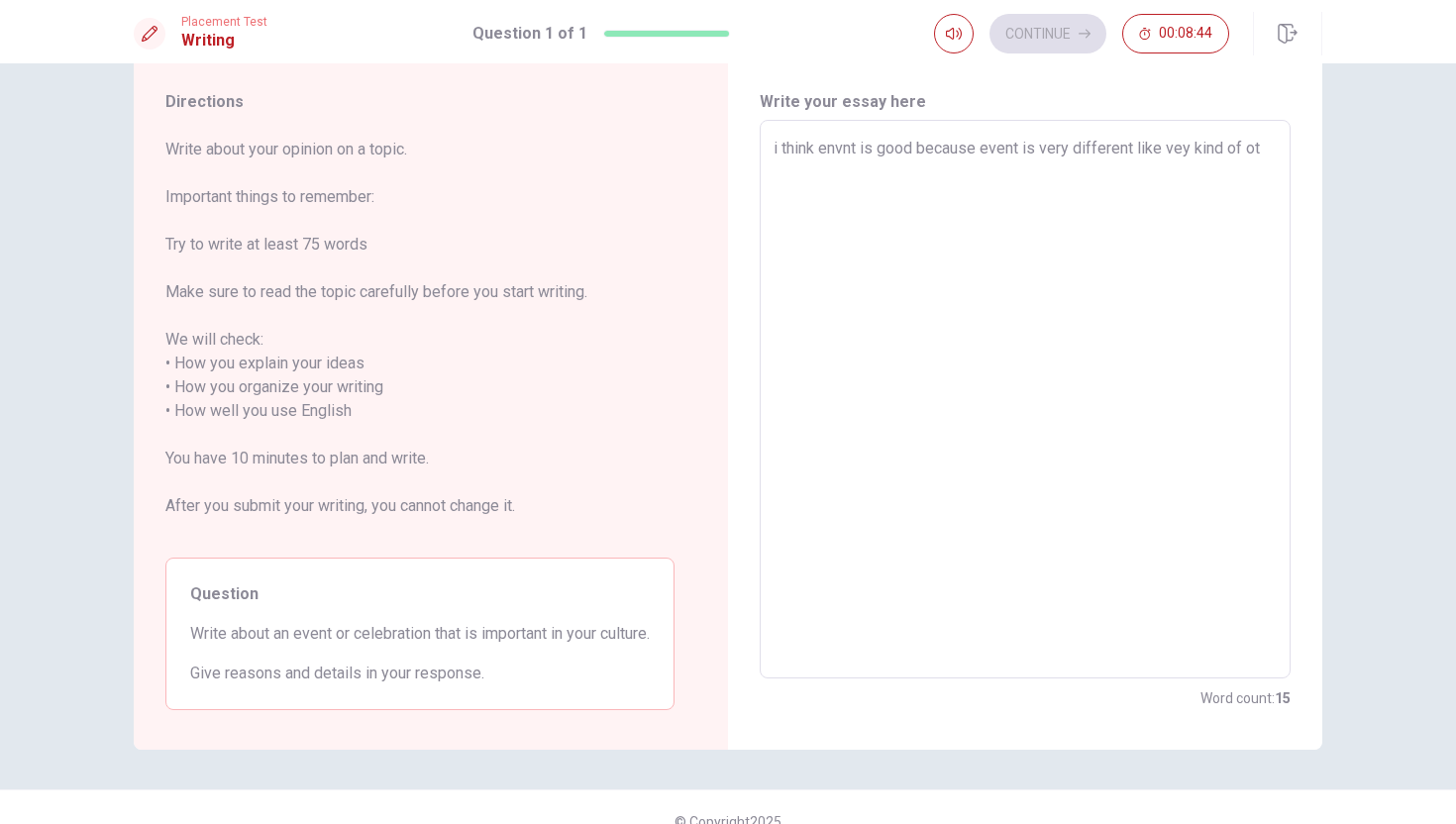 type on "x" 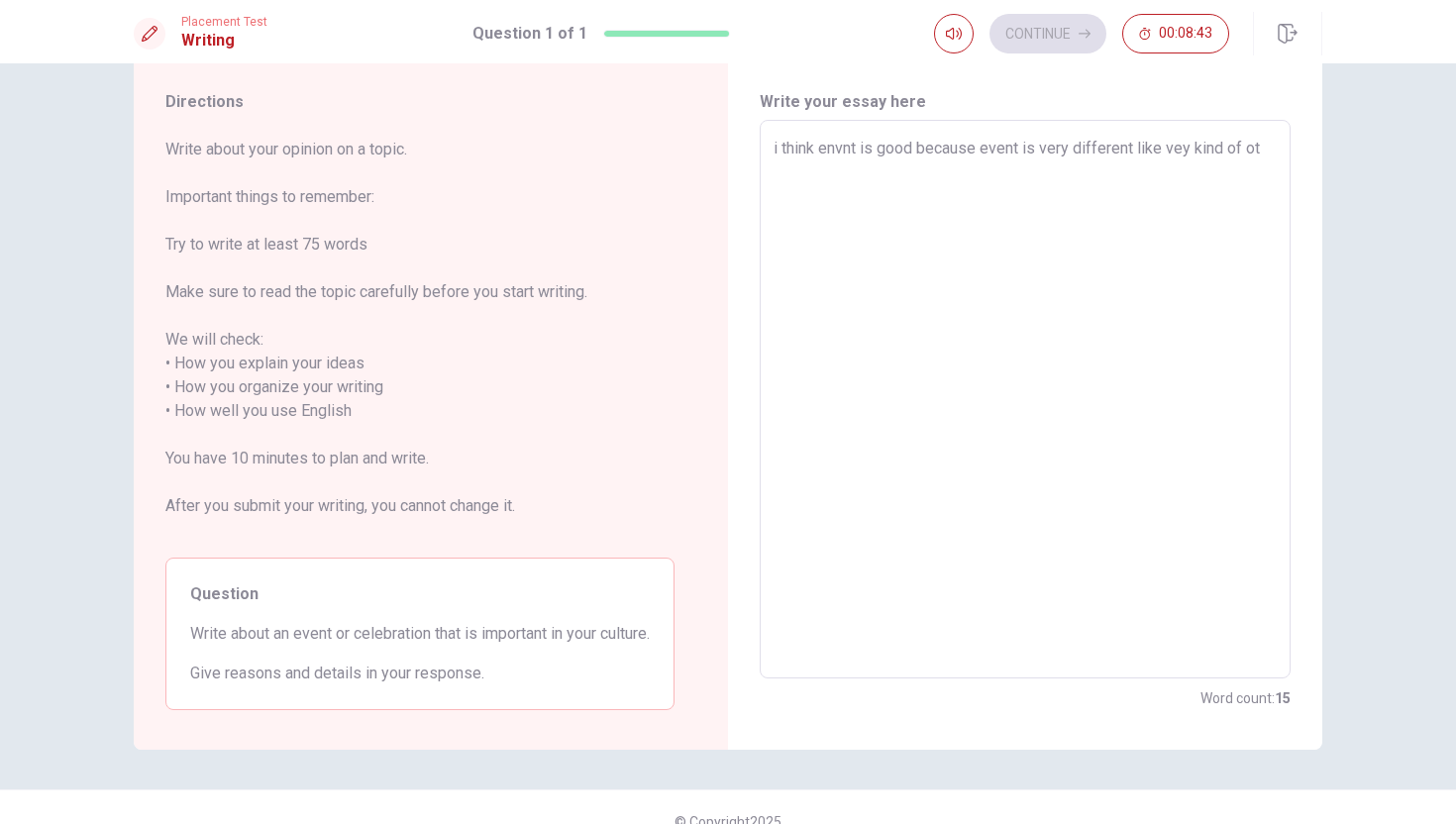 type on "i think envnt is good because event is very different like vey kind of oth" 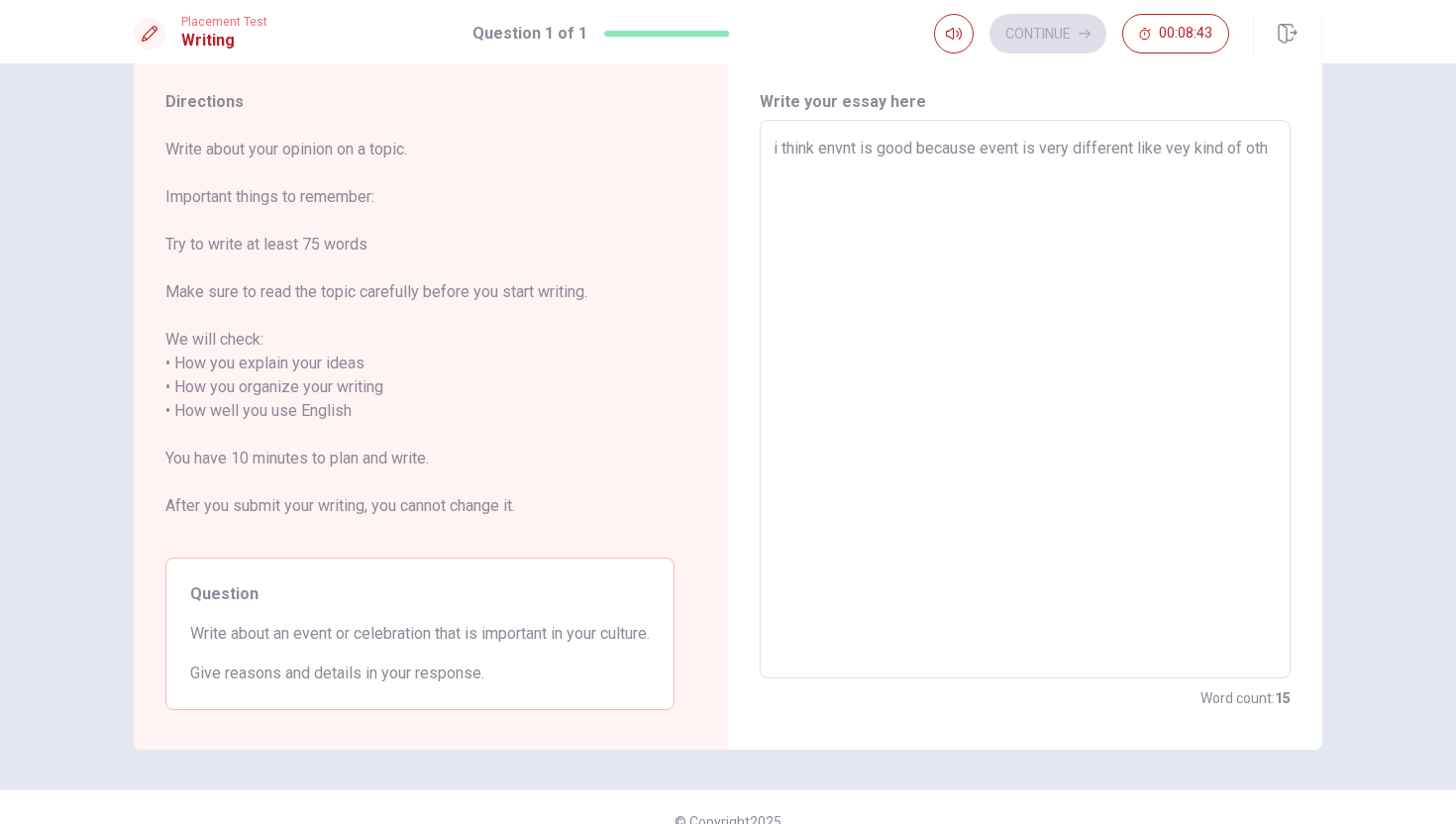 type on "x" 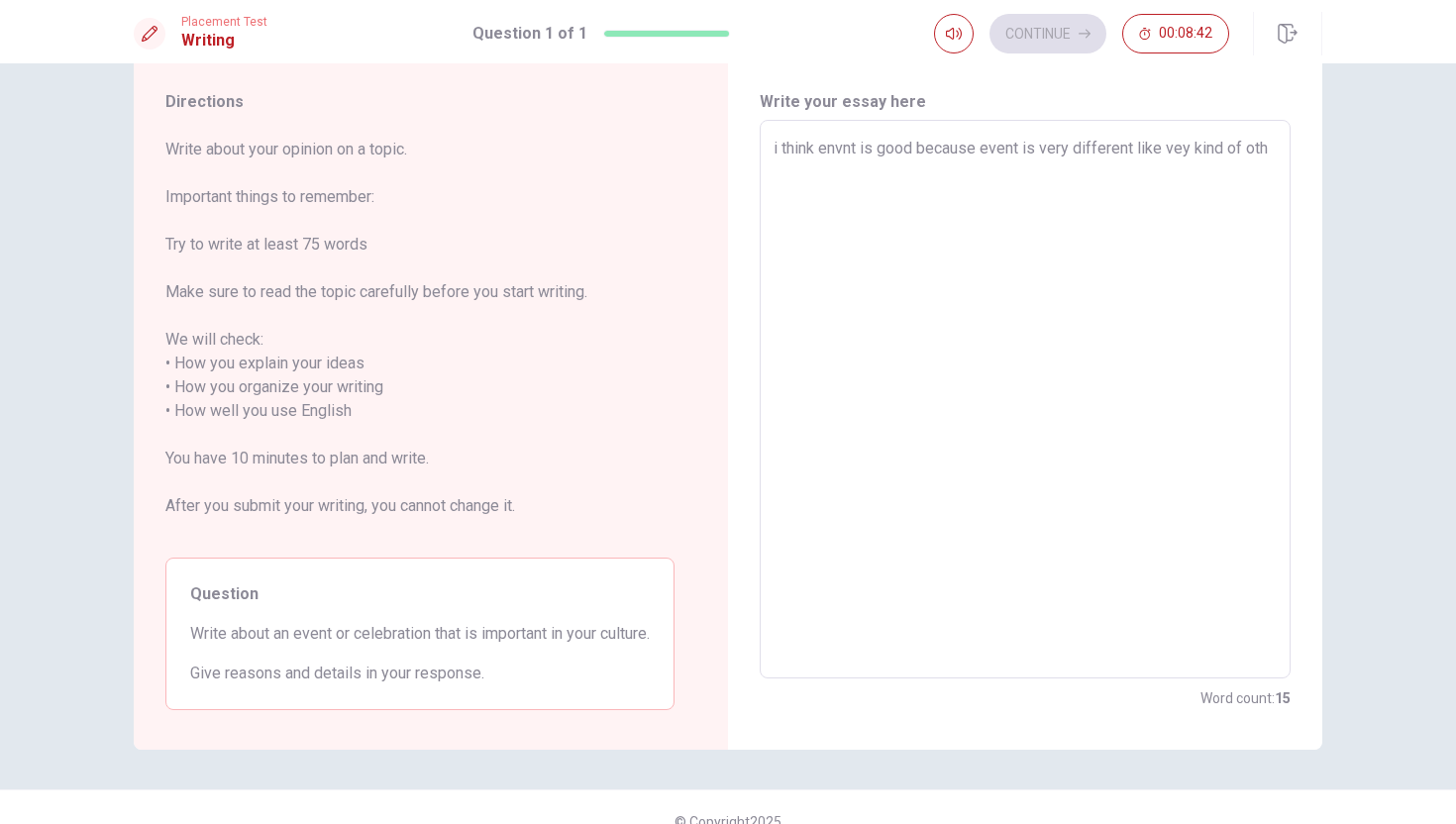 type on "i think envnt is good because event is very different like vey kind of othe" 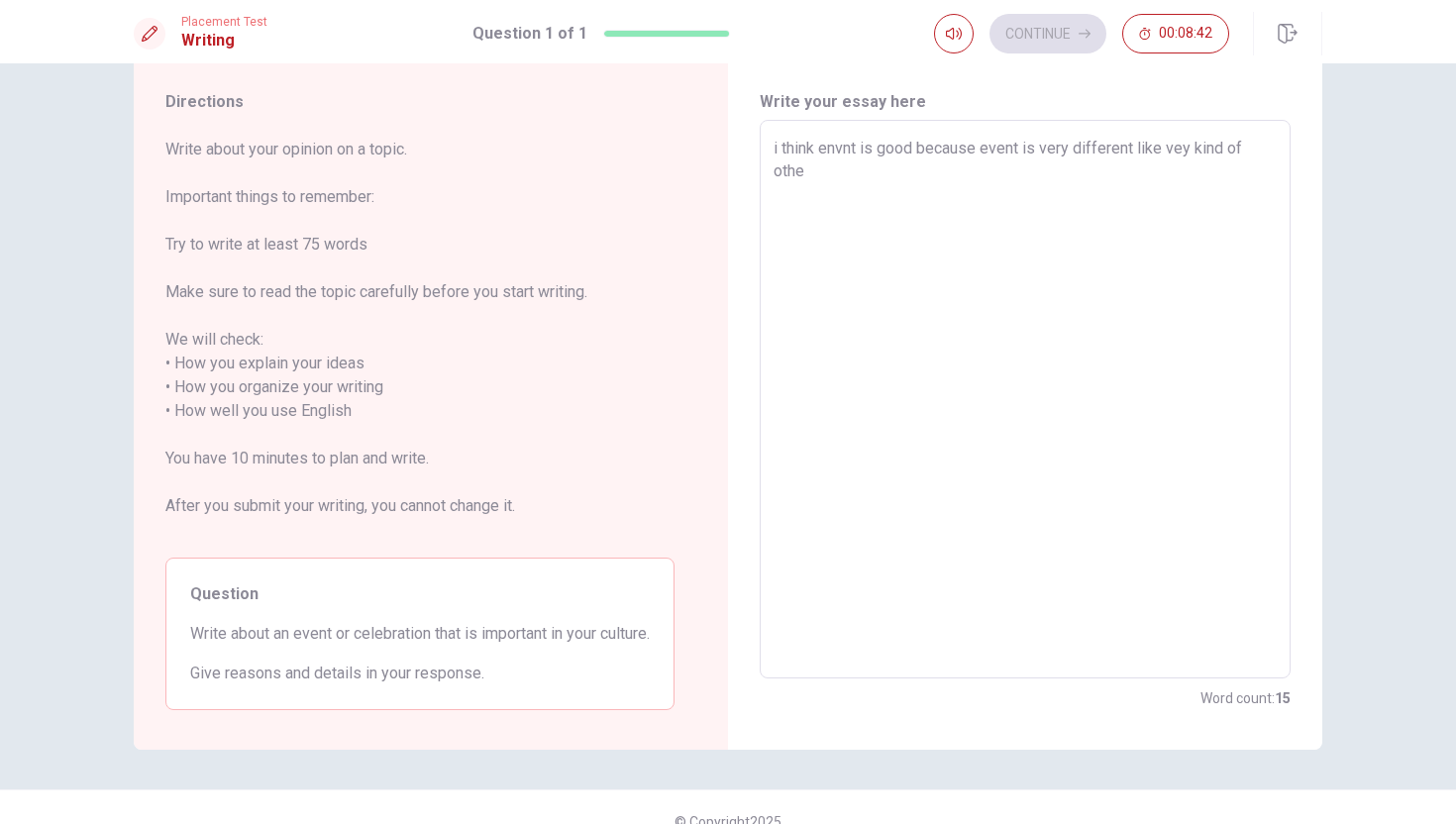 type on "x" 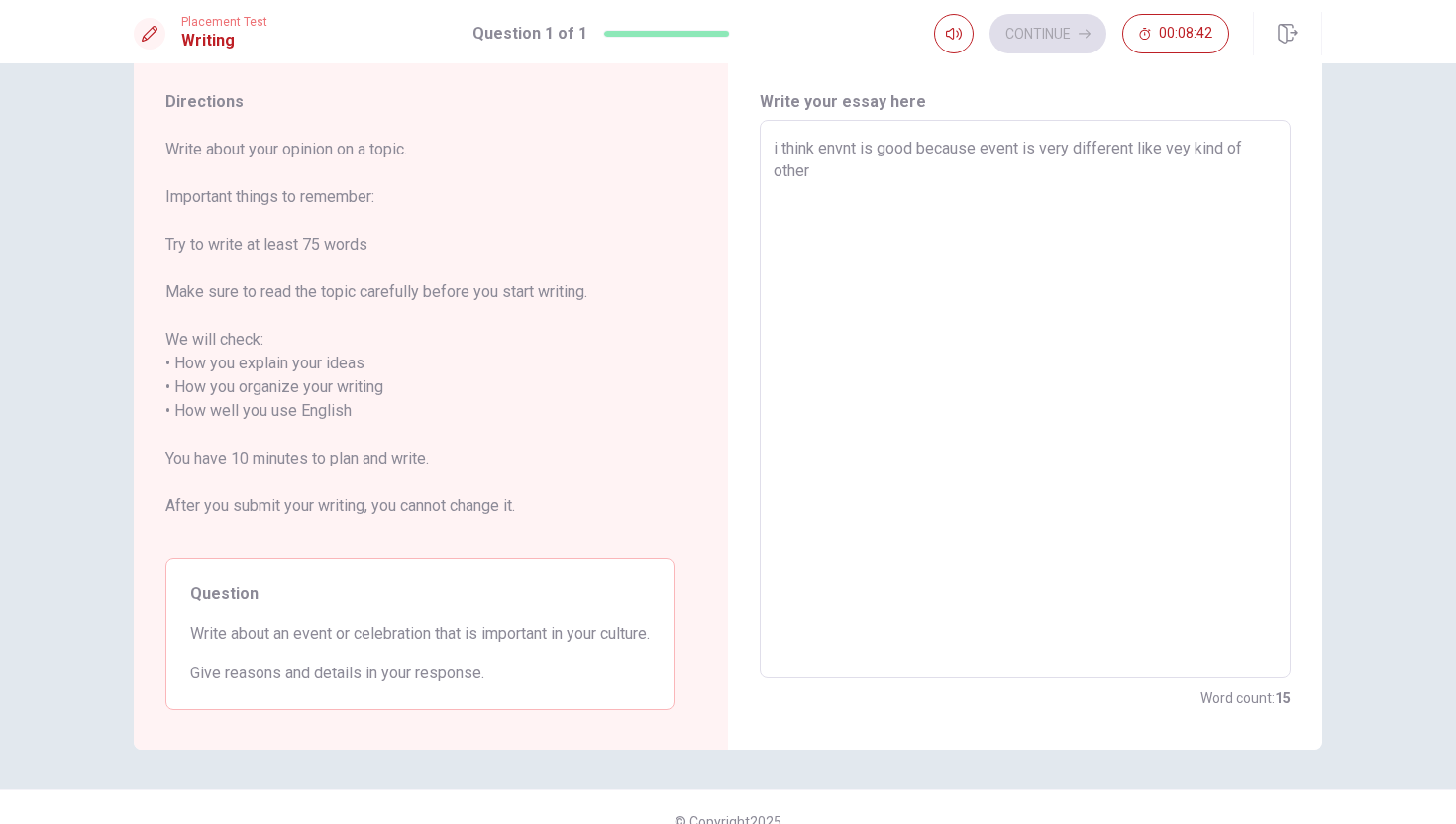 type 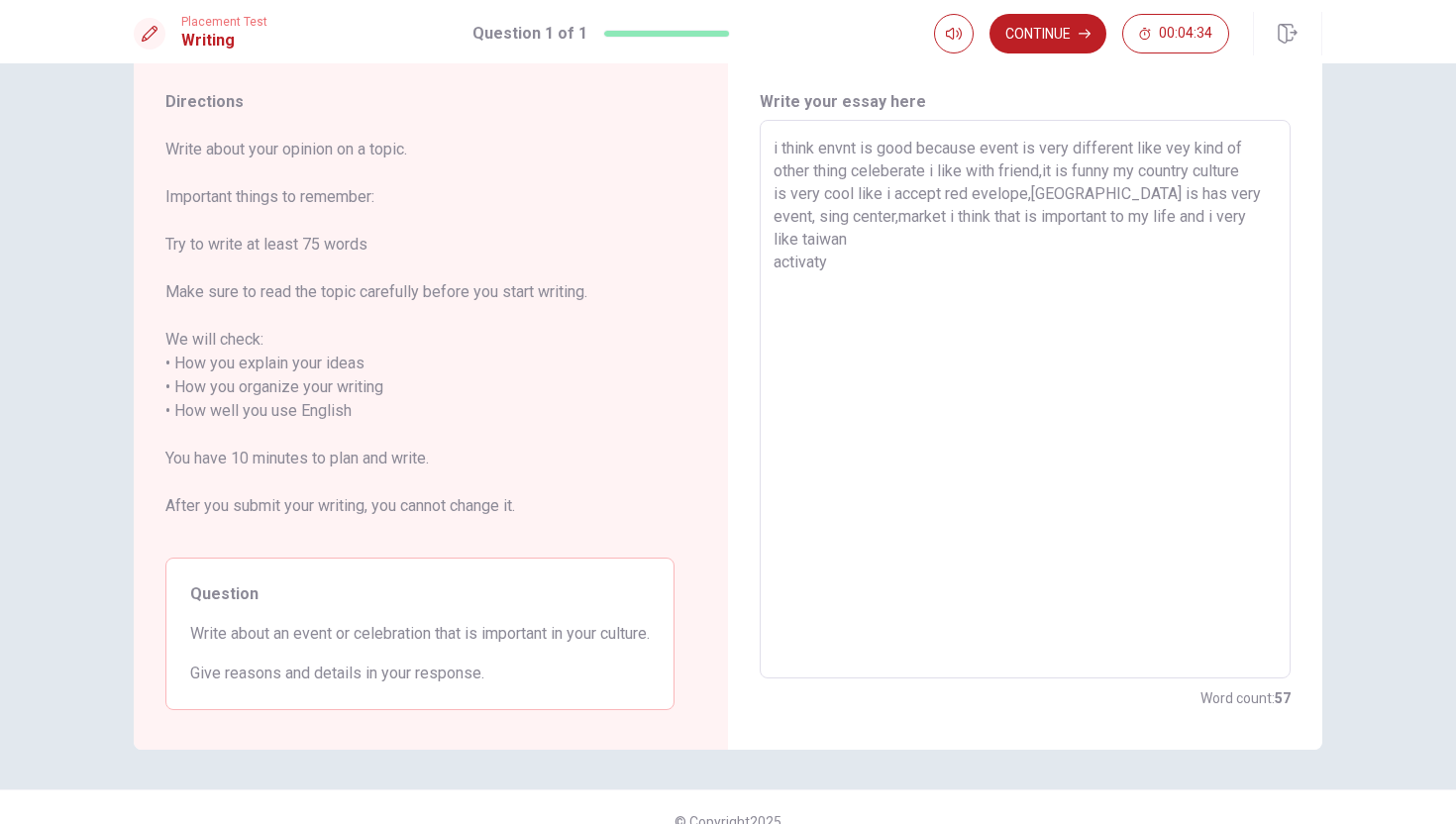 click on "i think envnt is good because event is very different like vey kind of other thing celeberate i like with friend,it is funny my country culture
is very cool like i accept red evelope,[GEOGRAPHIC_DATA] is has very event, sing center,market i think that is important to my life and i very like taiwan
activaty" at bounding box center [1025, 399] 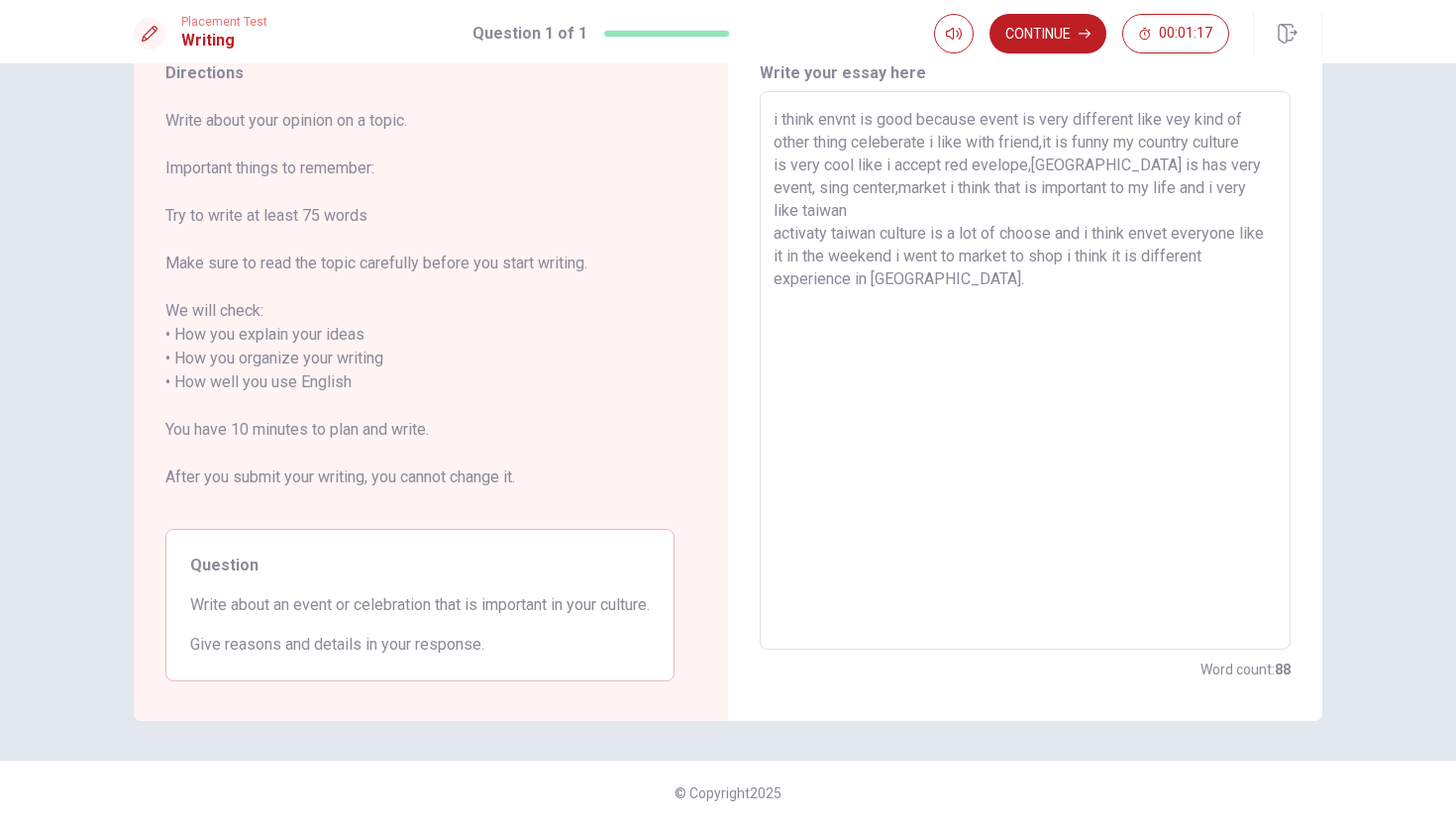 scroll, scrollTop: 0, scrollLeft: 0, axis: both 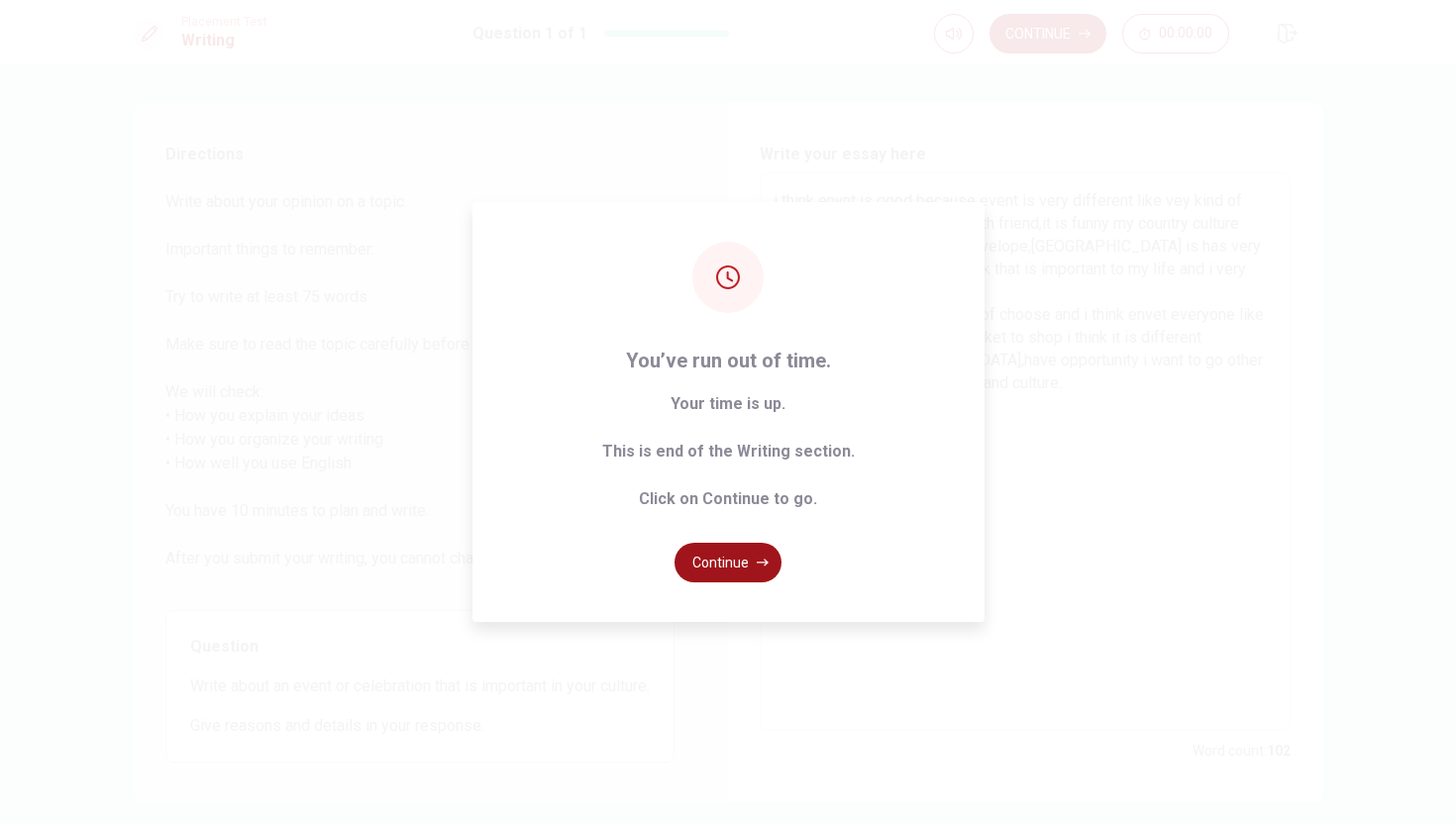 click on "Continue" at bounding box center [728, 563] 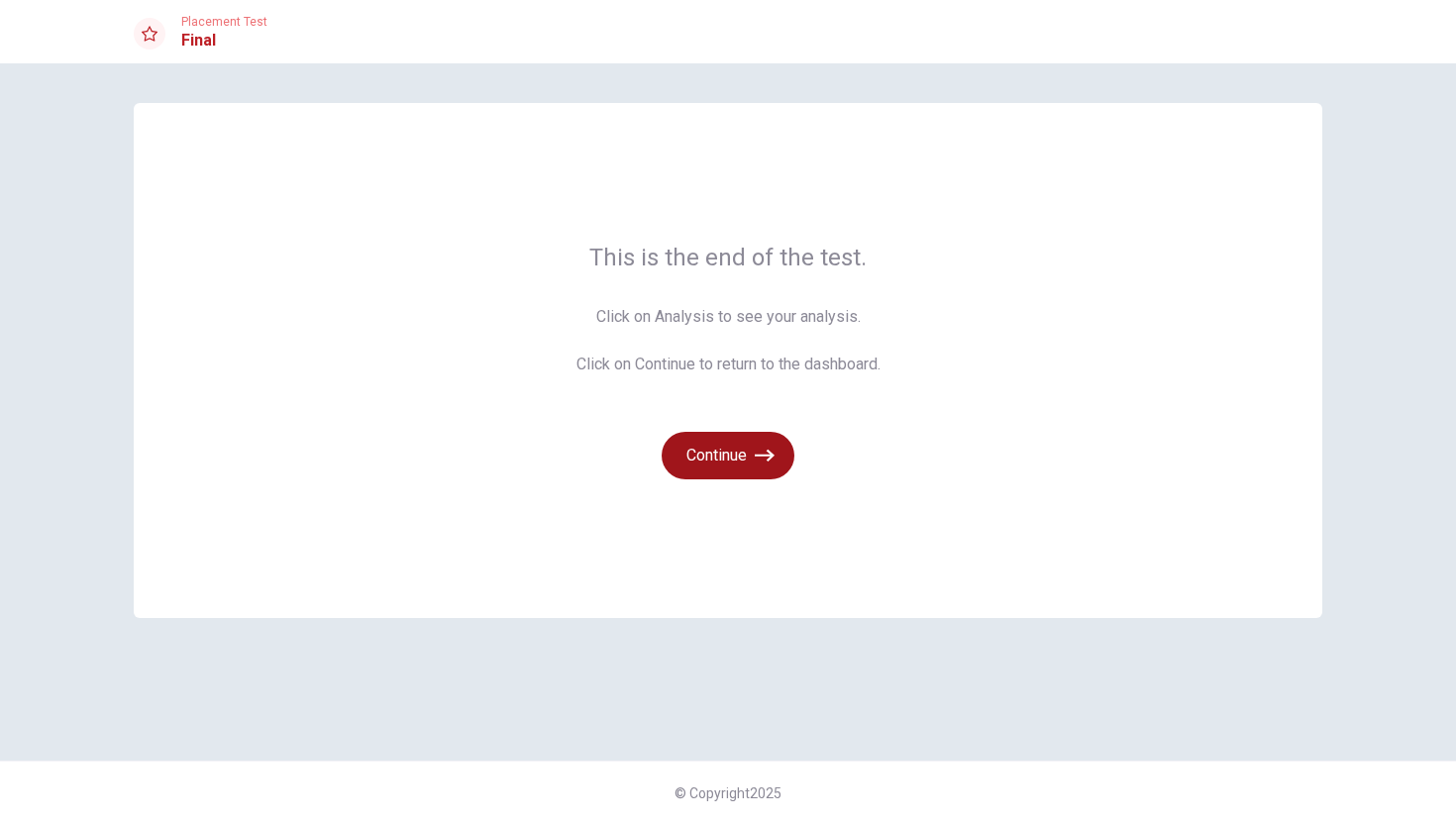 click on "Continue" at bounding box center [728, 456] 